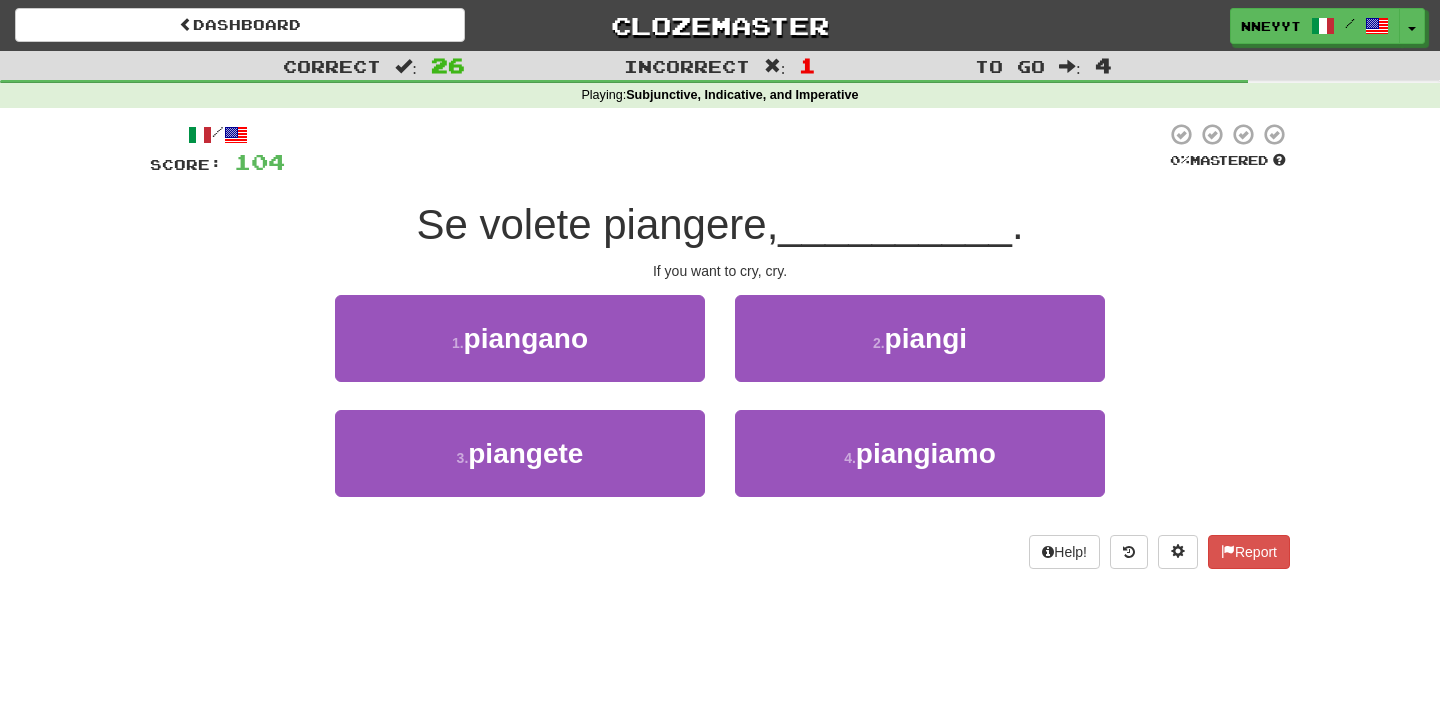 scroll, scrollTop: 0, scrollLeft: 0, axis: both 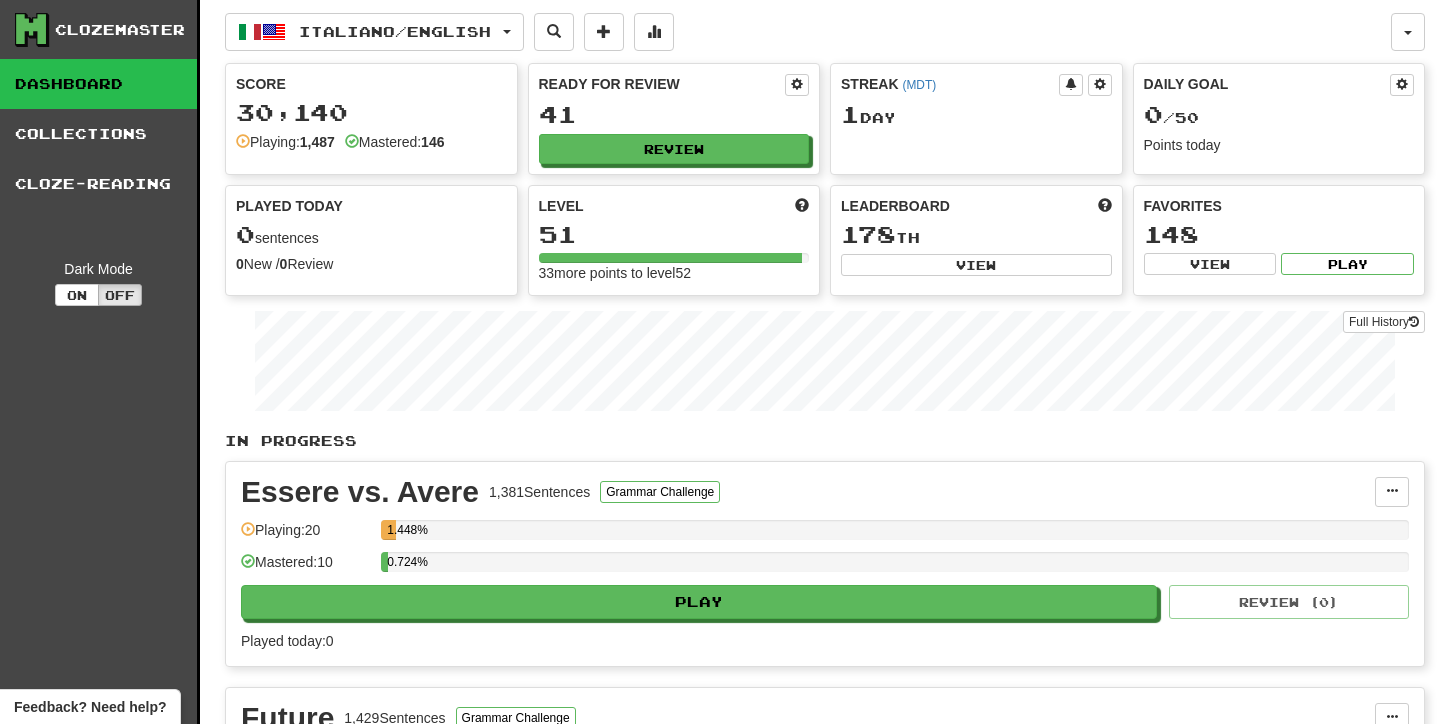 click on "Ready for Review 41   Review" at bounding box center [674, 119] 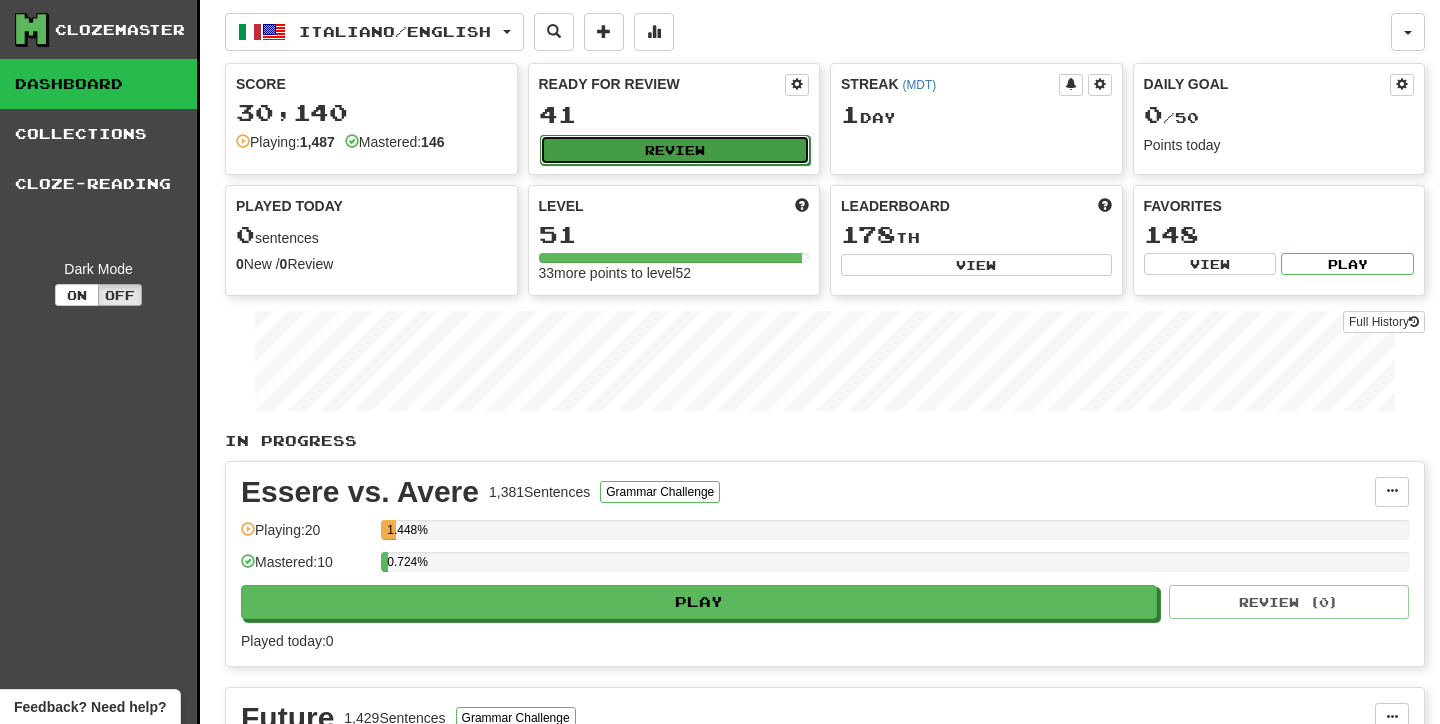 click on "Review" at bounding box center [675, 150] 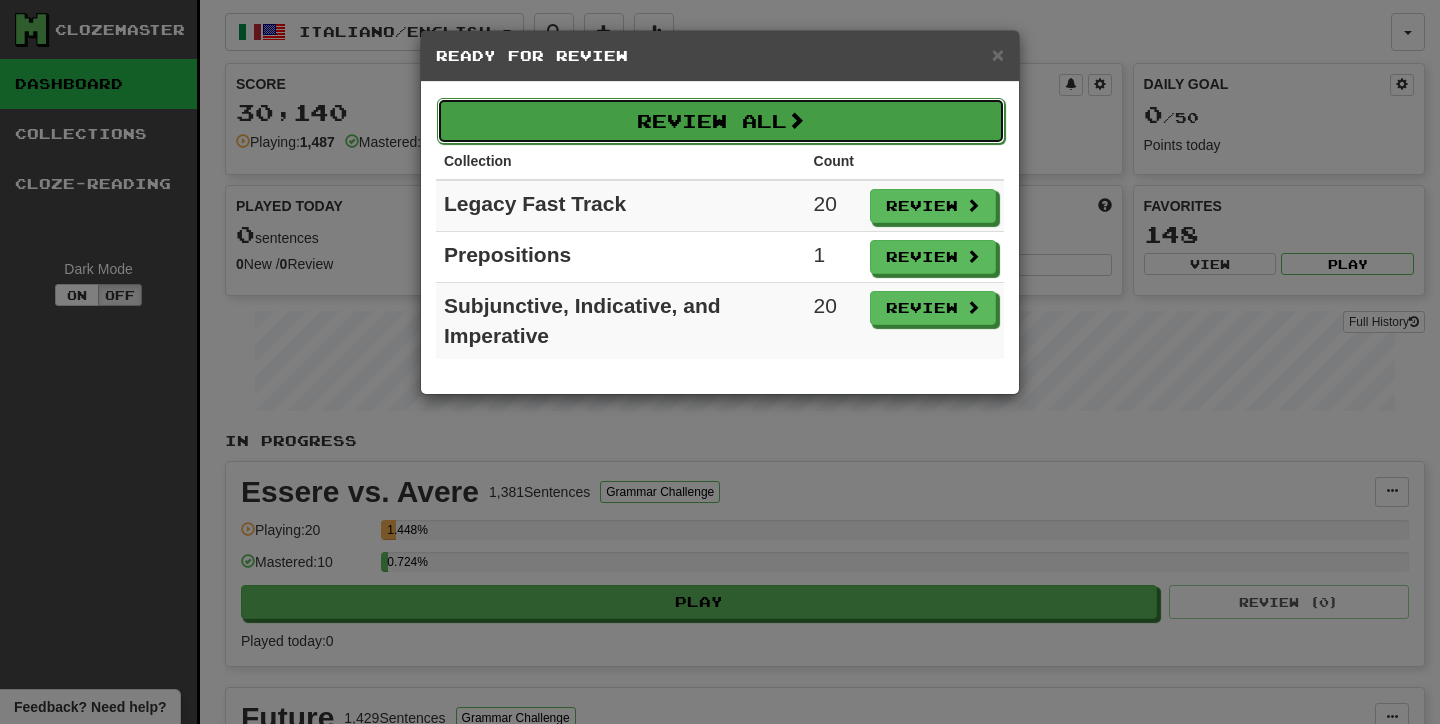 click on "Review All" at bounding box center (721, 121) 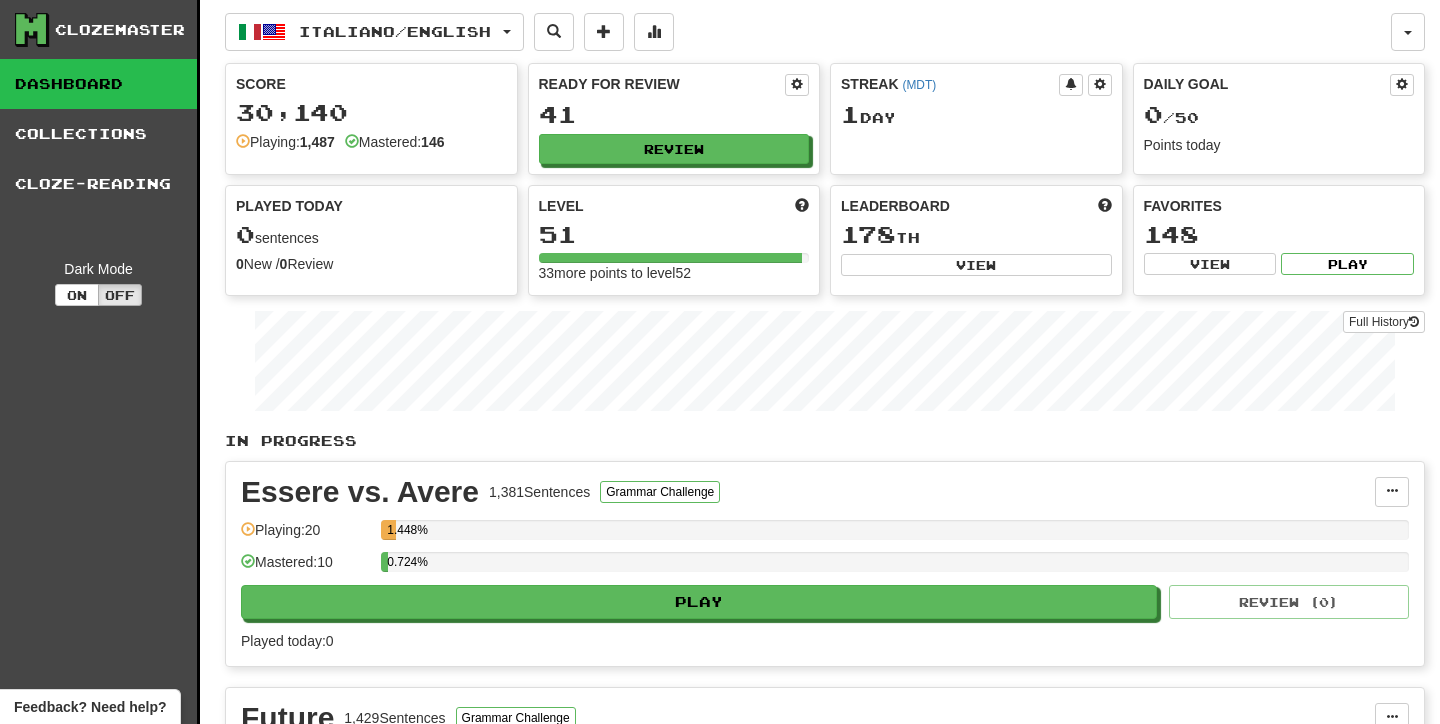 select on "**" 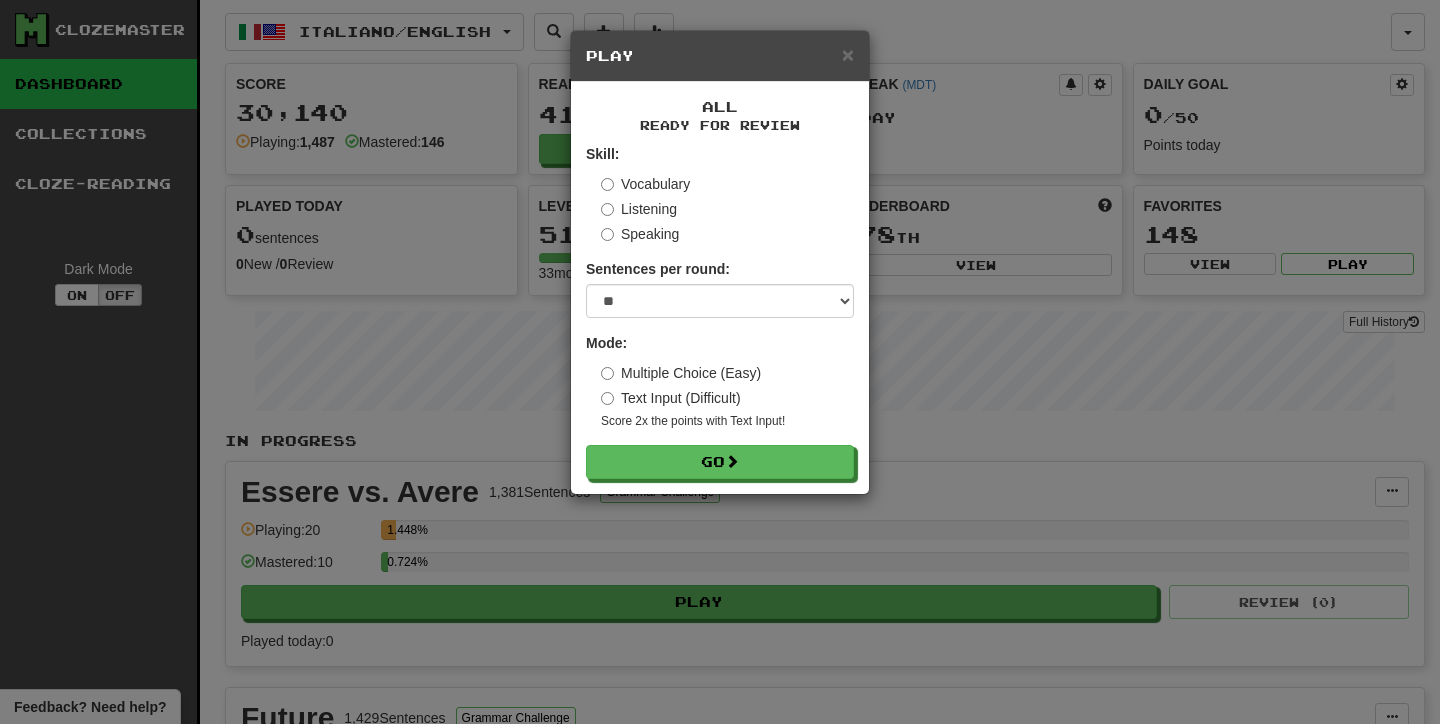 click on "Text Input (Difficult)" at bounding box center (671, 398) 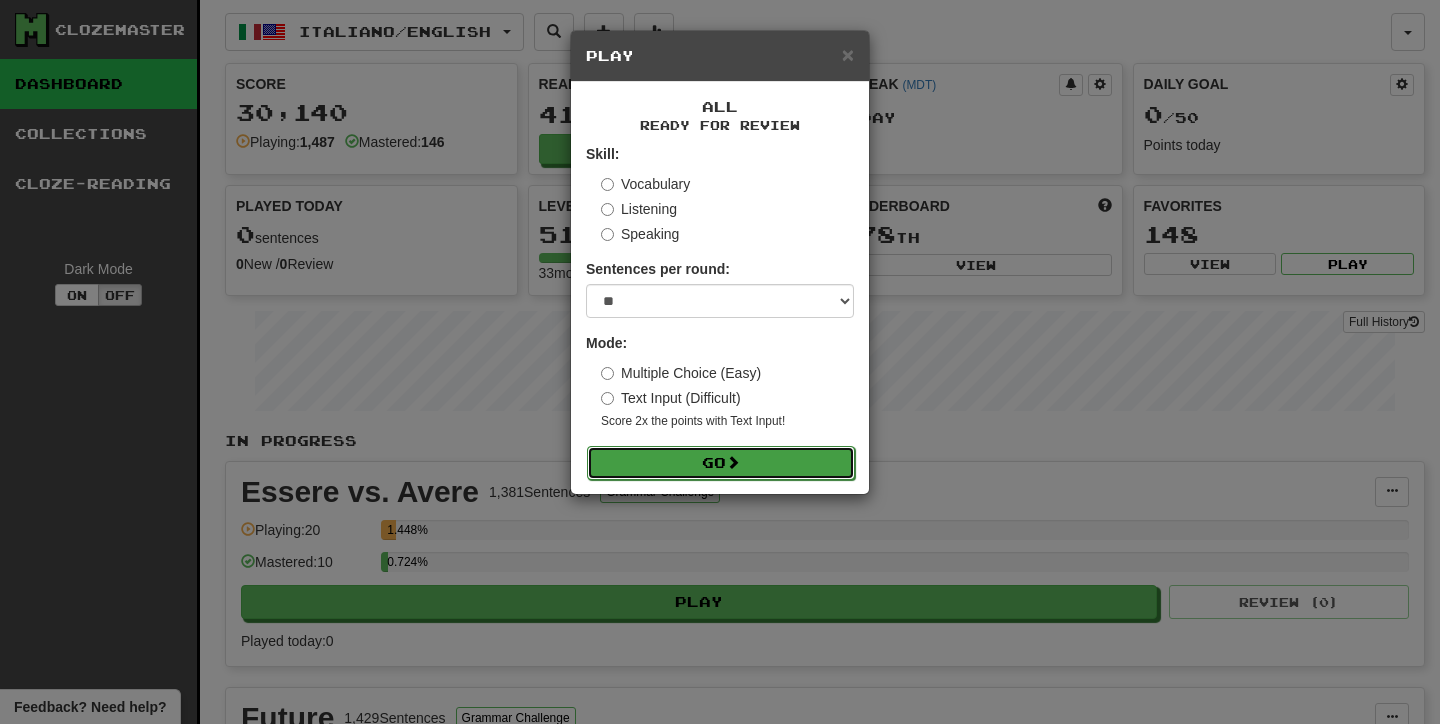 click on "Go" at bounding box center [721, 463] 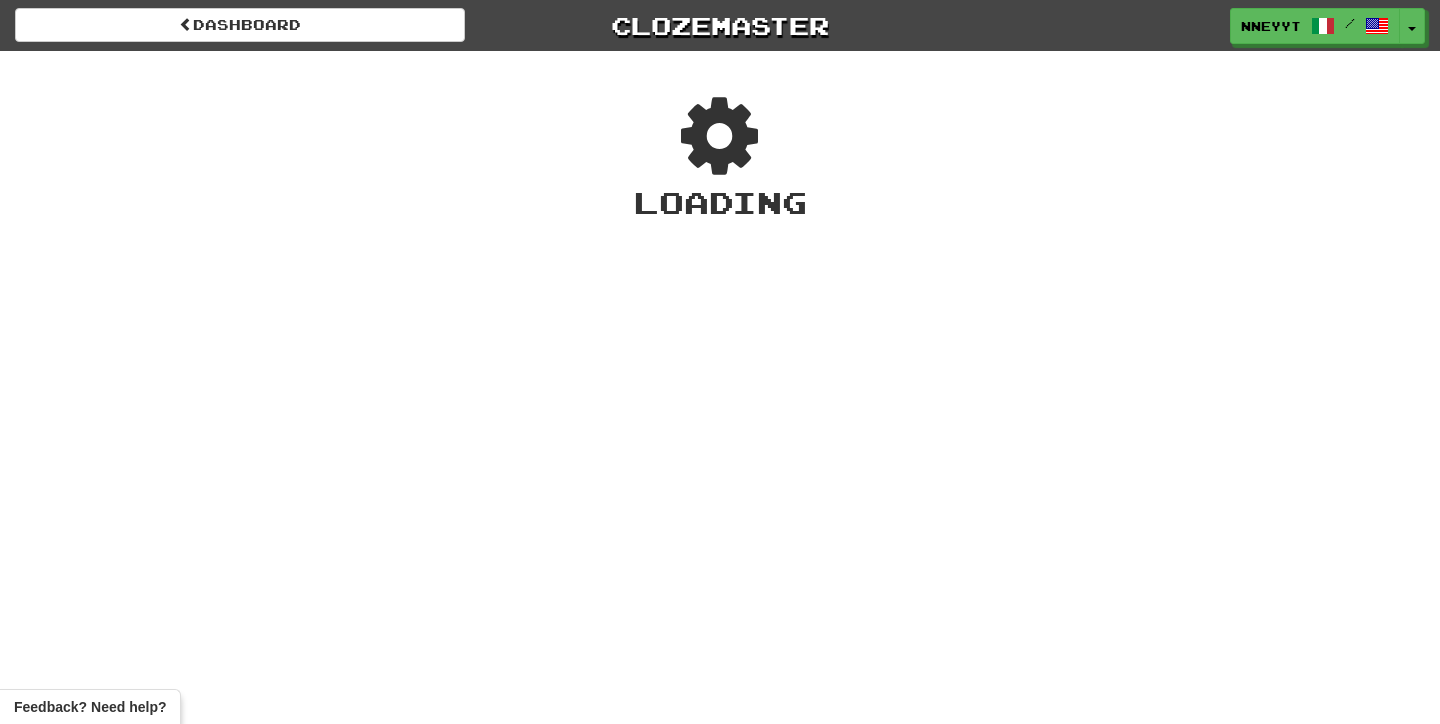scroll, scrollTop: 0, scrollLeft: 0, axis: both 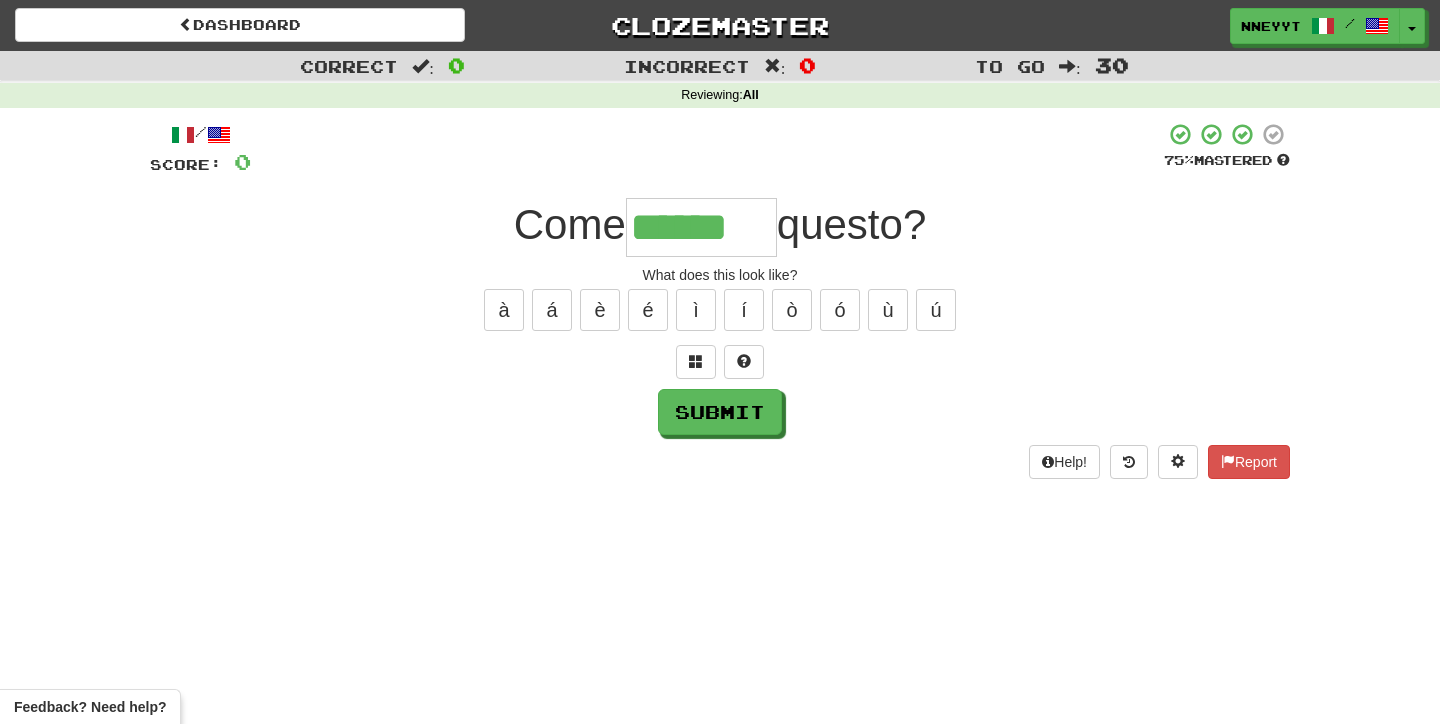 type on "******" 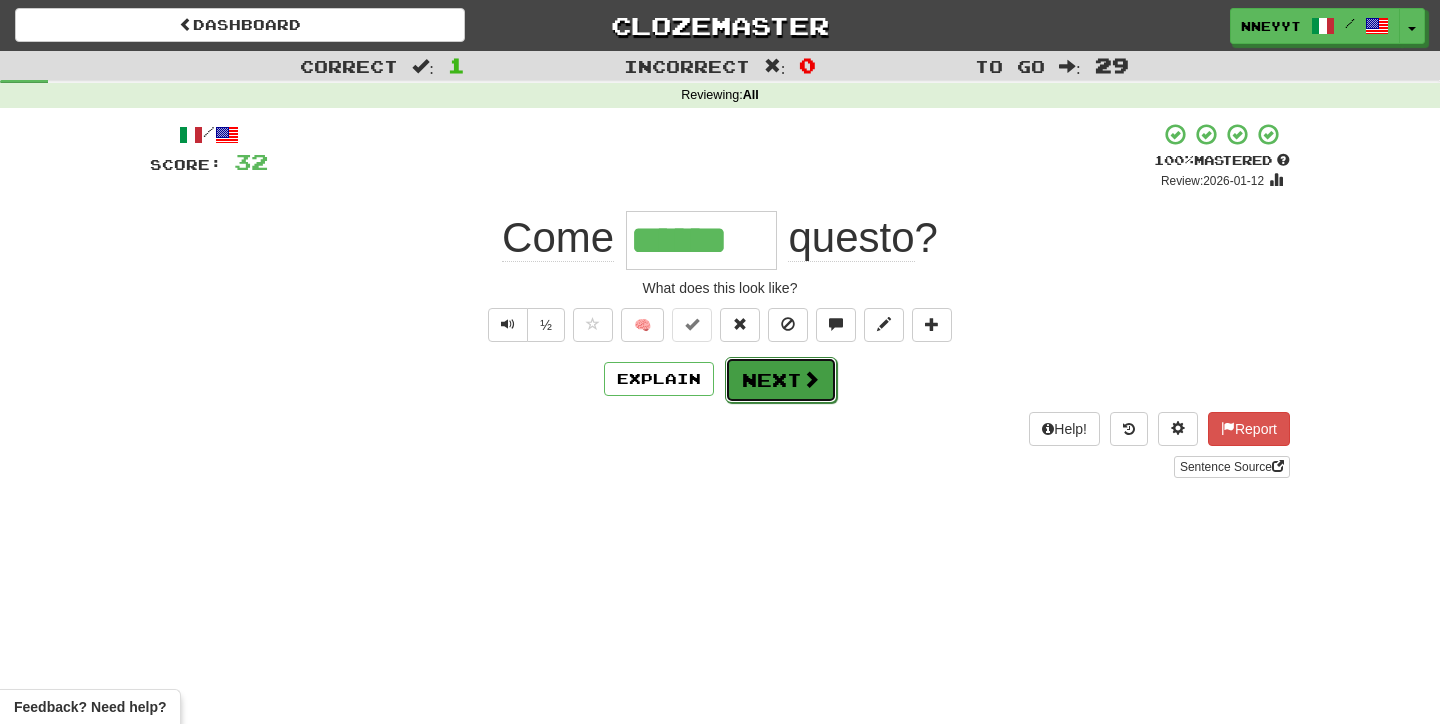 click on "Next" at bounding box center (781, 380) 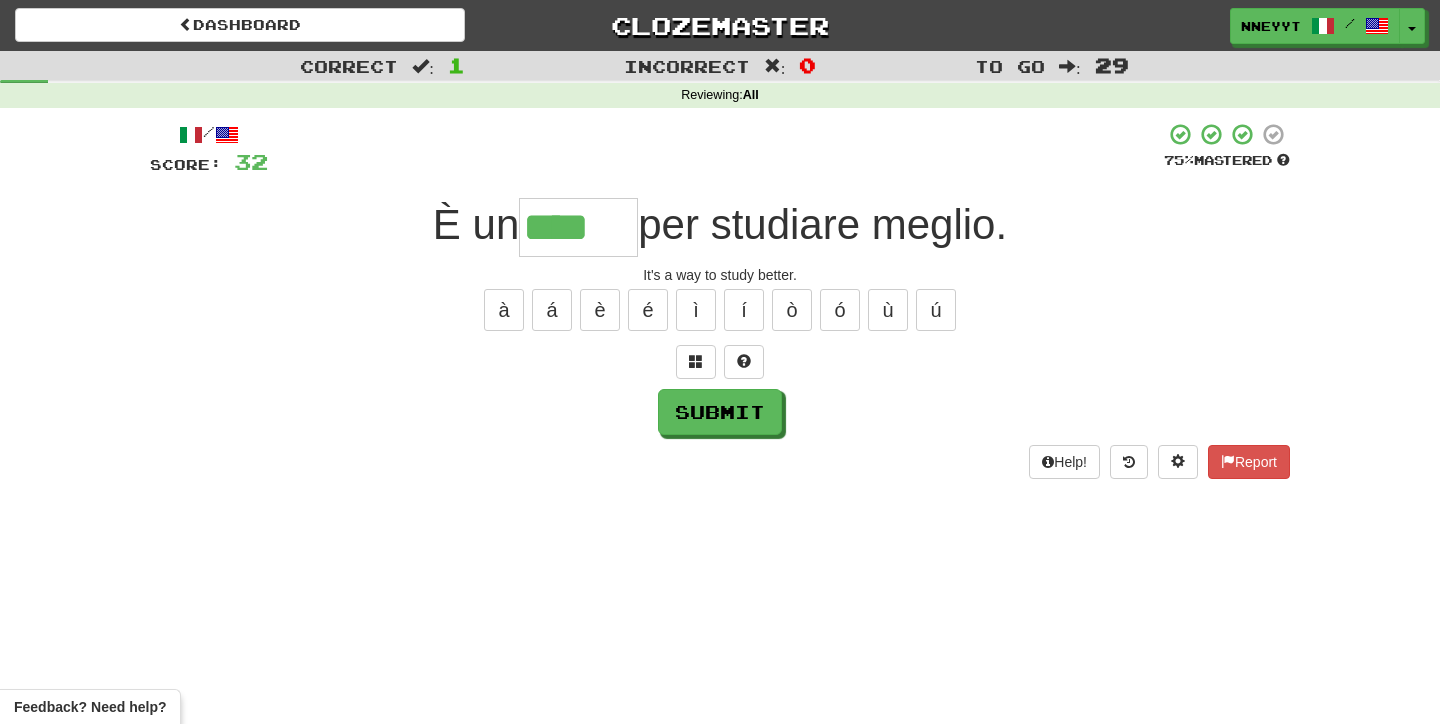 type on "****" 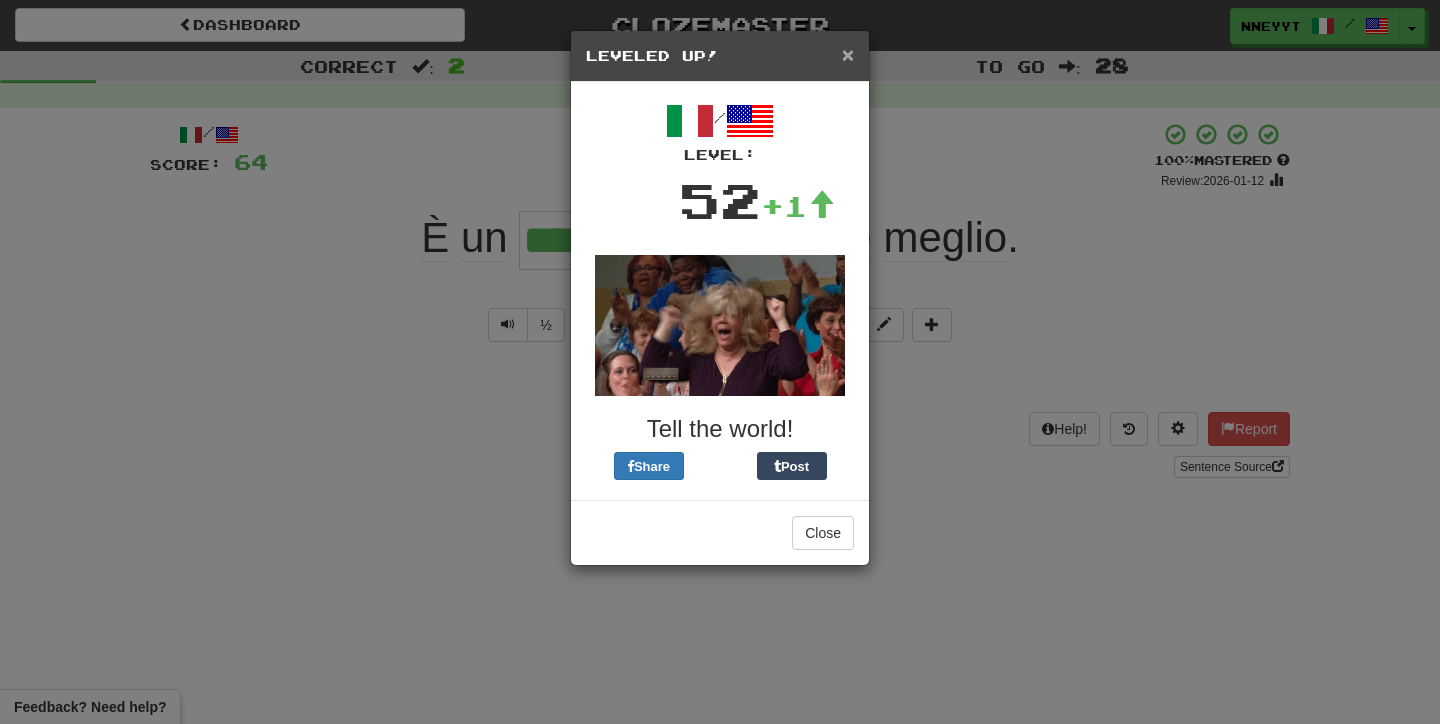 click on "×" at bounding box center [848, 54] 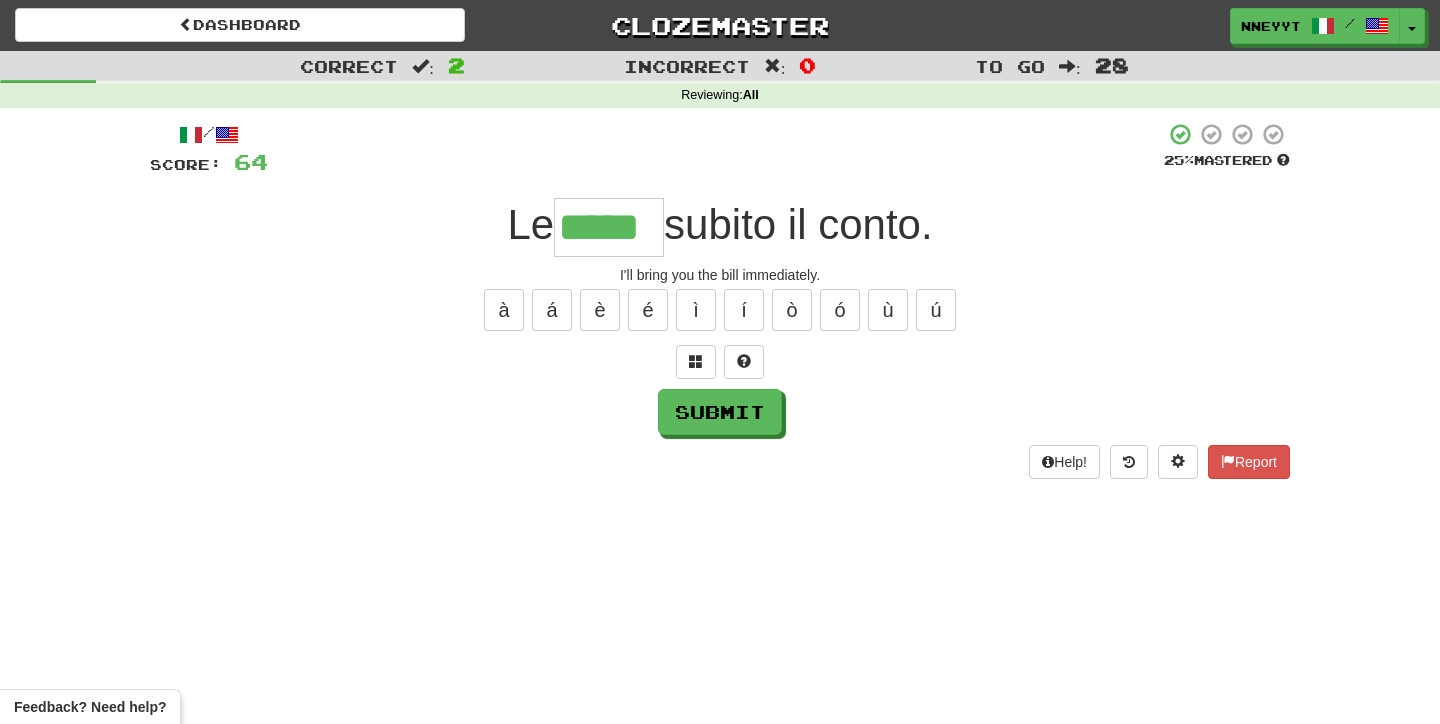 type on "*****" 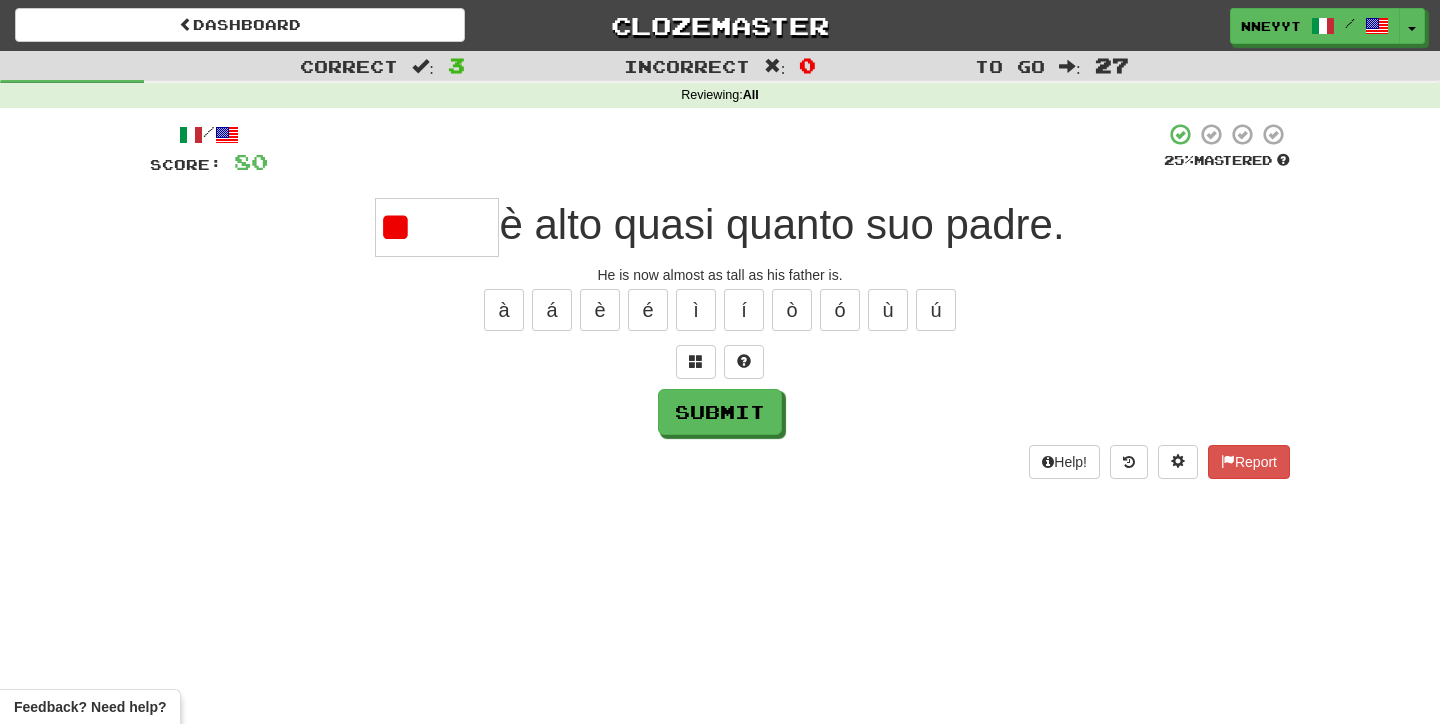 type on "*" 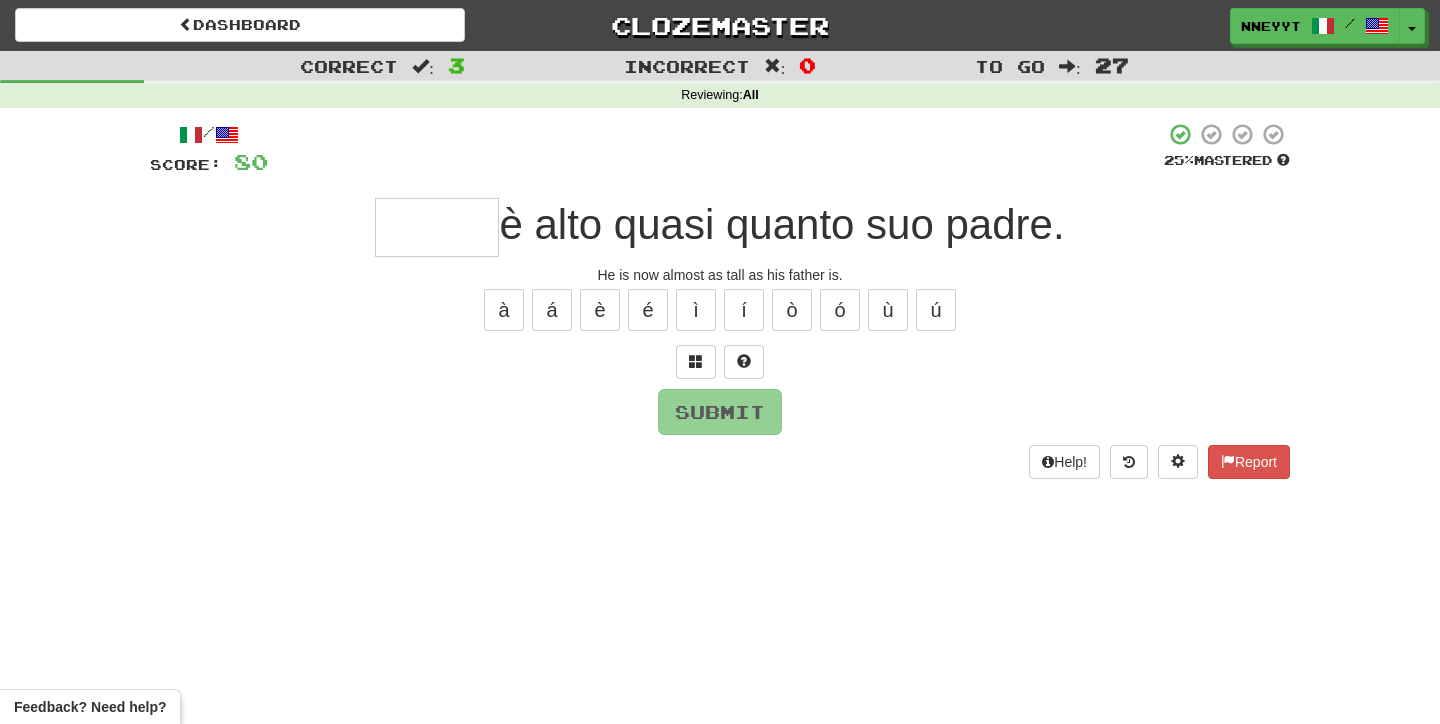 type on "*" 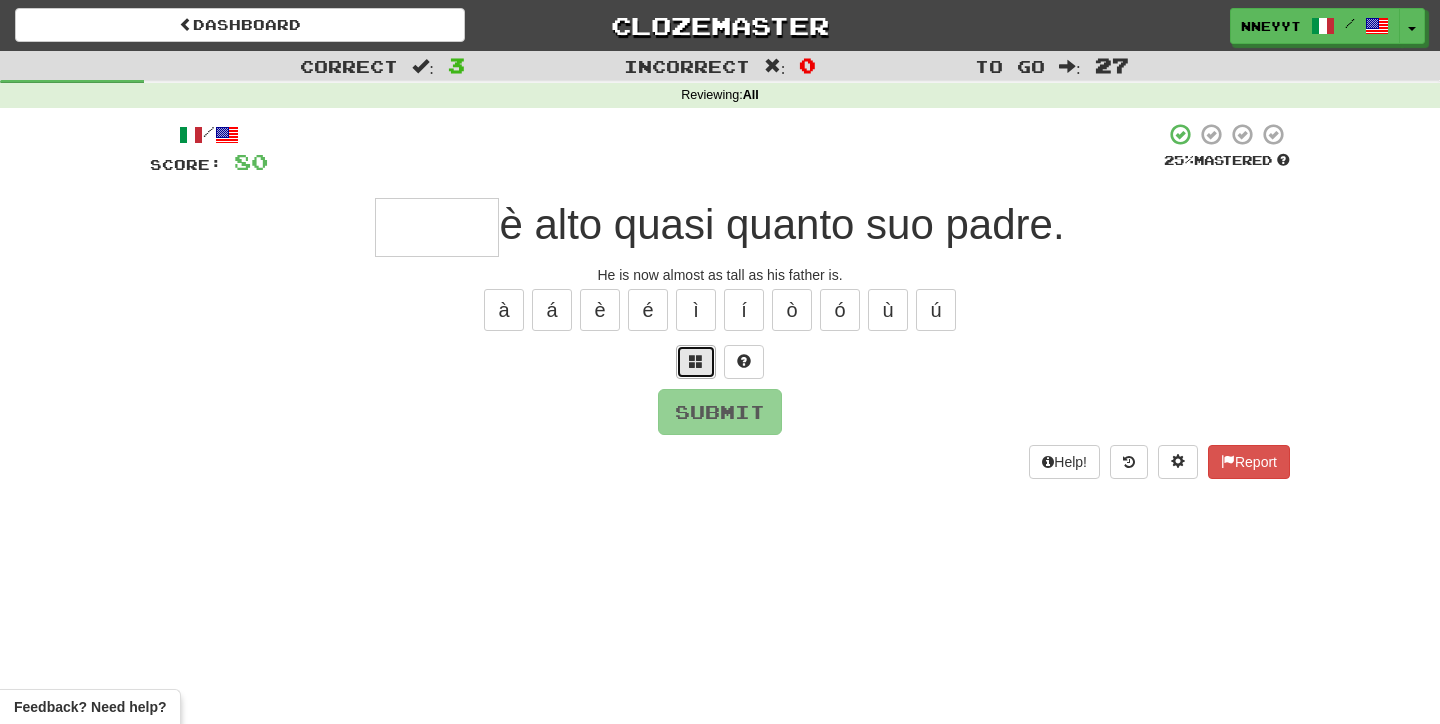 click at bounding box center (696, 362) 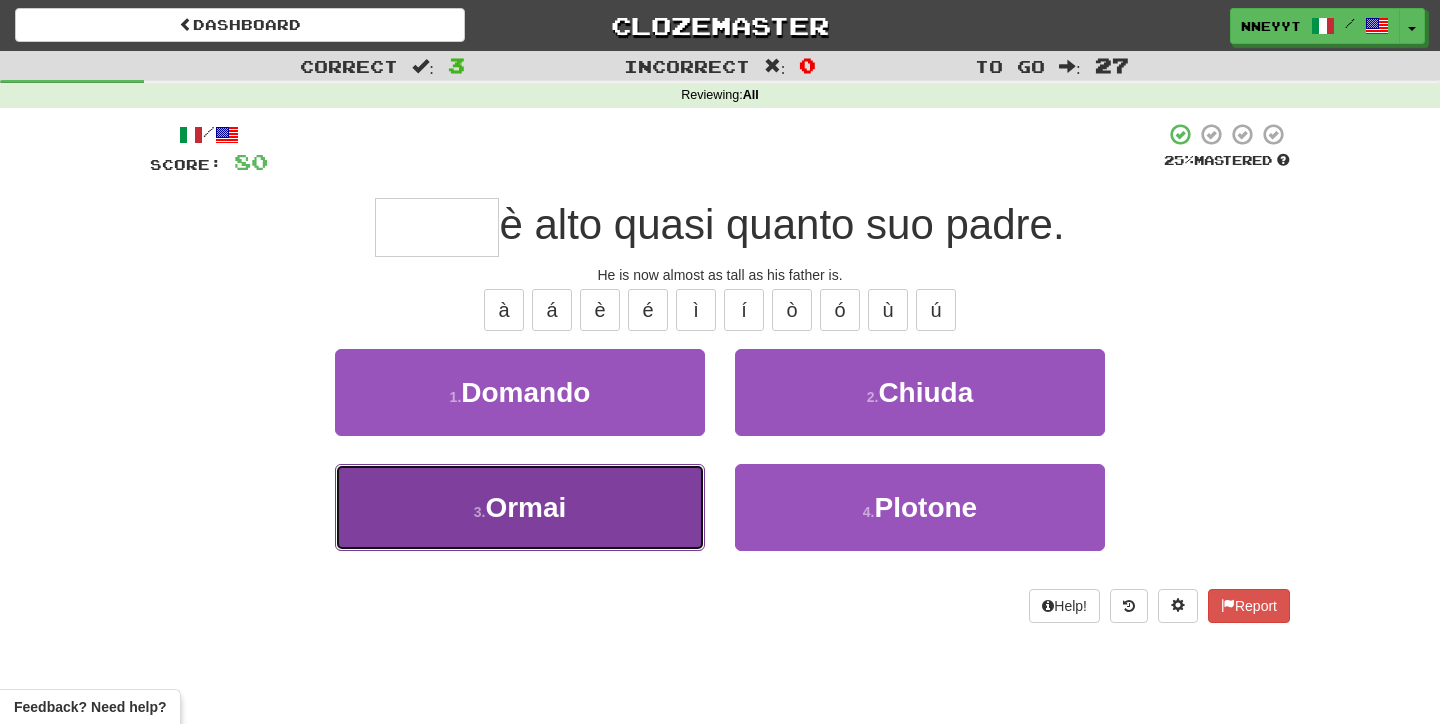 click on "3 .  Ormai" at bounding box center [520, 507] 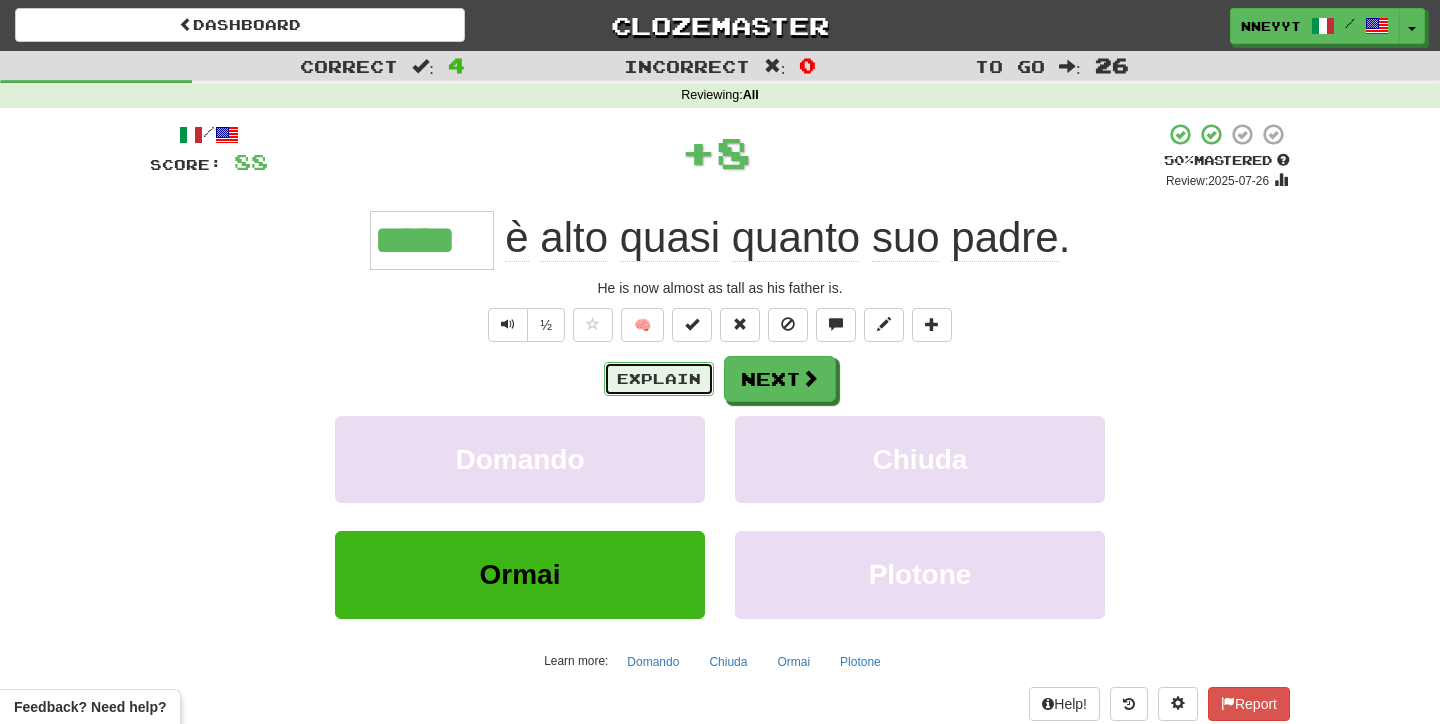 click on "Explain" at bounding box center [659, 379] 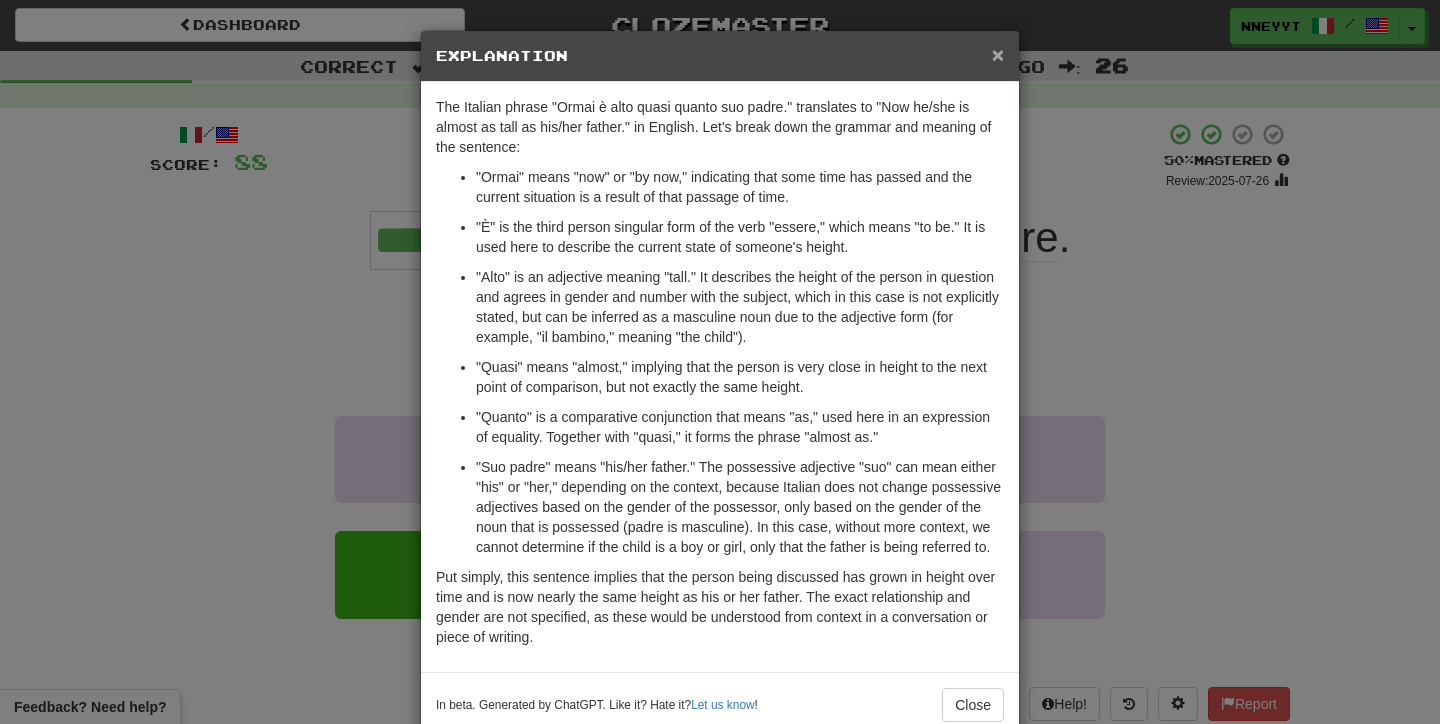 click on "×" at bounding box center (998, 54) 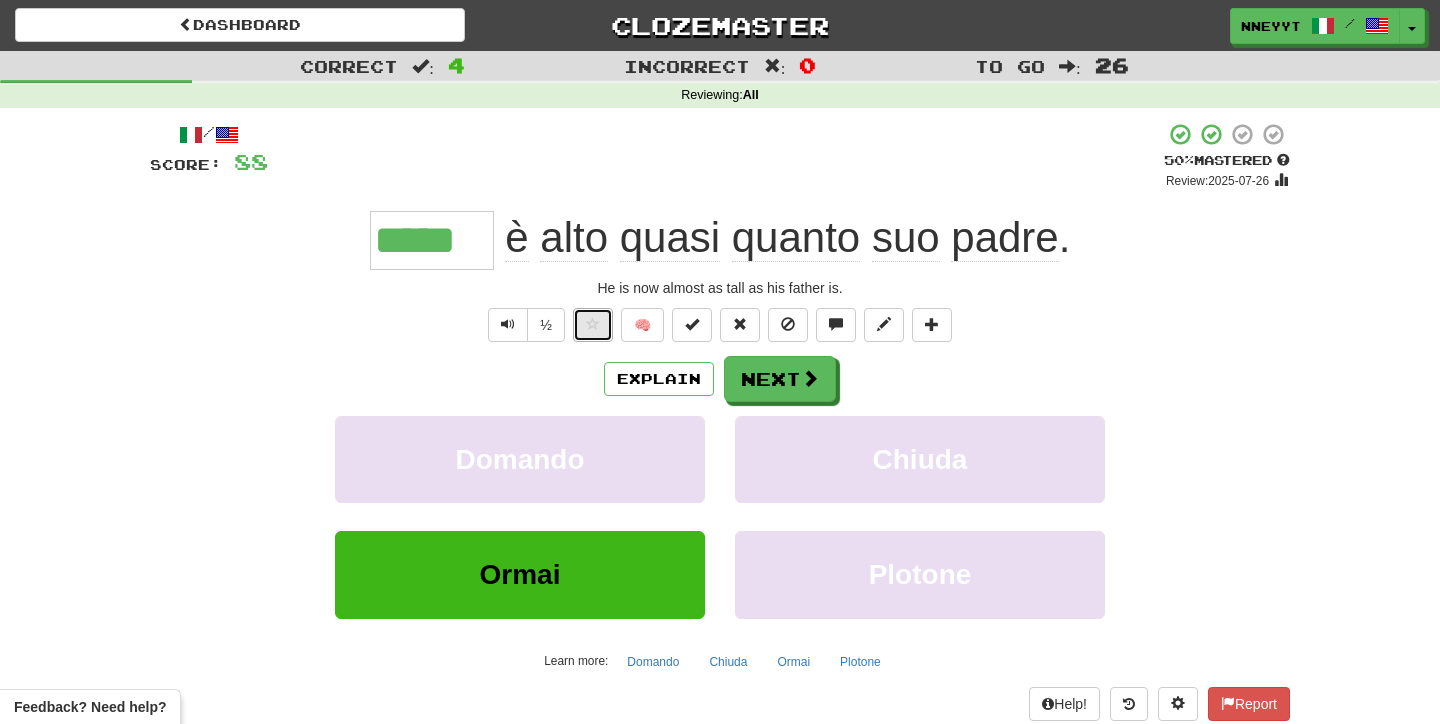 click at bounding box center [593, 325] 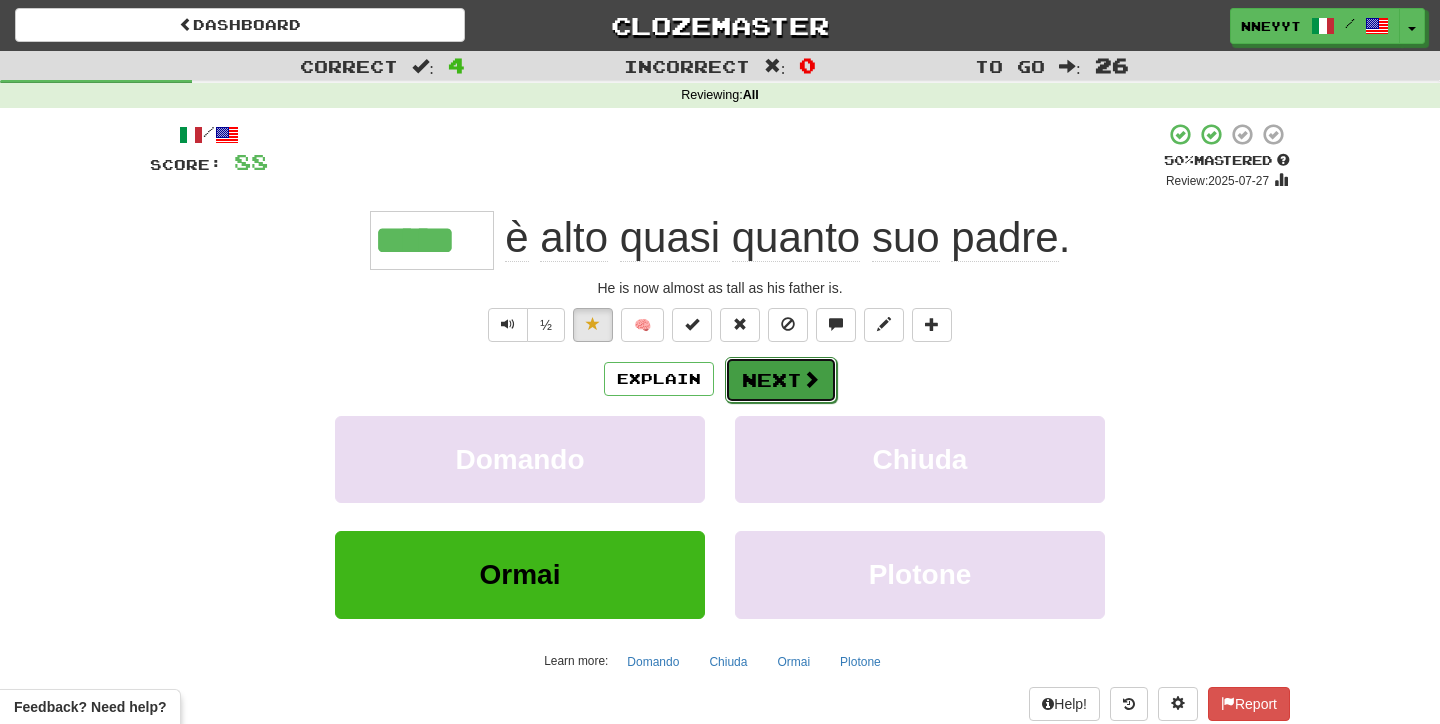 click on "Next" at bounding box center (781, 380) 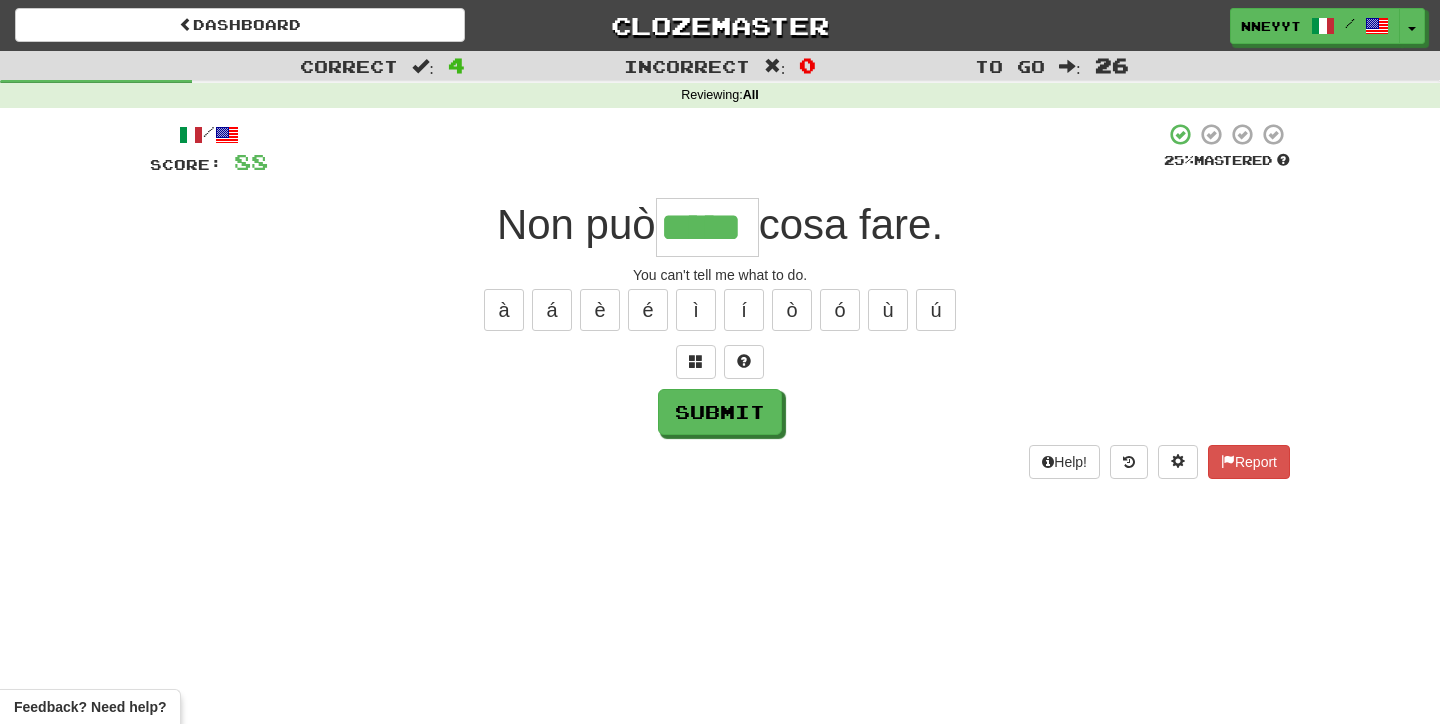 type on "*****" 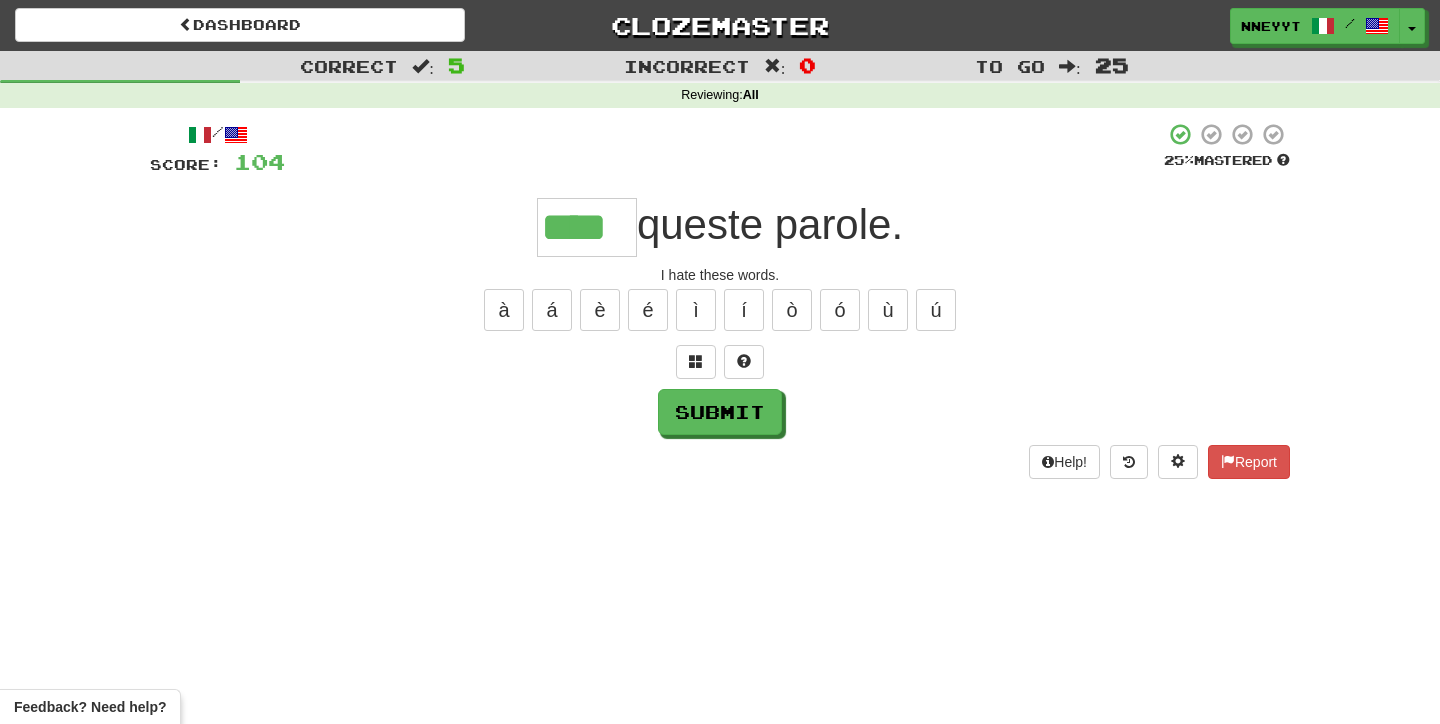 type on "****" 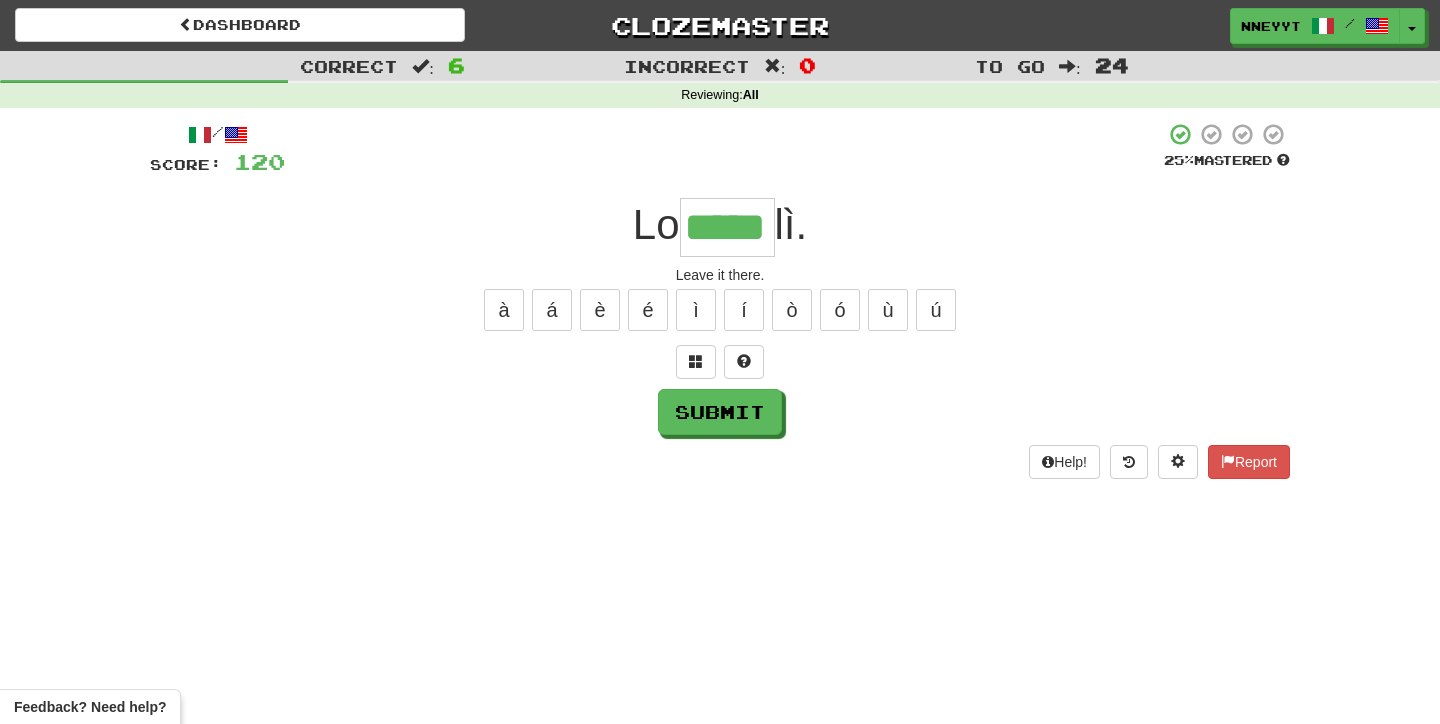 type on "*****" 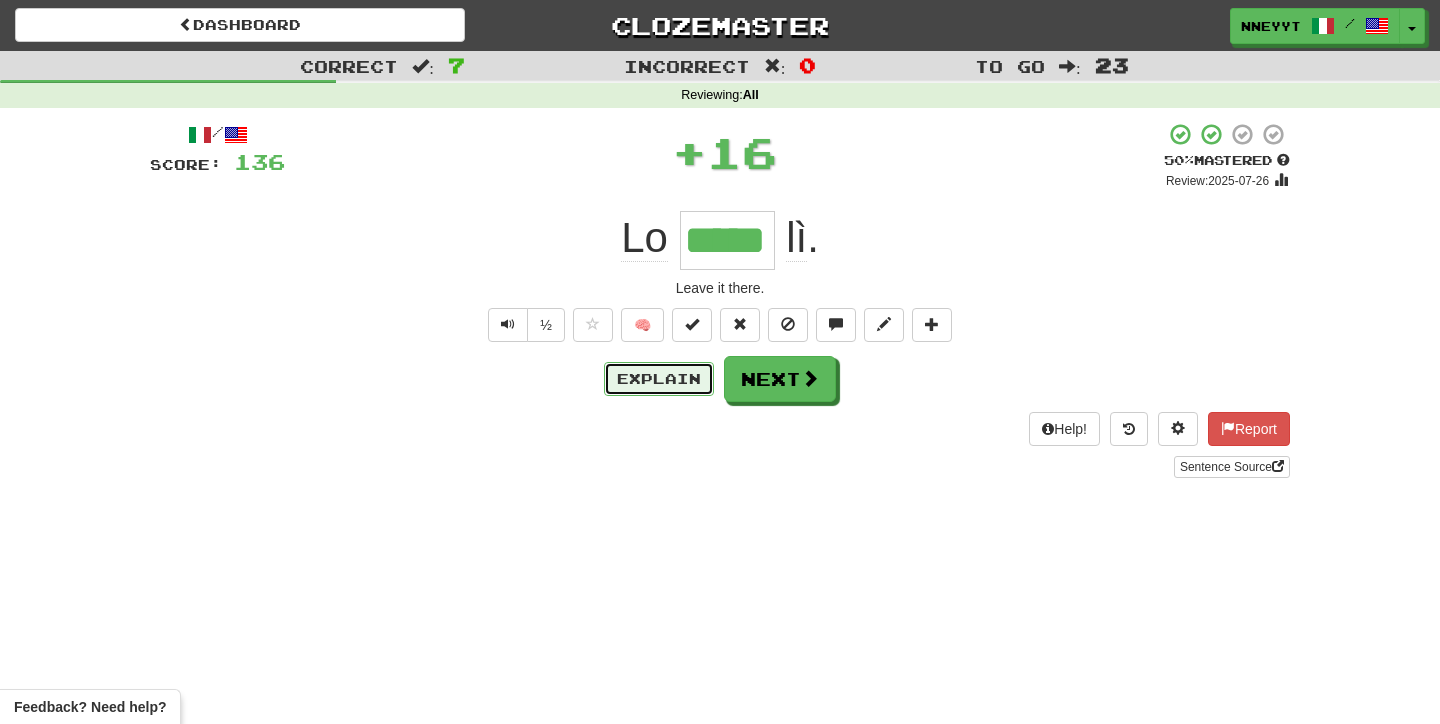 click on "Explain" at bounding box center (659, 379) 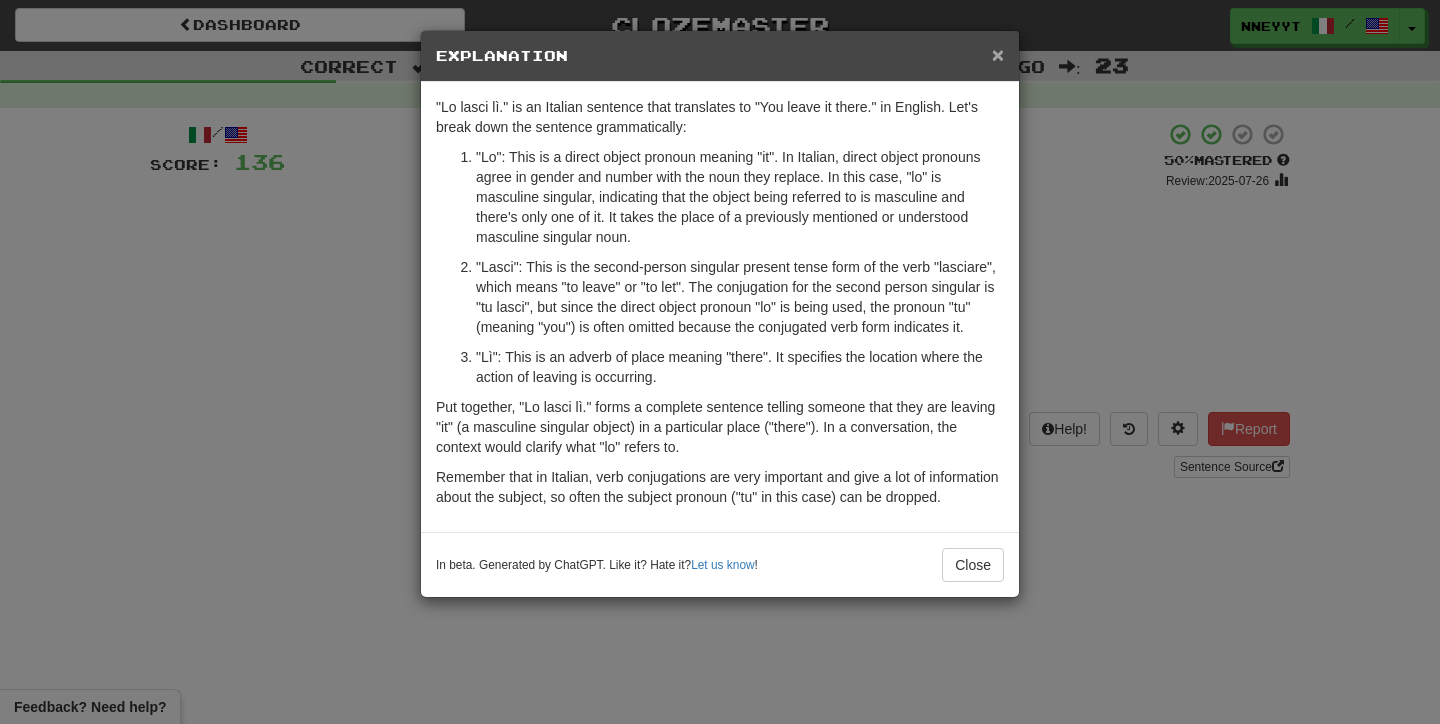 click on "×" at bounding box center (998, 54) 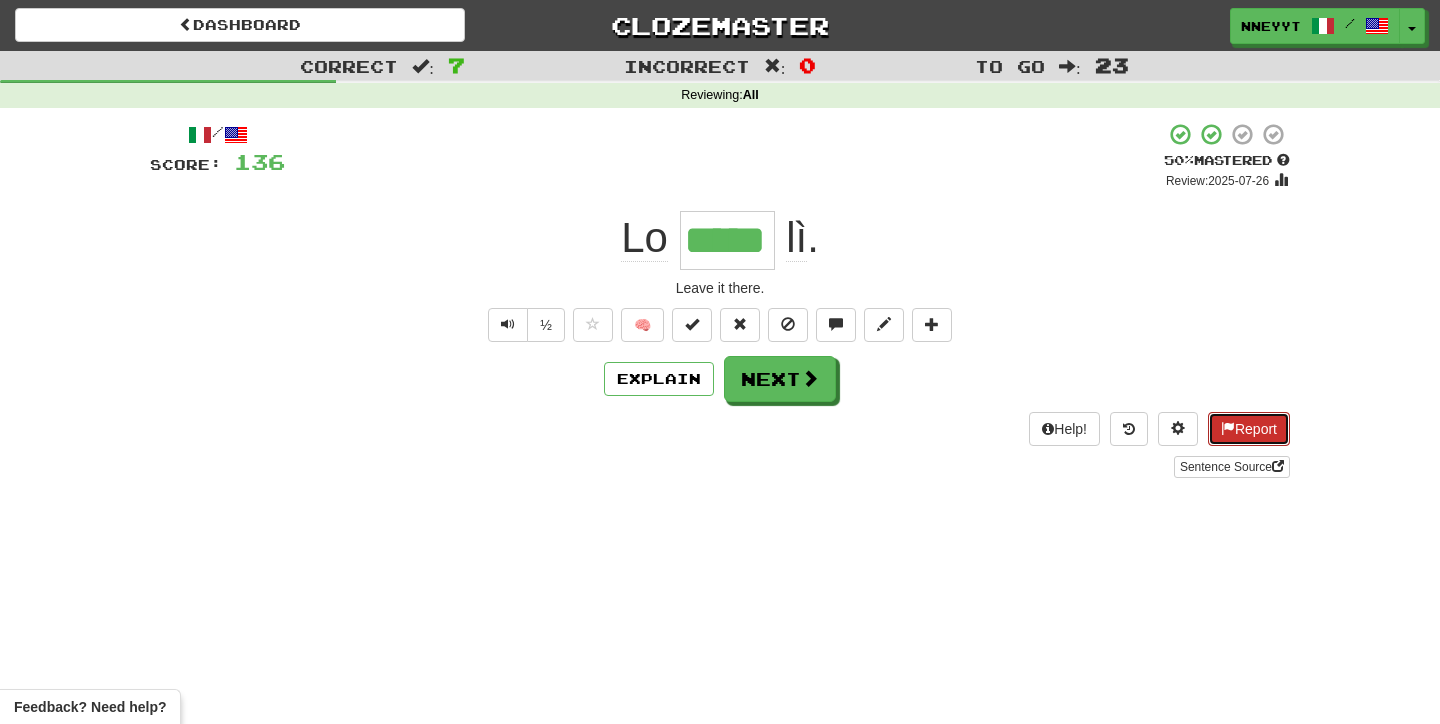 click on "Report" at bounding box center (1249, 429) 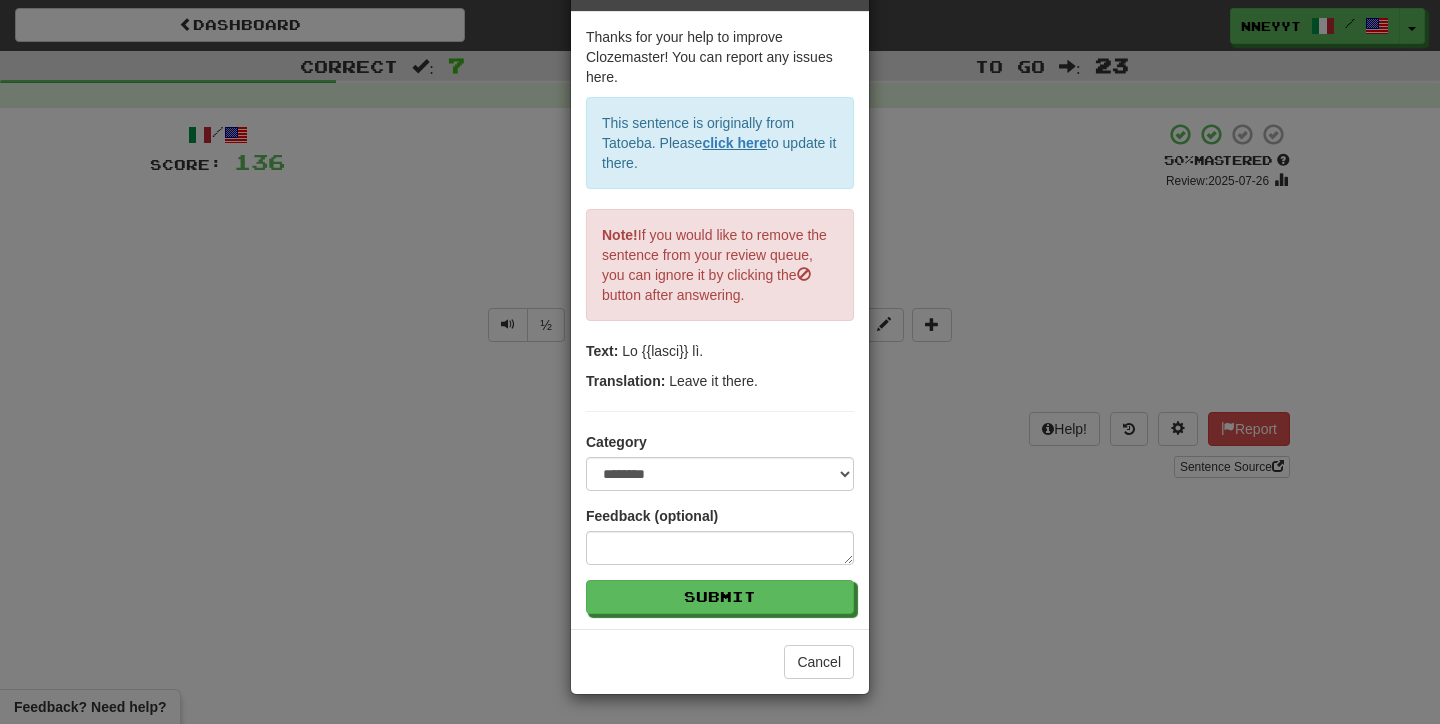 scroll, scrollTop: 71, scrollLeft: 0, axis: vertical 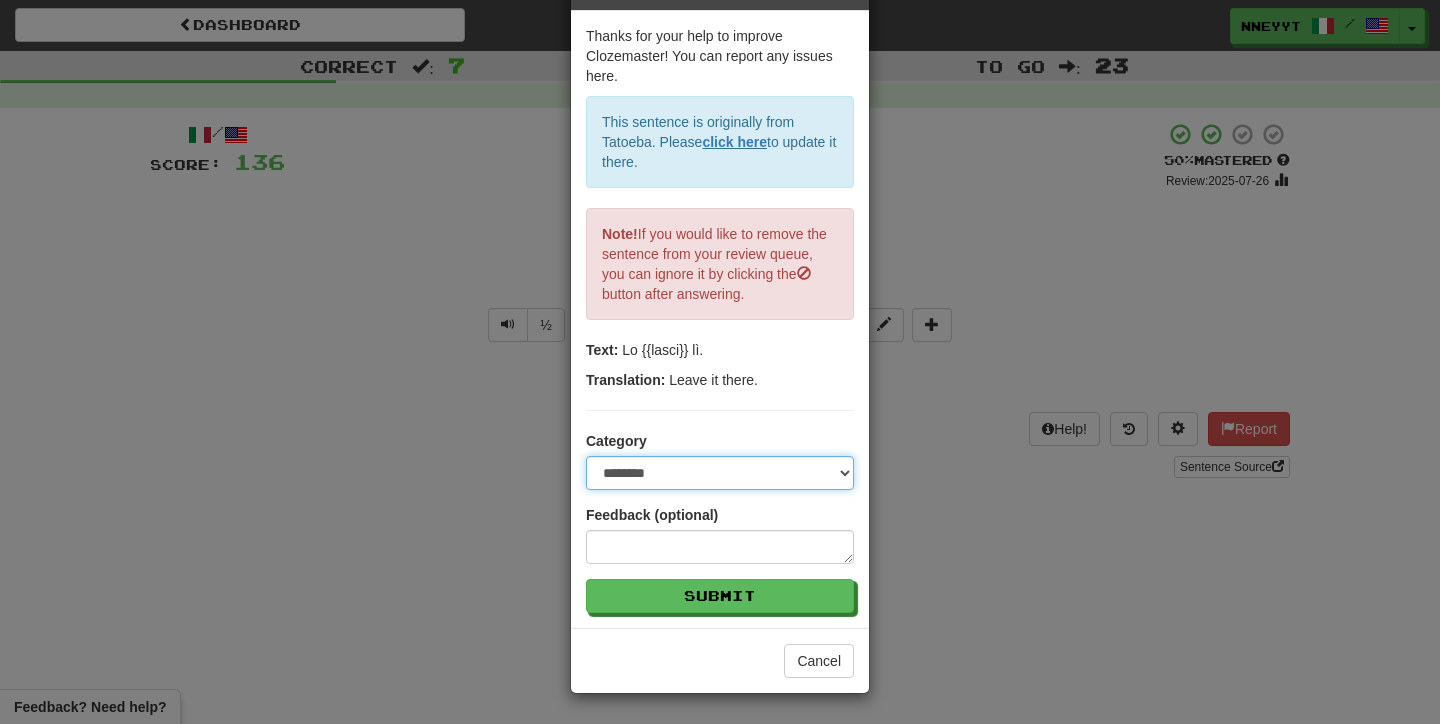 click on "**********" at bounding box center [720, 473] 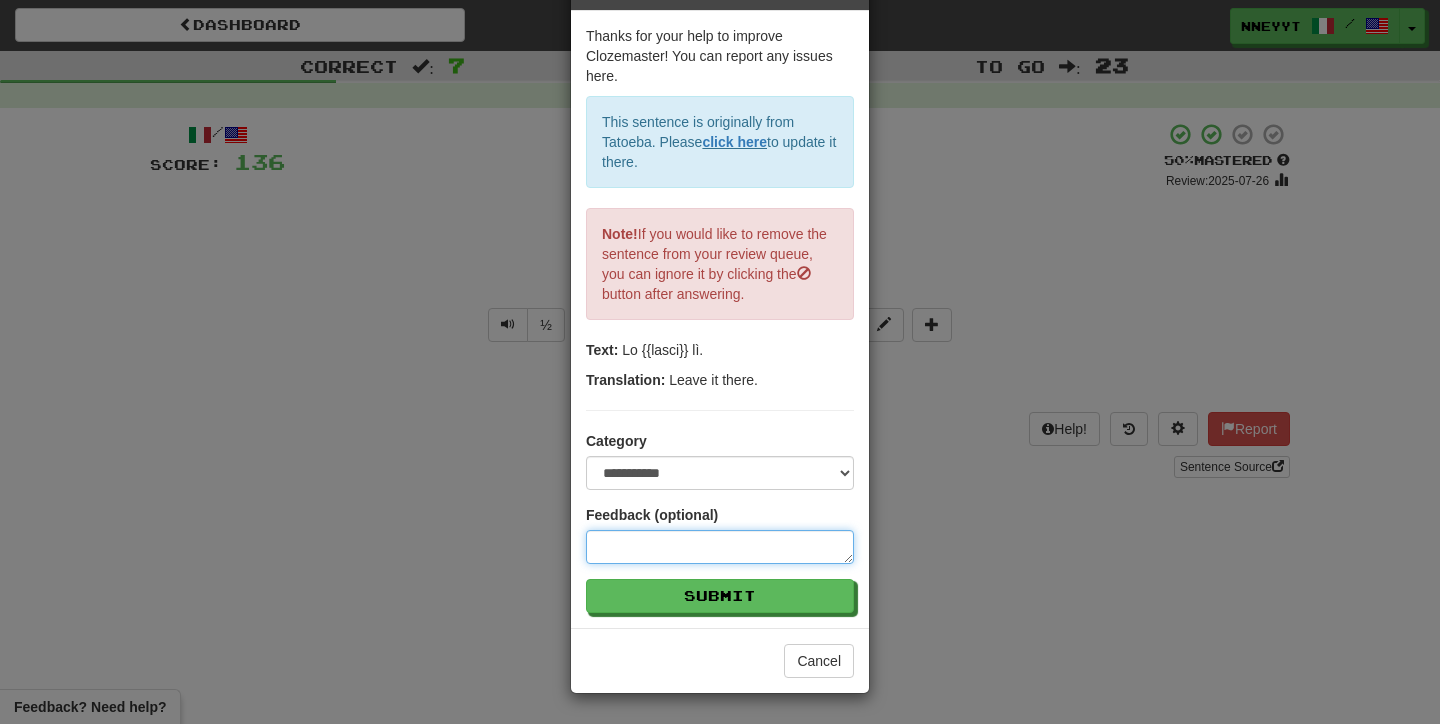 click at bounding box center [720, 547] 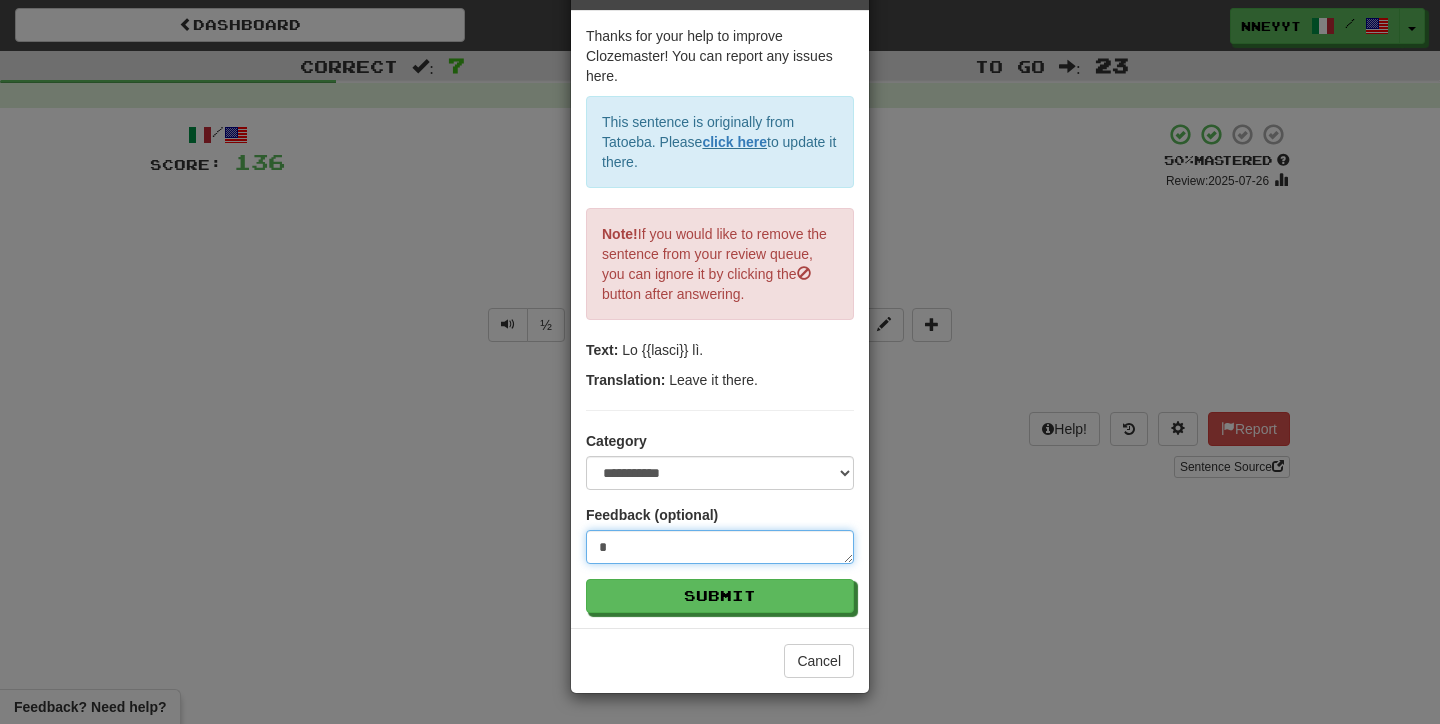 type on "**" 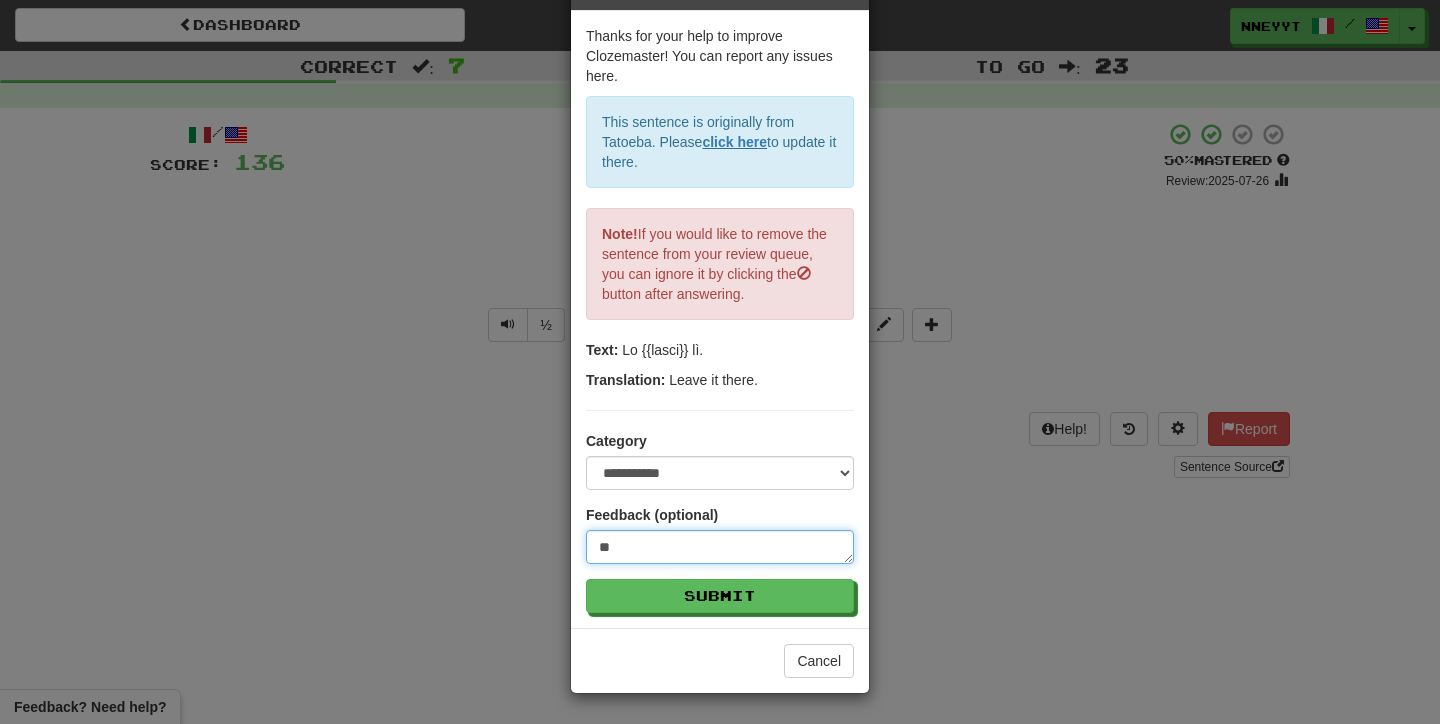 type on "**" 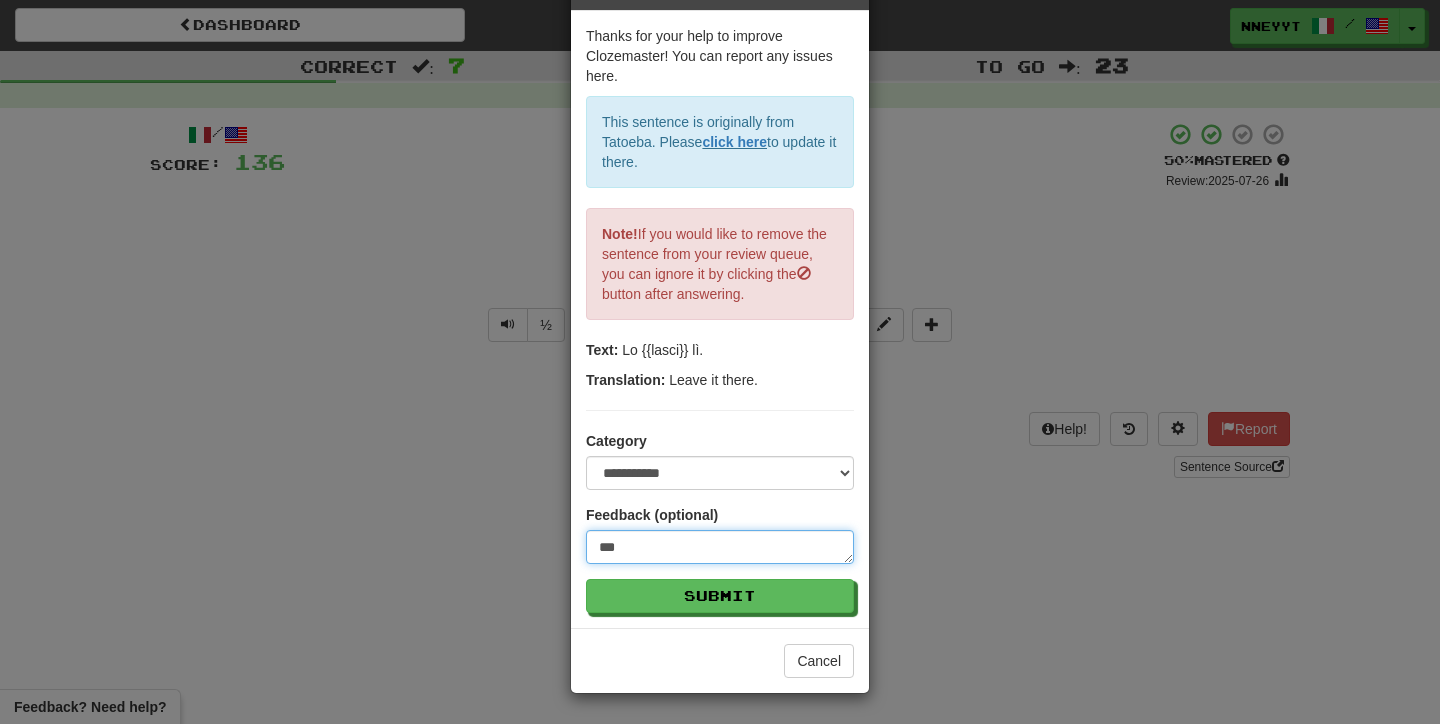 type on "****" 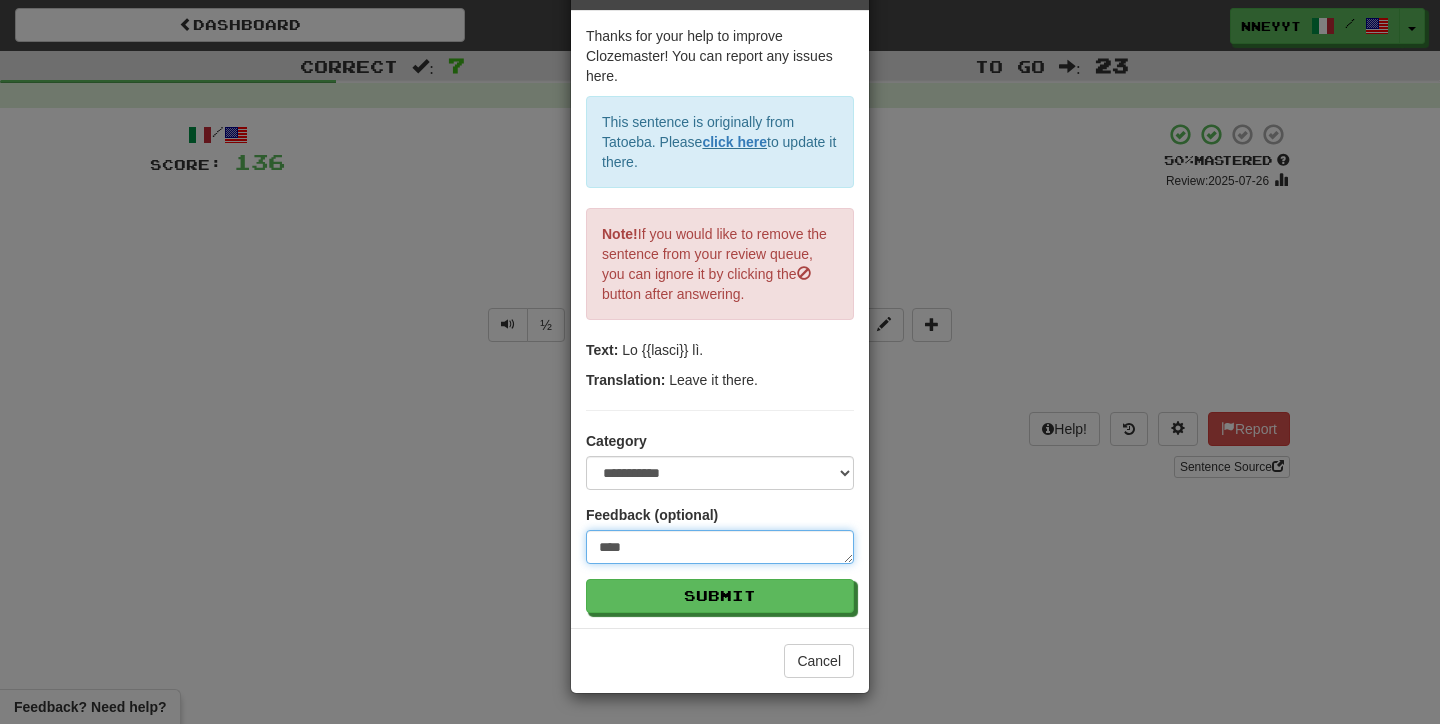 type on "*****" 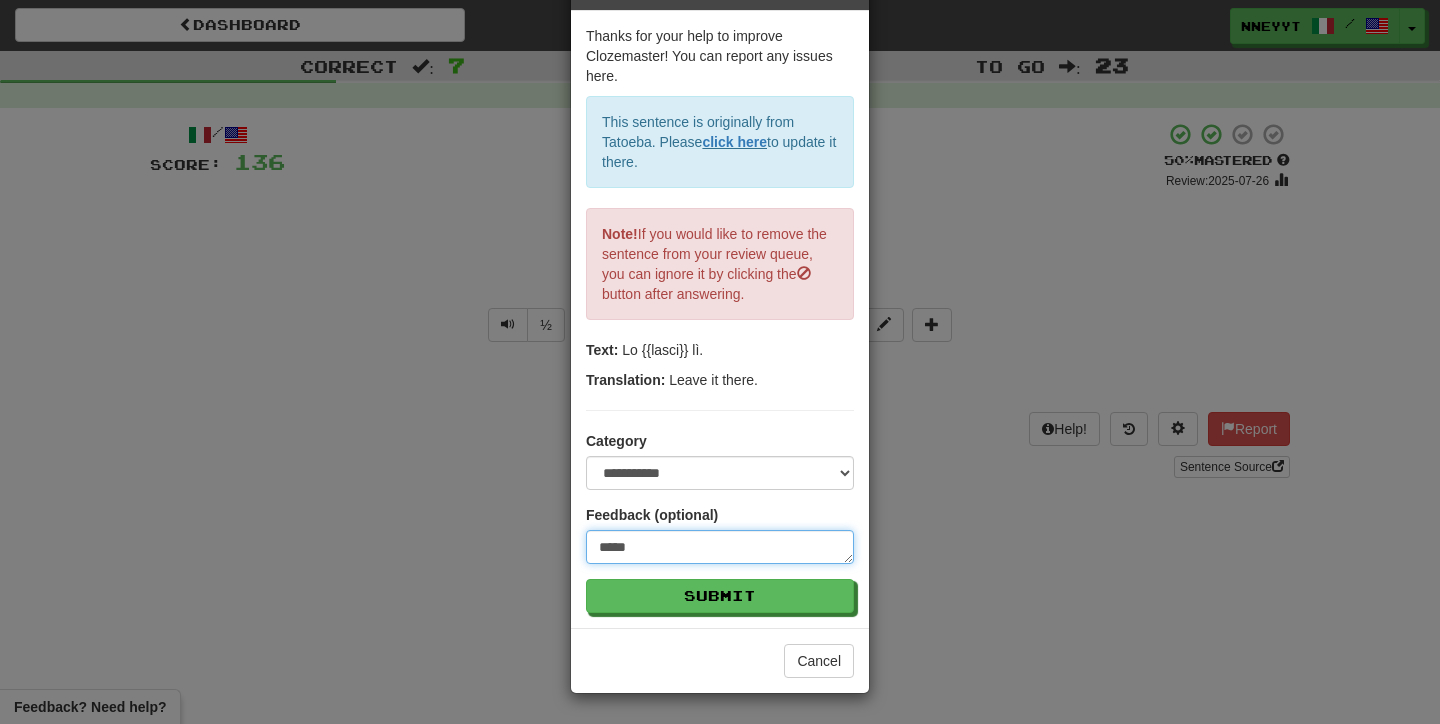 type on "*" 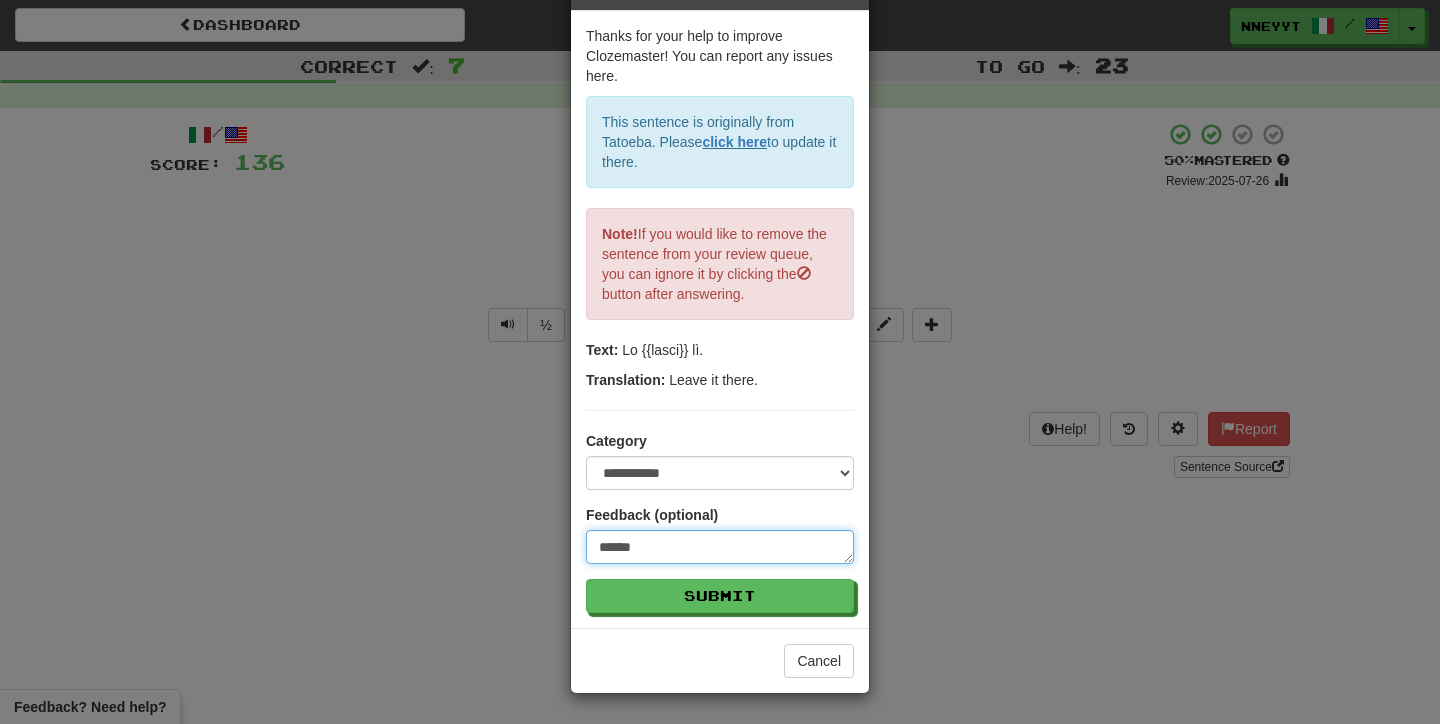 type on "*******" 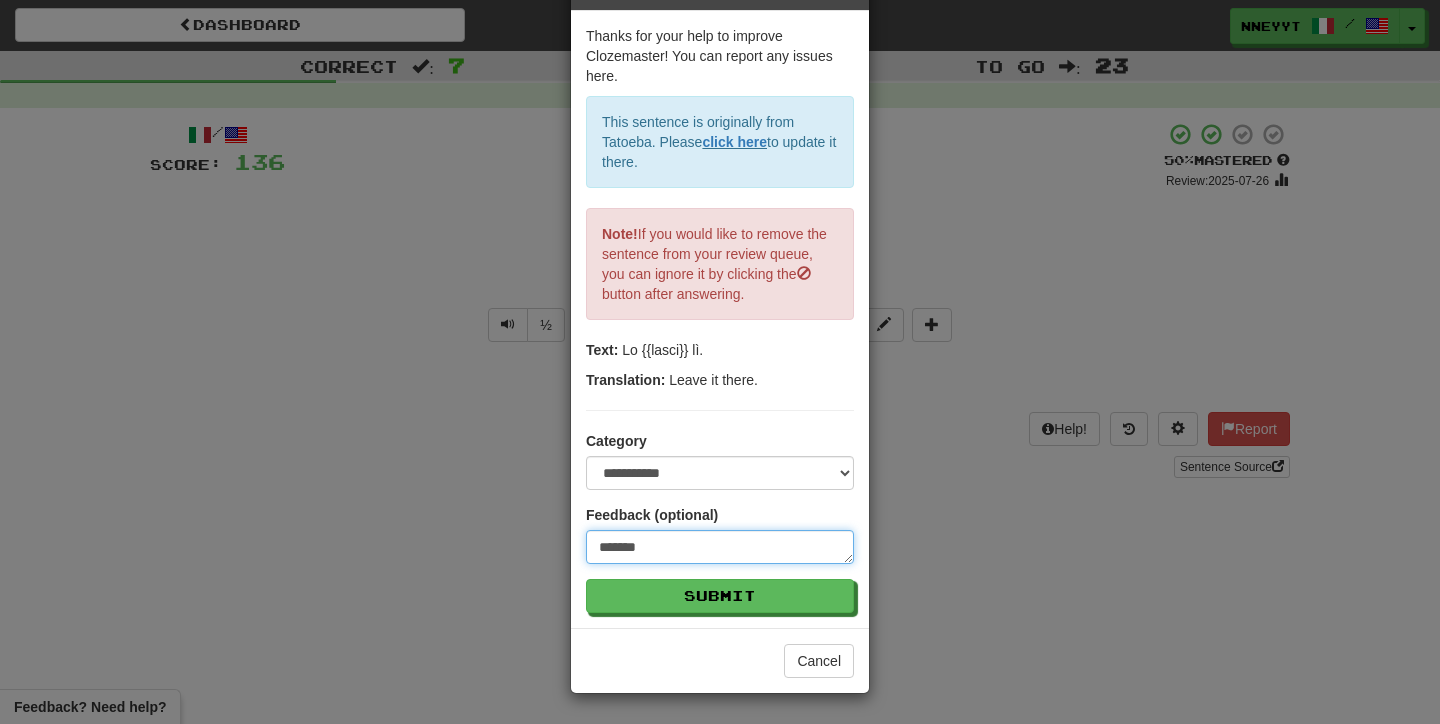 type on "********" 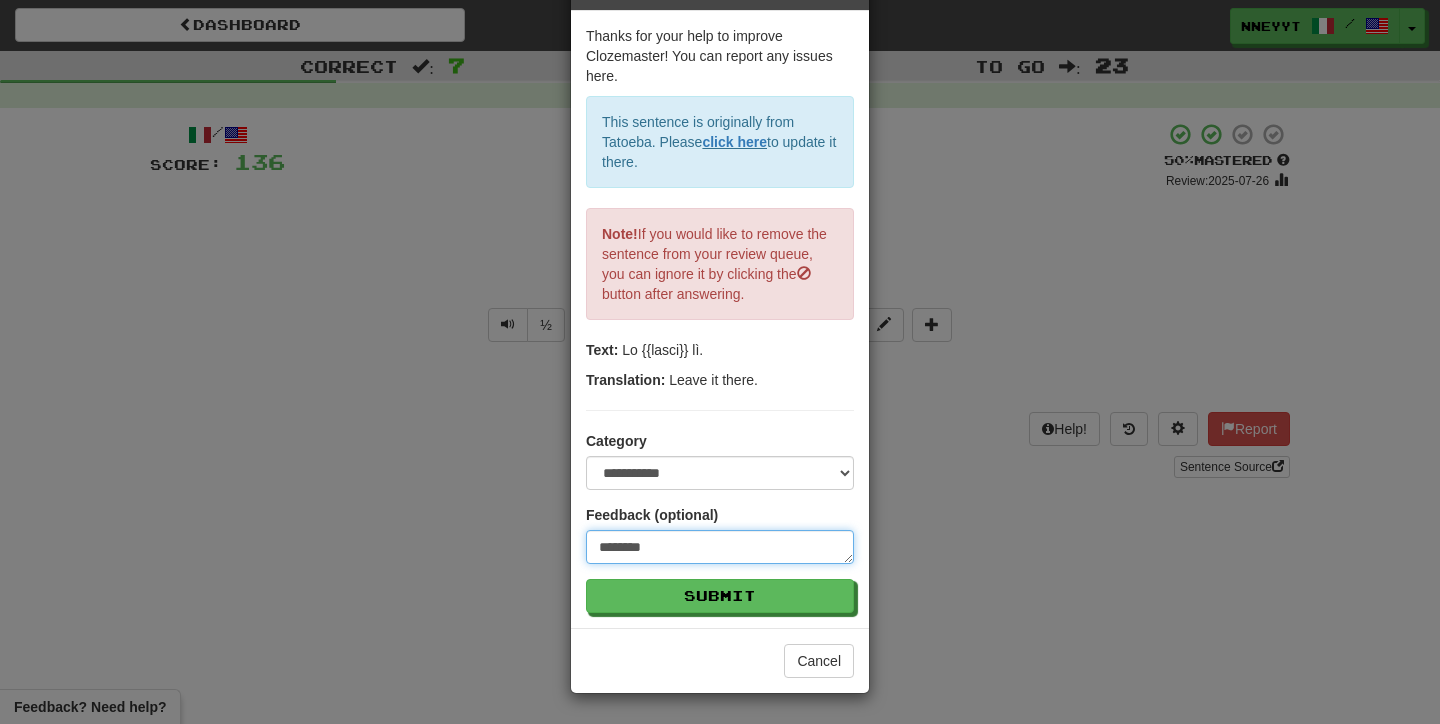 type on "********" 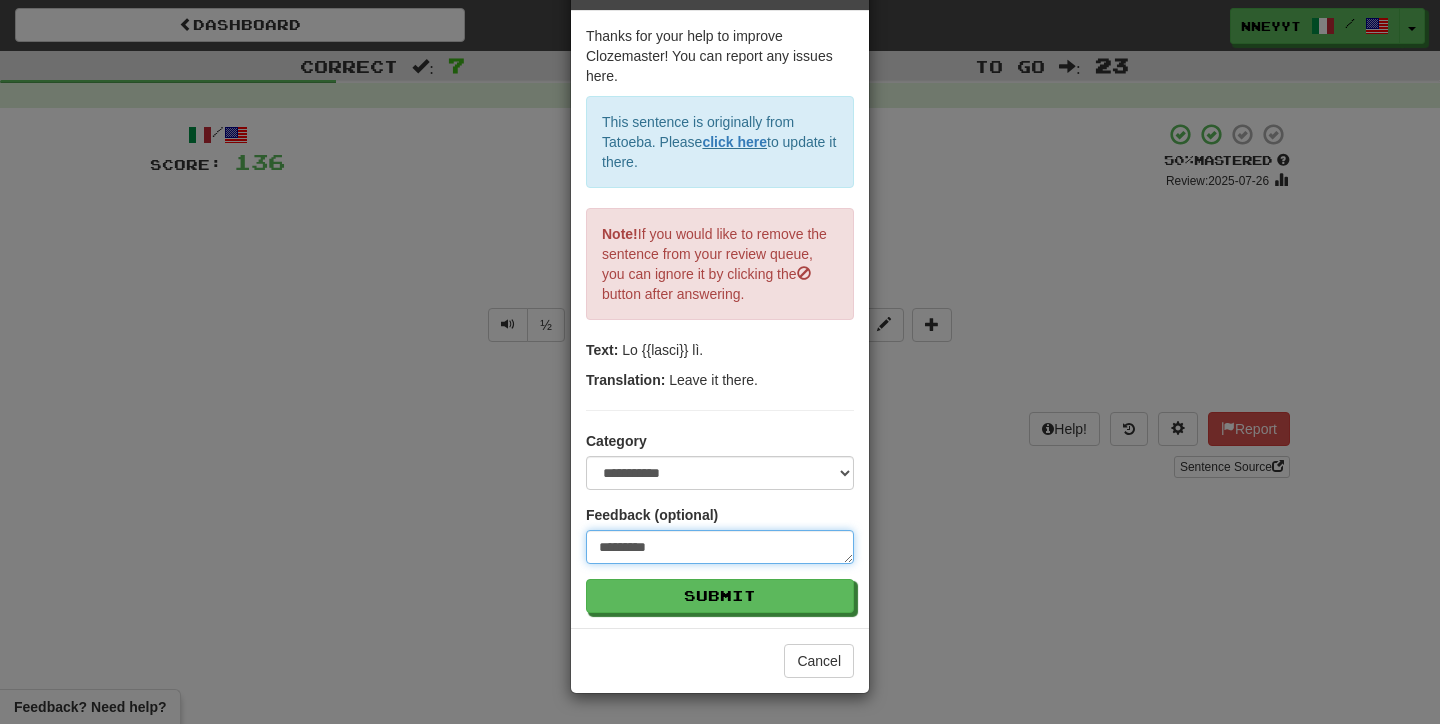 type on "**********" 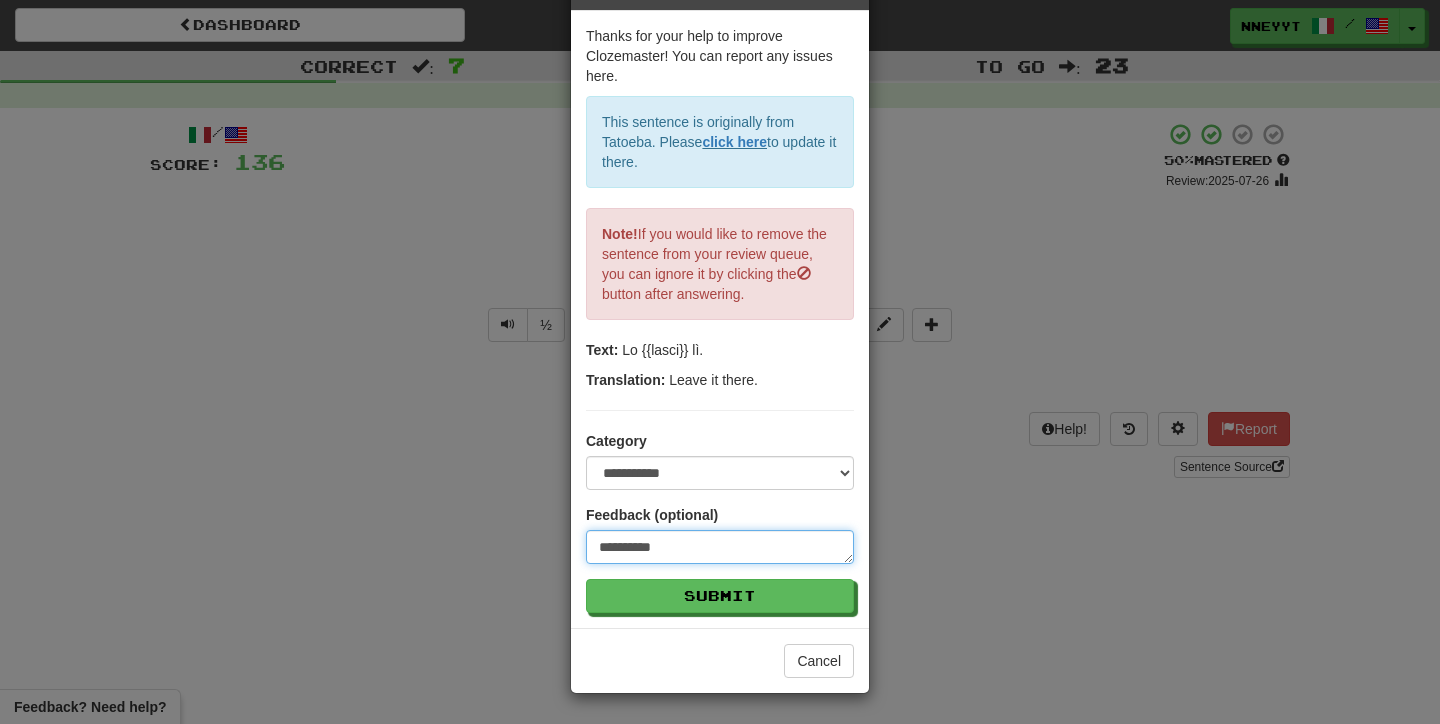 type on "**********" 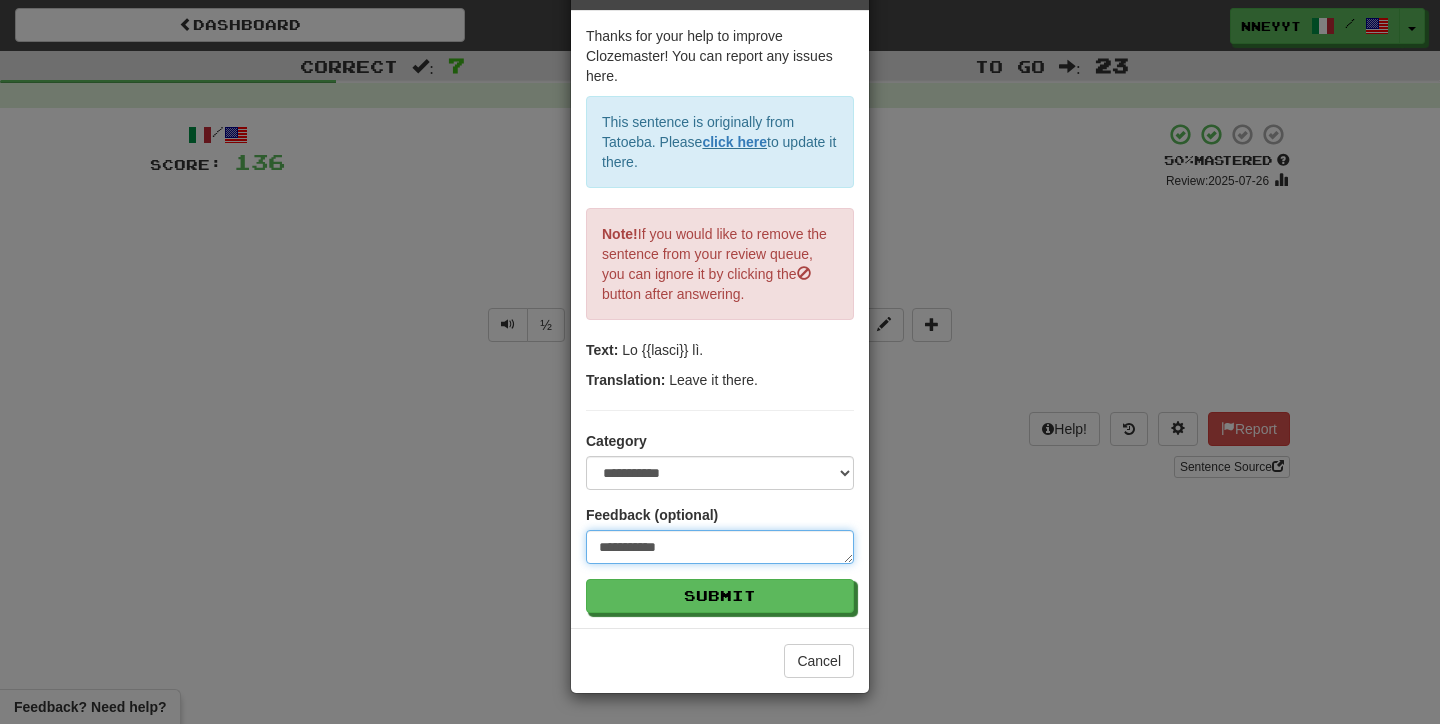 type on "**********" 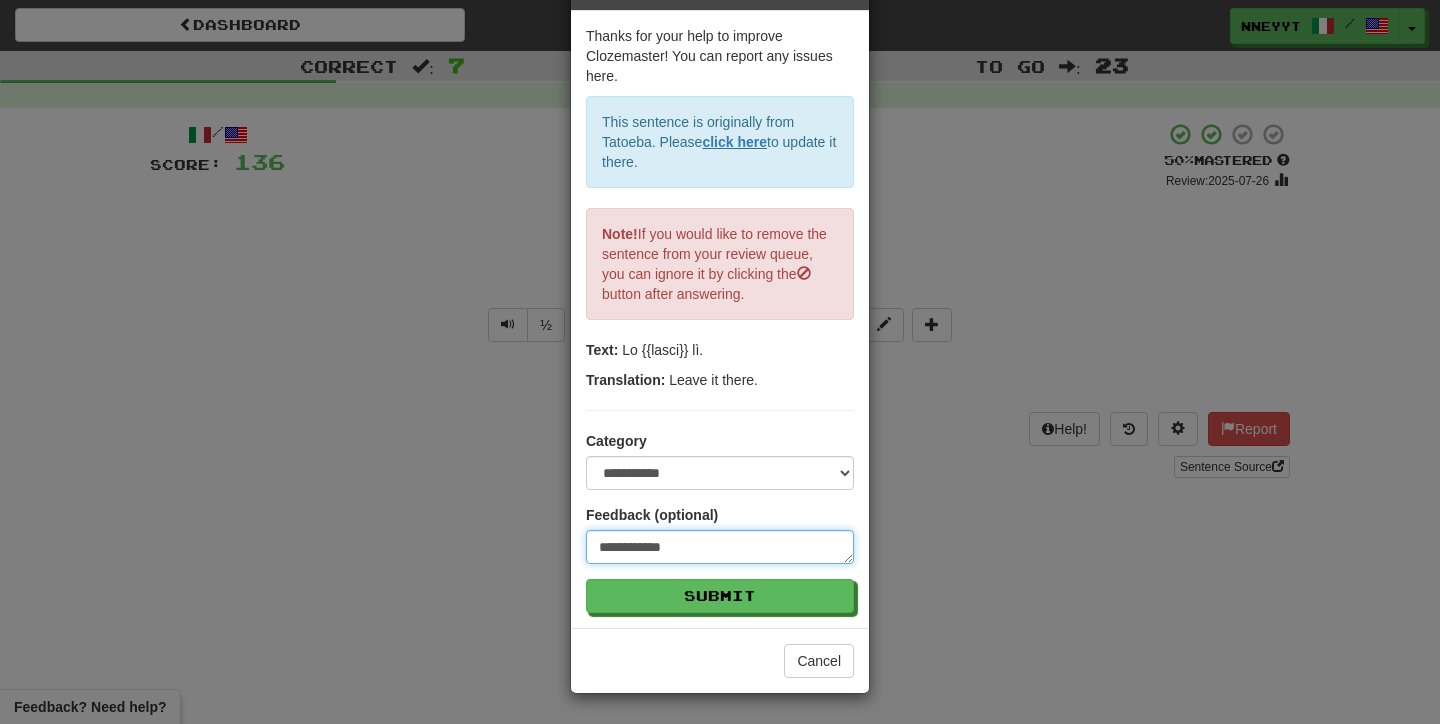 type on "**********" 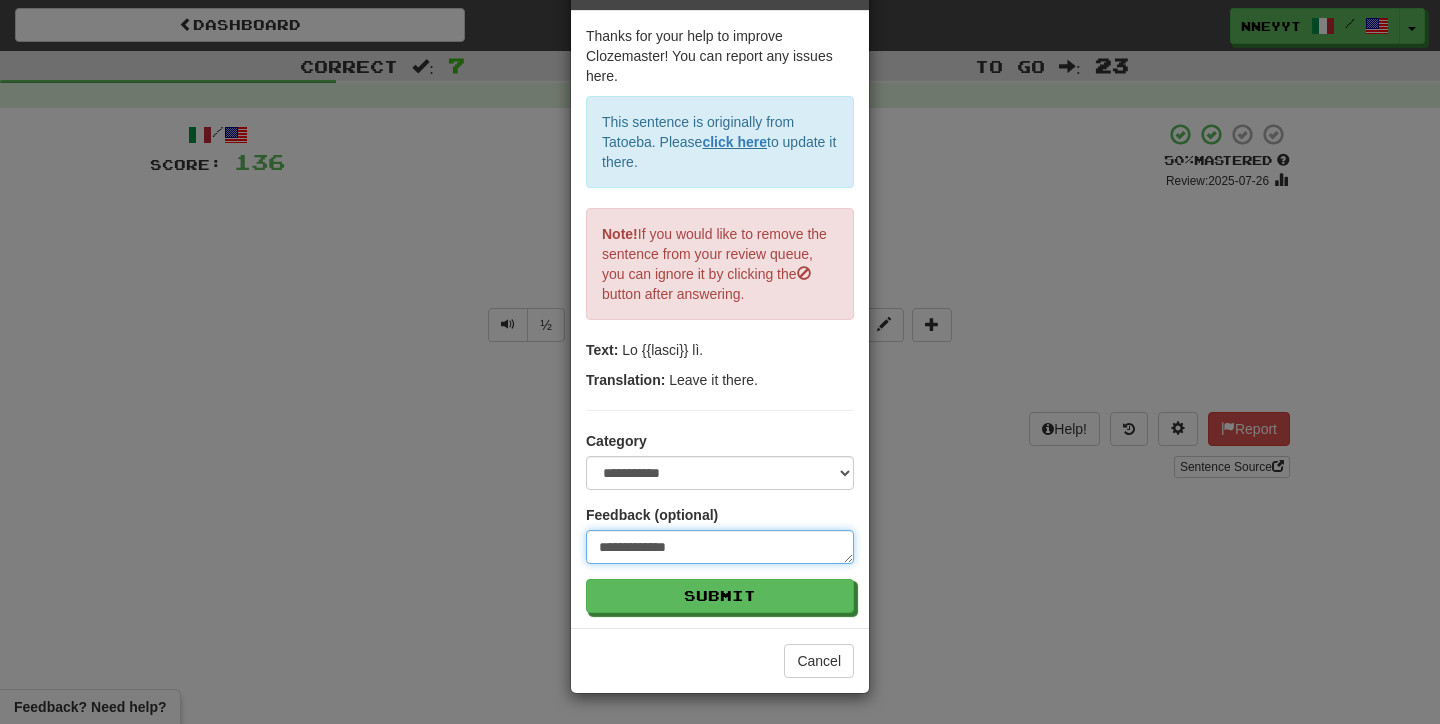 type on "**********" 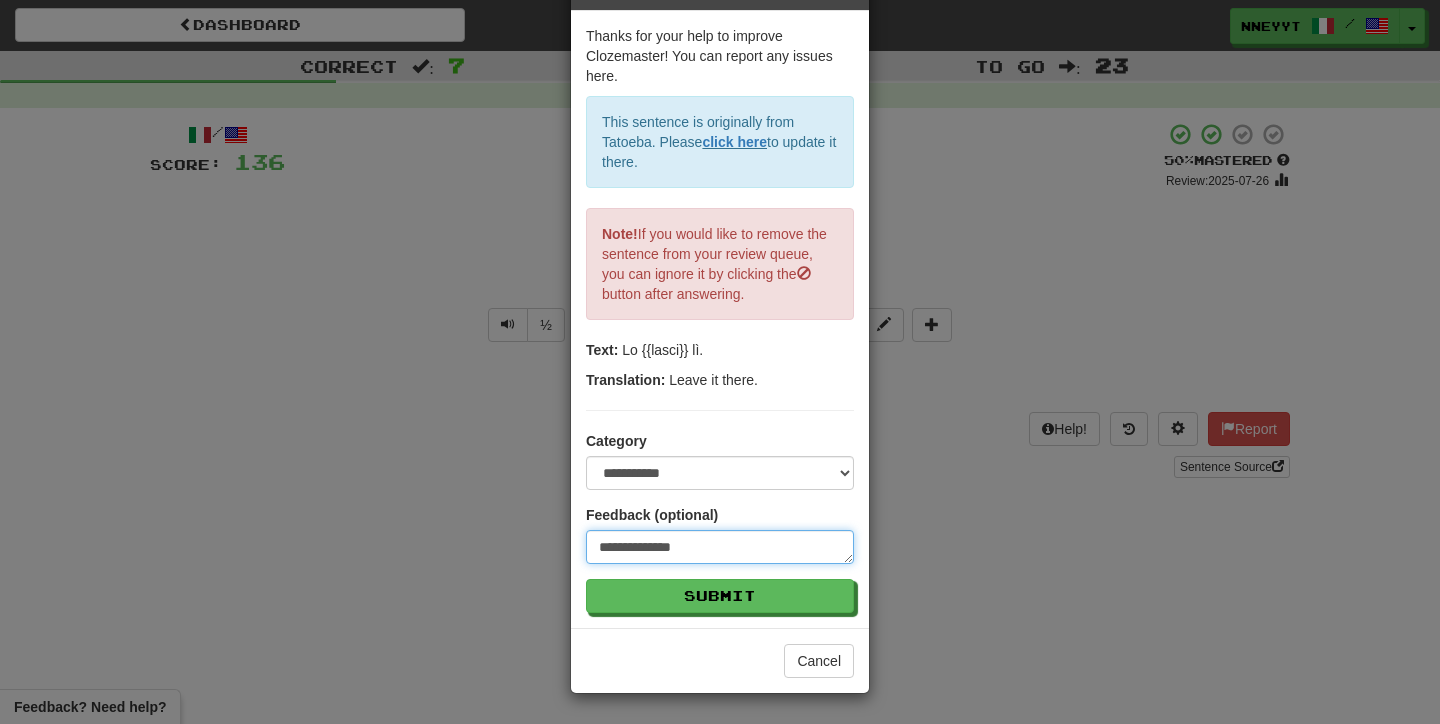 type on "**********" 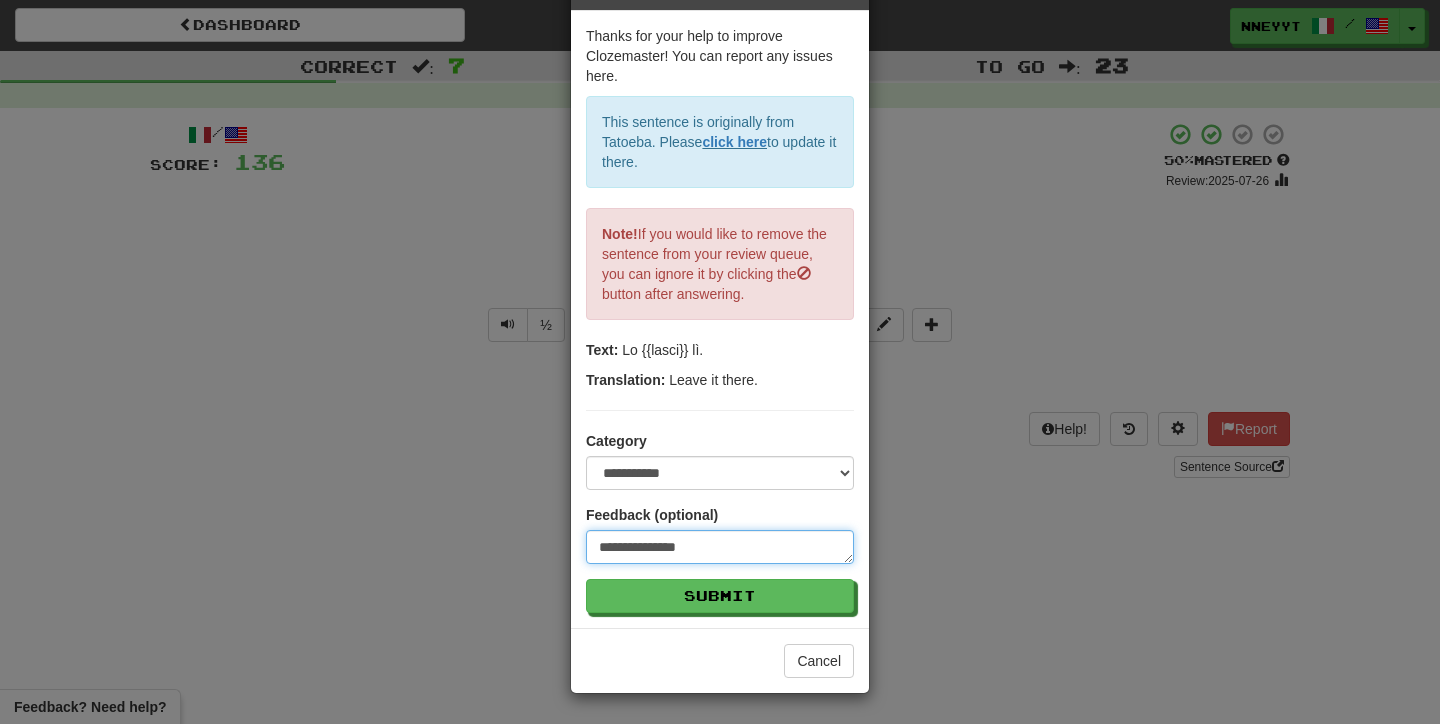 type on "*" 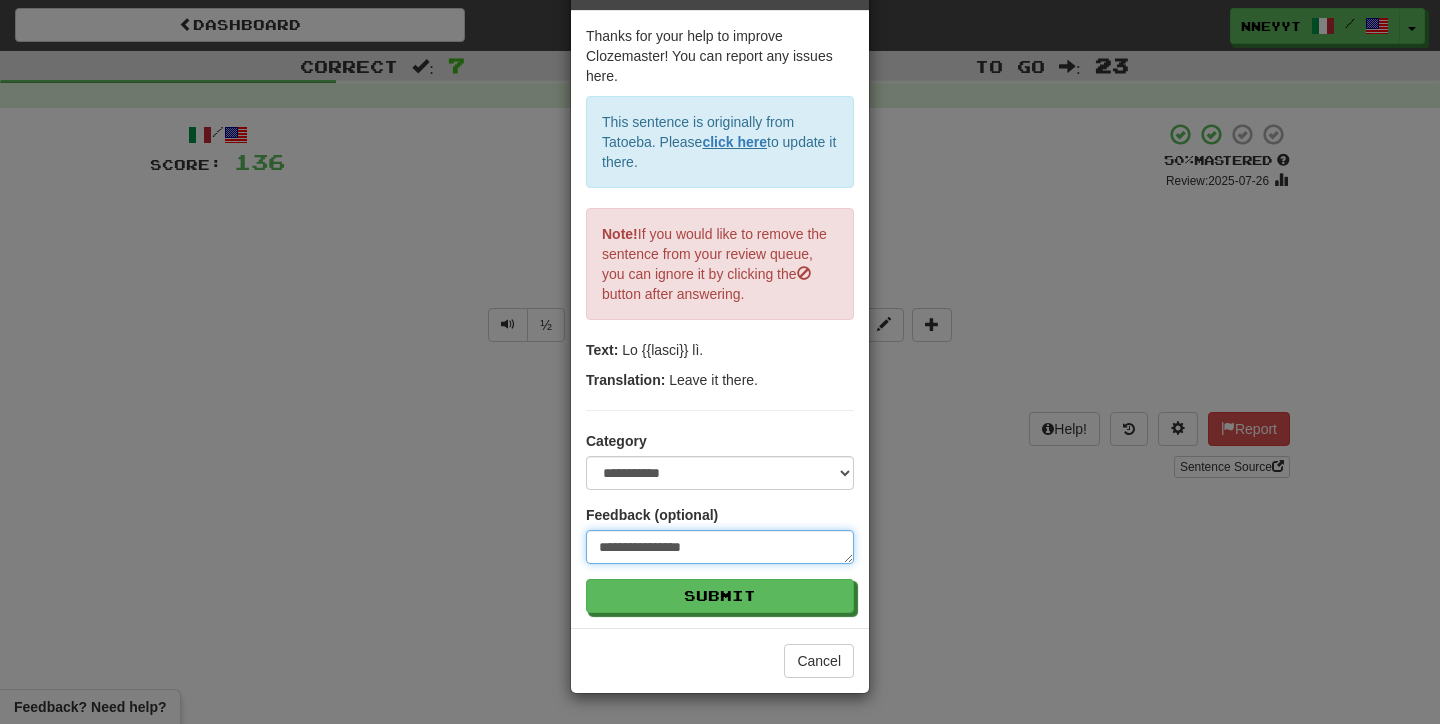 type on "**********" 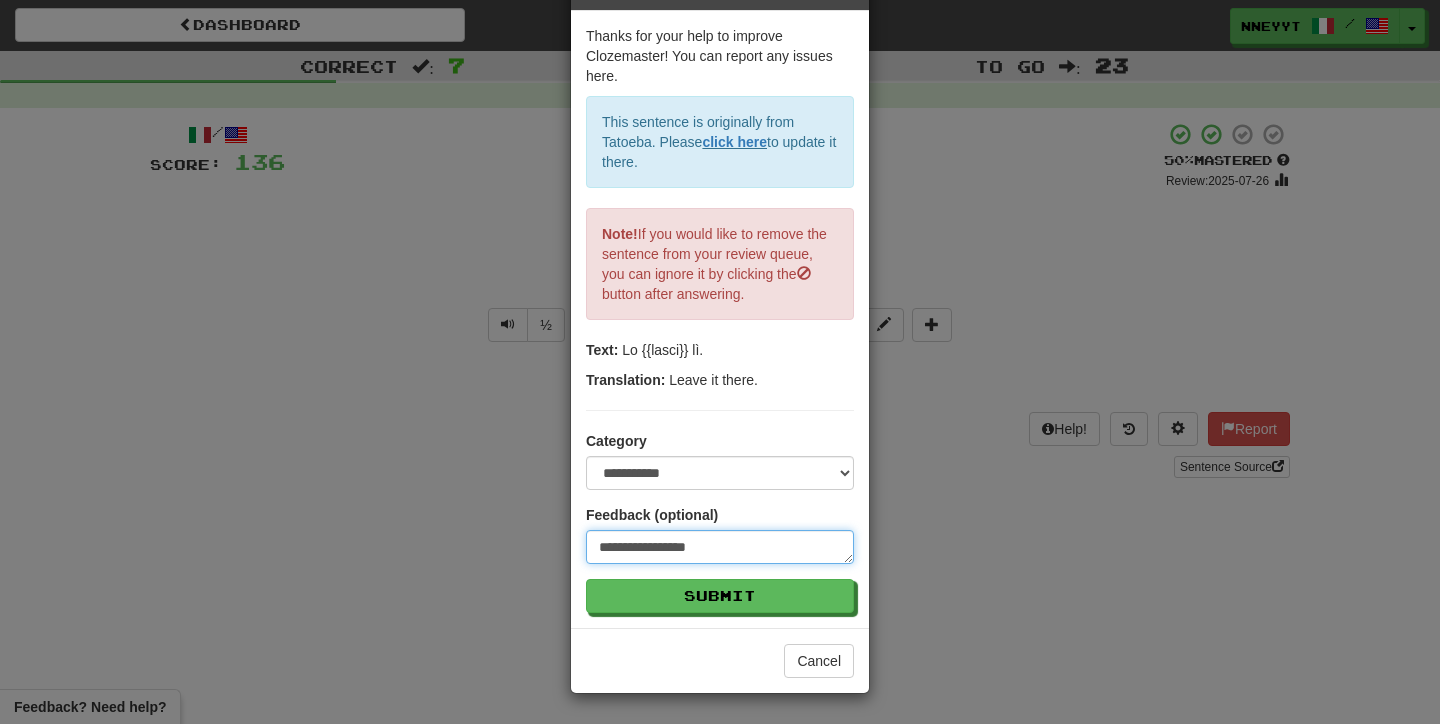 type on "**********" 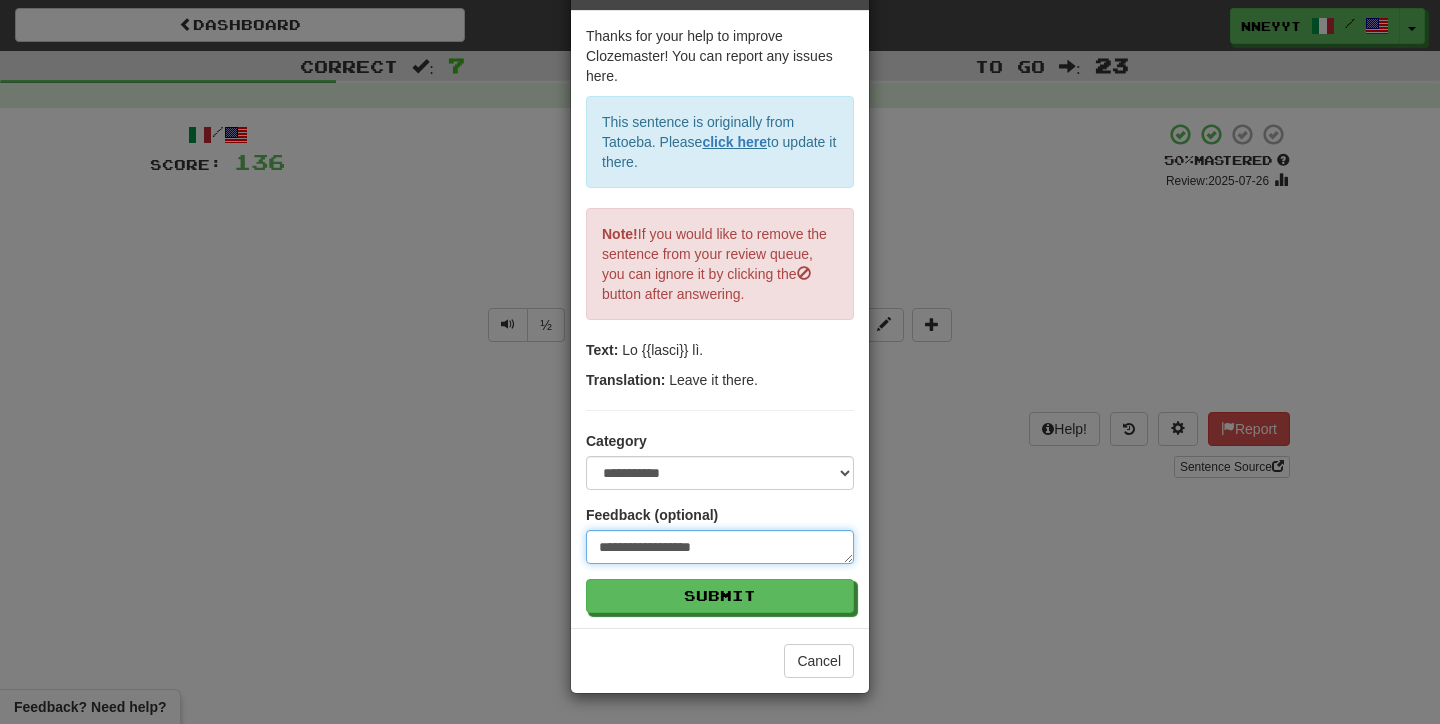 type on "*" 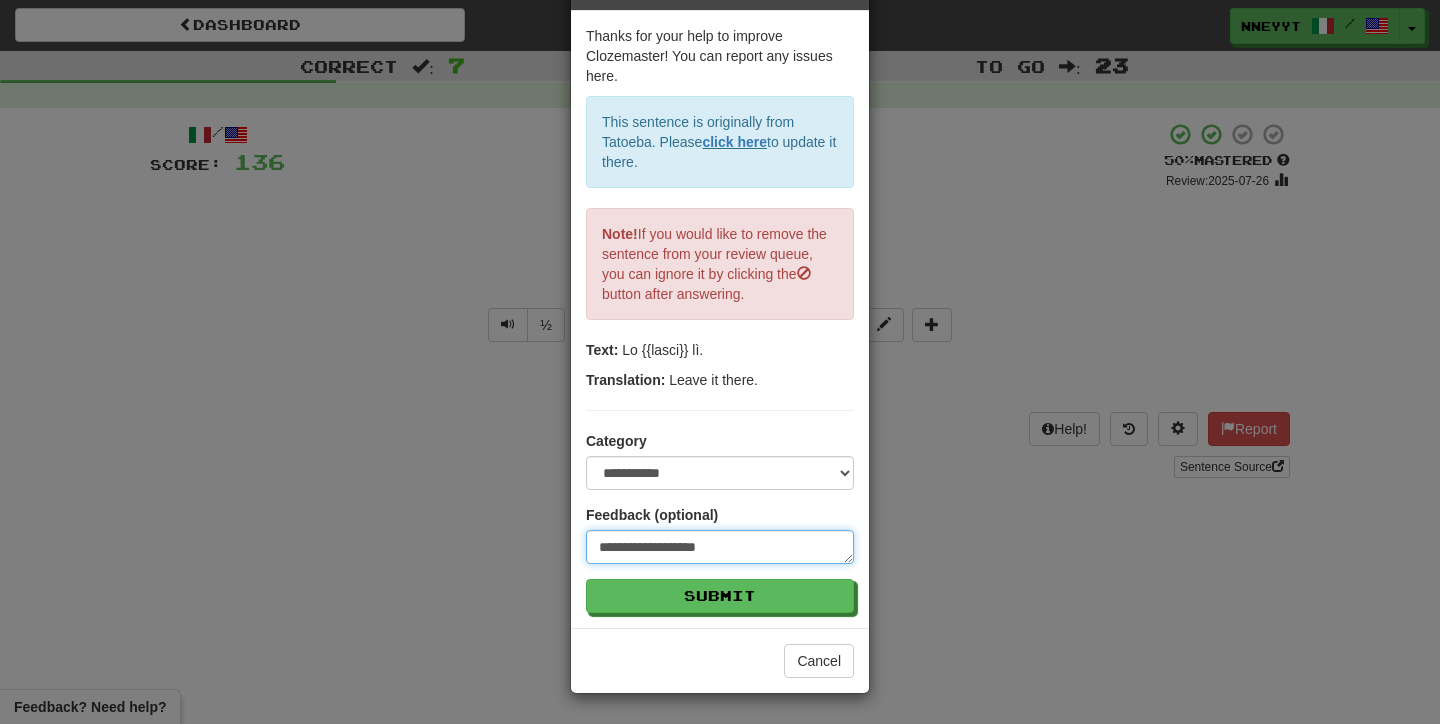 type on "*" 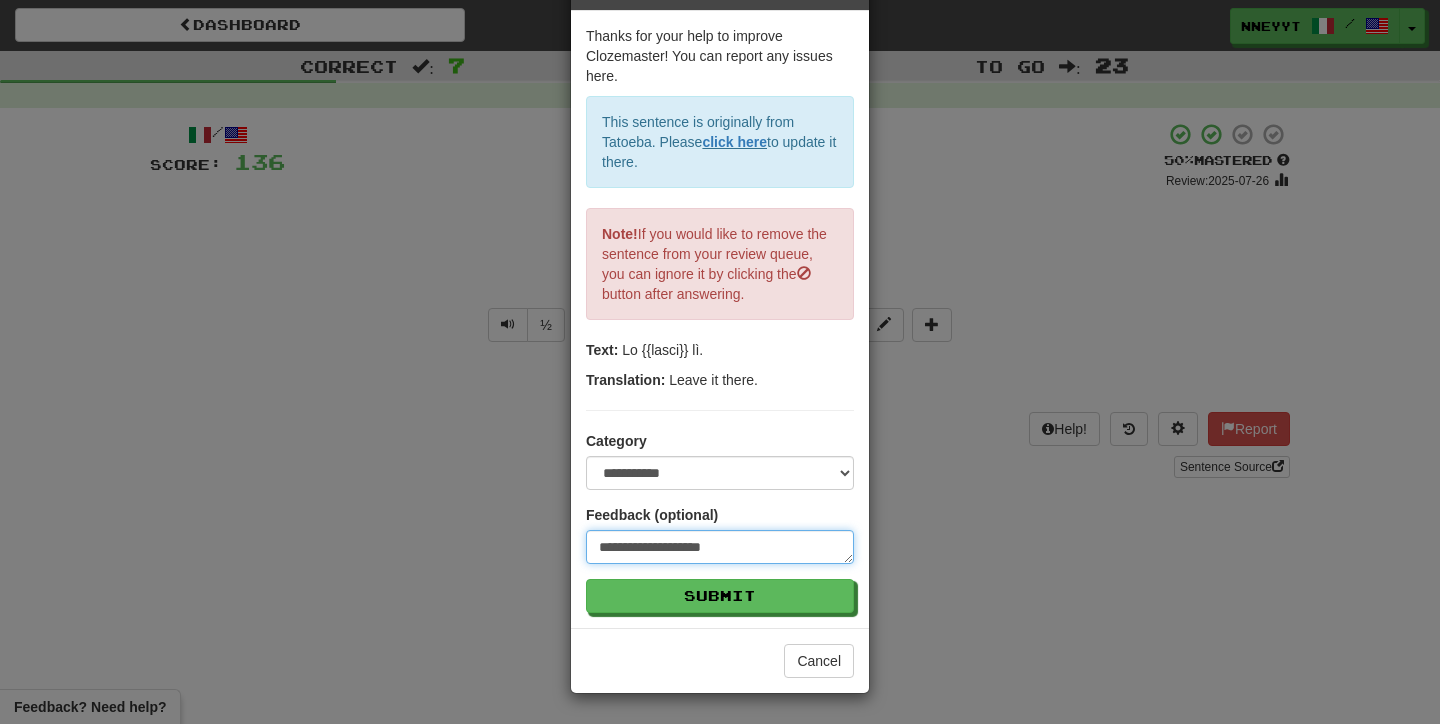 type on "**********" 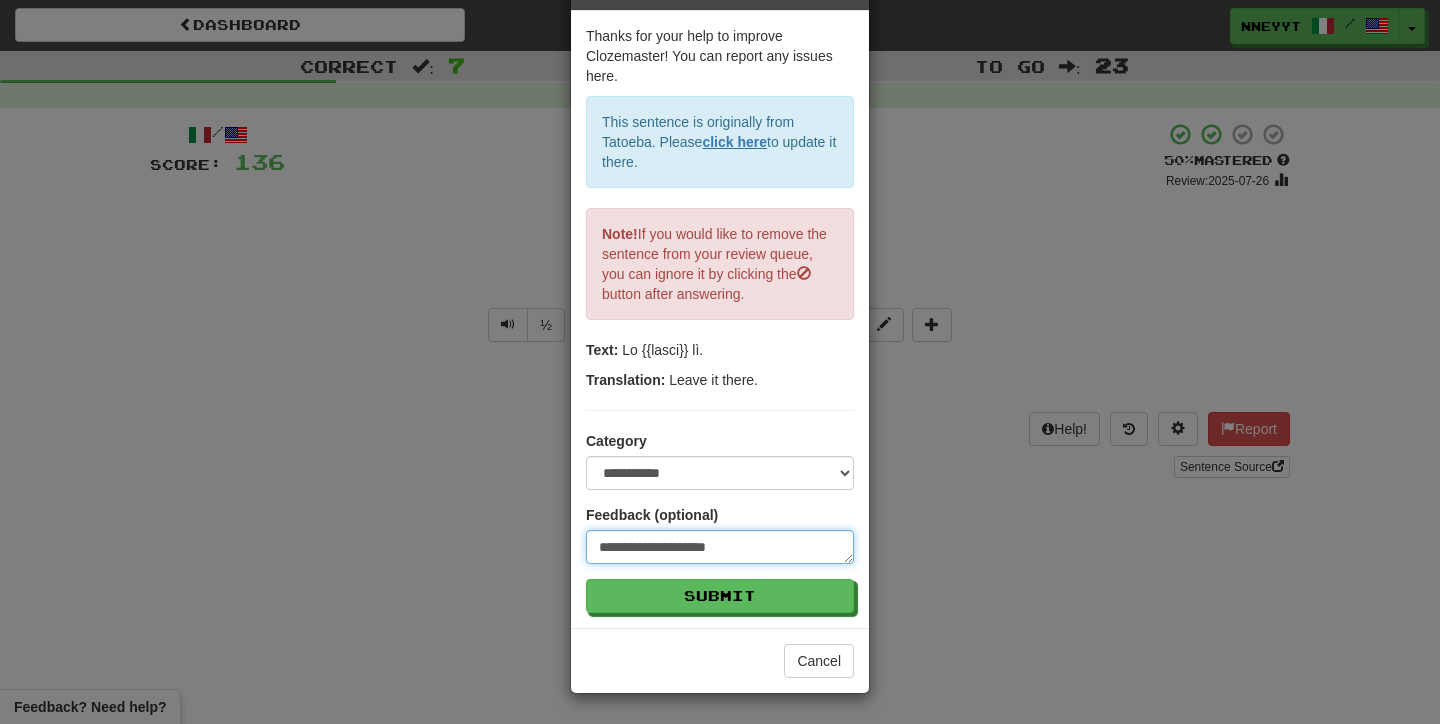 type on "**********" 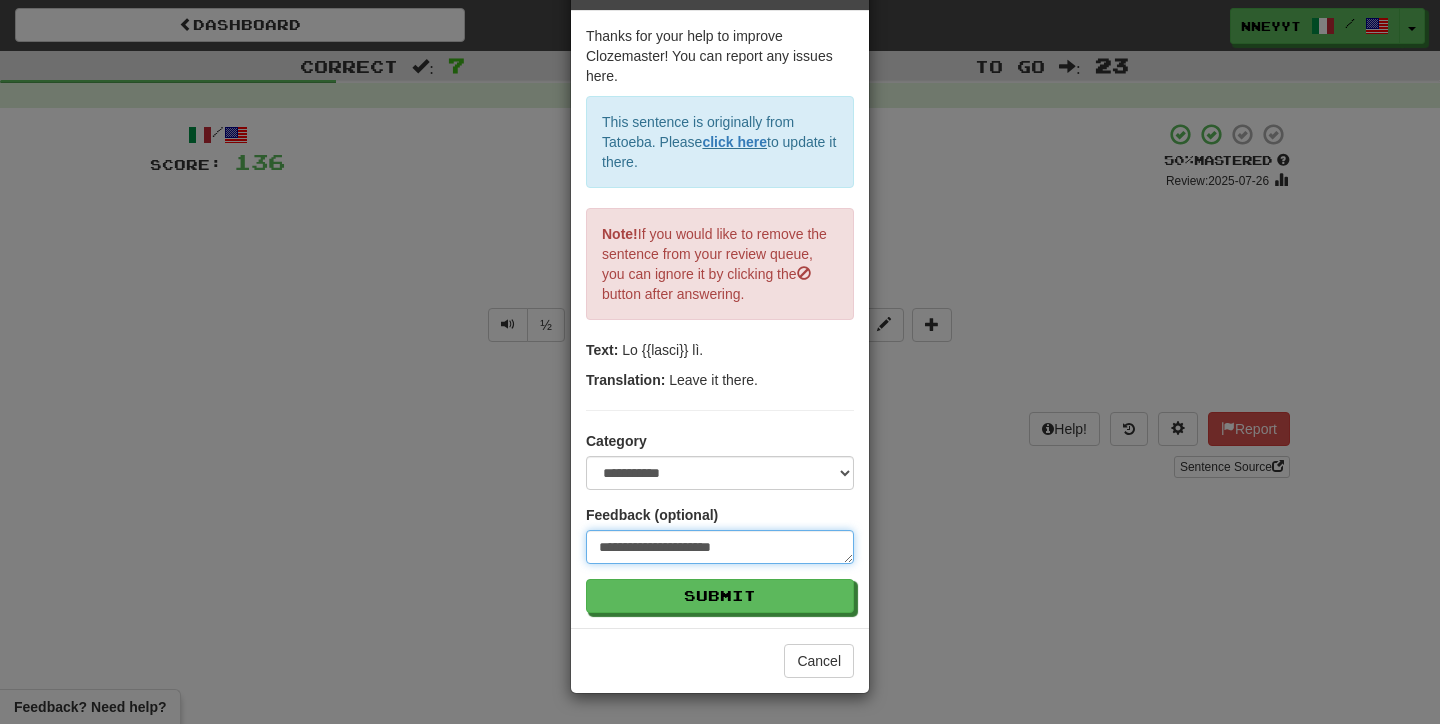 type on "**********" 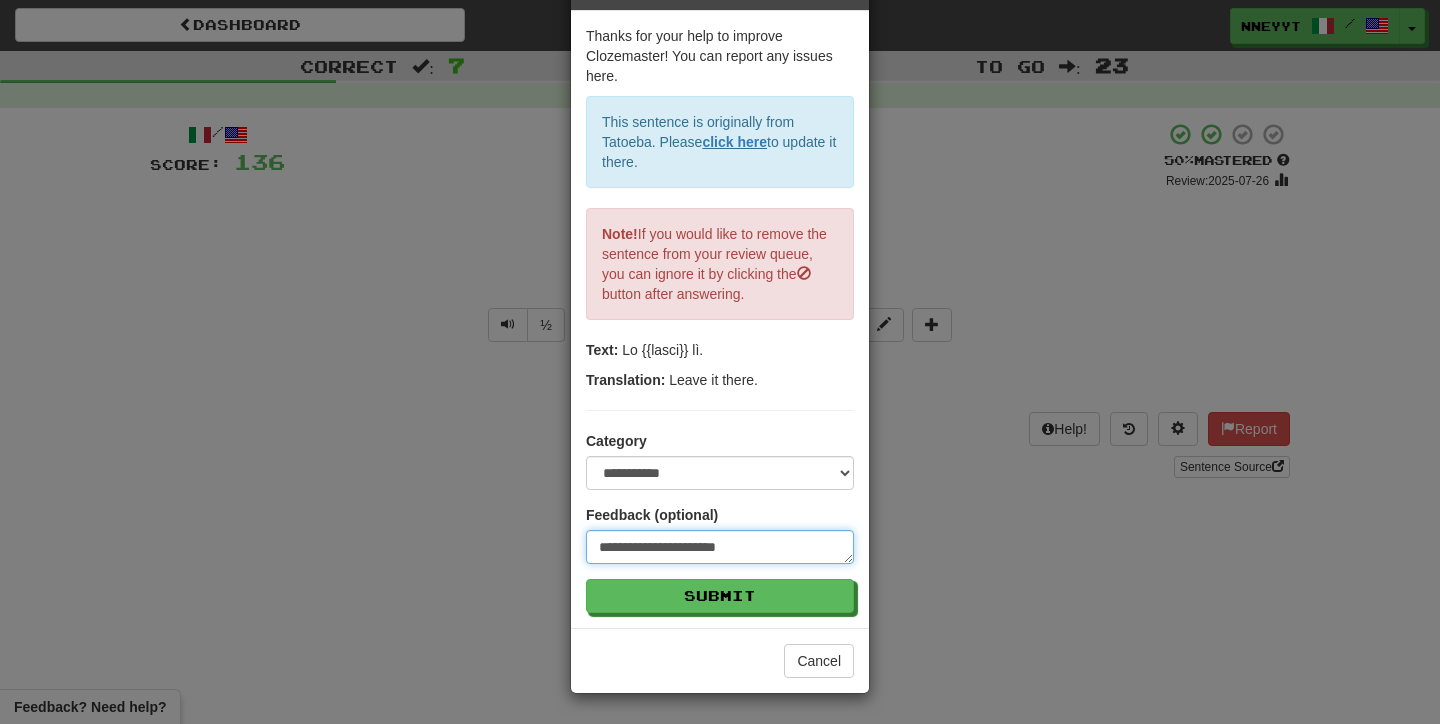 type on "**********" 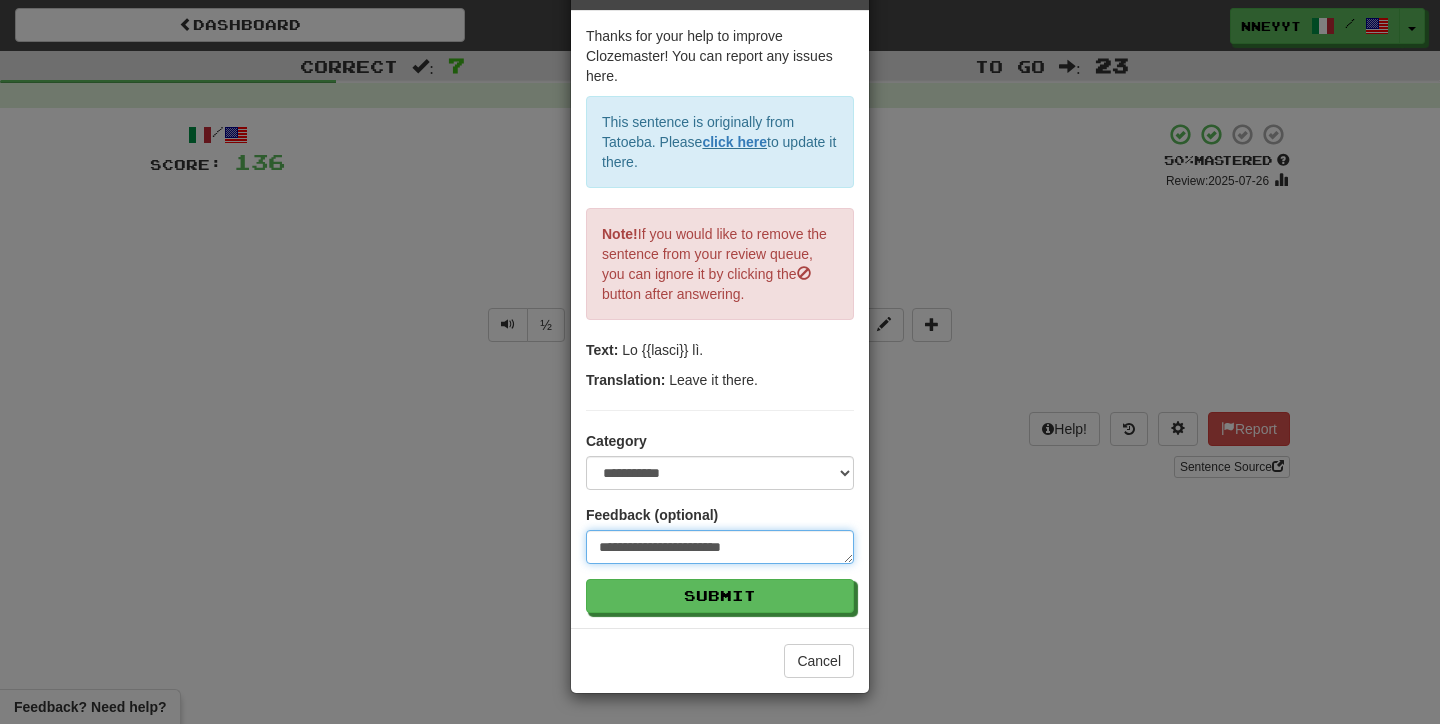 type on "*" 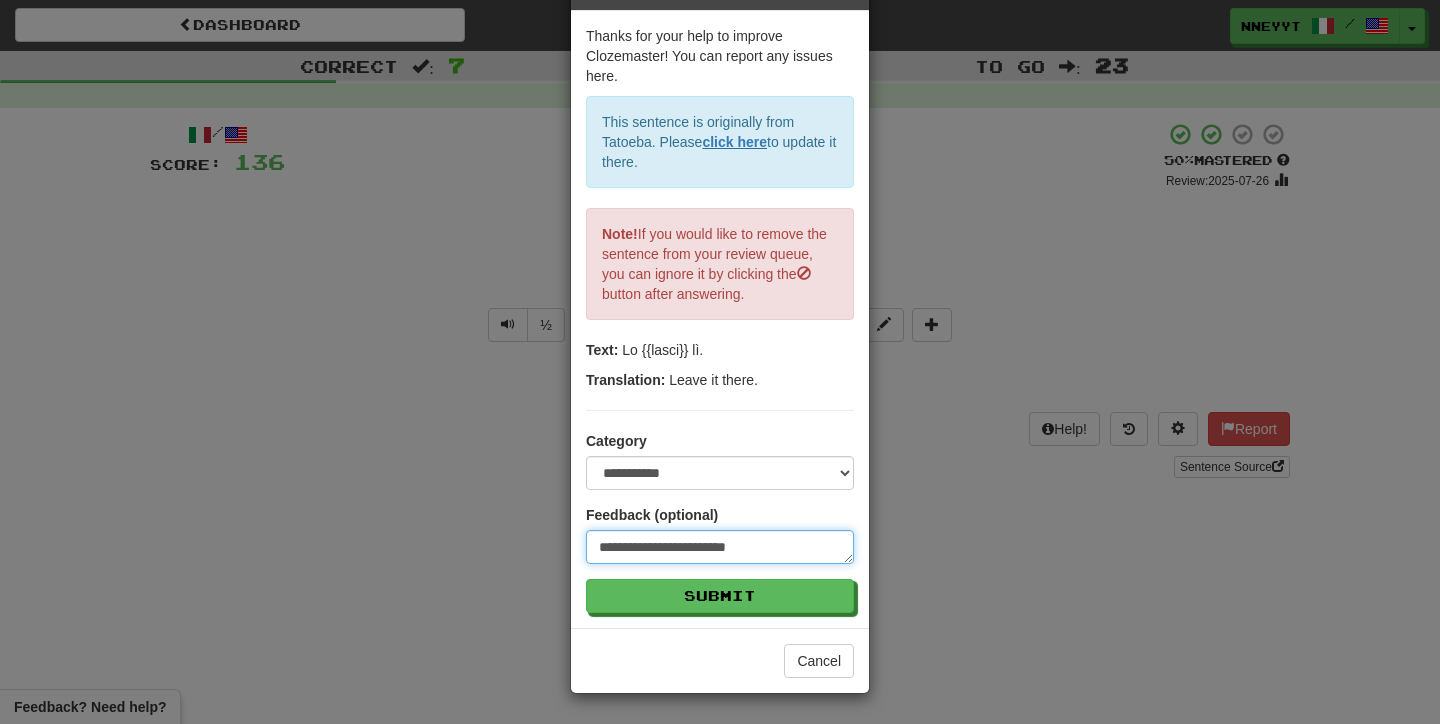 type on "**********" 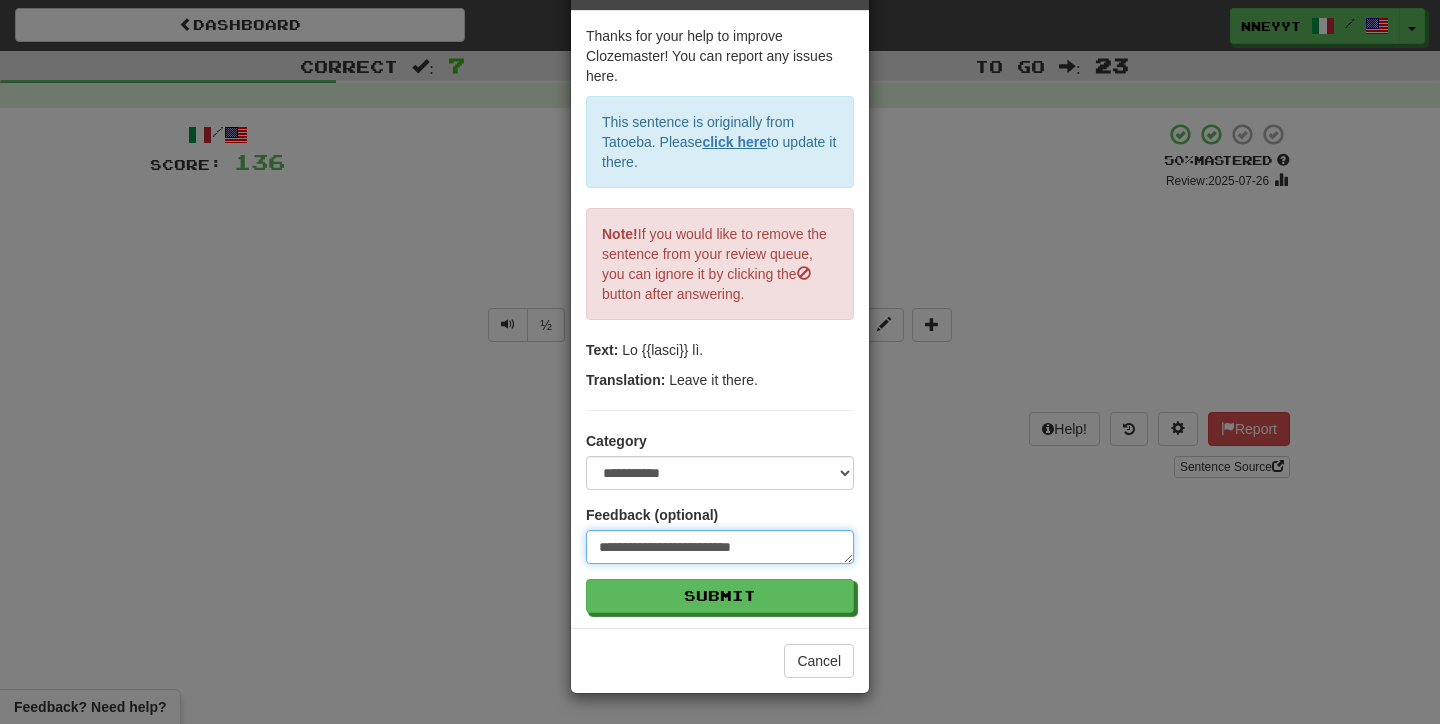 type on "**********" 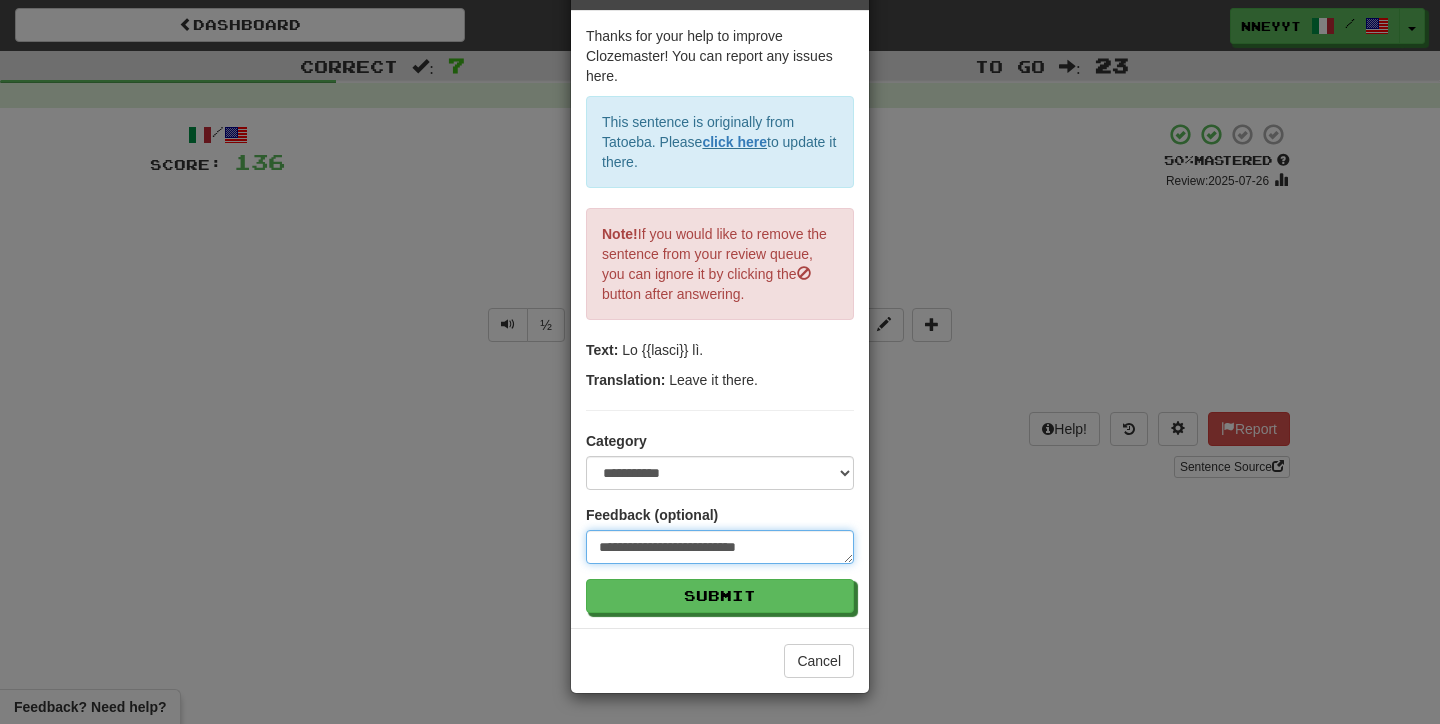 type on "**********" 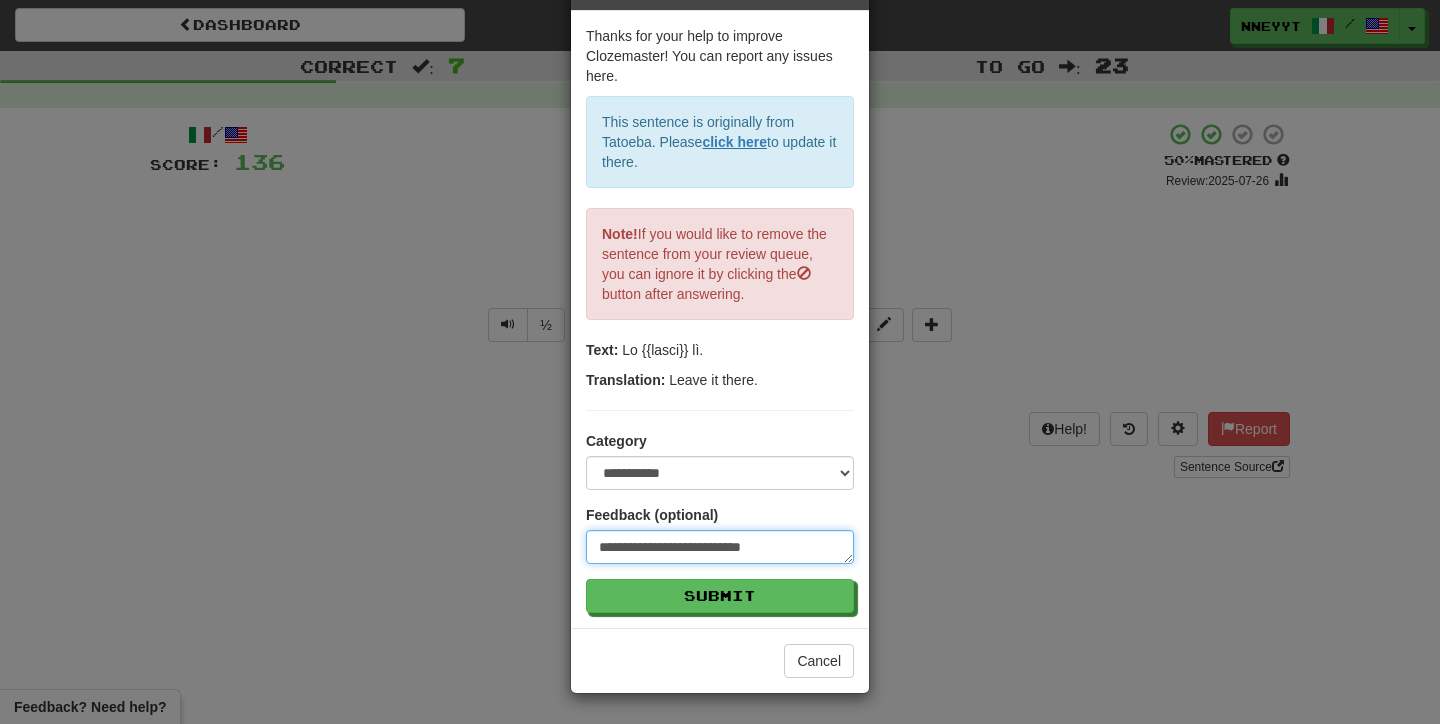 type on "**********" 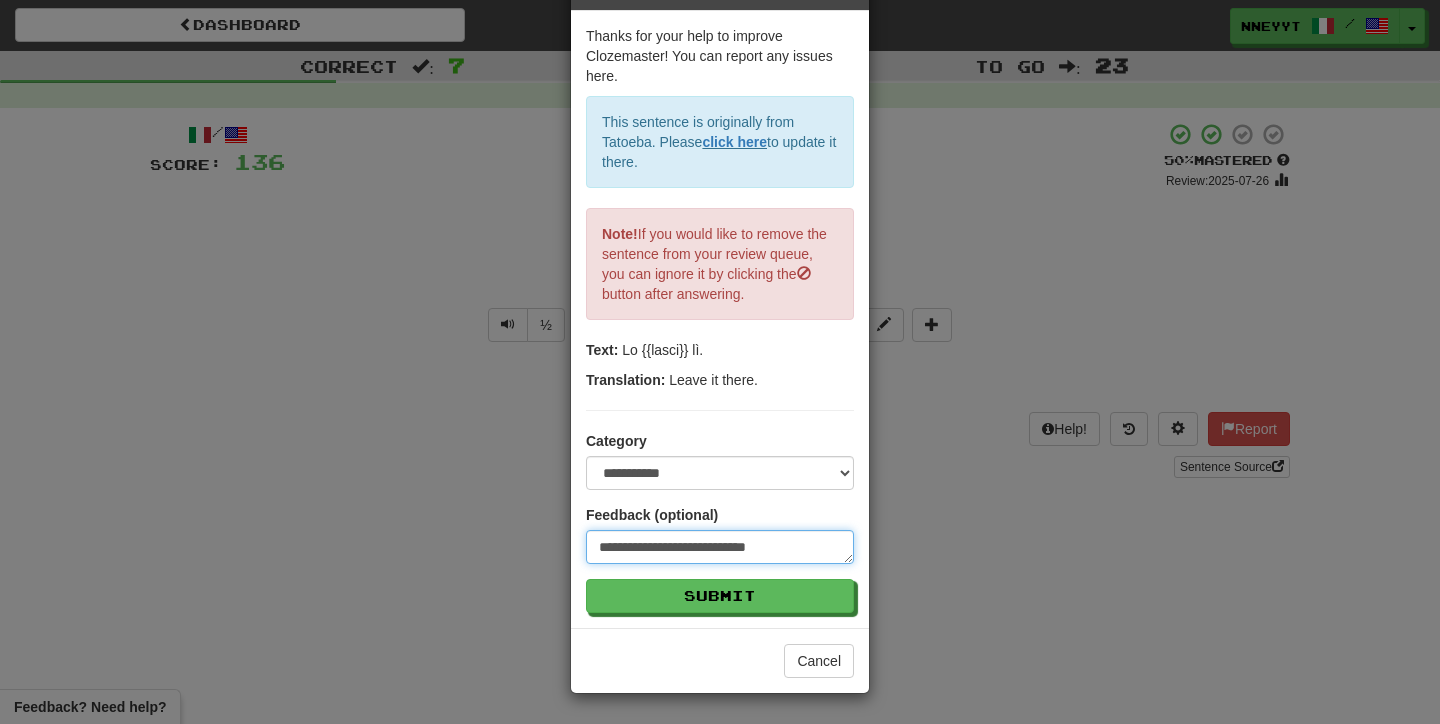 type on "**********" 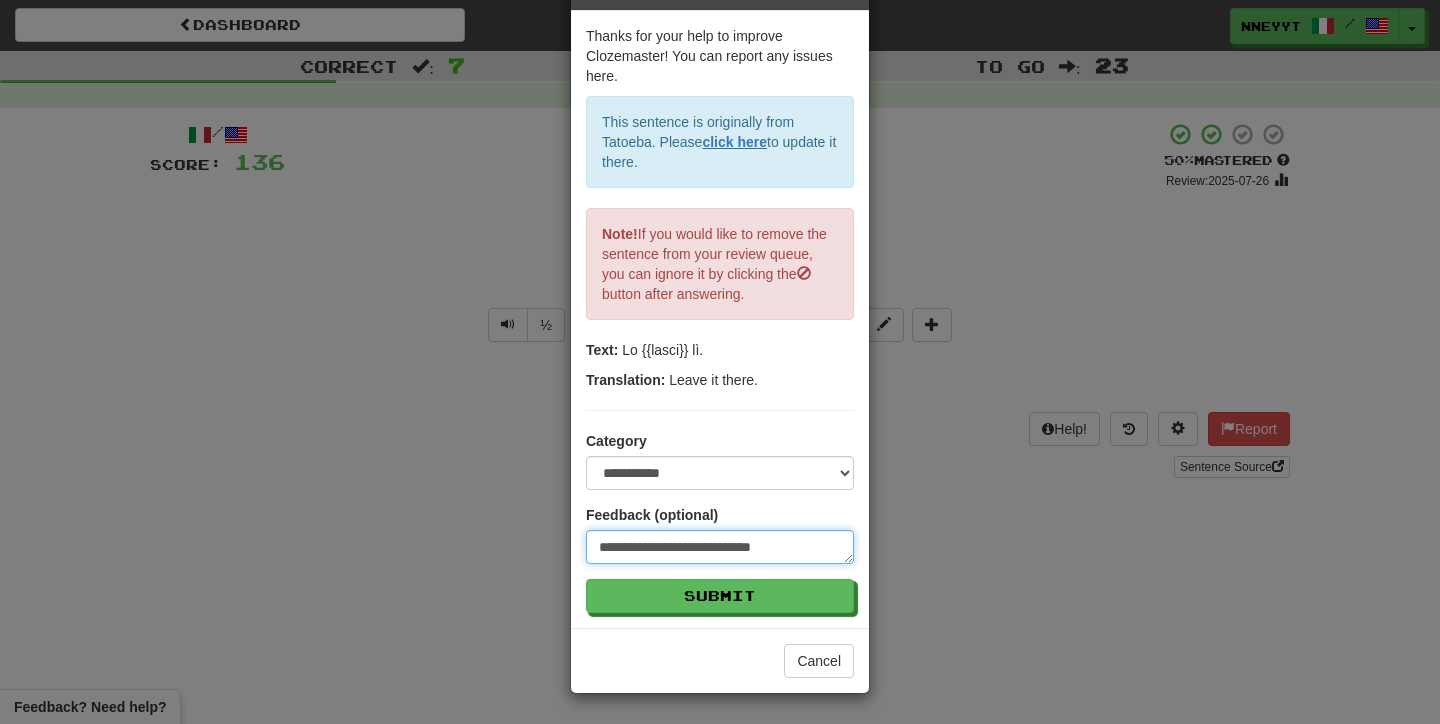 type on "**********" 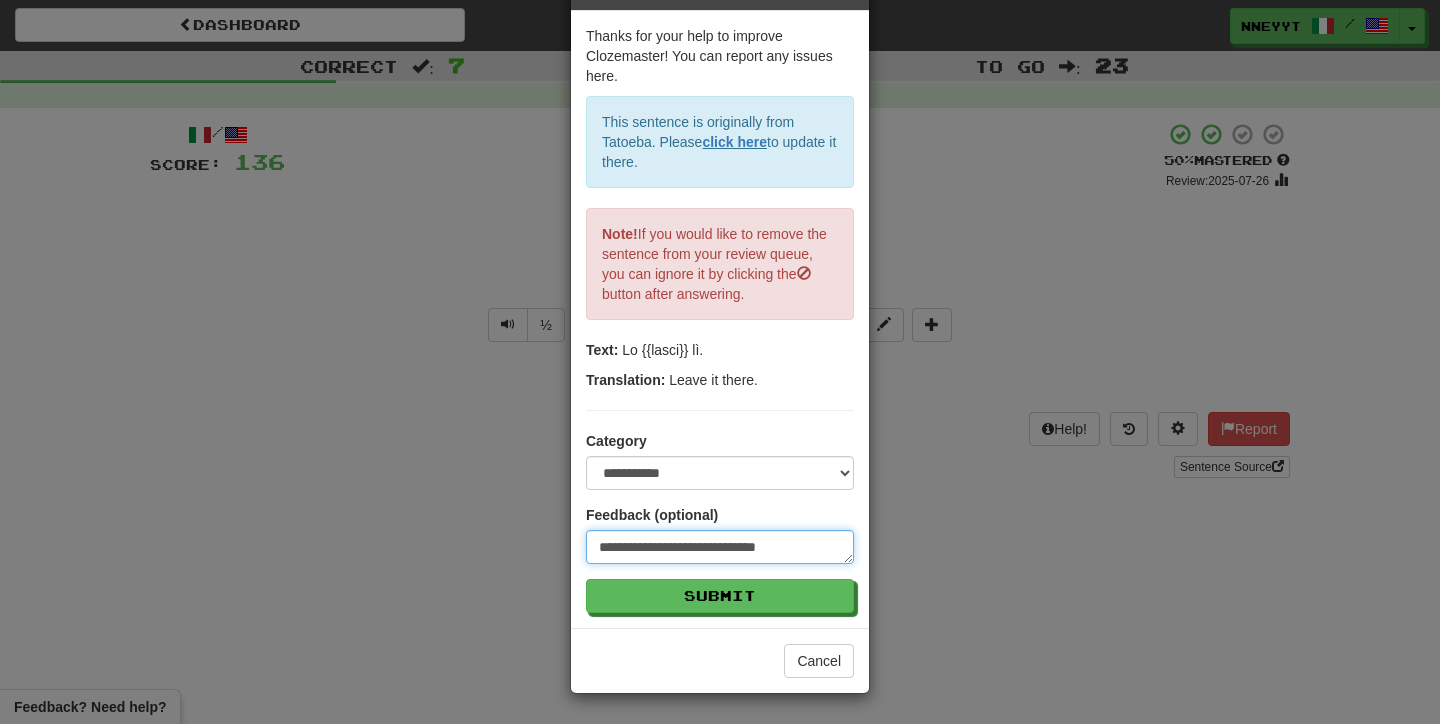 type on "**********" 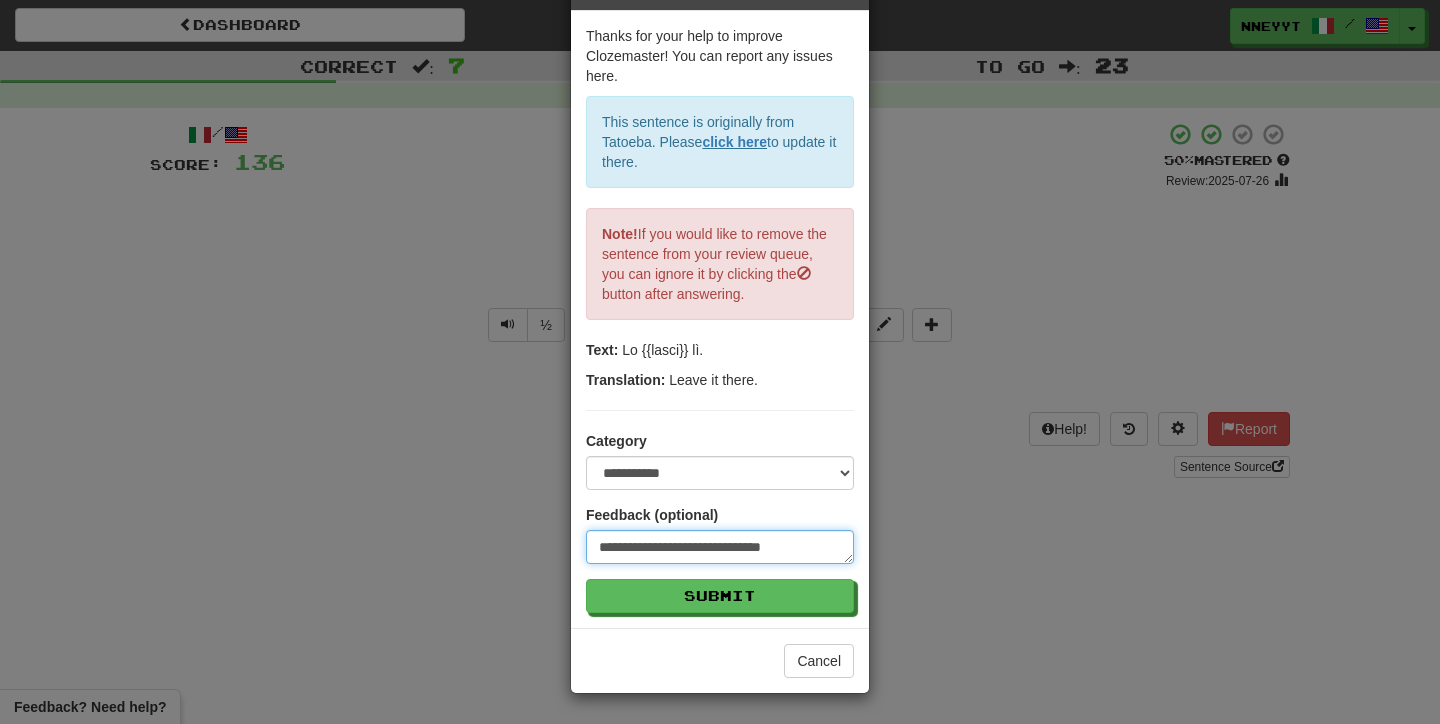 type on "**********" 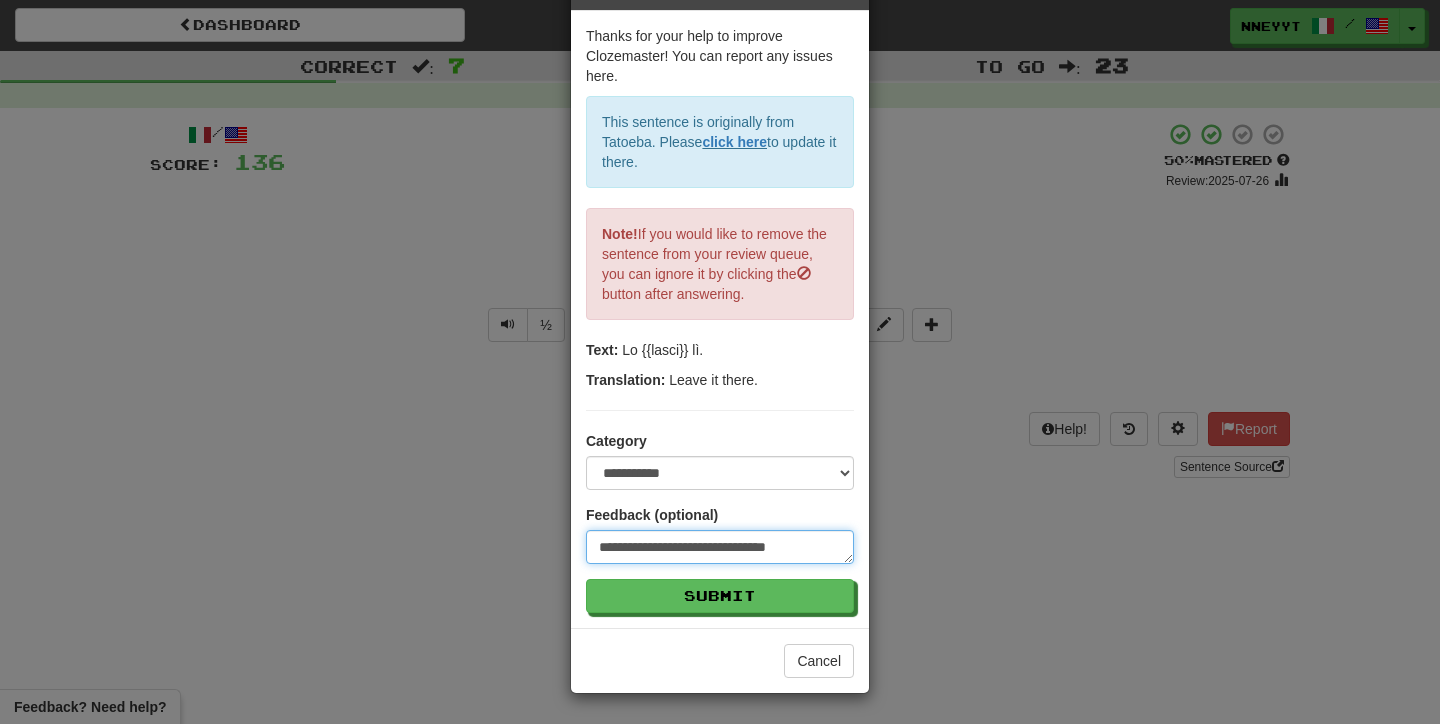 type on "**********" 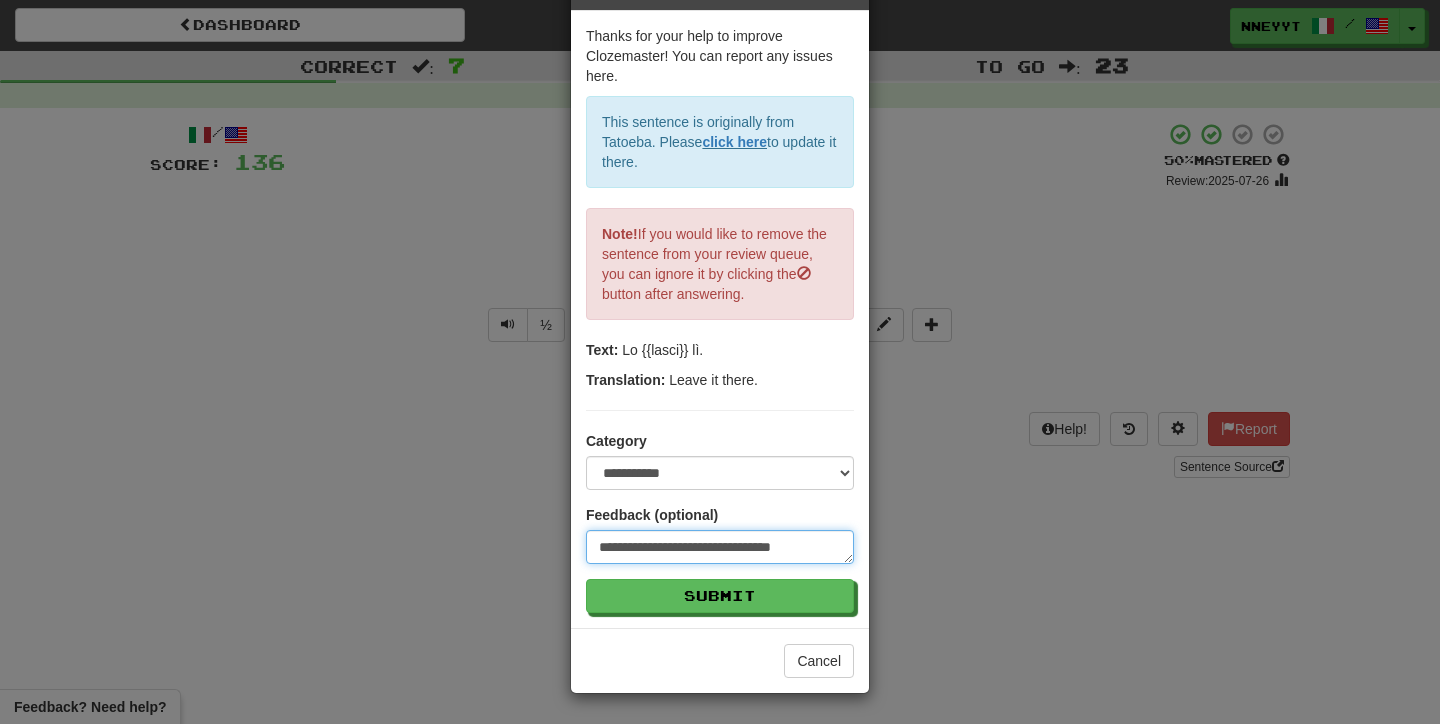 type on "**********" 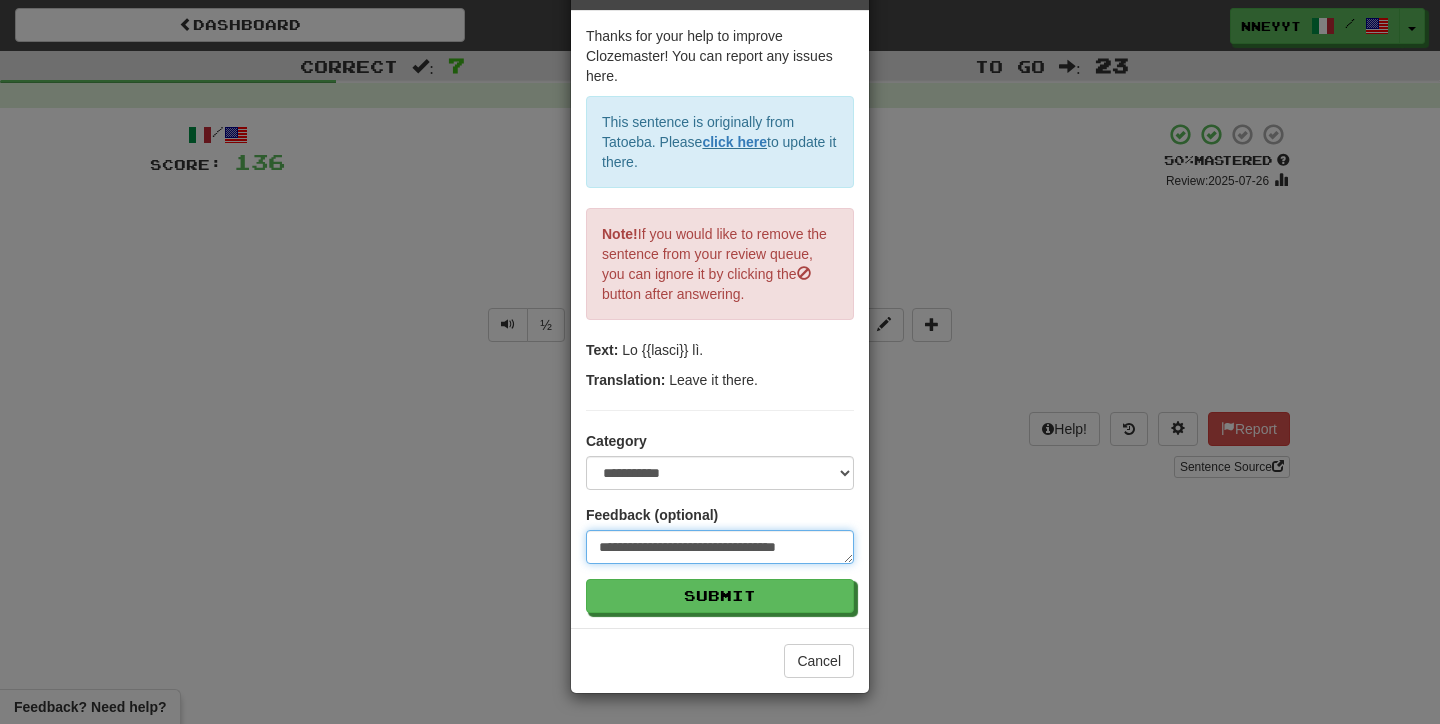 type on "**********" 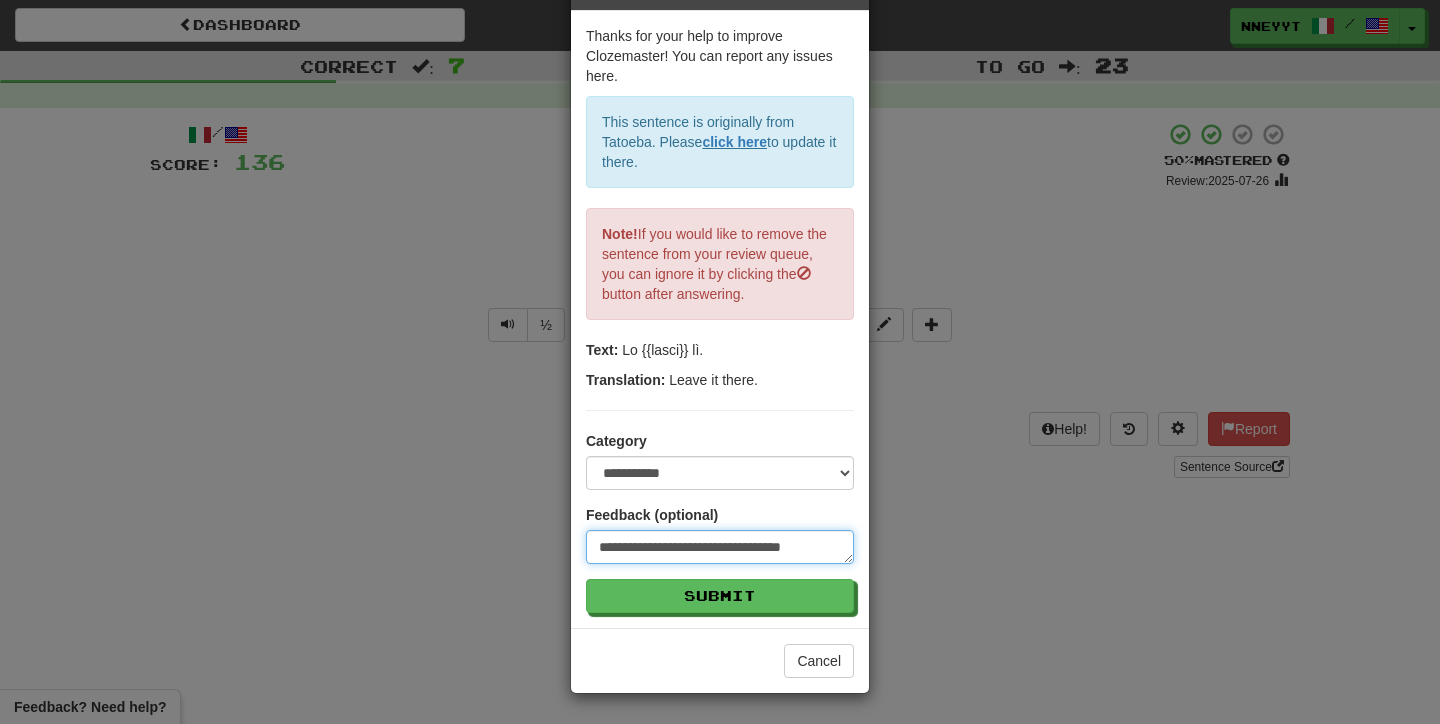 type on "**********" 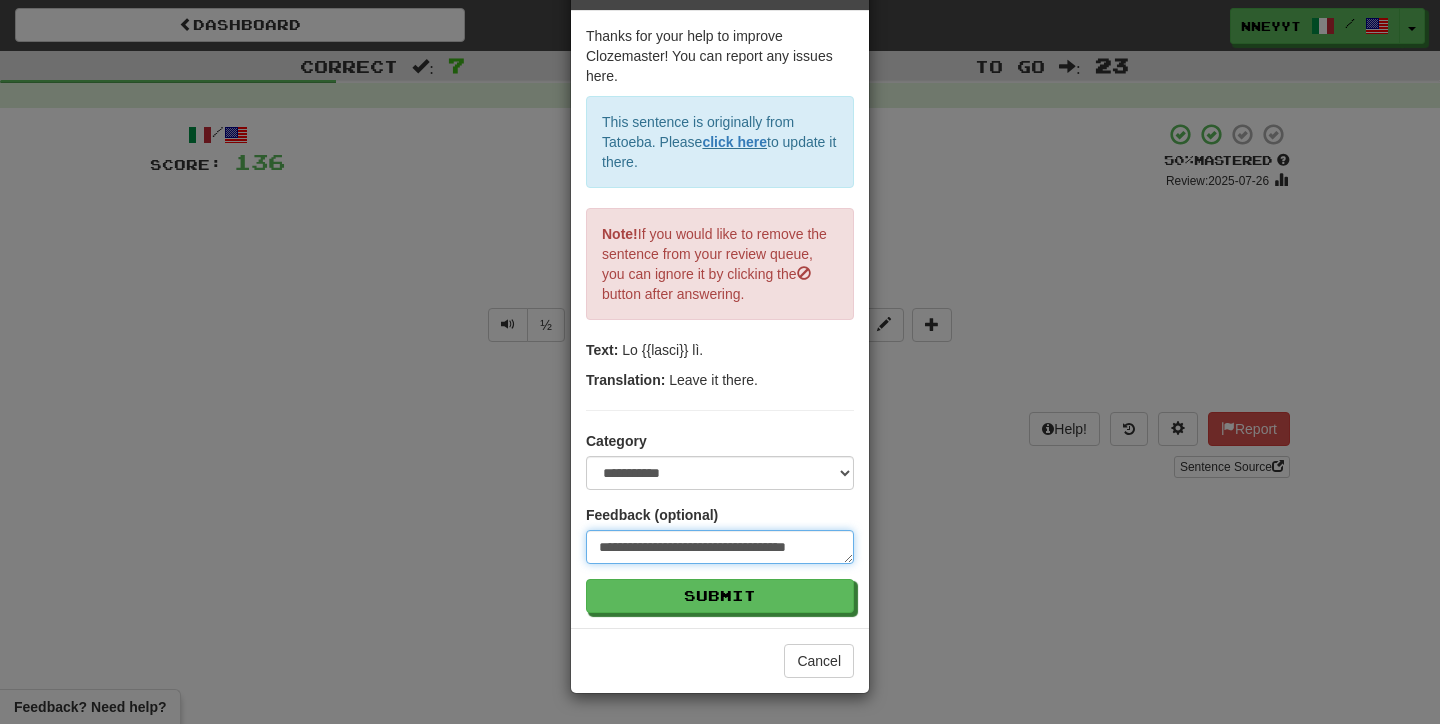 type on "**********" 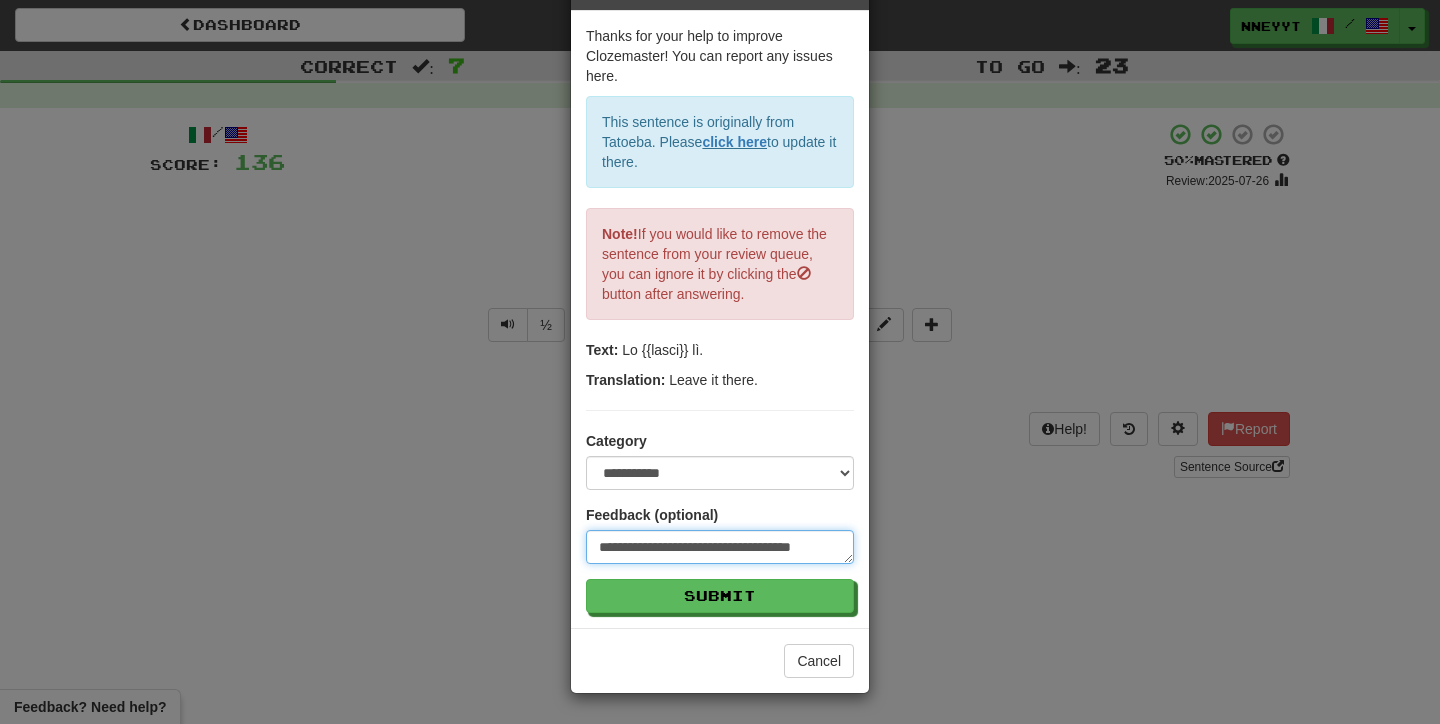type on "**********" 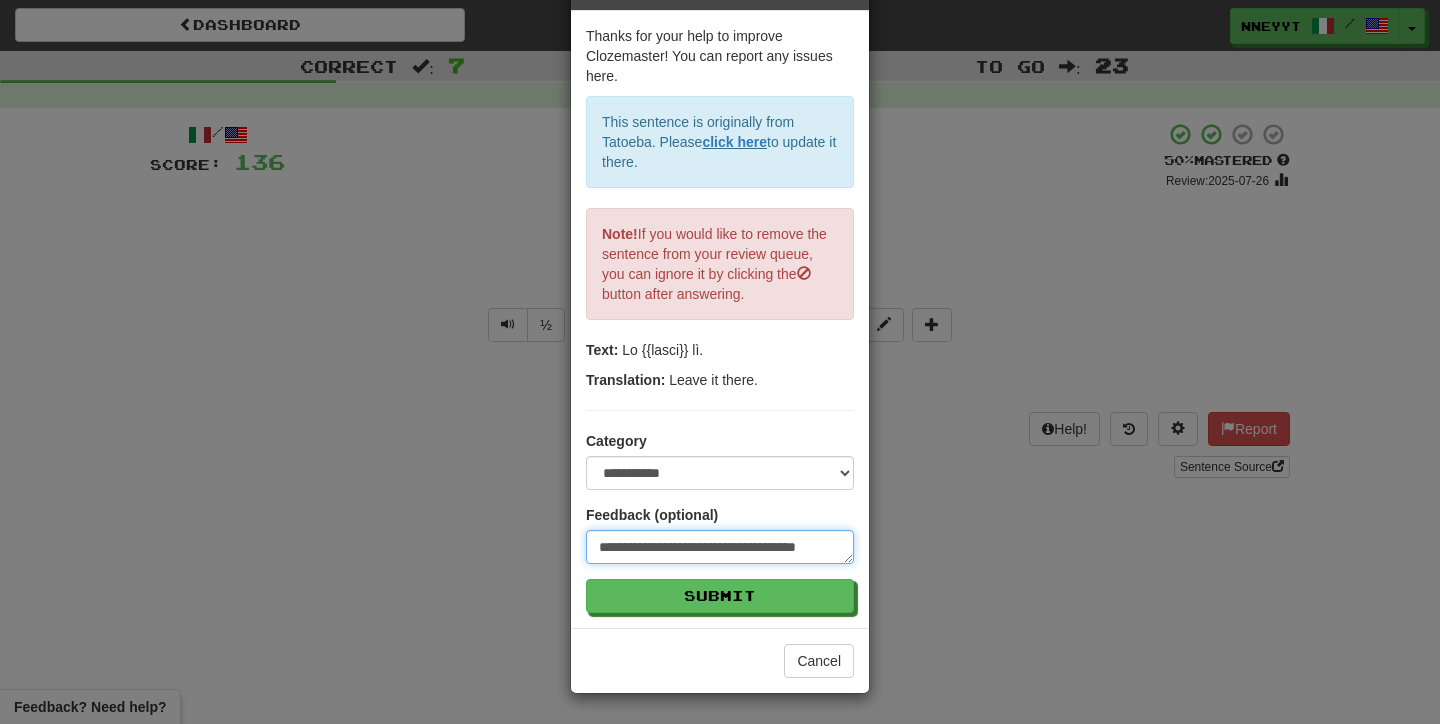 type on "**********" 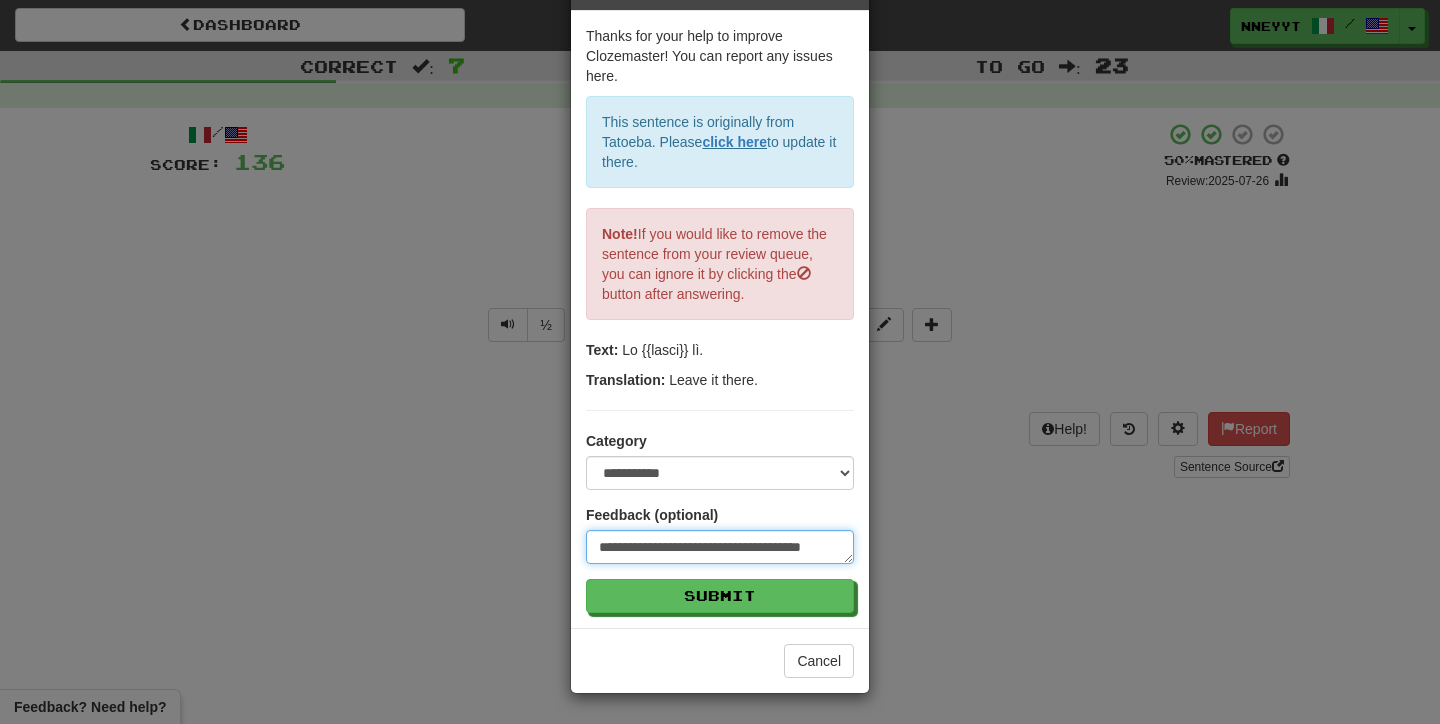 type on "**********" 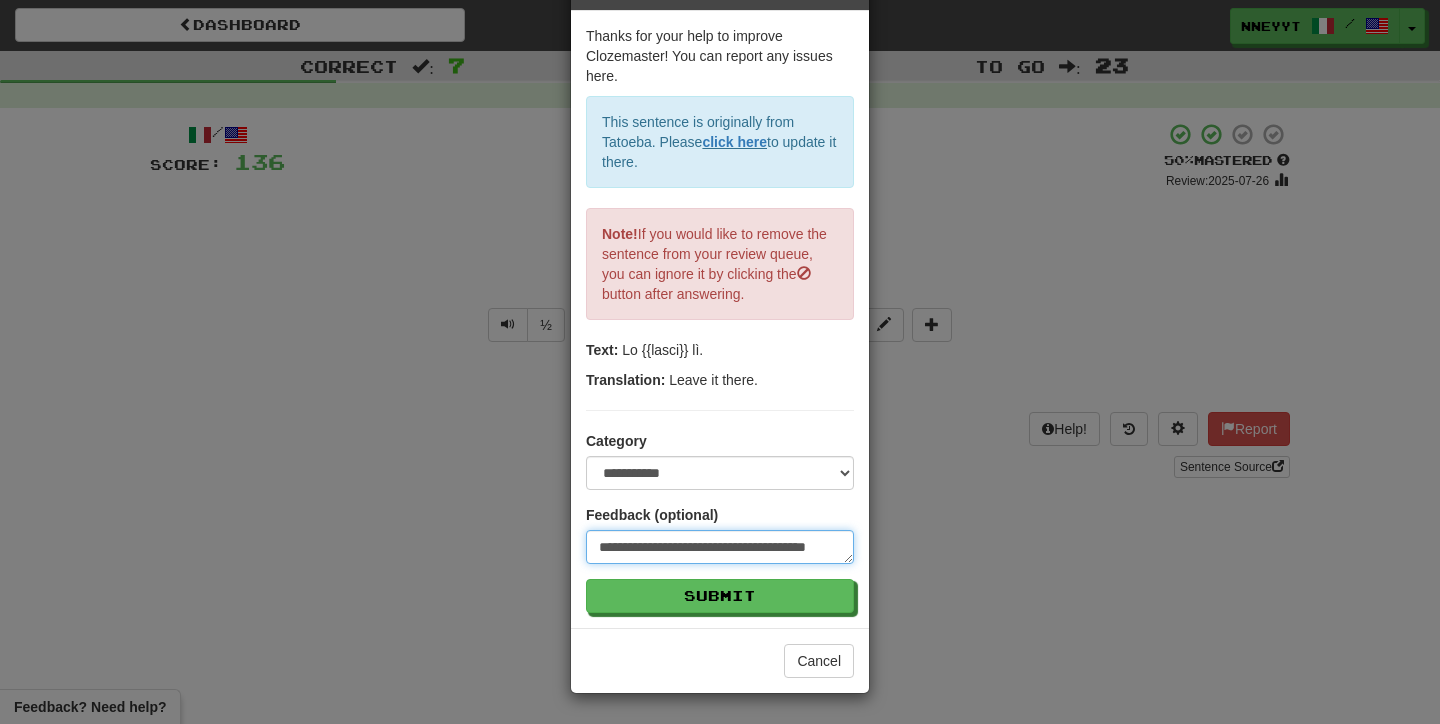 type on "**********" 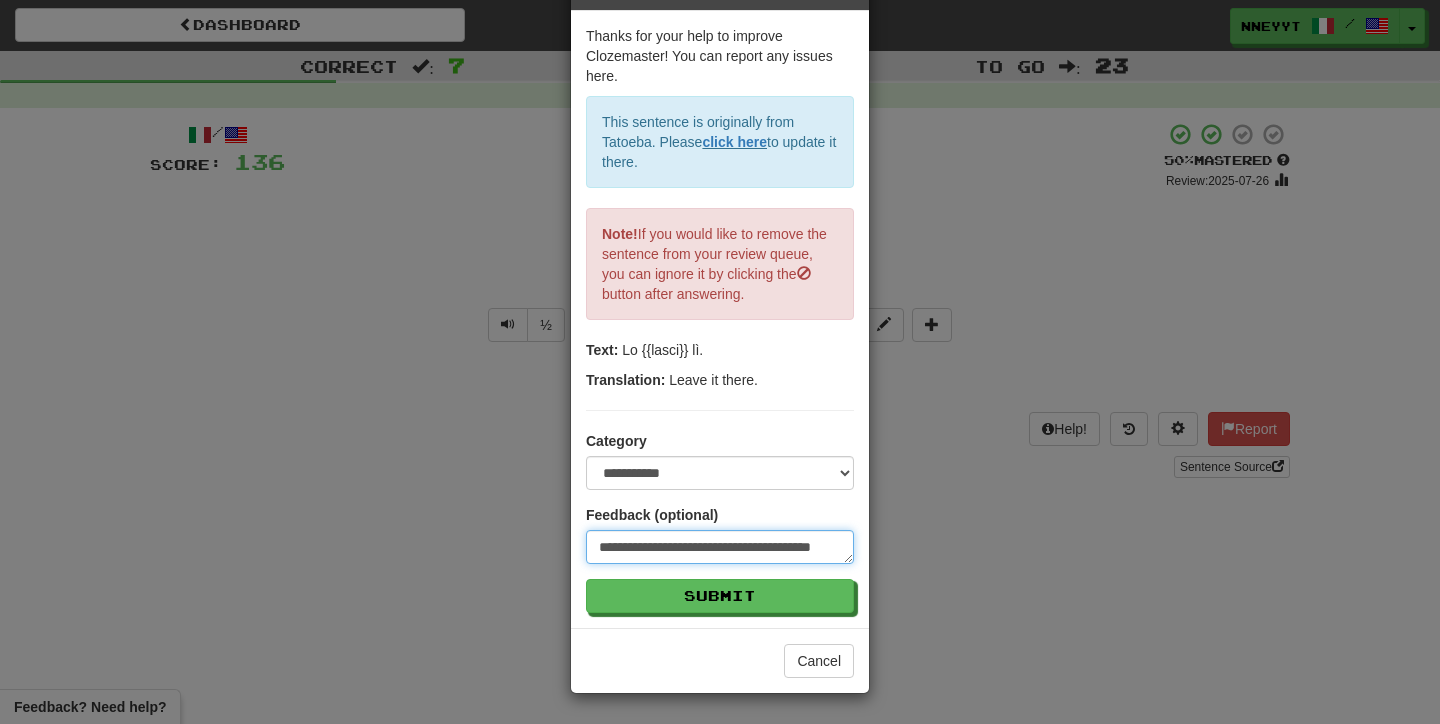 type on "**********" 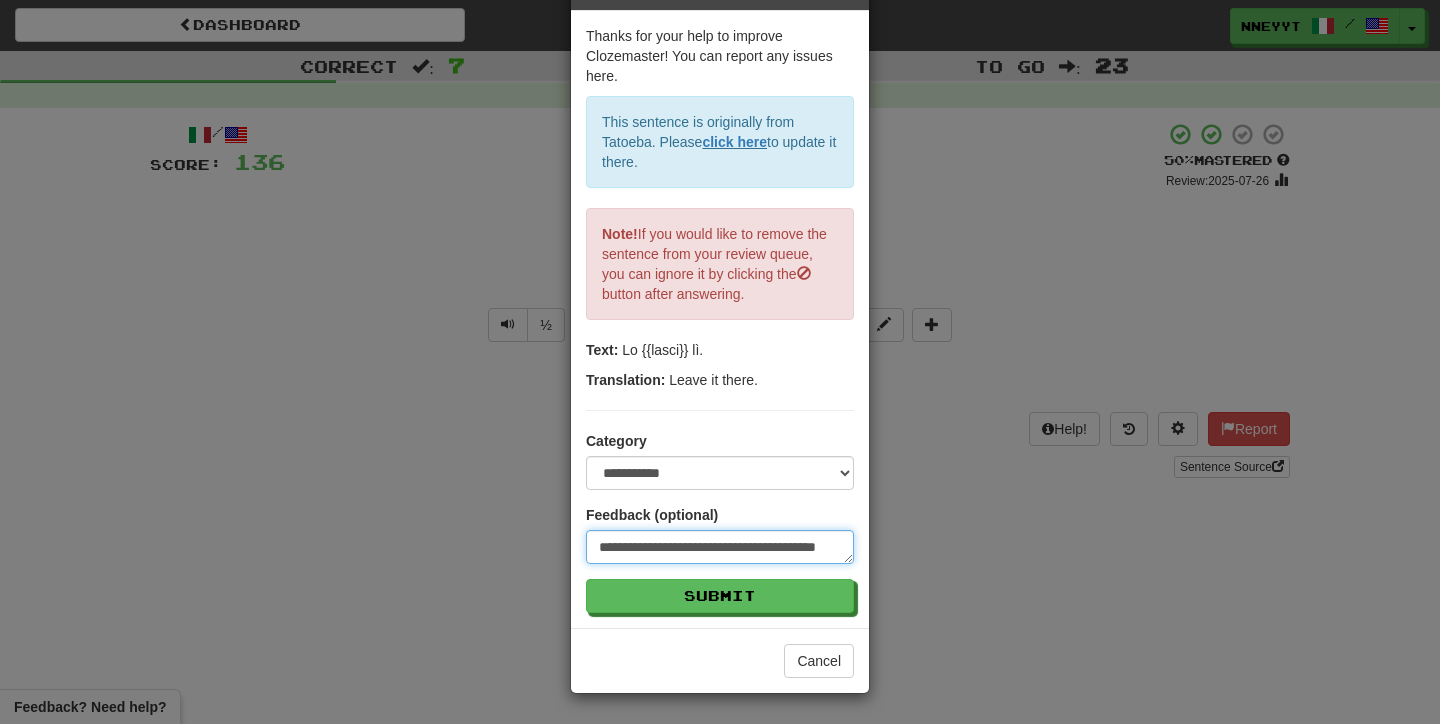 type on "*" 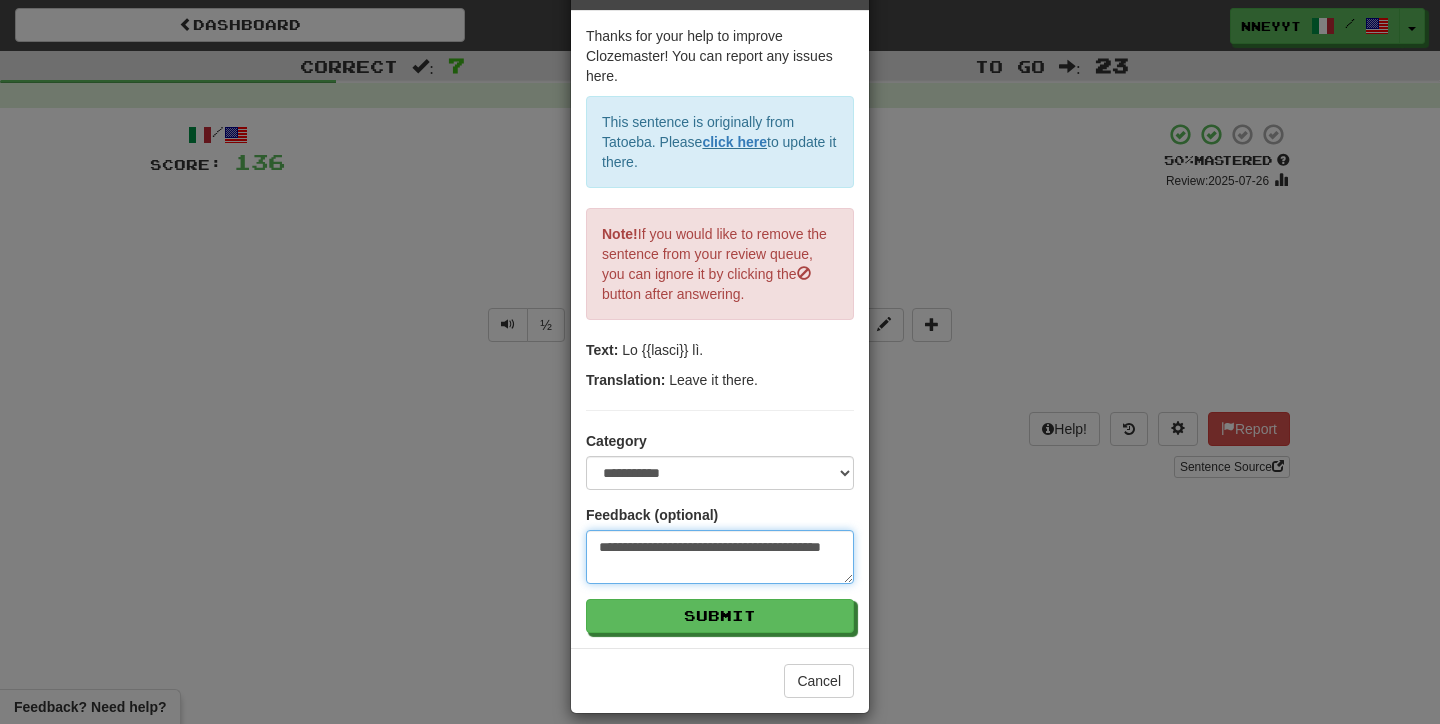 type on "**********" 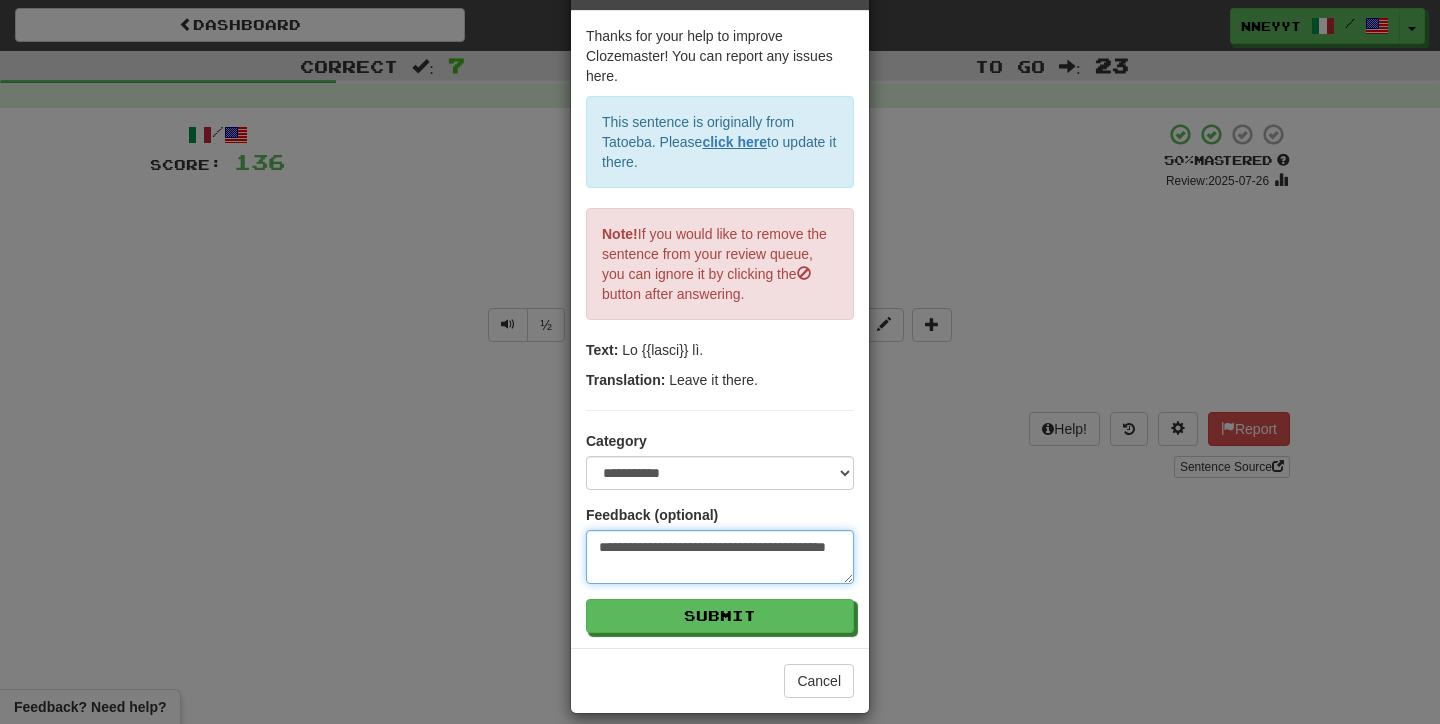 type on "**********" 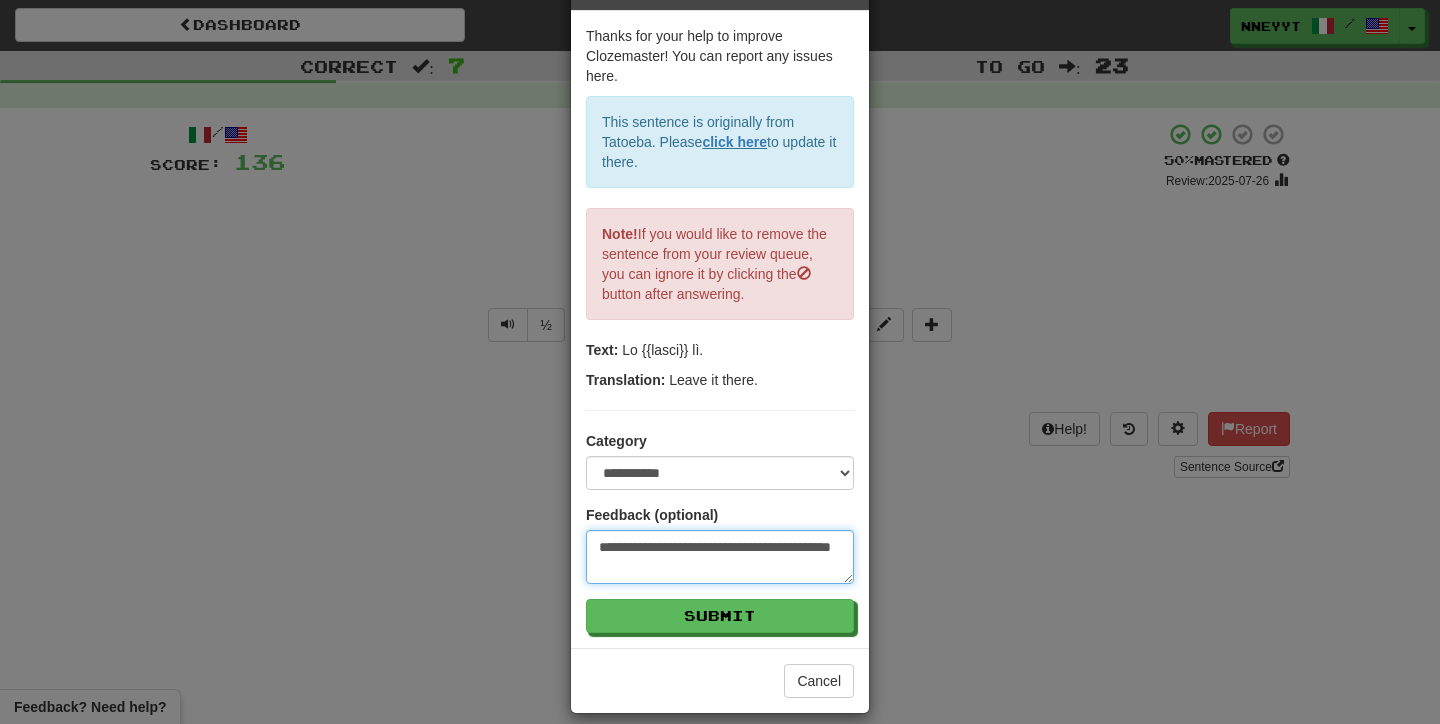 type on "*" 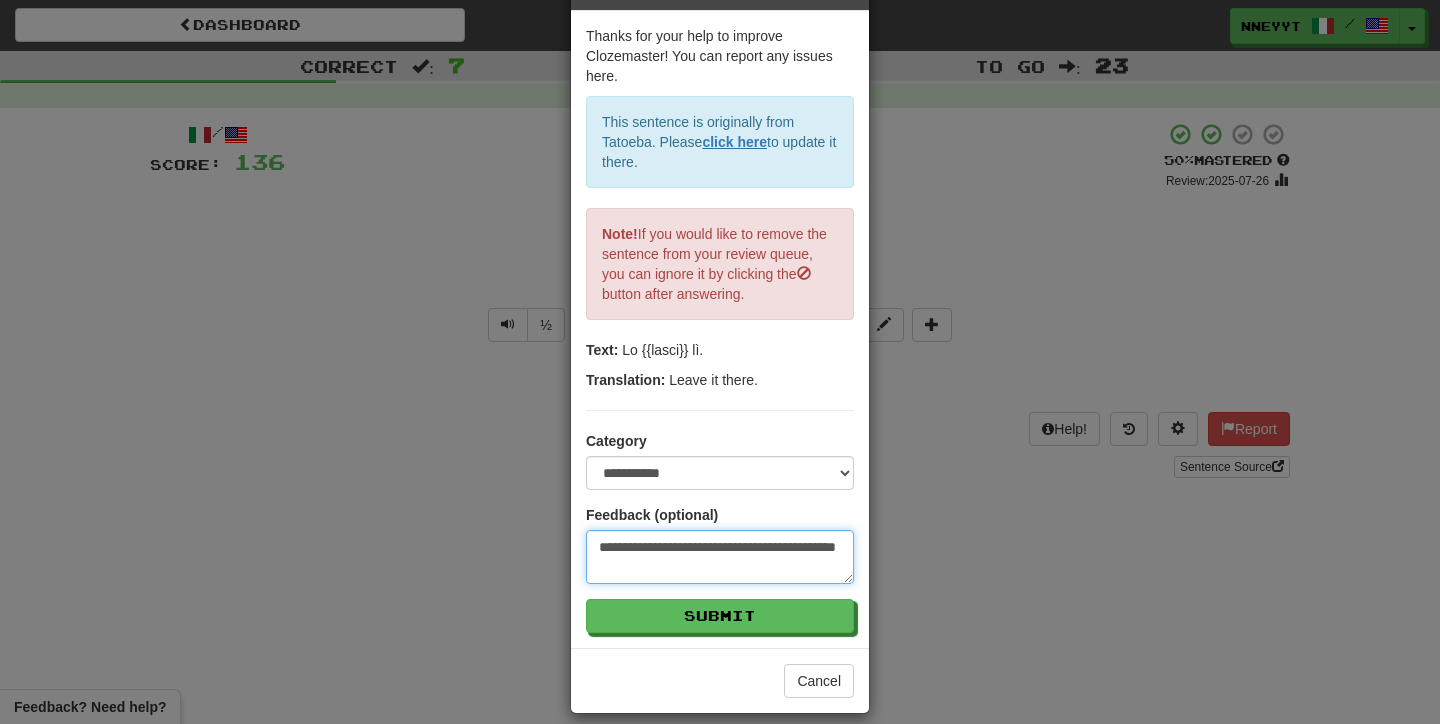 type on "**********" 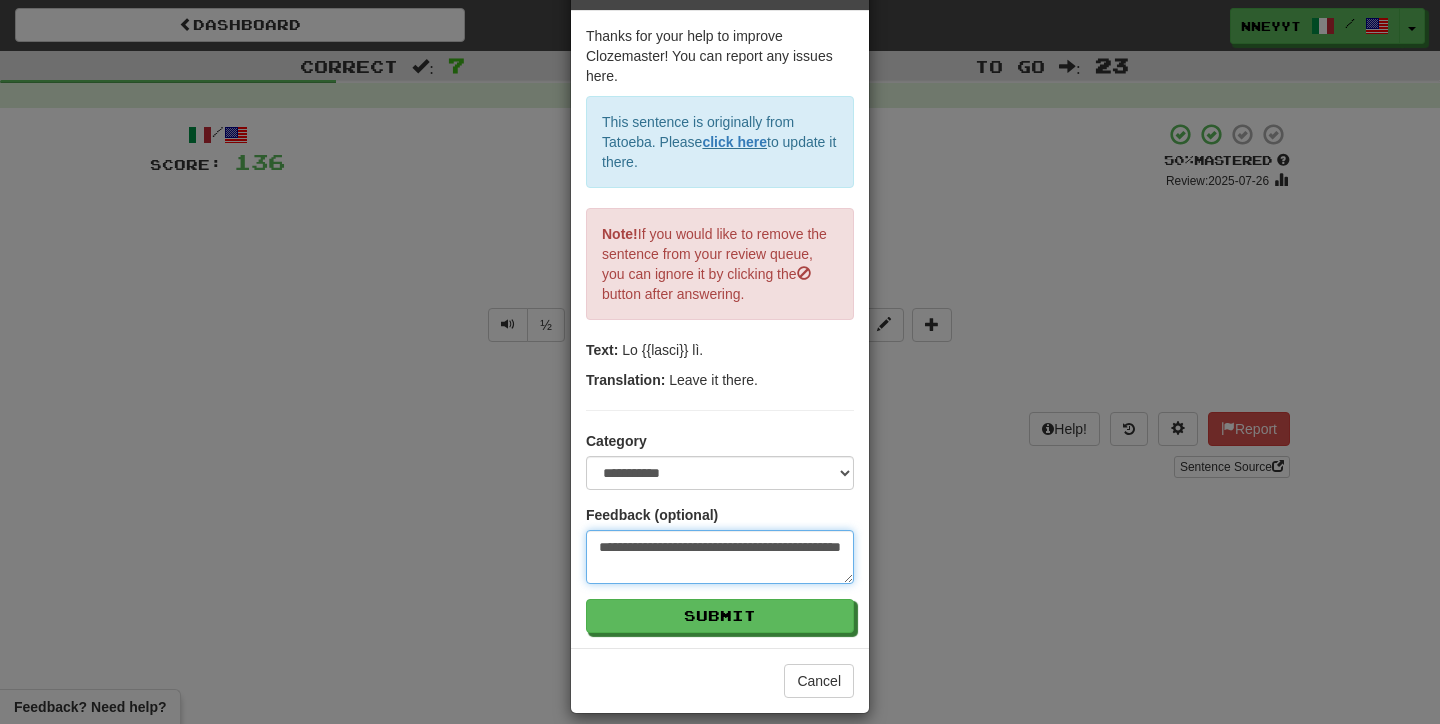 type on "**********" 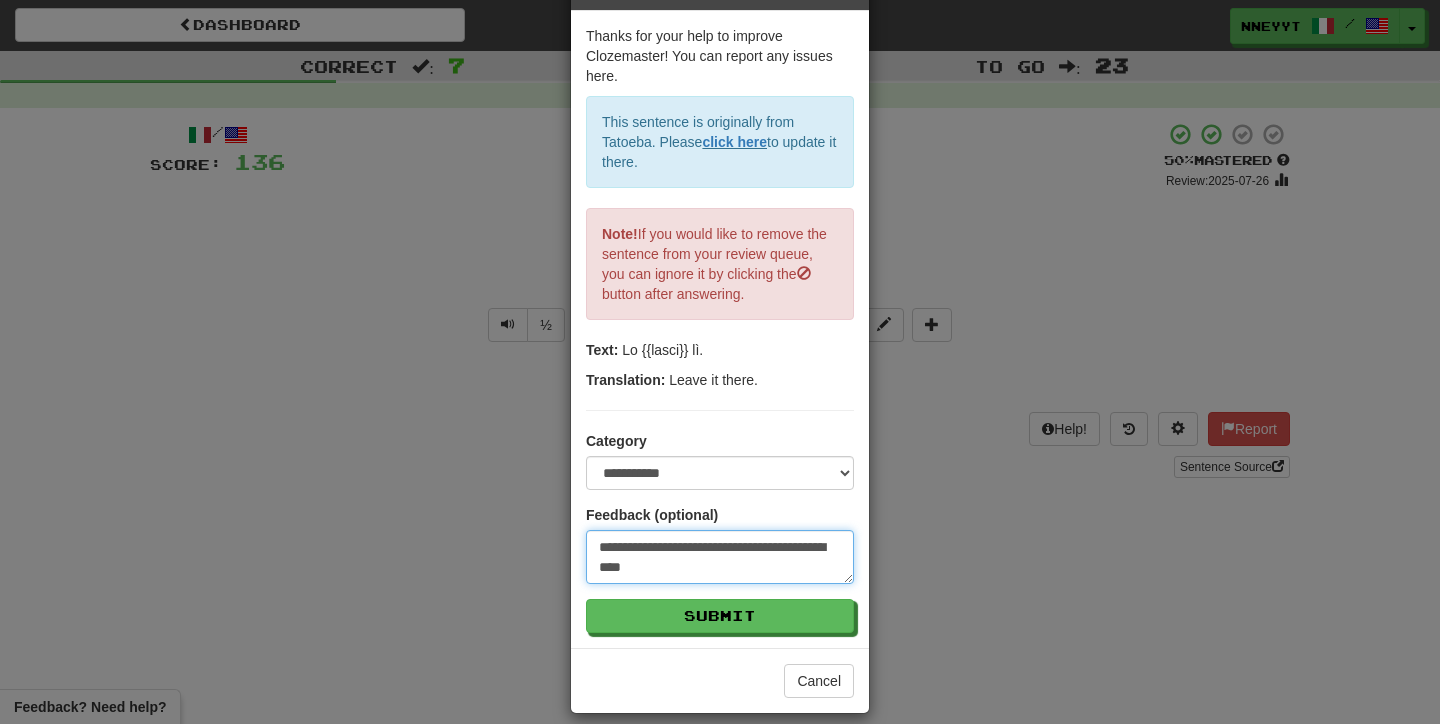 type on "**********" 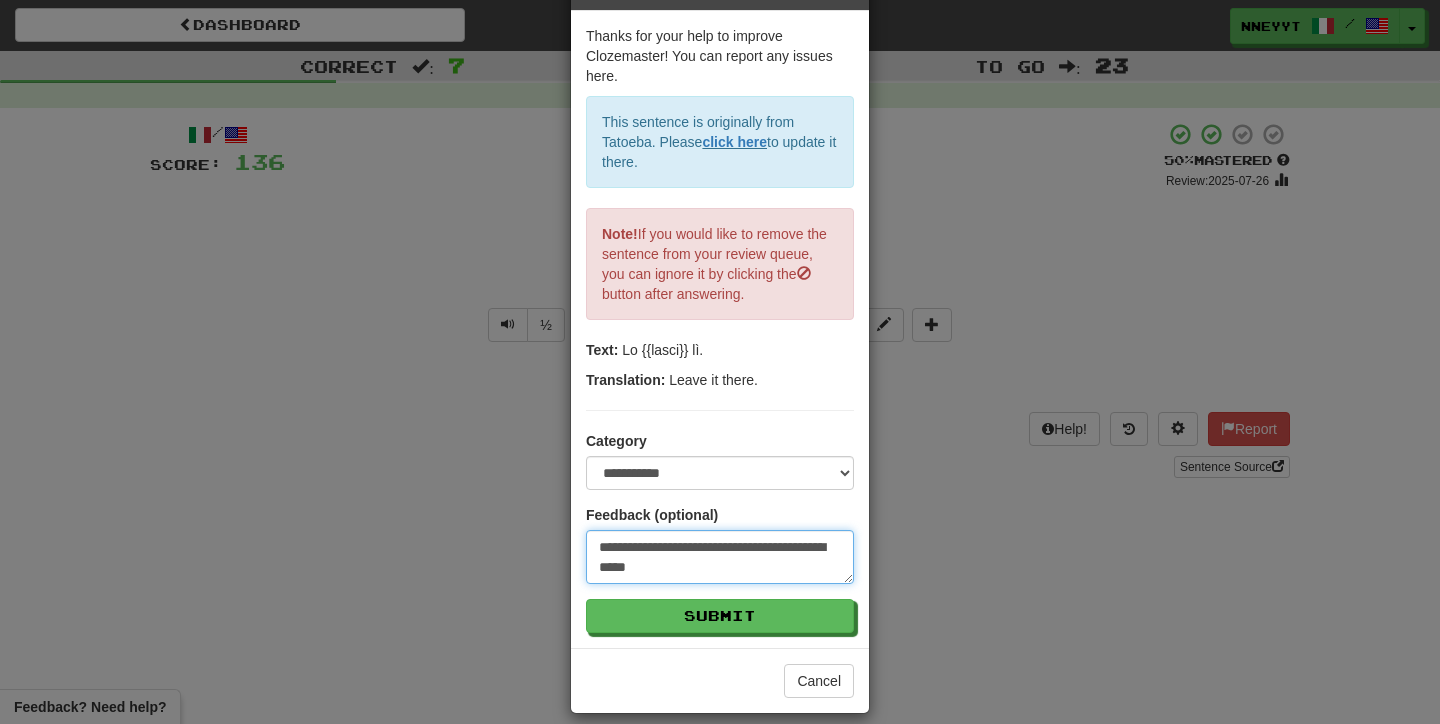 type on "**********" 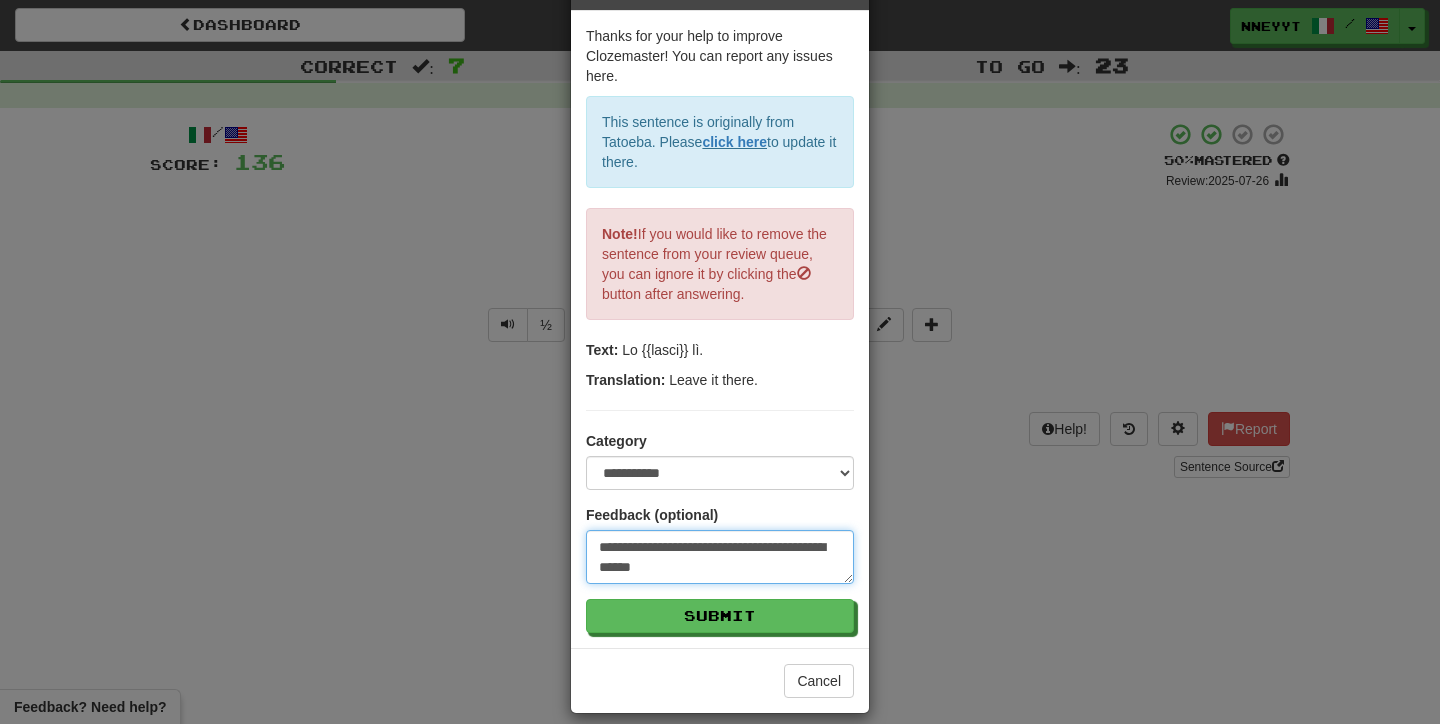 type on "**********" 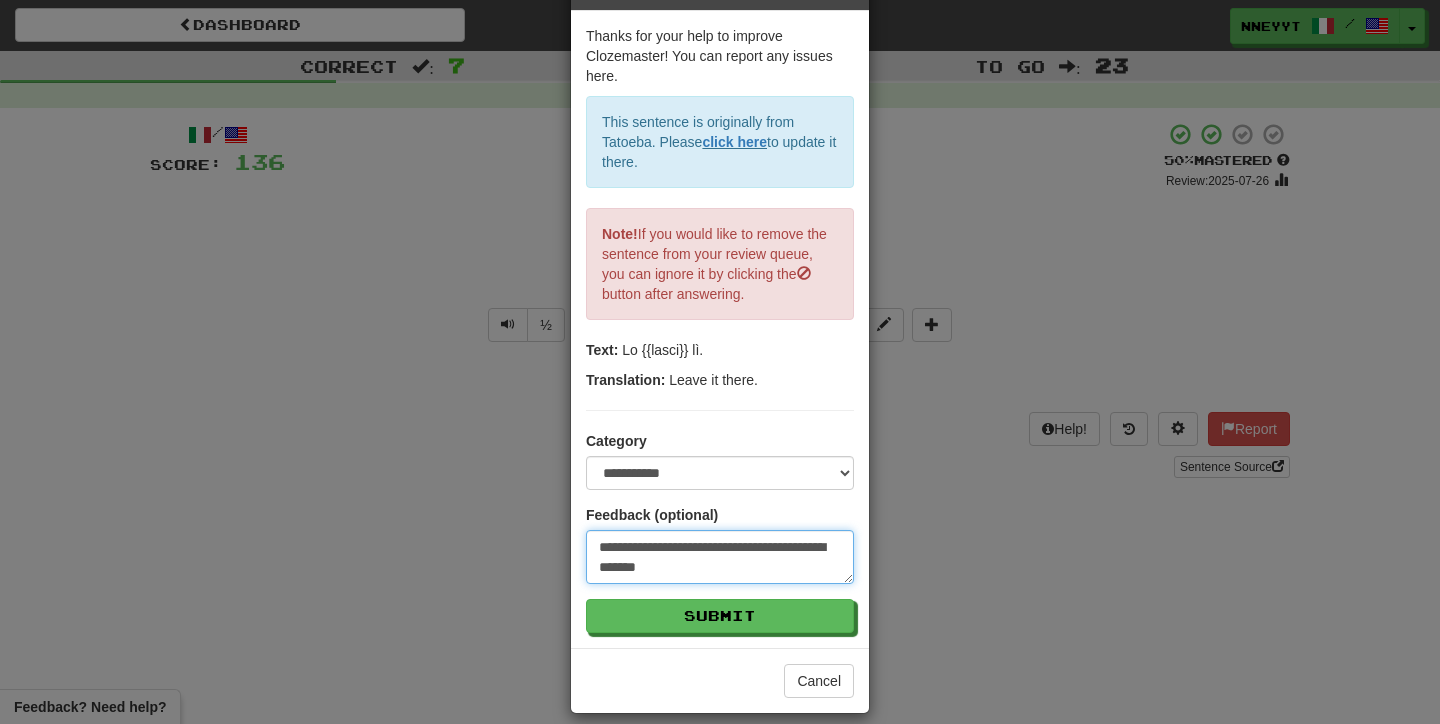 type on "**********" 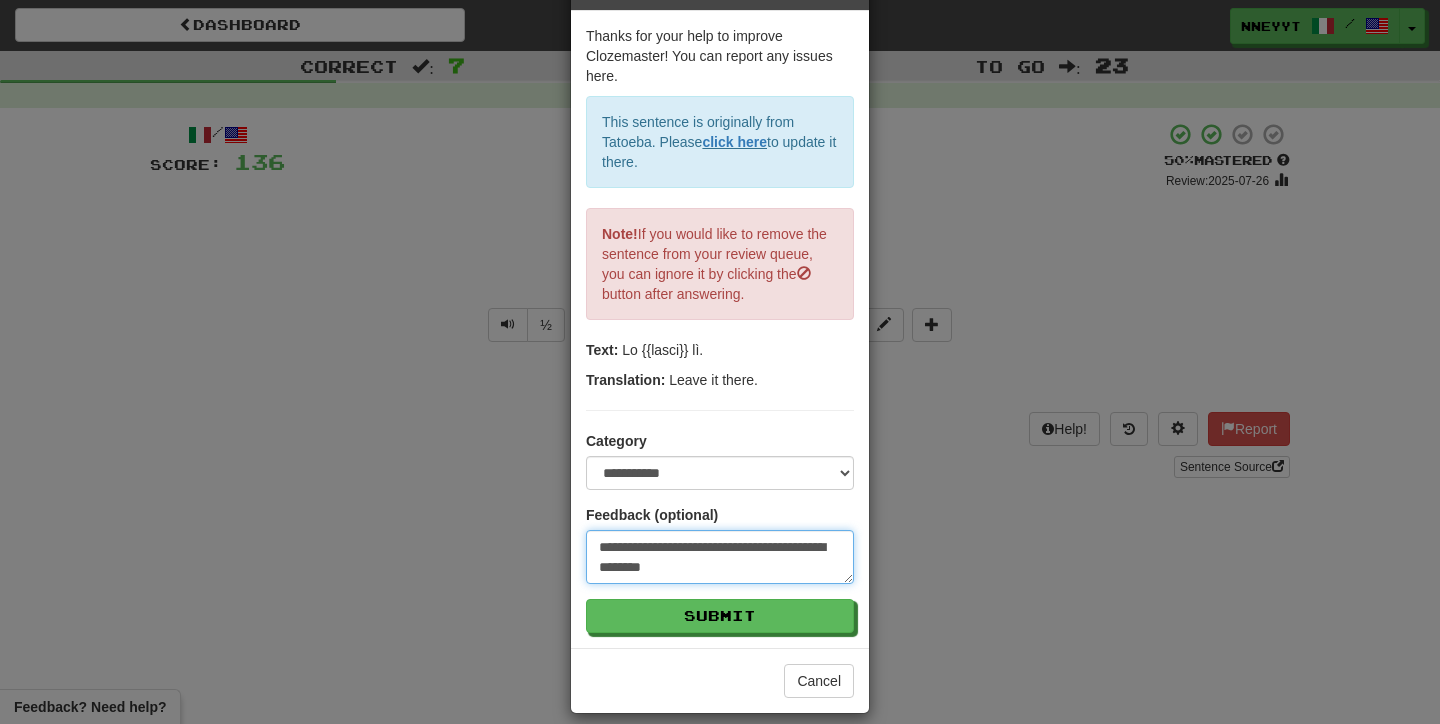 type on "**********" 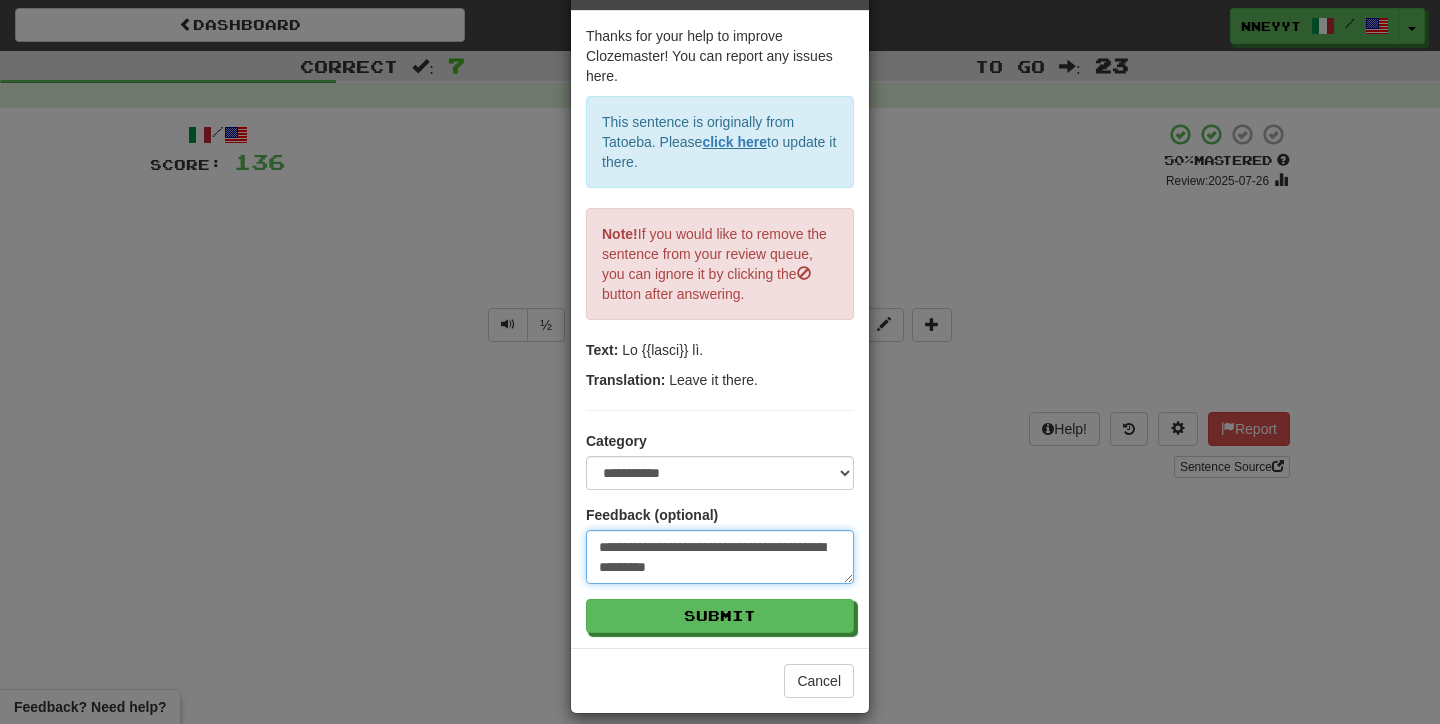 type on "**********" 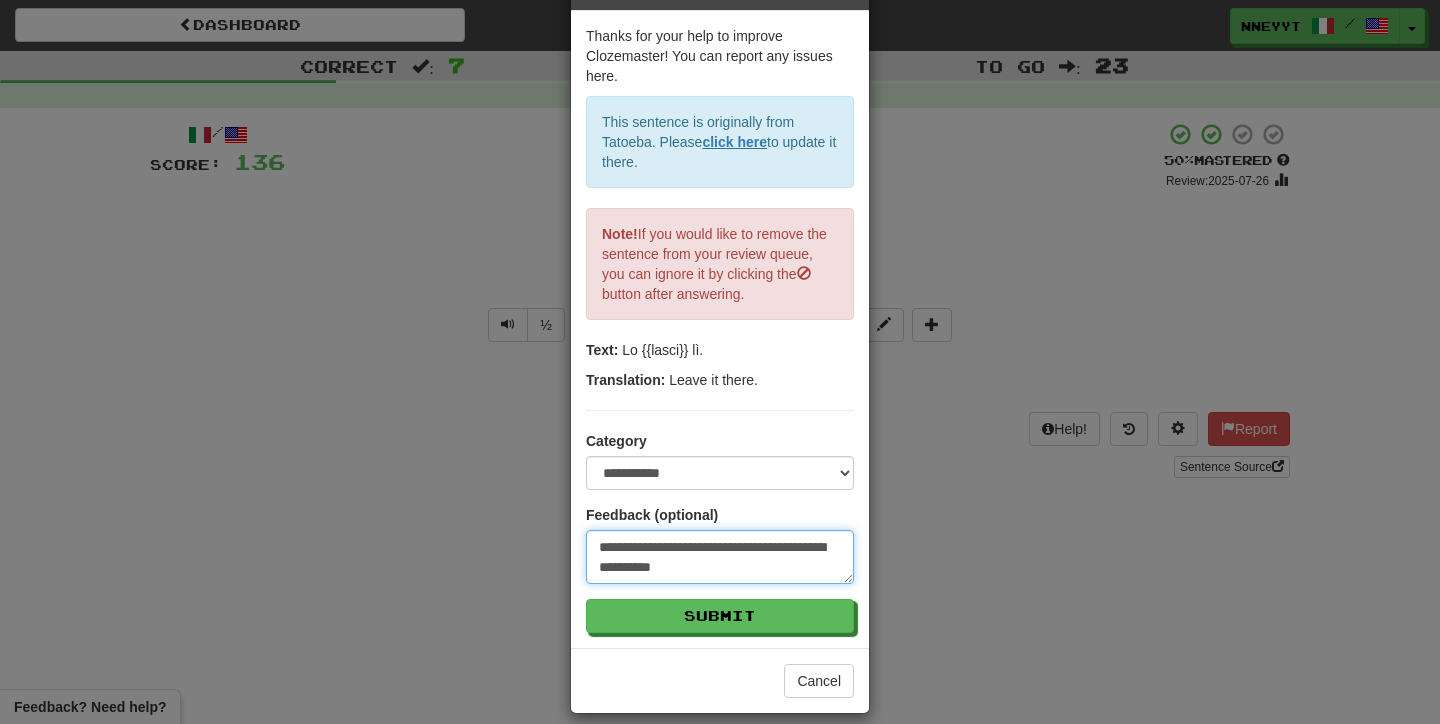 type on "**********" 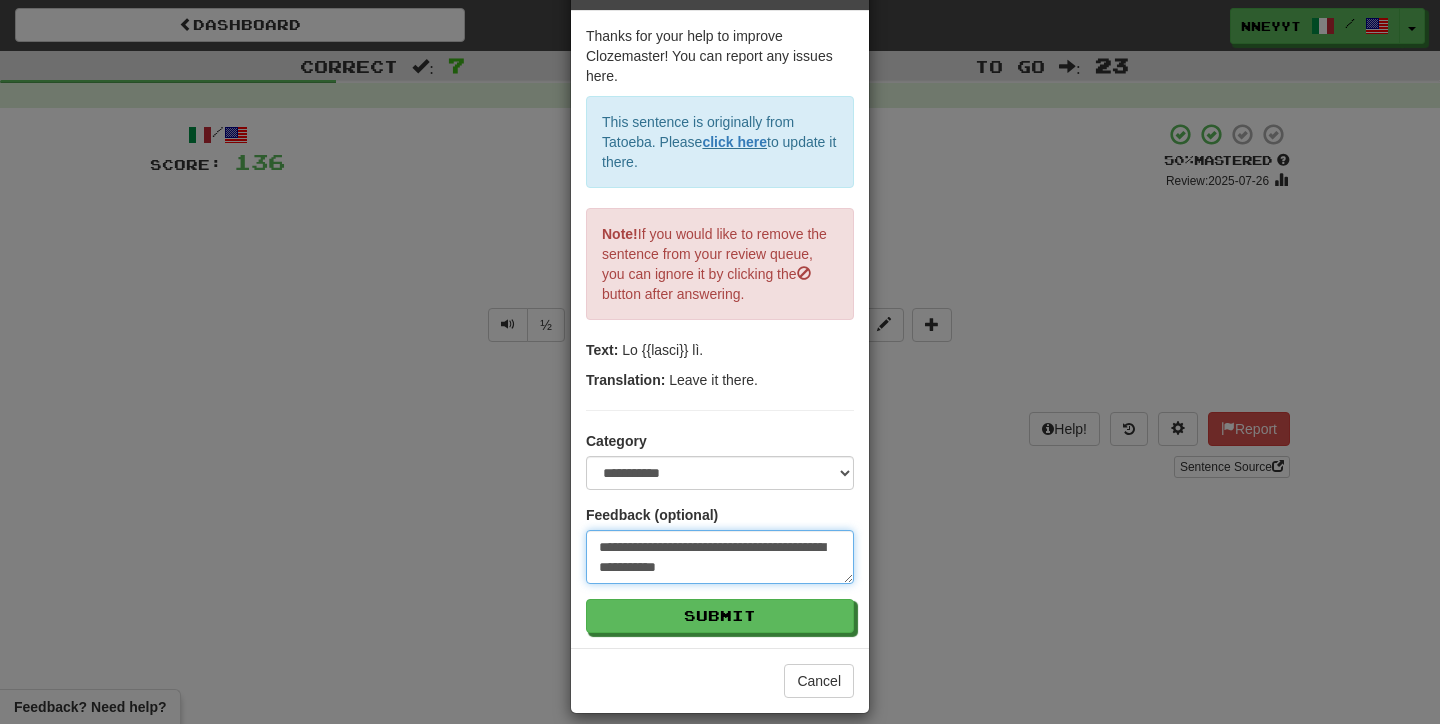 type on "**********" 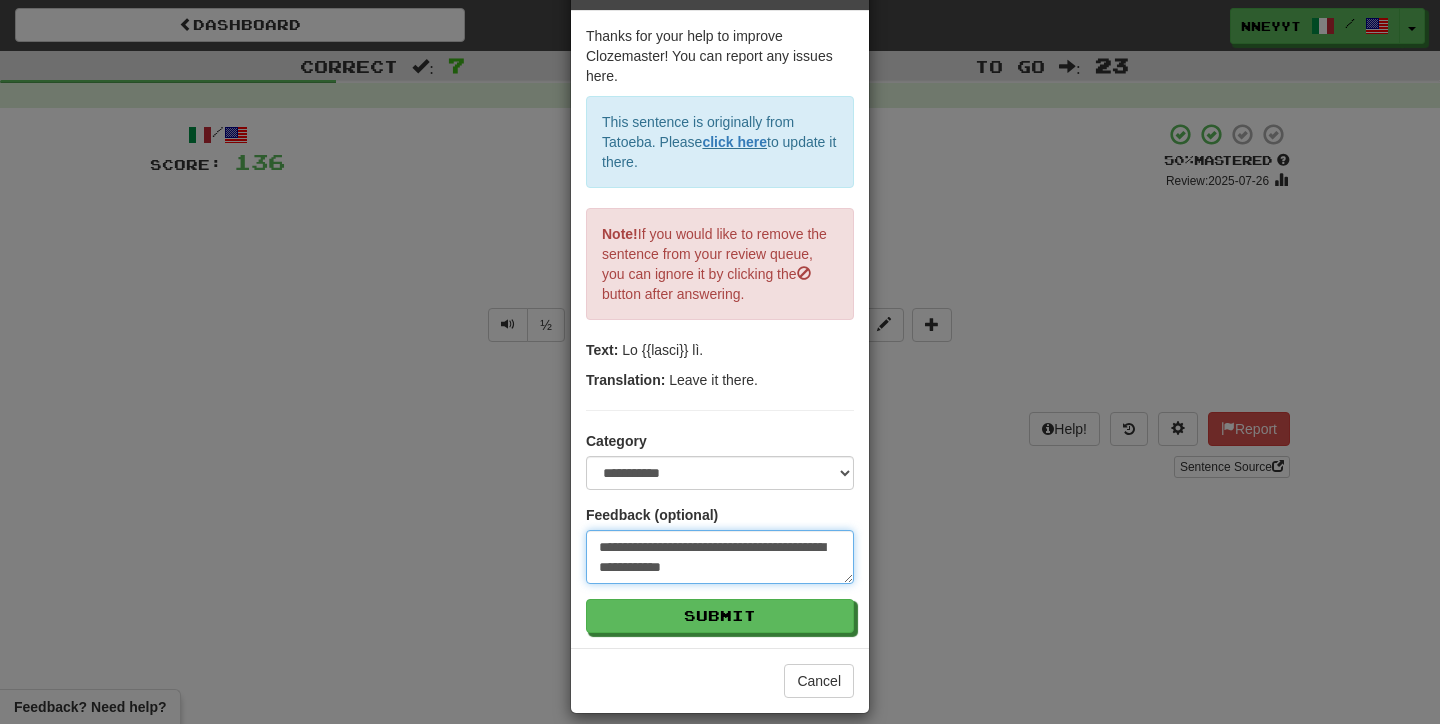 type on "**********" 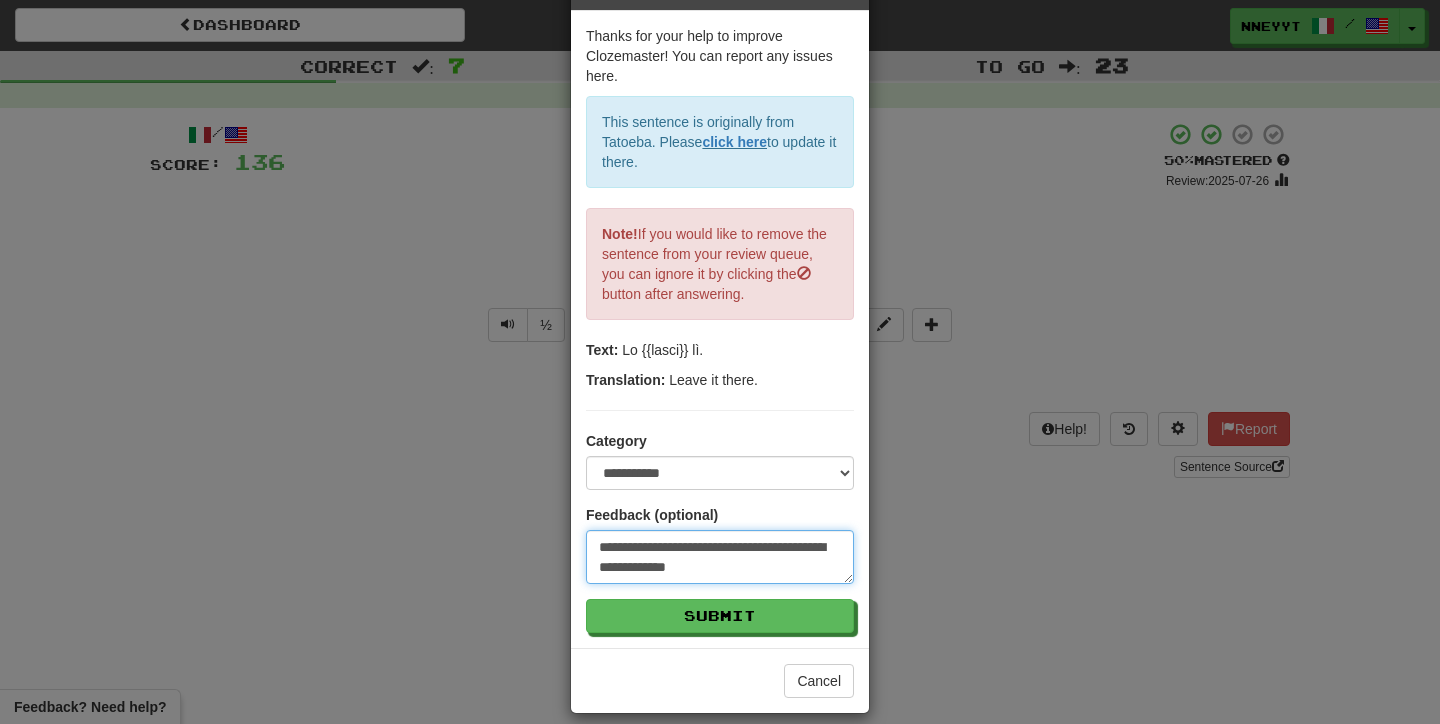 type on "*" 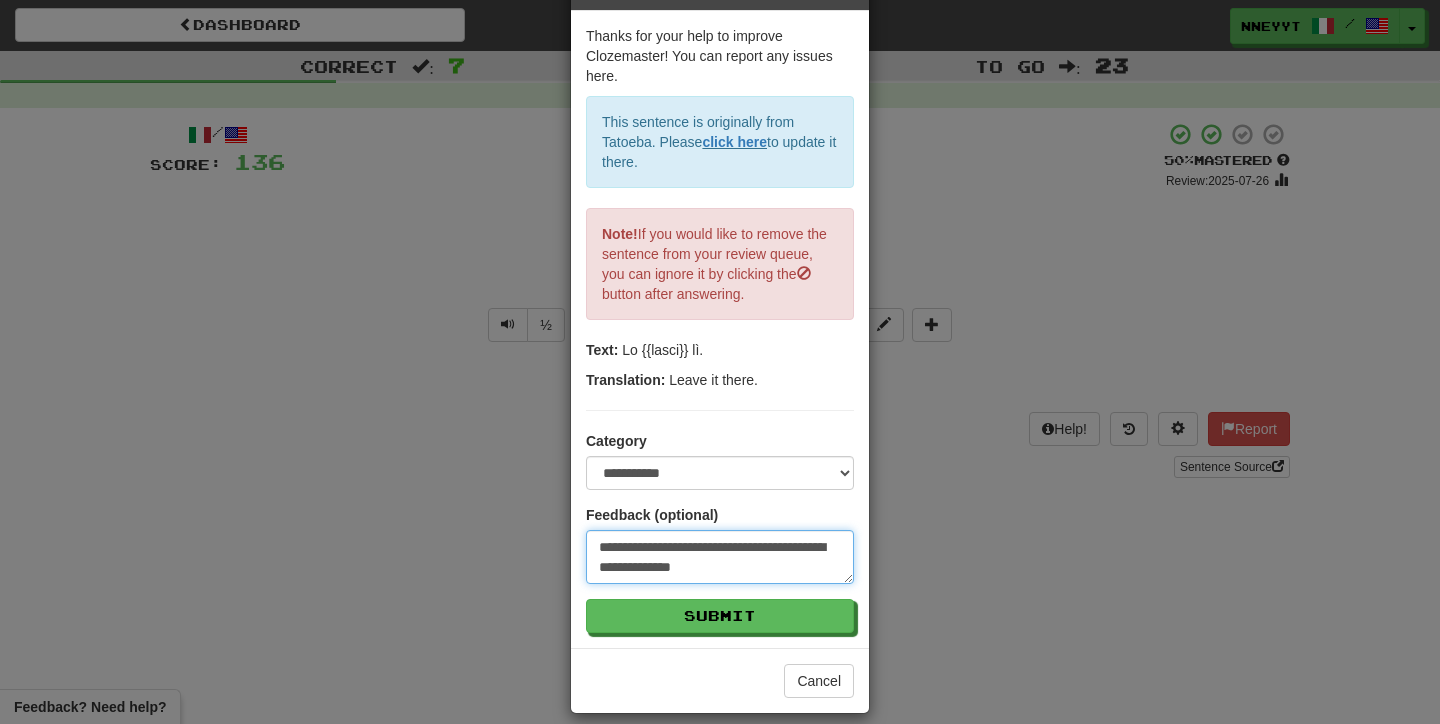type on "**********" 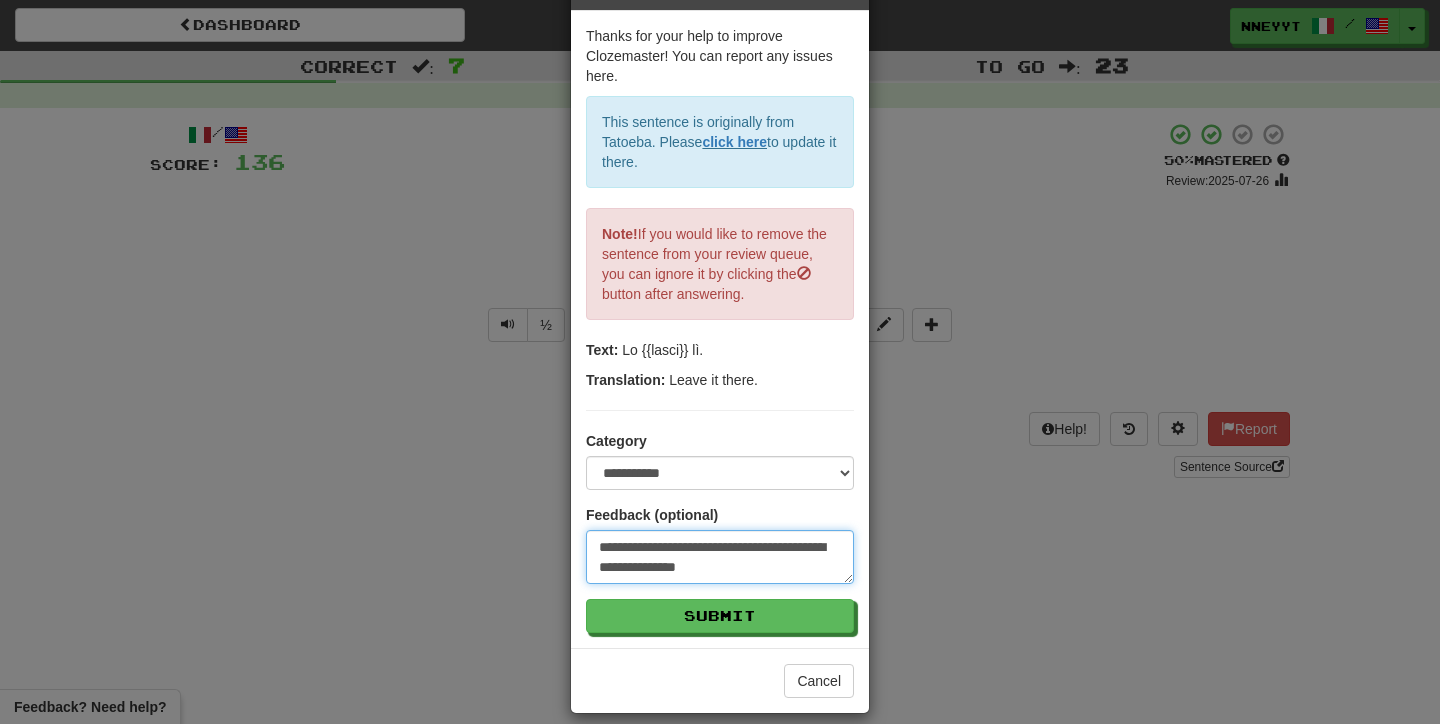 type on "**********" 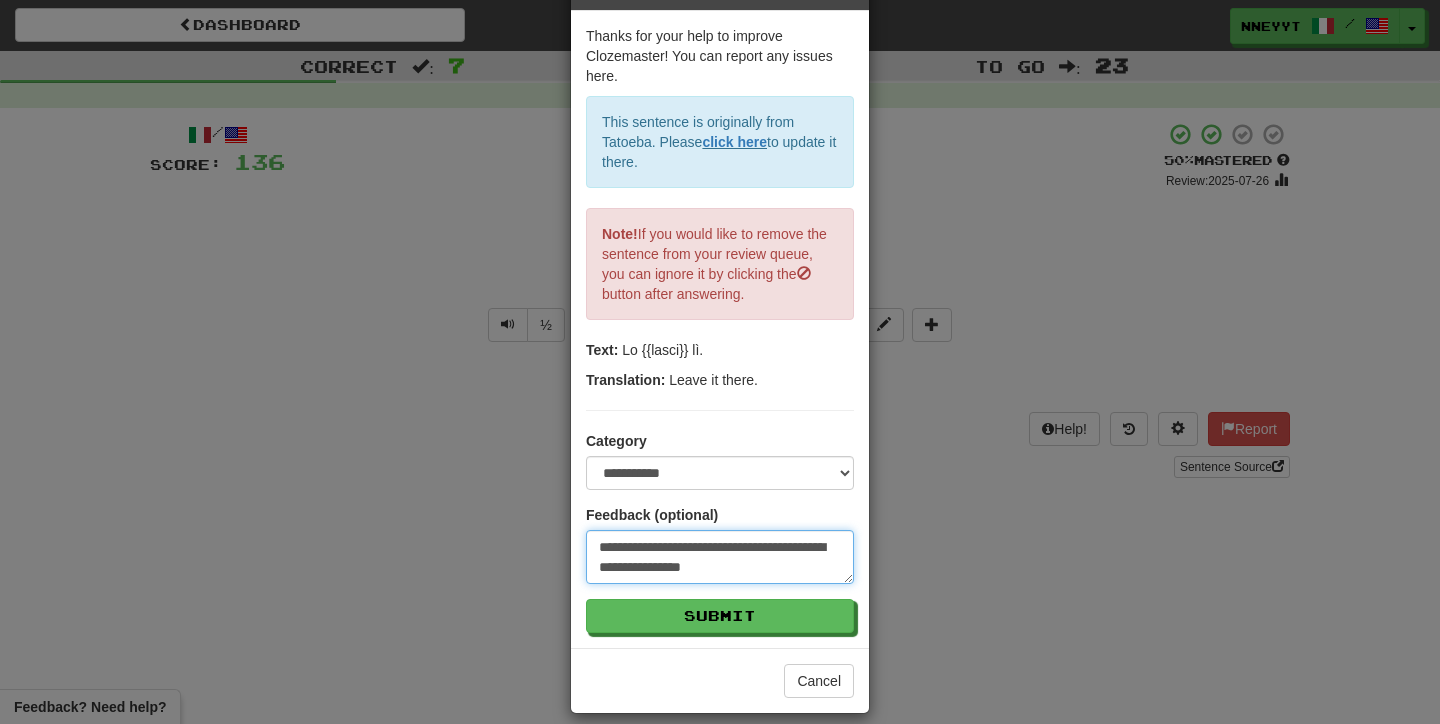type on "**********" 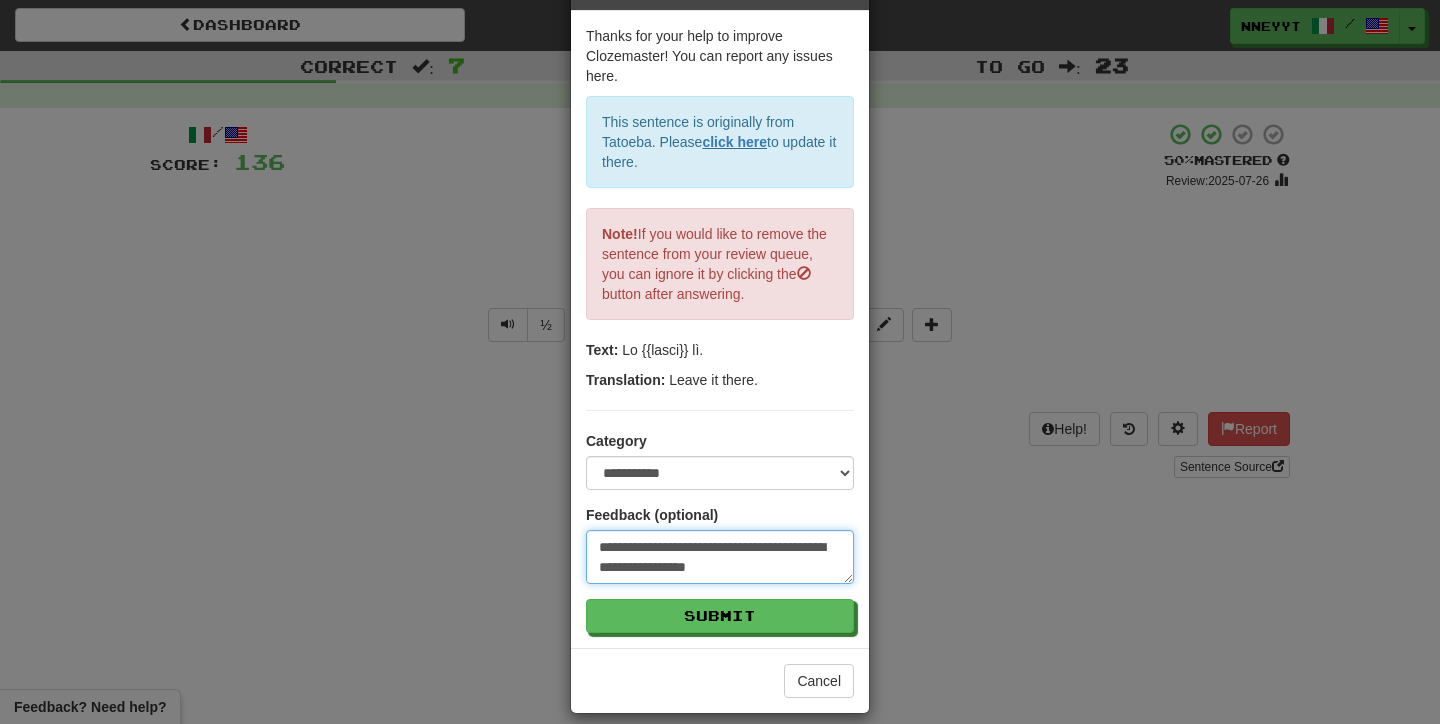 type on "**********" 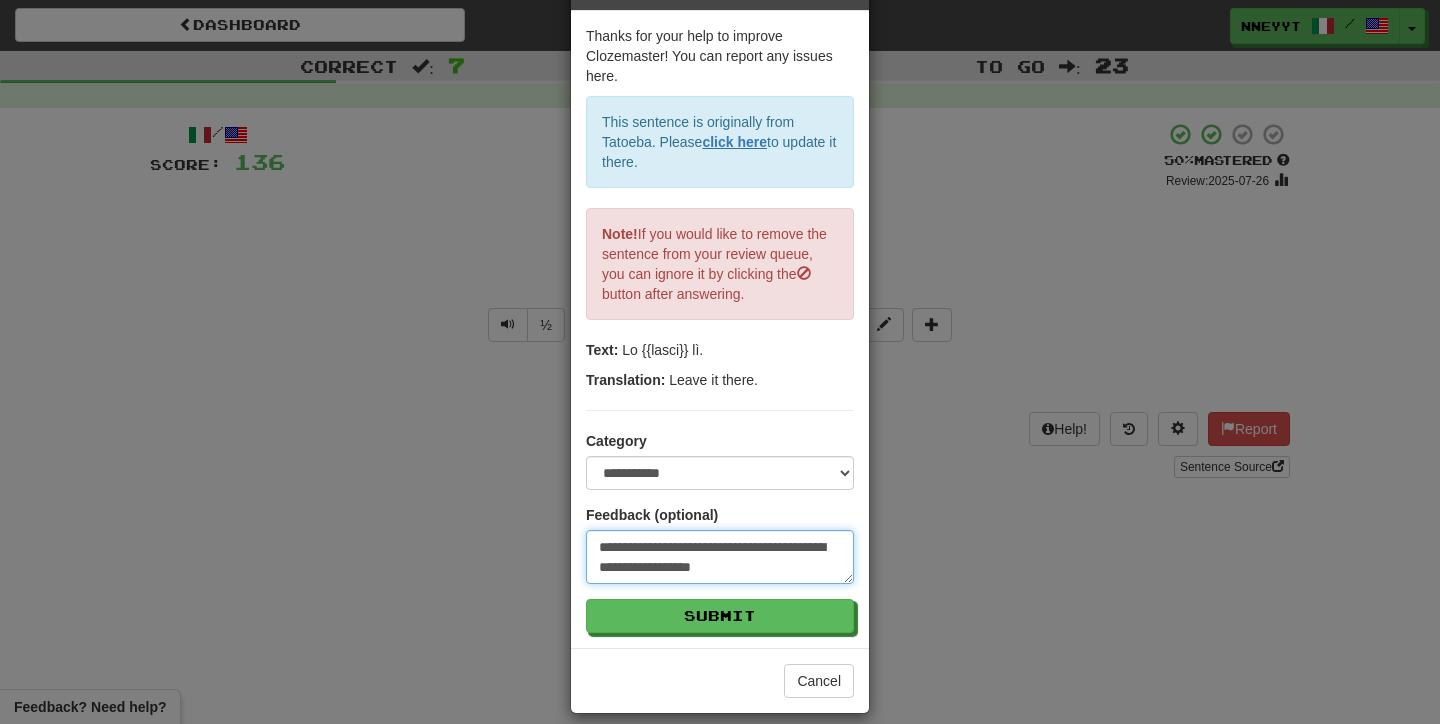 type on "**********" 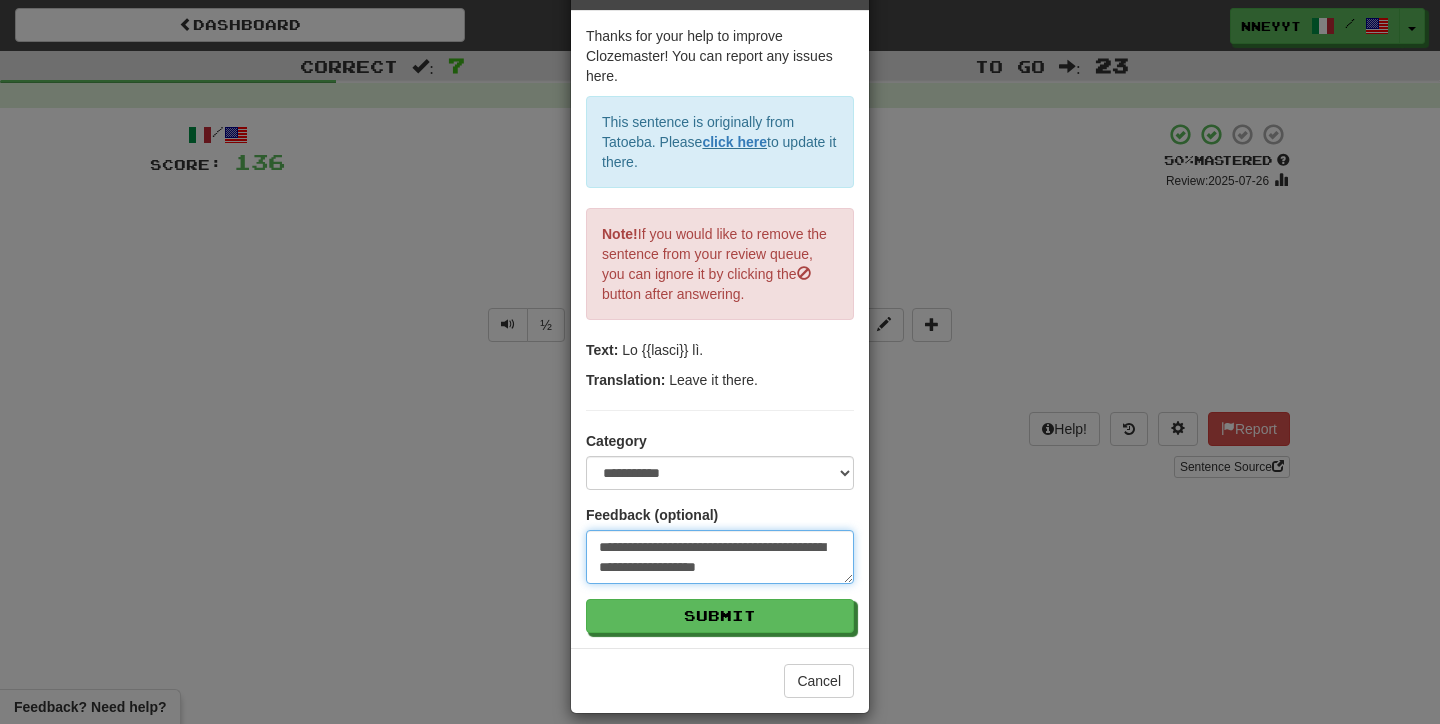 type on "**********" 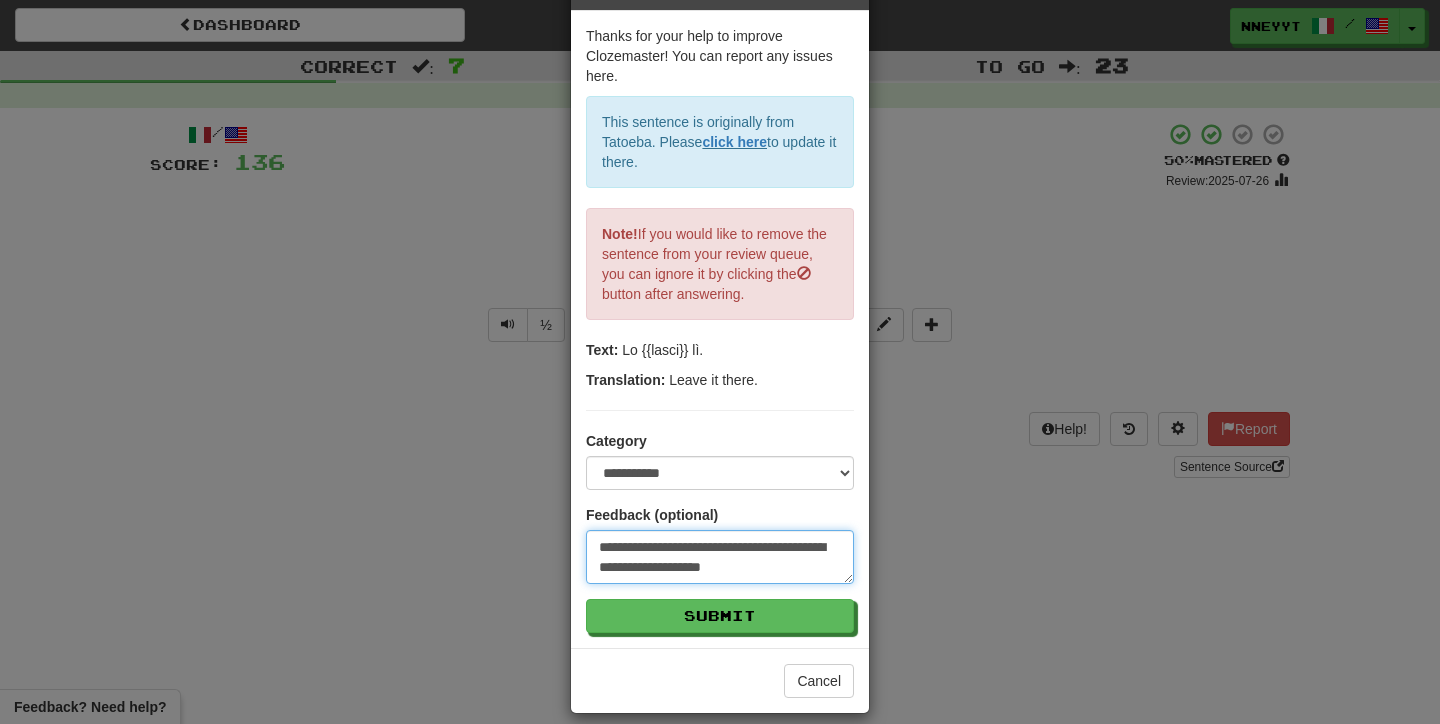 type on "*" 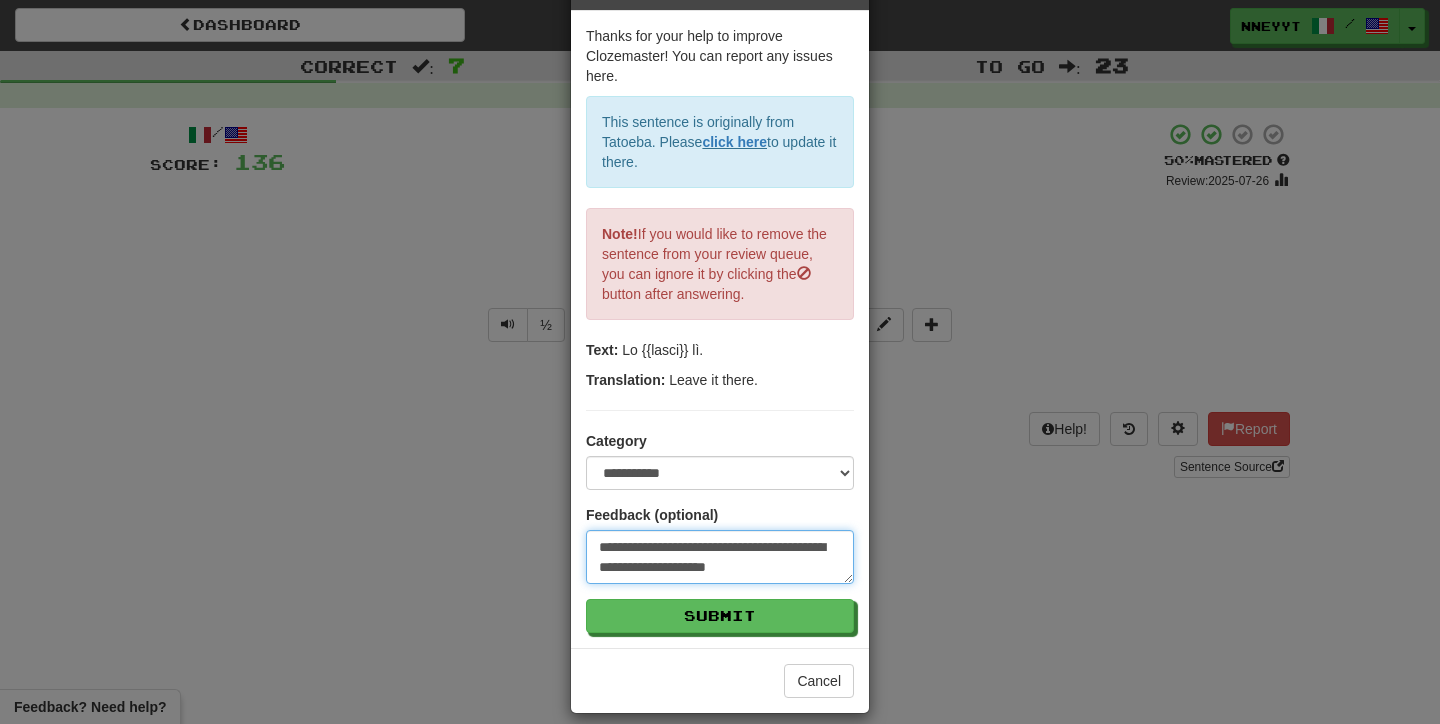 type on "**********" 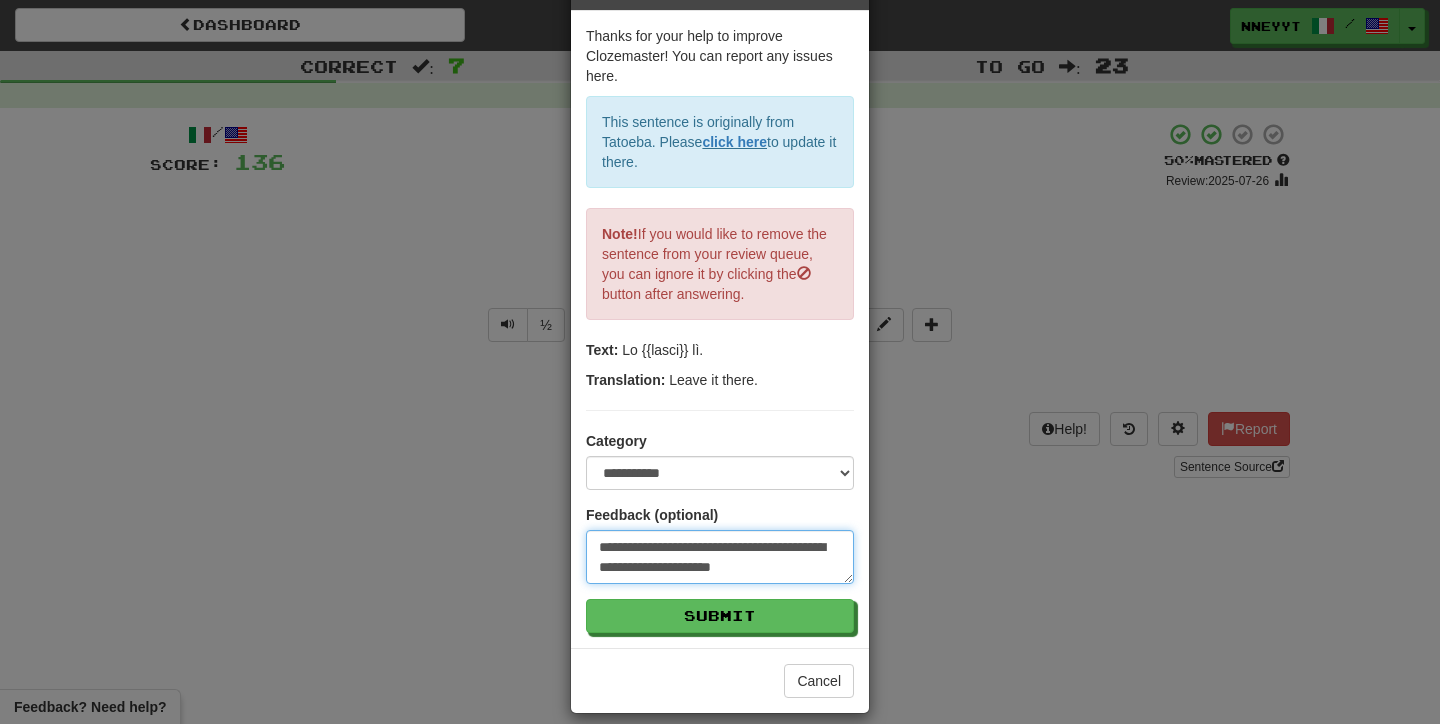 type on "**********" 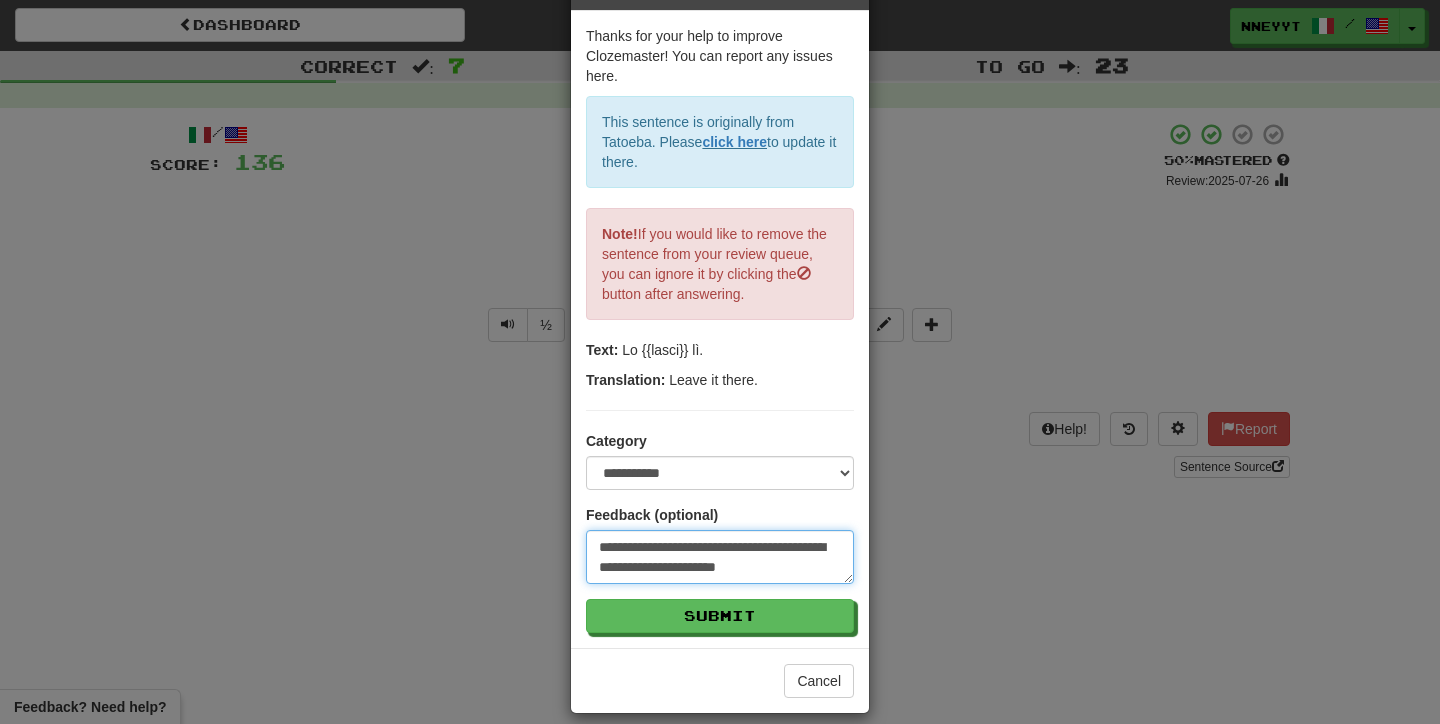 type on "**********" 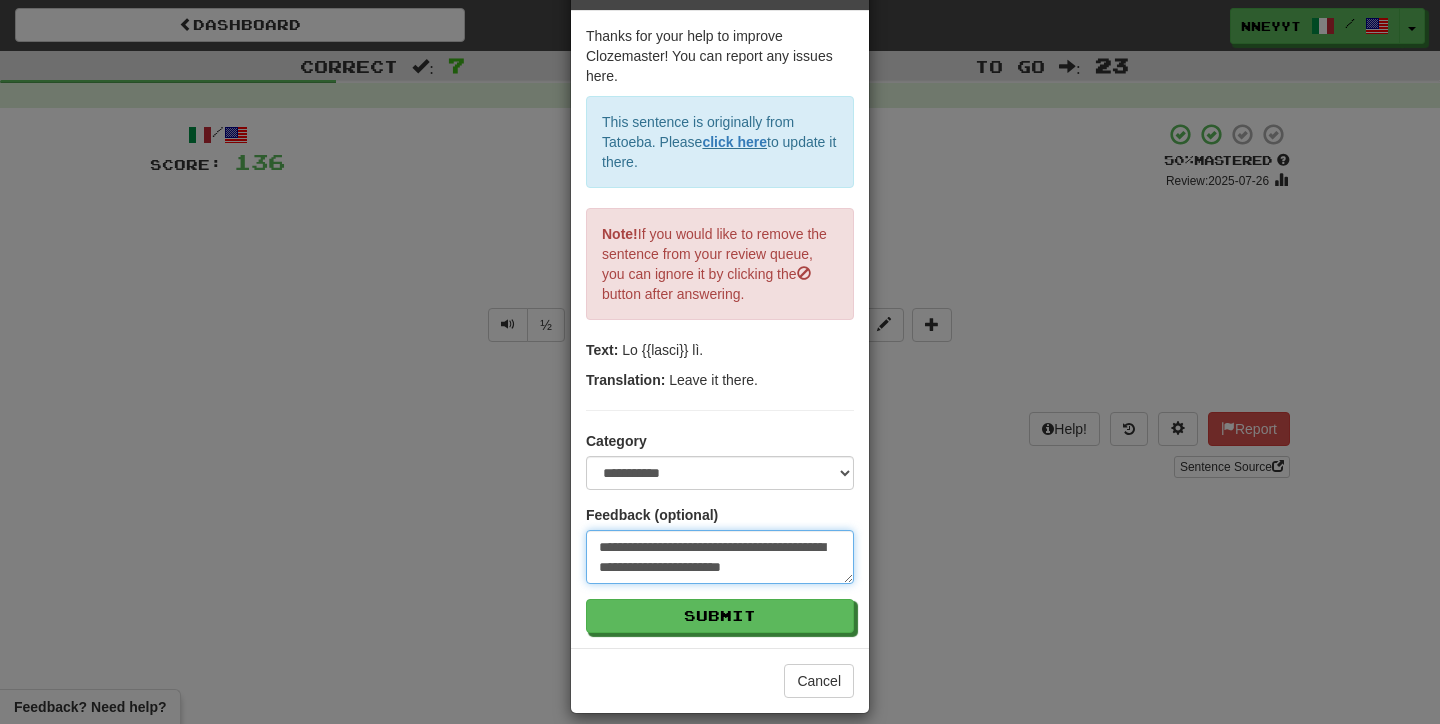 type on "**********" 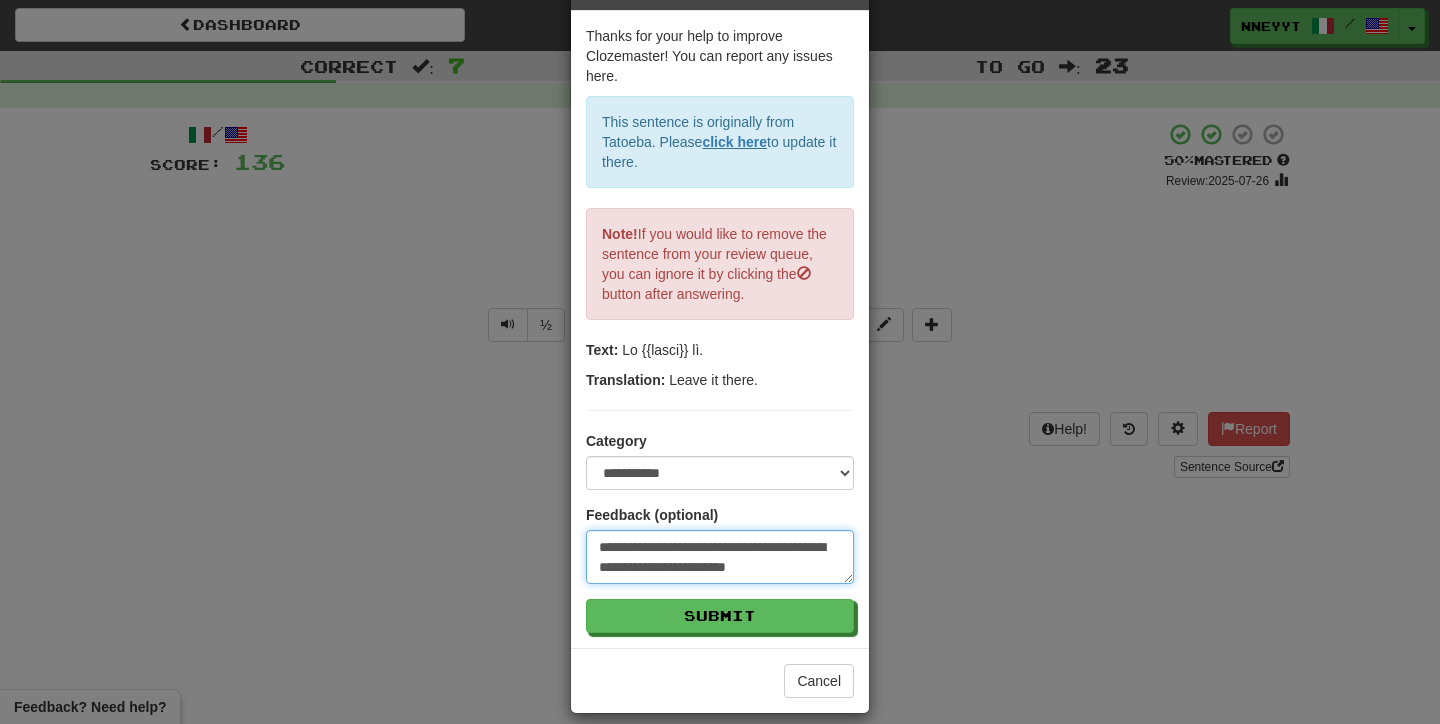 type on "**********" 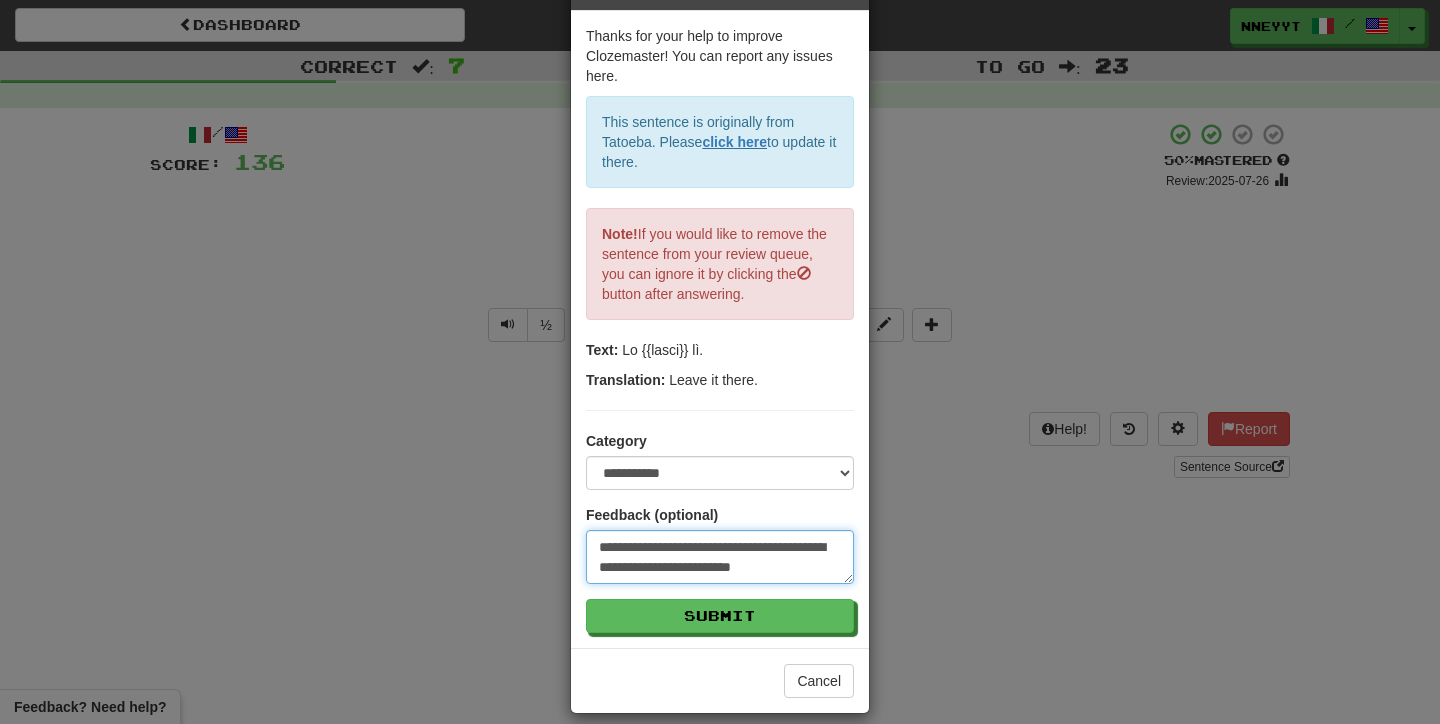 type on "**********" 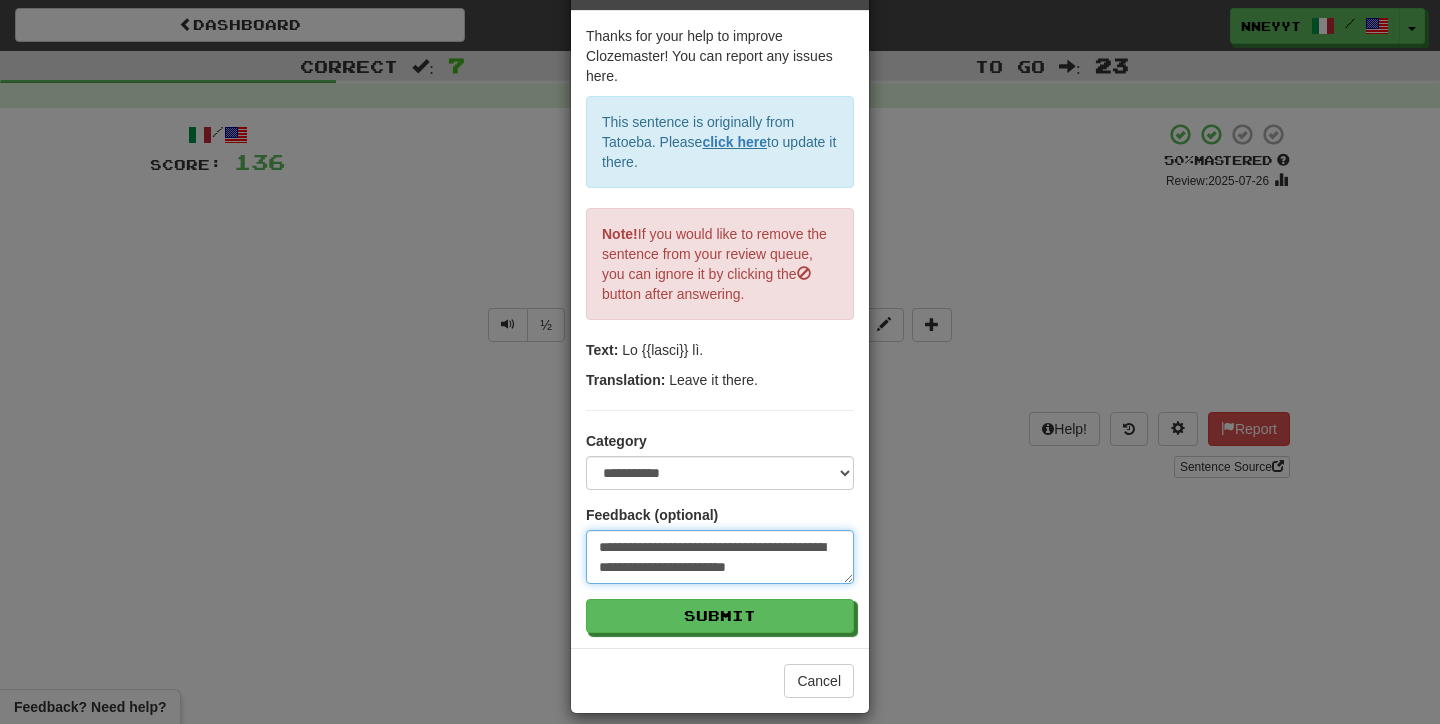 type on "**********" 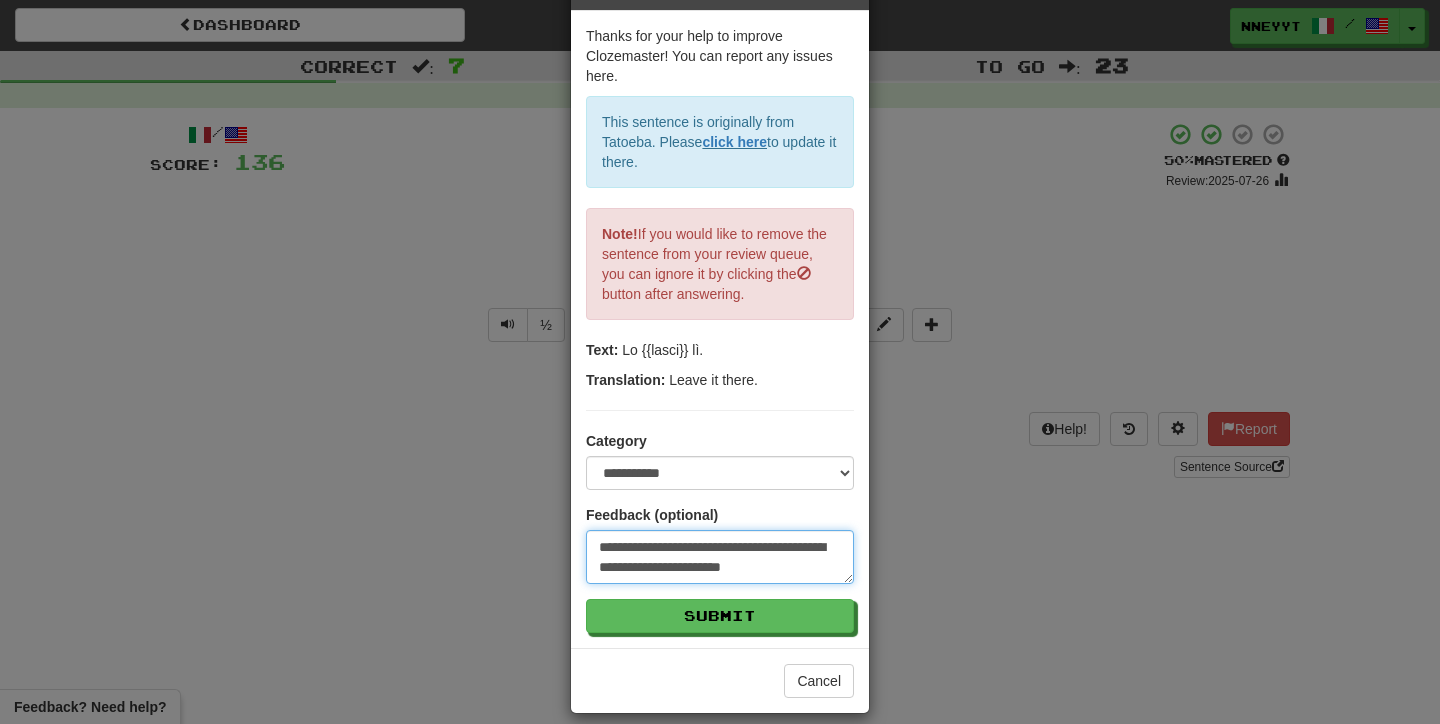 type on "**********" 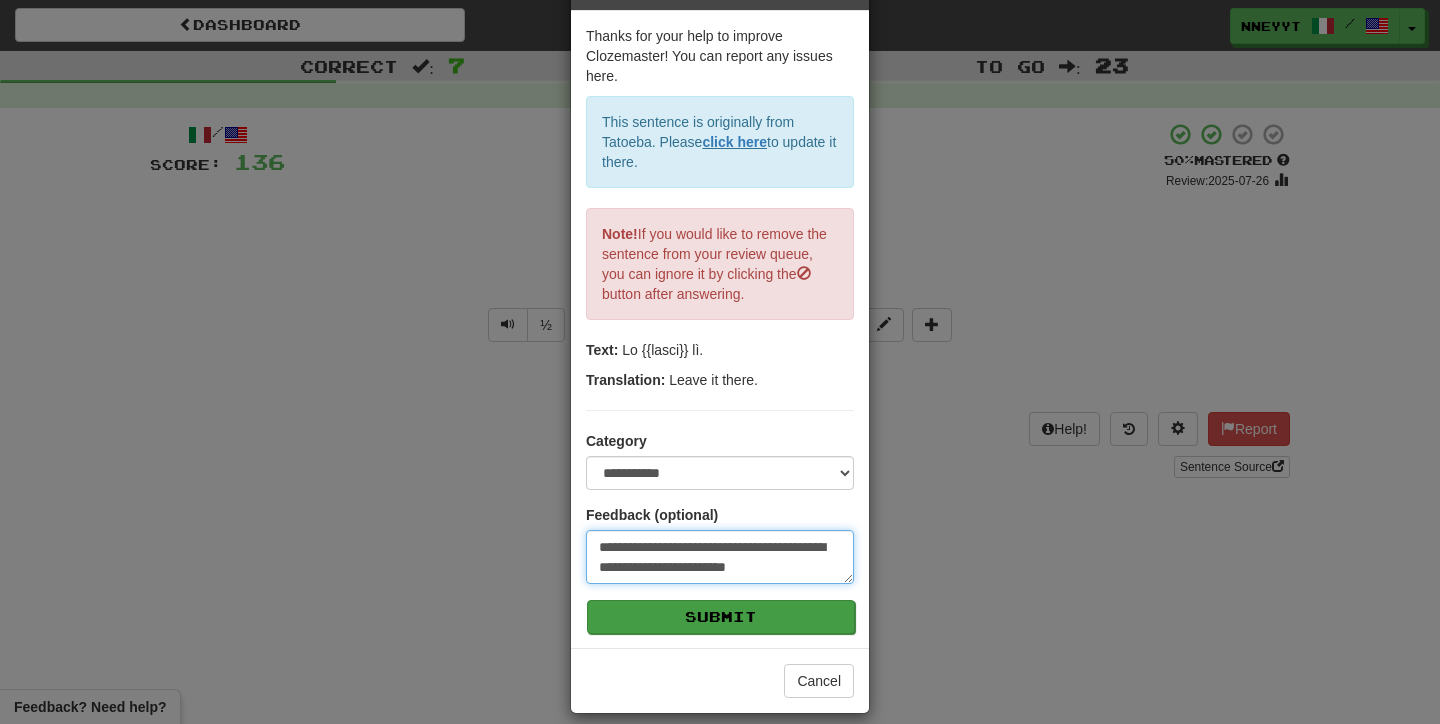 type on "**********" 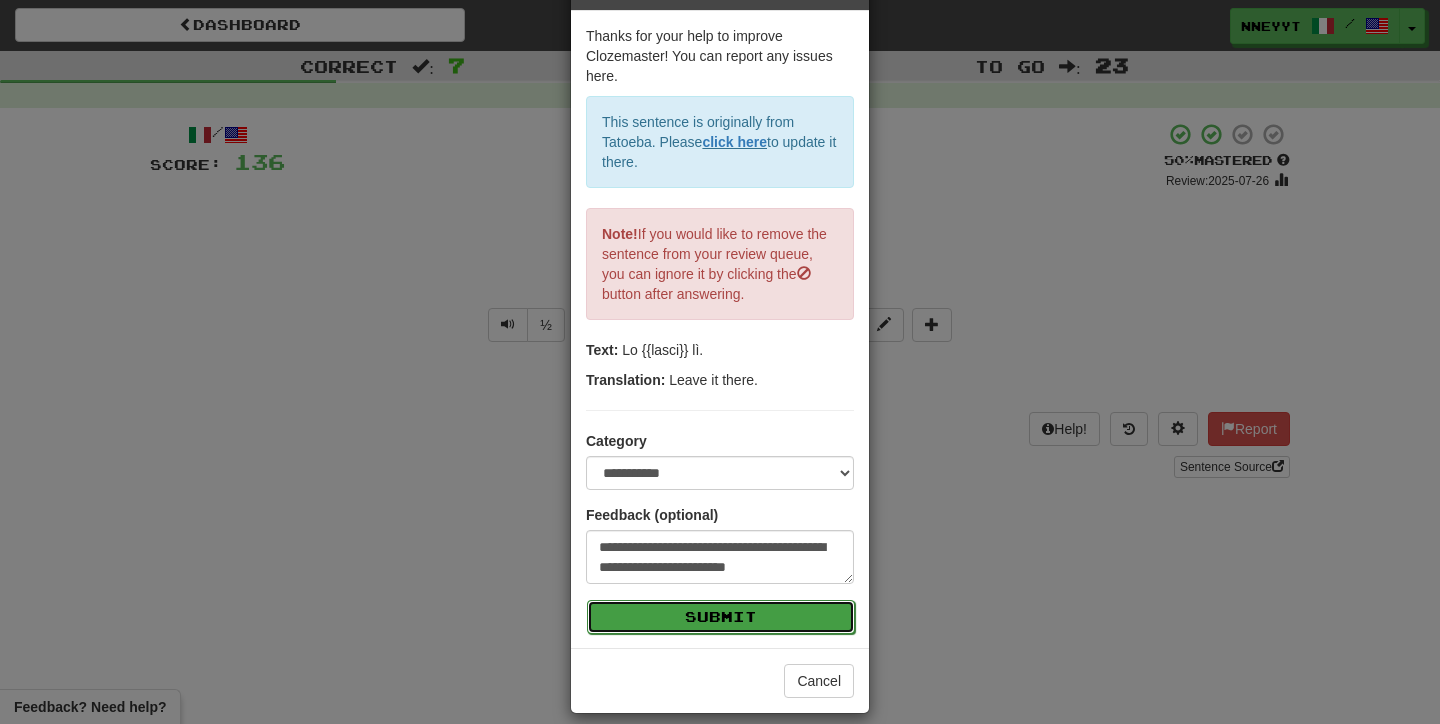 click on "Submit" at bounding box center (721, 617) 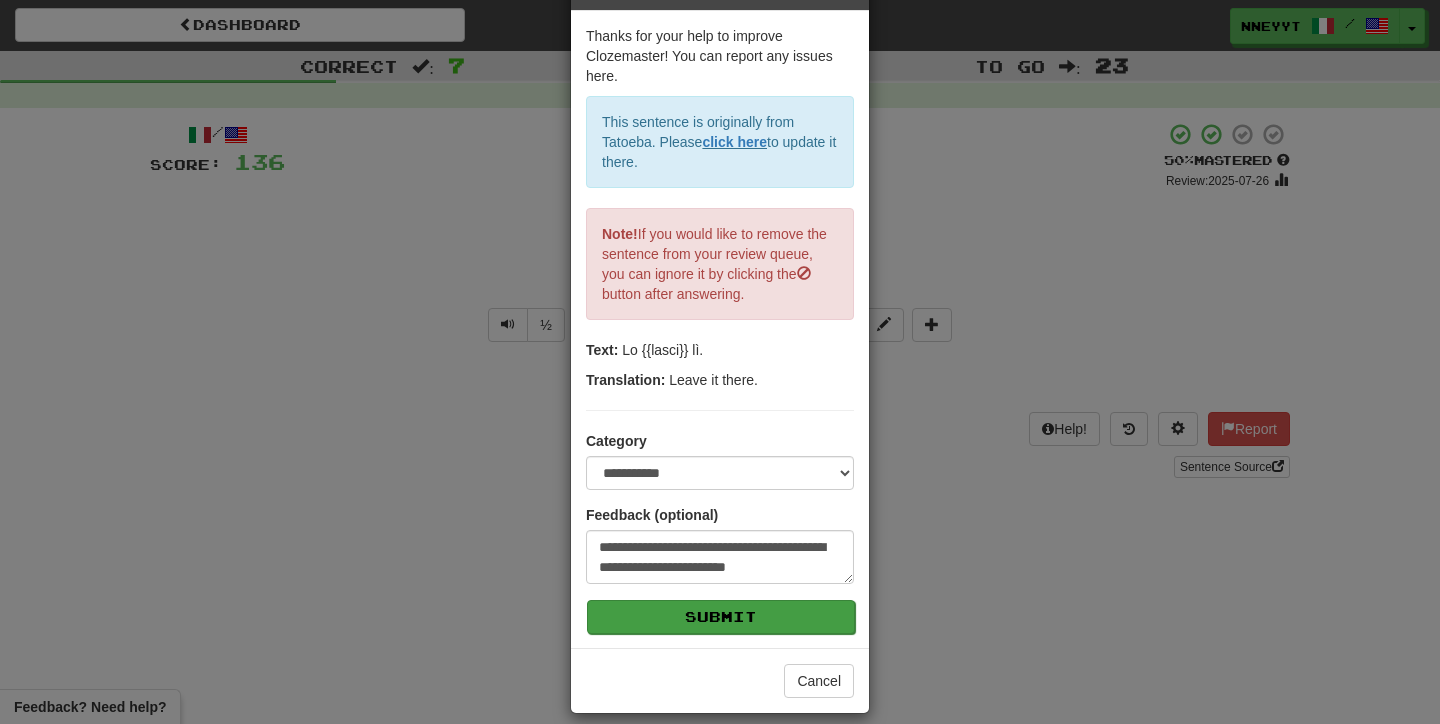 type on "*" 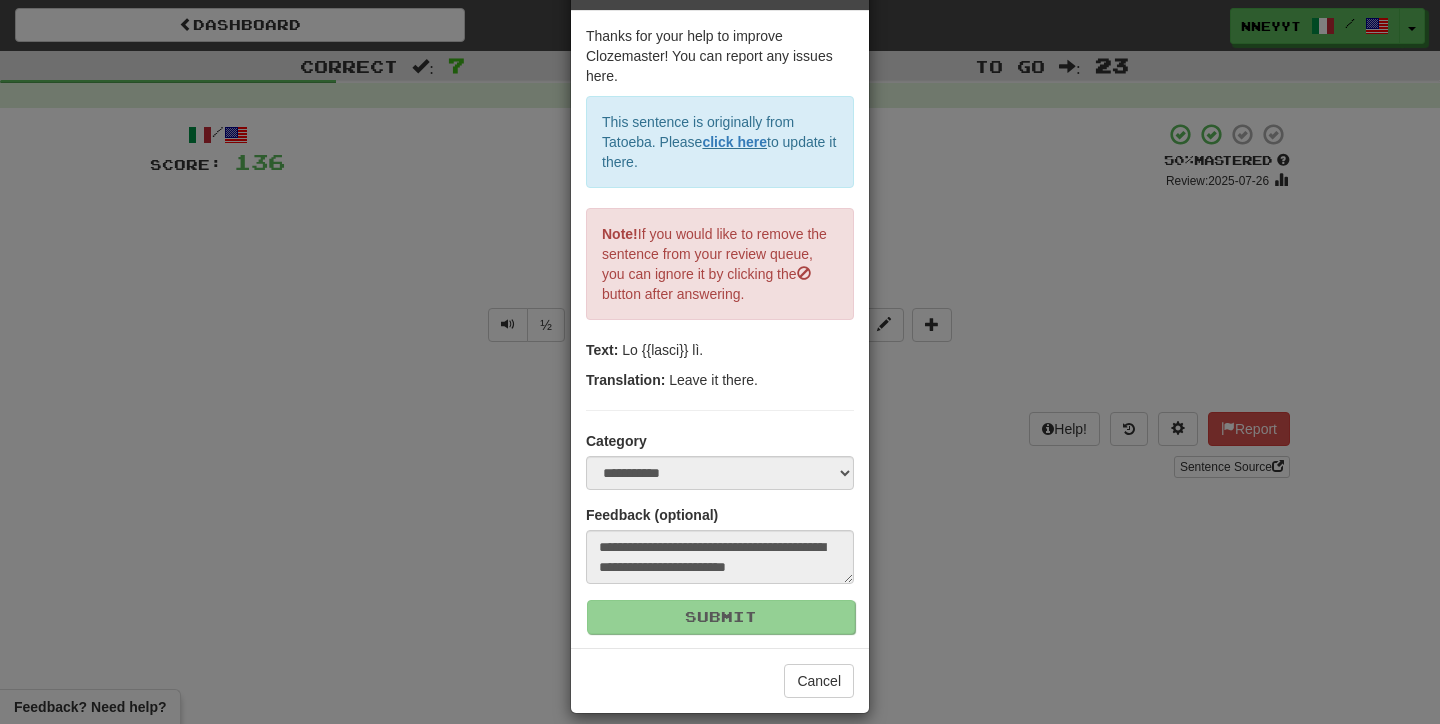 scroll, scrollTop: 0, scrollLeft: 0, axis: both 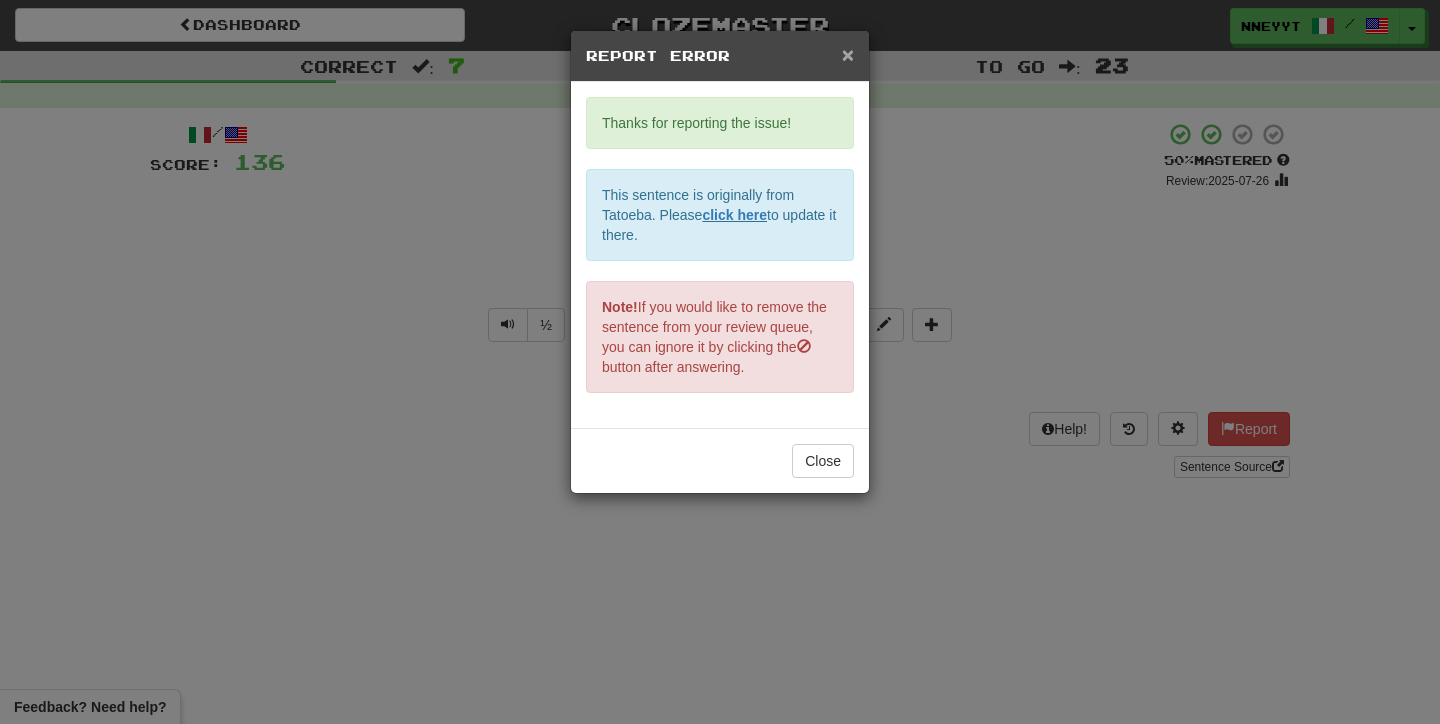 click on "×" at bounding box center (848, 54) 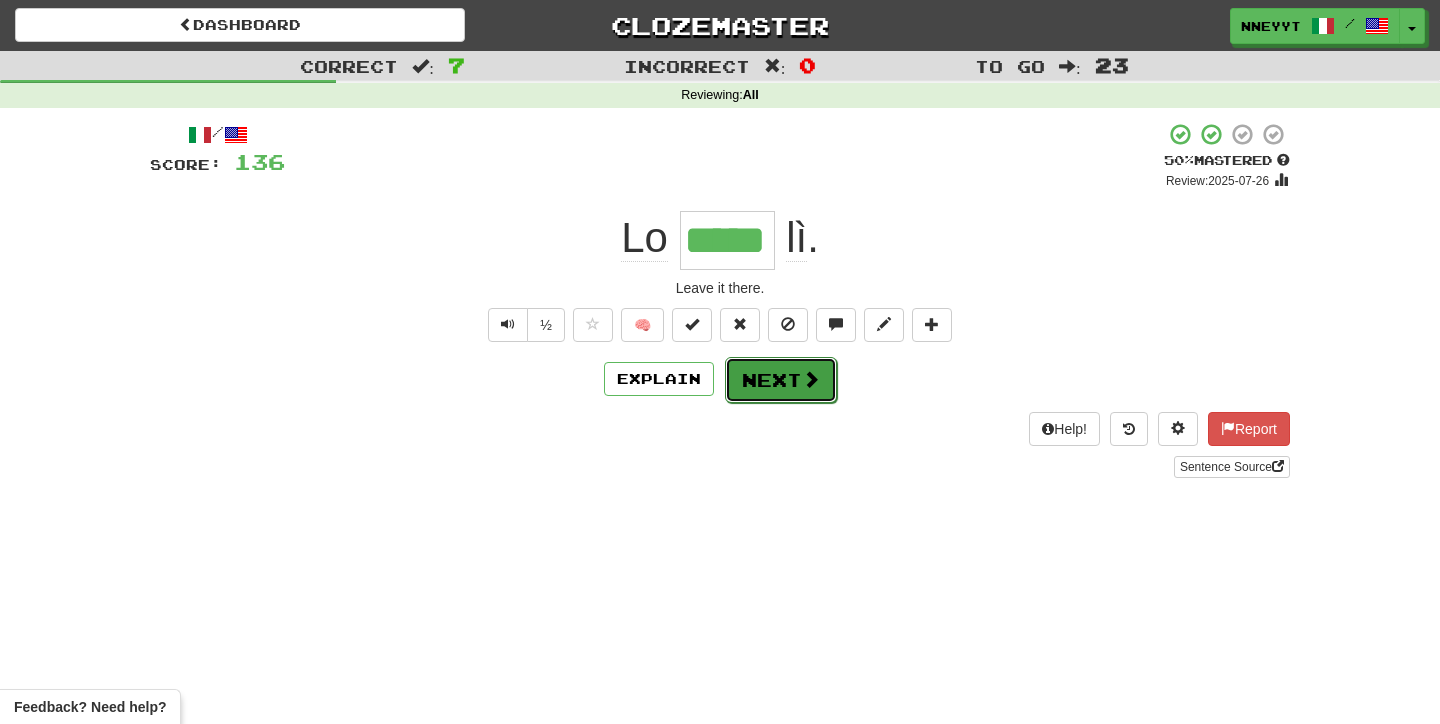 click on "Next" at bounding box center (781, 380) 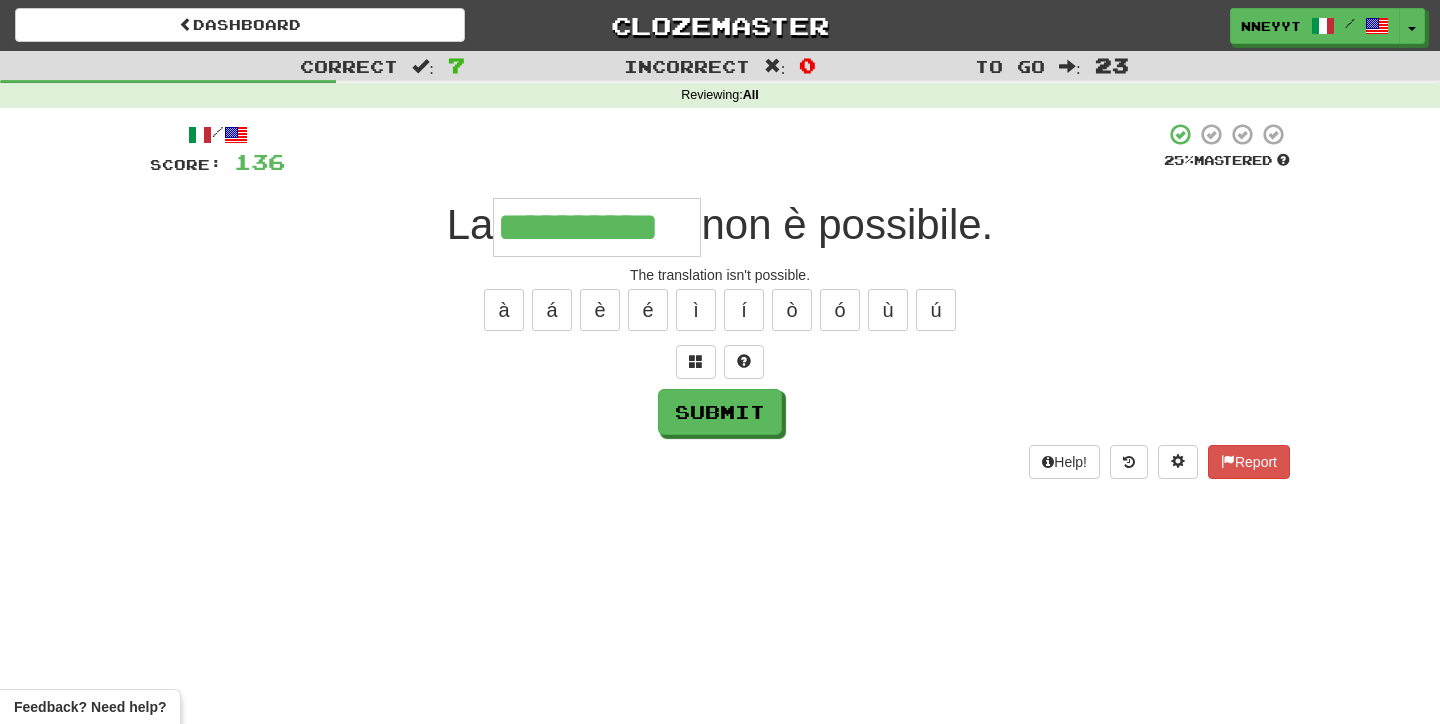 type on "**********" 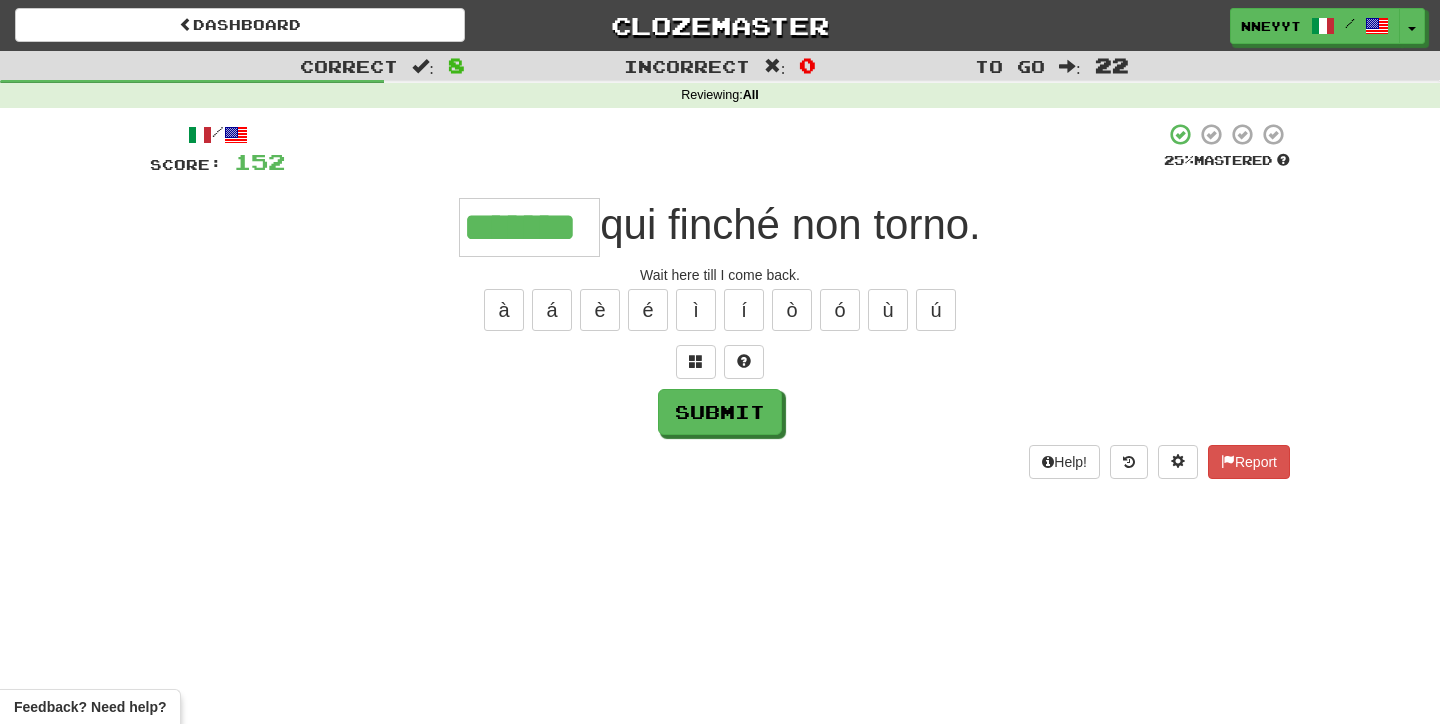 scroll, scrollTop: 0, scrollLeft: 7, axis: horizontal 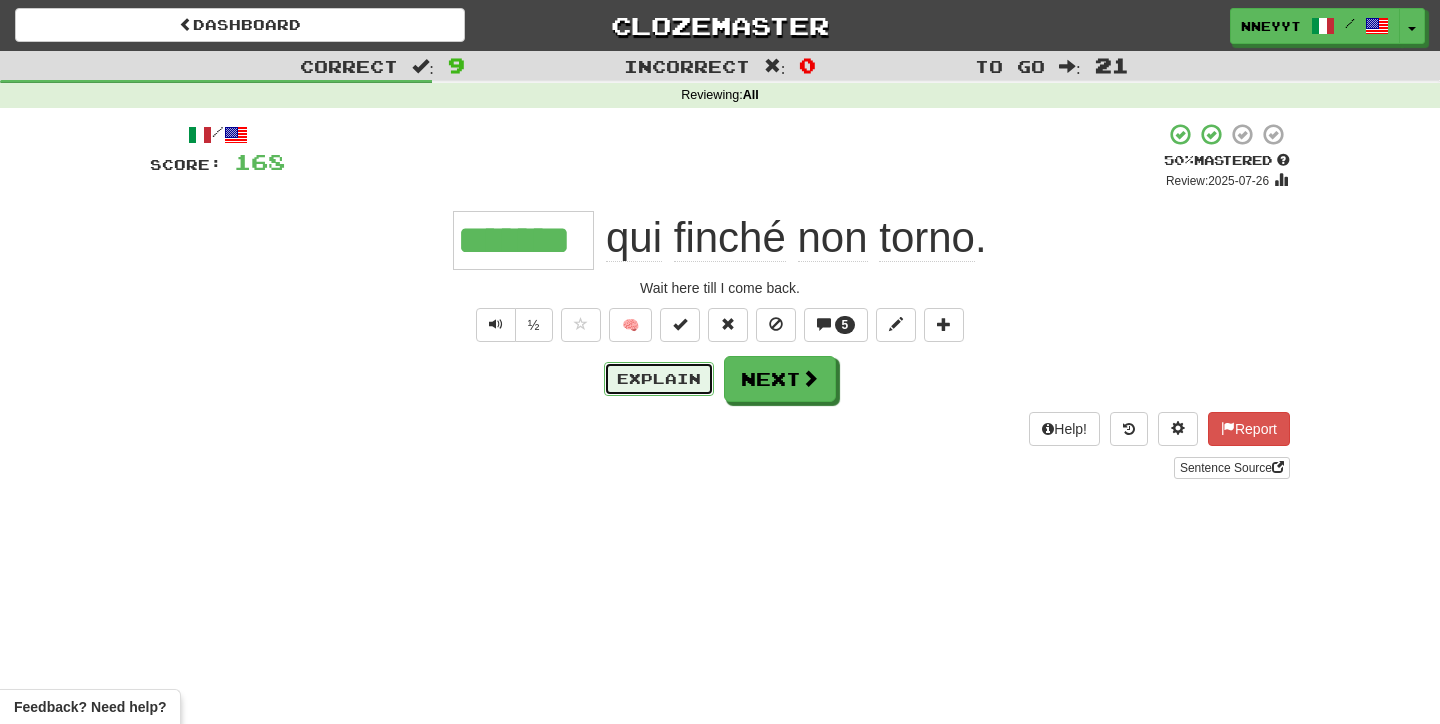 click on "Explain" at bounding box center [659, 379] 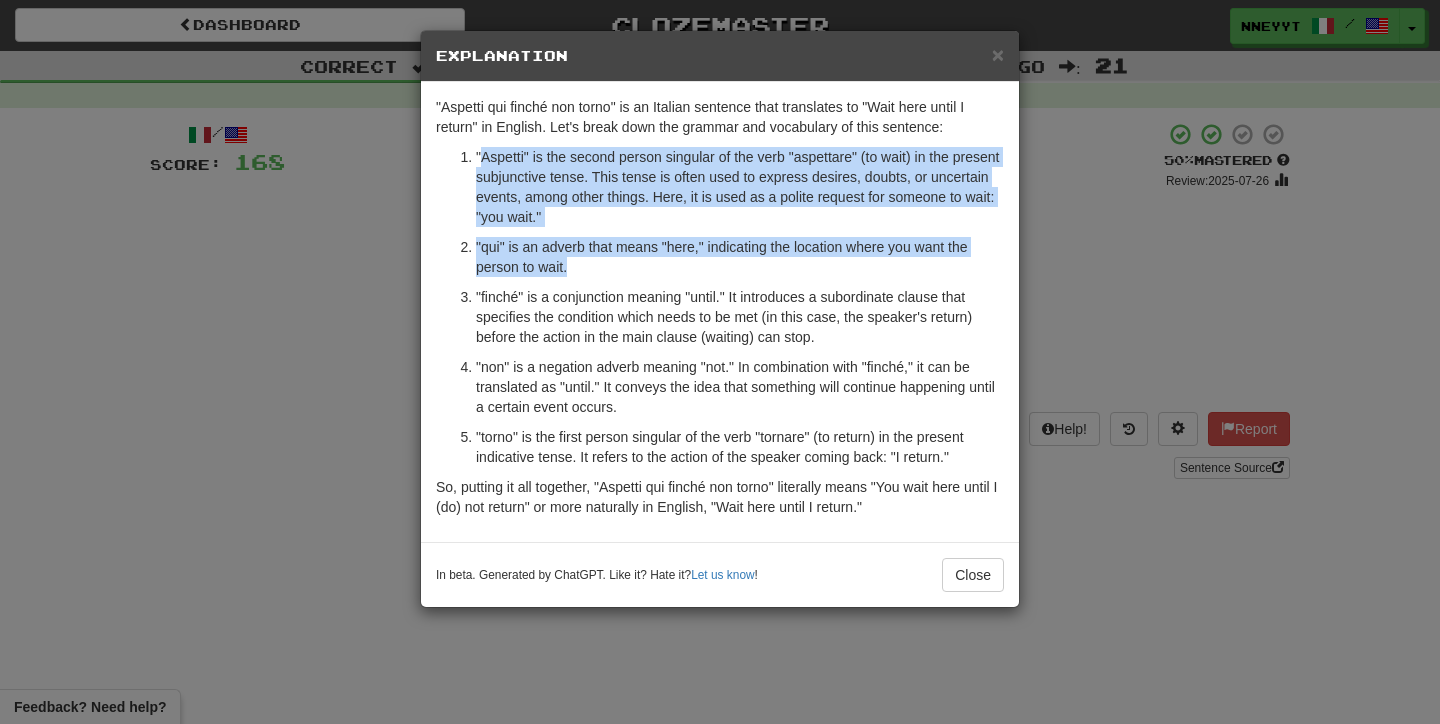 drag, startPoint x: 480, startPoint y: 162, endPoint x: 670, endPoint y: 261, distance: 214.2452 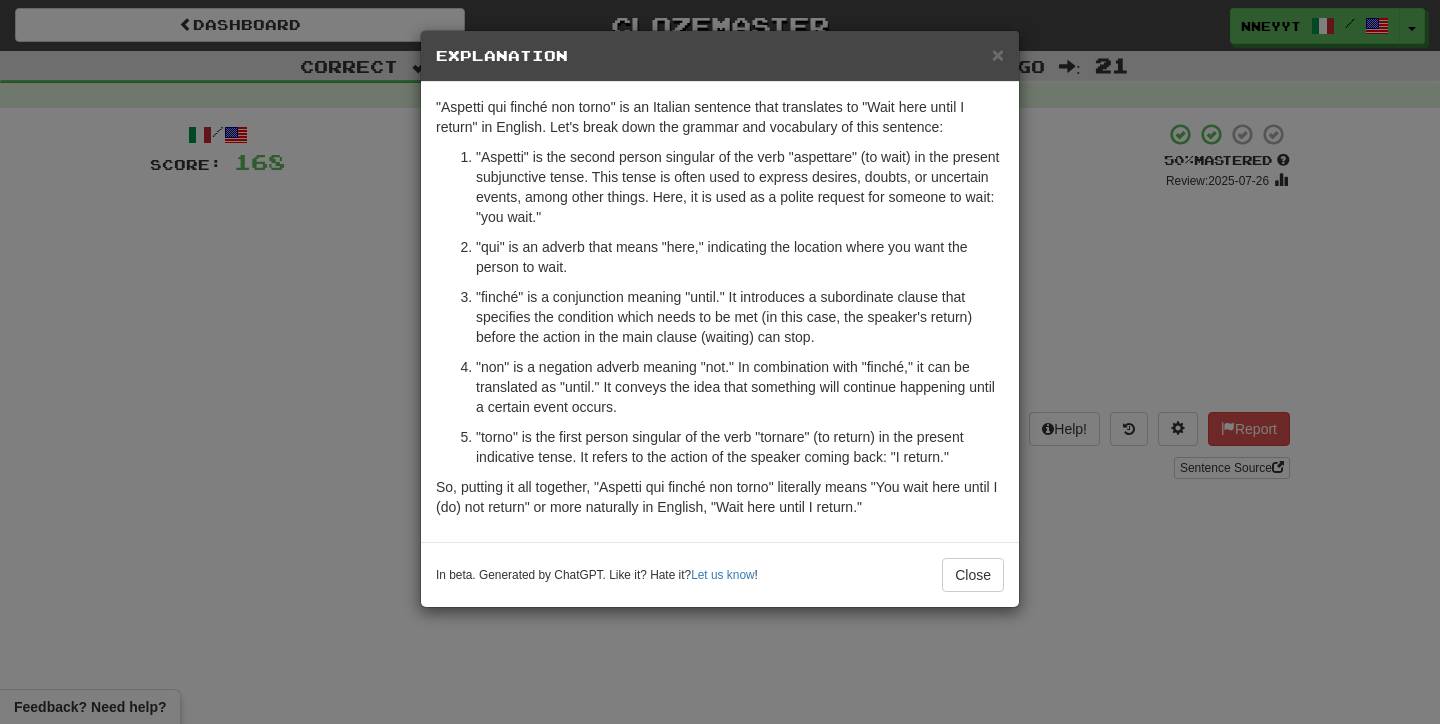 click on "× Explanation "Aspetti qui finché non torno" is an Italian sentence that translates to "Wait here until I return" in English. Let's break down the grammar and vocabulary of this sentence:
"Aspetti" is the second person singular of the verb "aspettare" (to wait) in the present subjunctive tense. This tense is often used to express desires, doubts, or uncertain events, among other things. Here, it is used as a polite request for someone to wait: "you wait."
"qui" is an adverb that means "here," indicating the location where you want the person to wait.
"finché" is a conjunction meaning "until." It introduces a subordinate clause that specifies the condition which needs to be met (in this case, the speaker's return) before the action in the main clause (waiting) can stop.
"non" is a negation adverb meaning "not." In combination with "finché," it can be translated as "until." It conveys the idea that something will continue happening until a certain event occurs.
! Close" at bounding box center [720, 362] 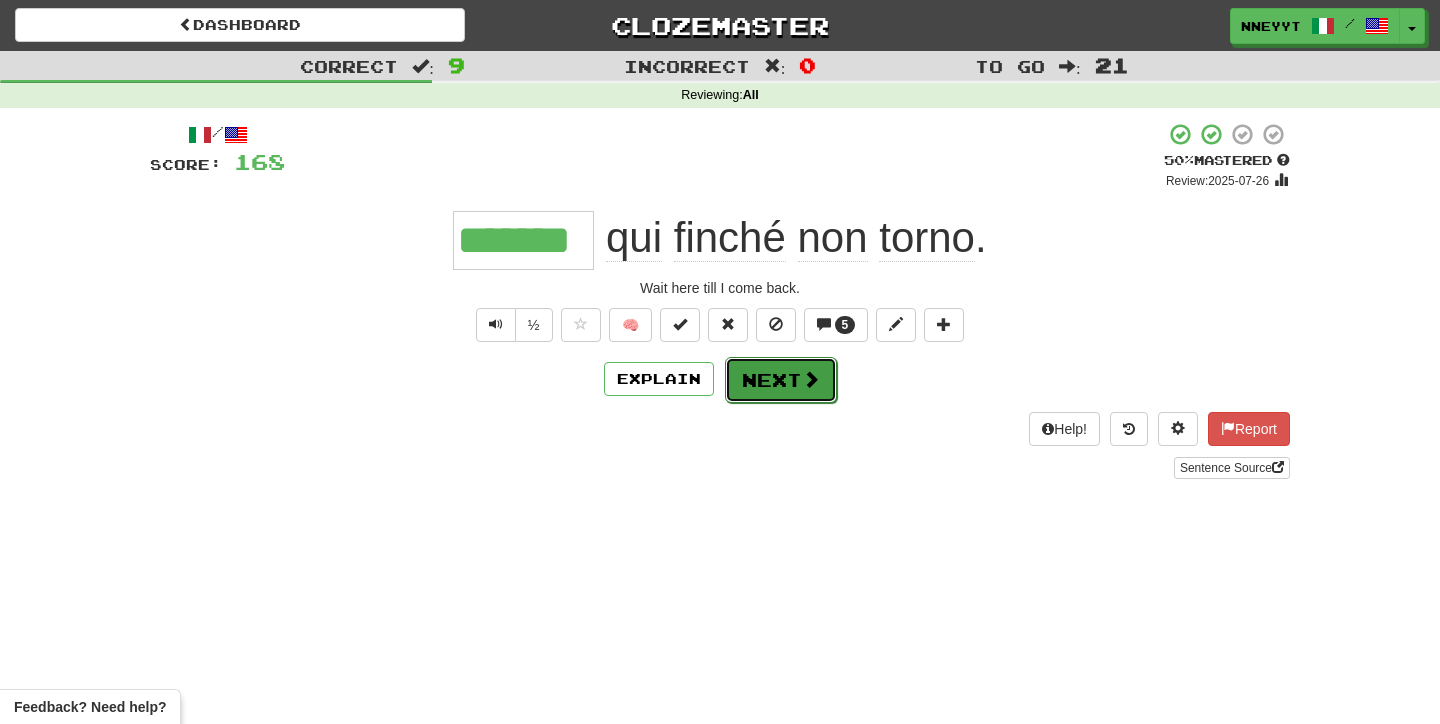 click on "Next" at bounding box center [781, 380] 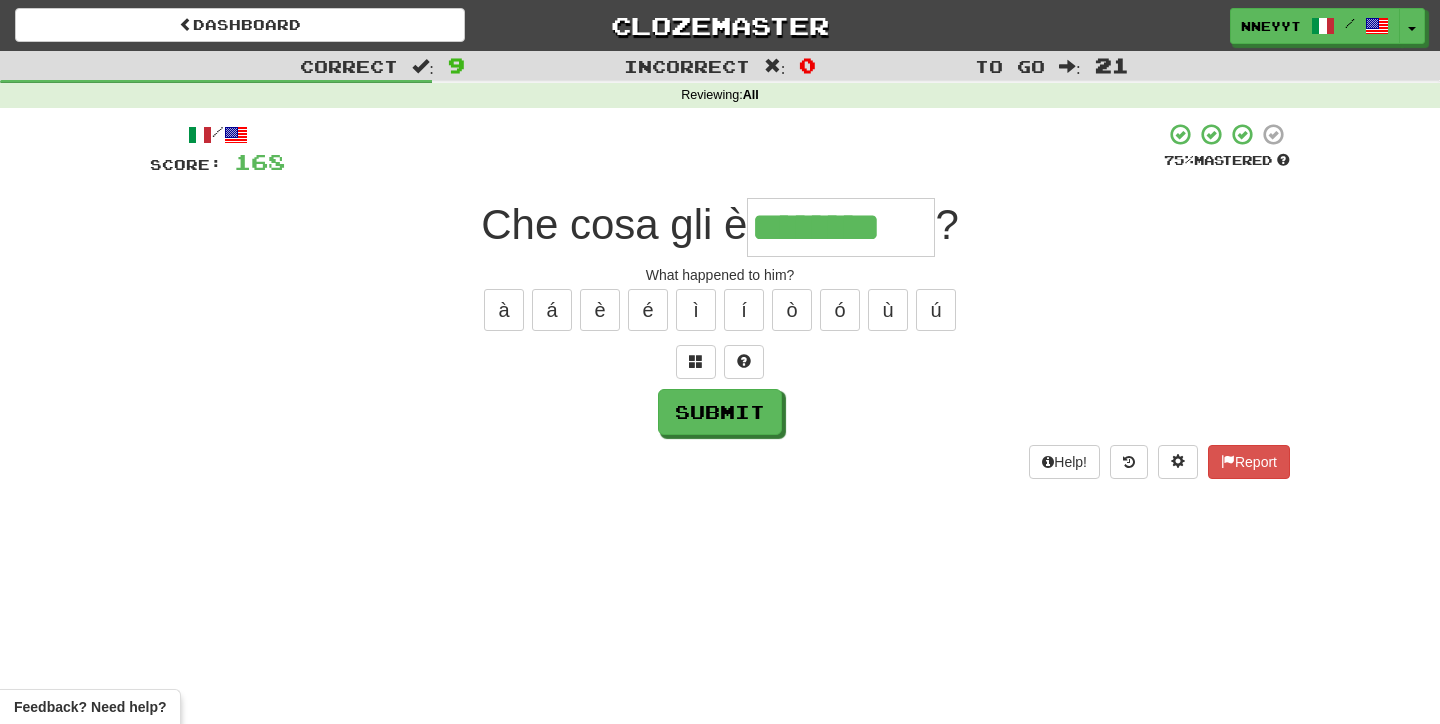 type on "********" 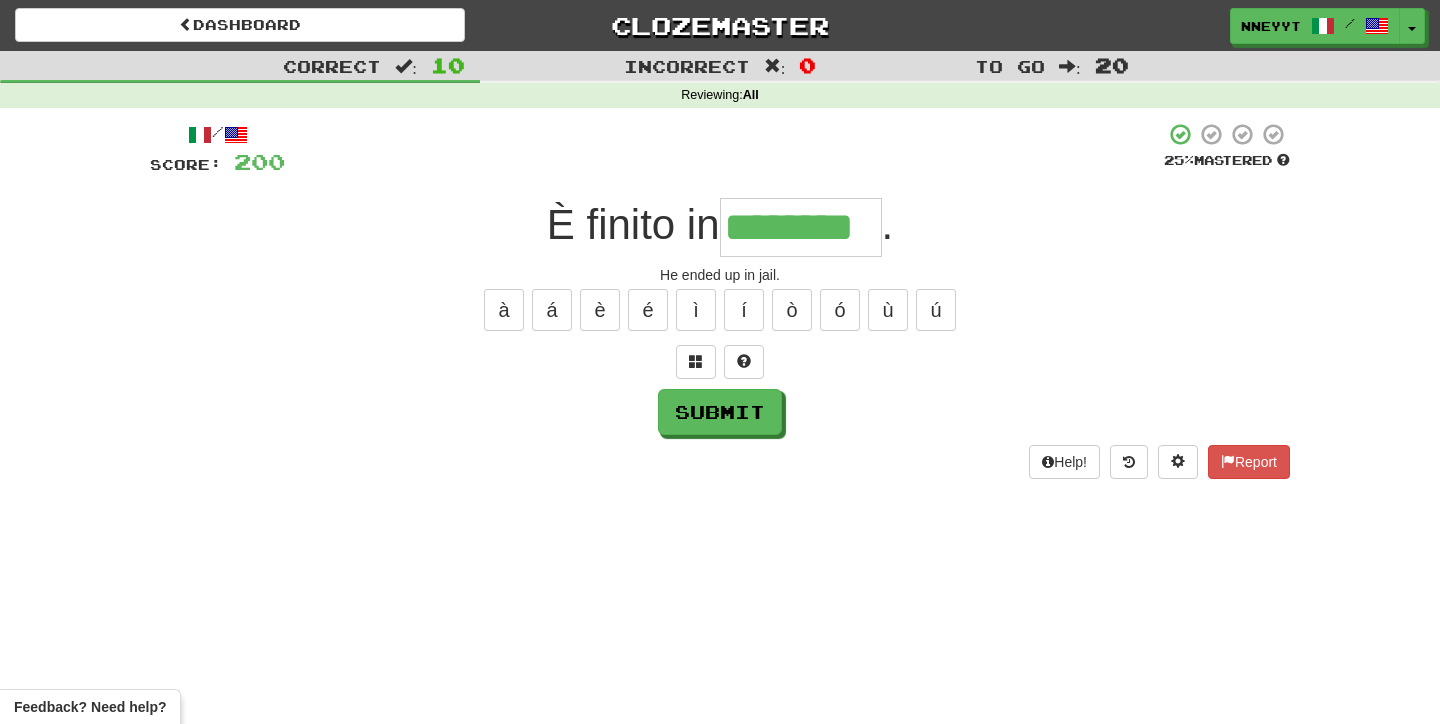 type on "********" 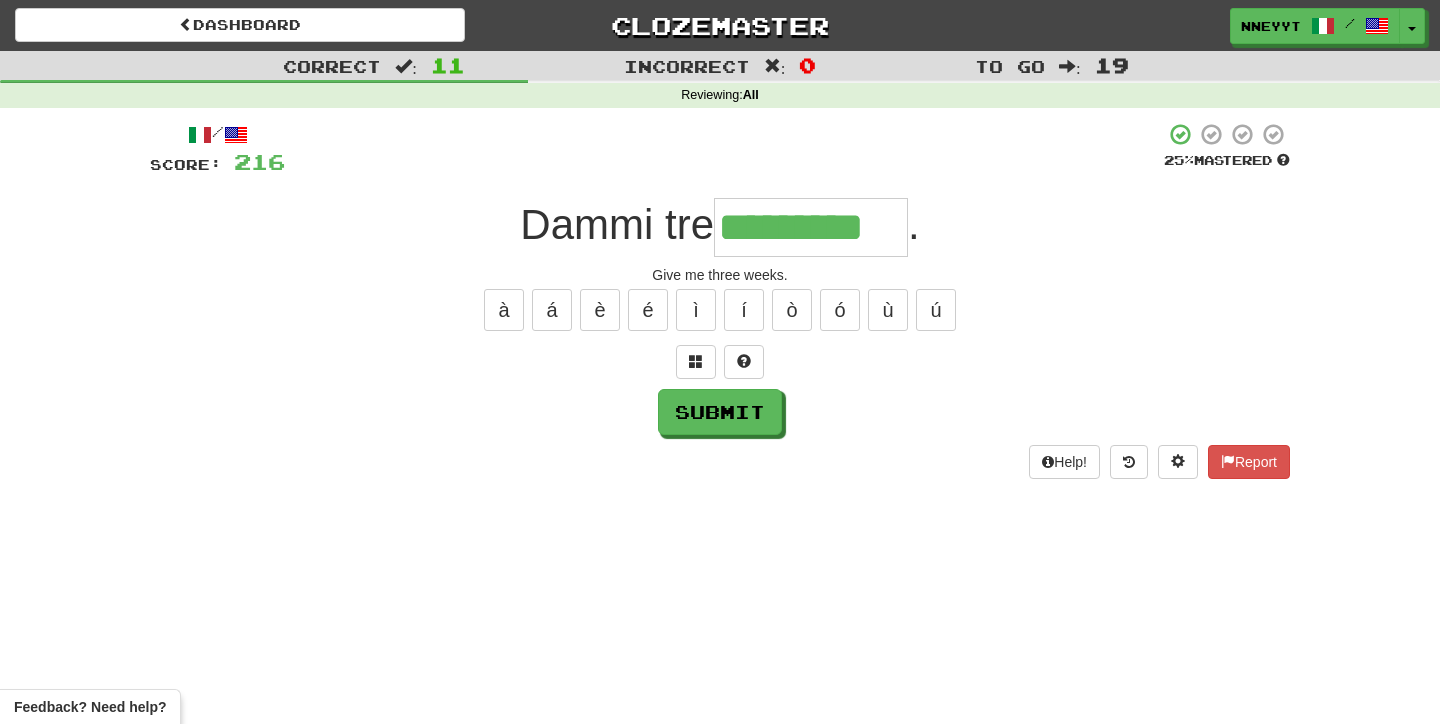 type on "*********" 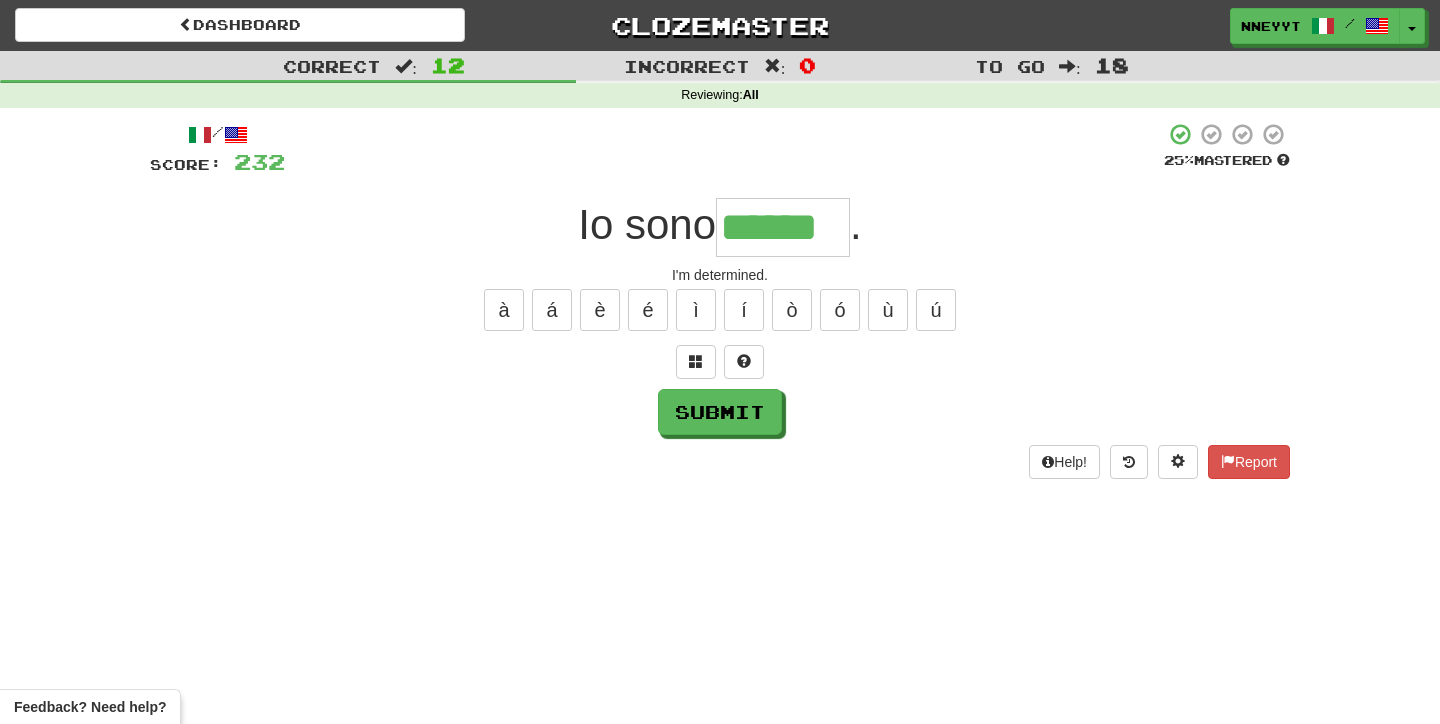 type on "******" 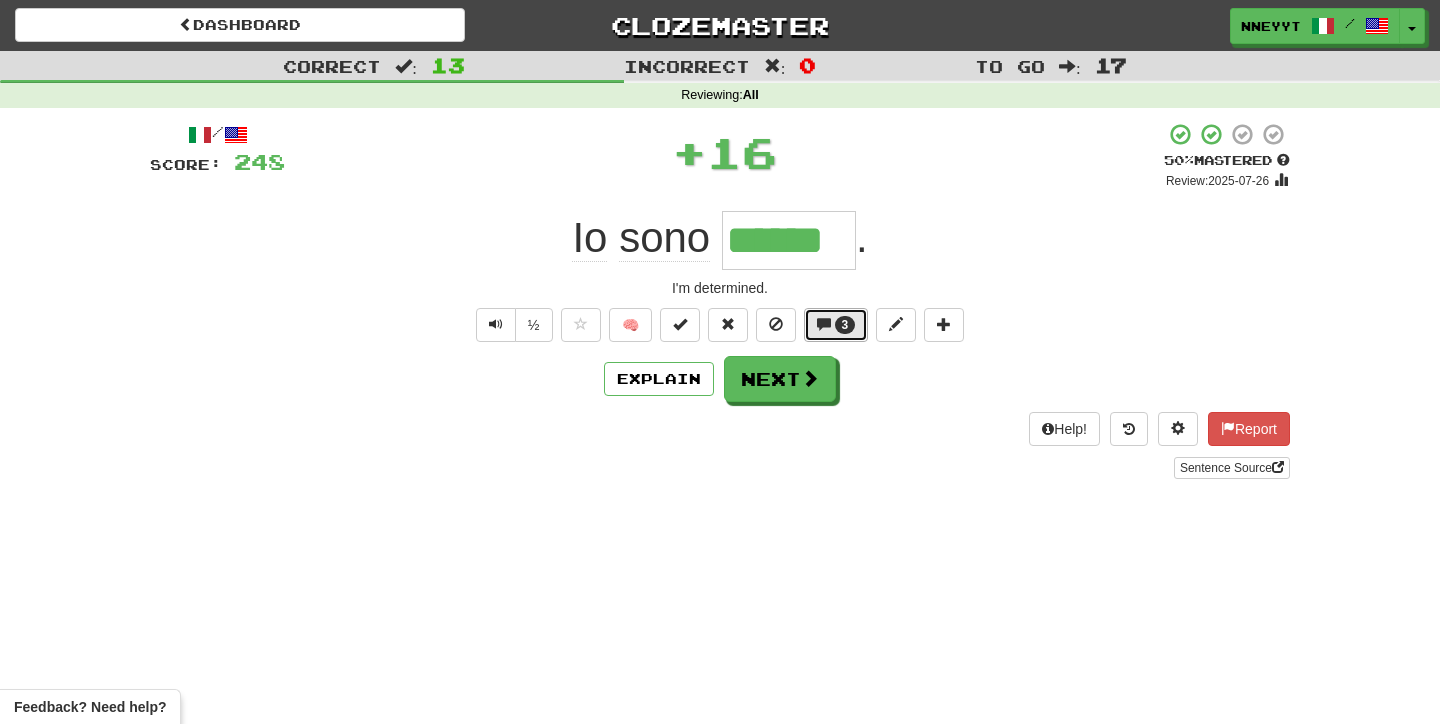 click on "3" at bounding box center (836, 325) 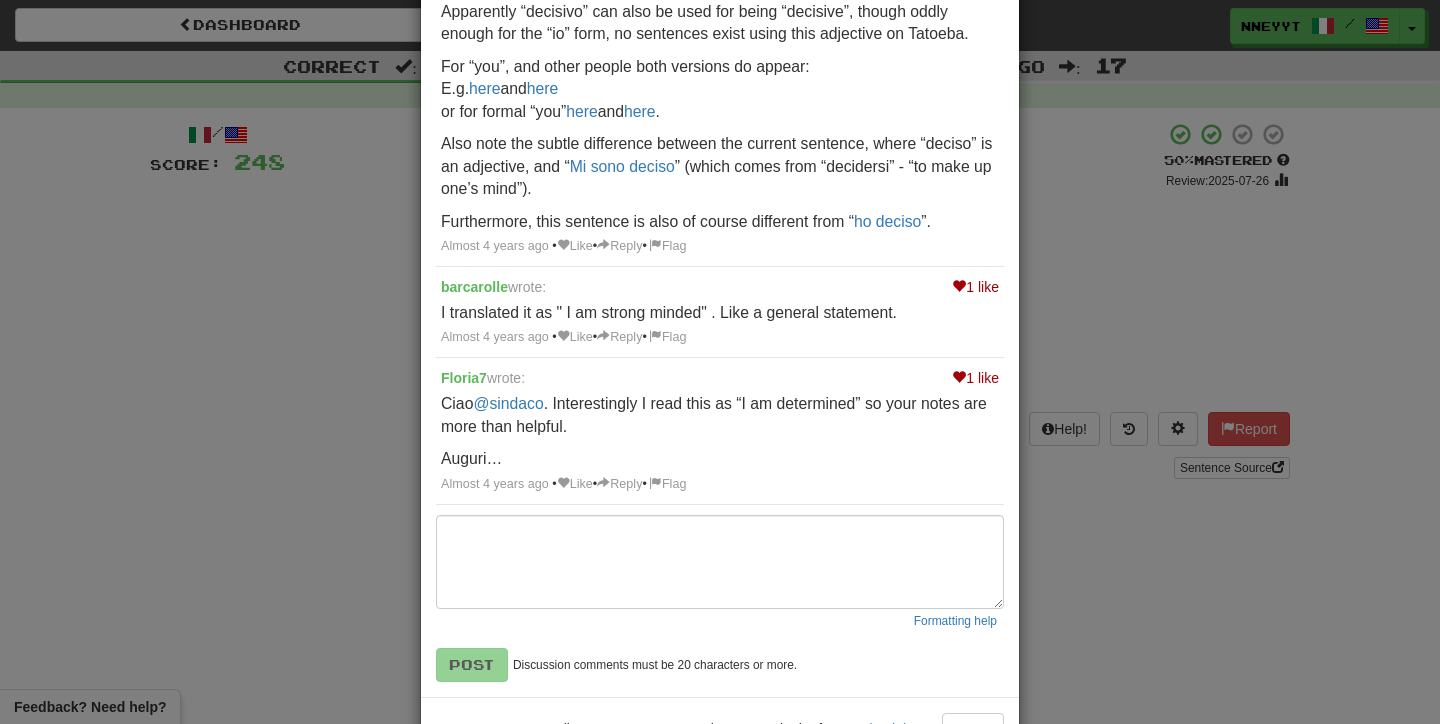 scroll, scrollTop: 220, scrollLeft: 0, axis: vertical 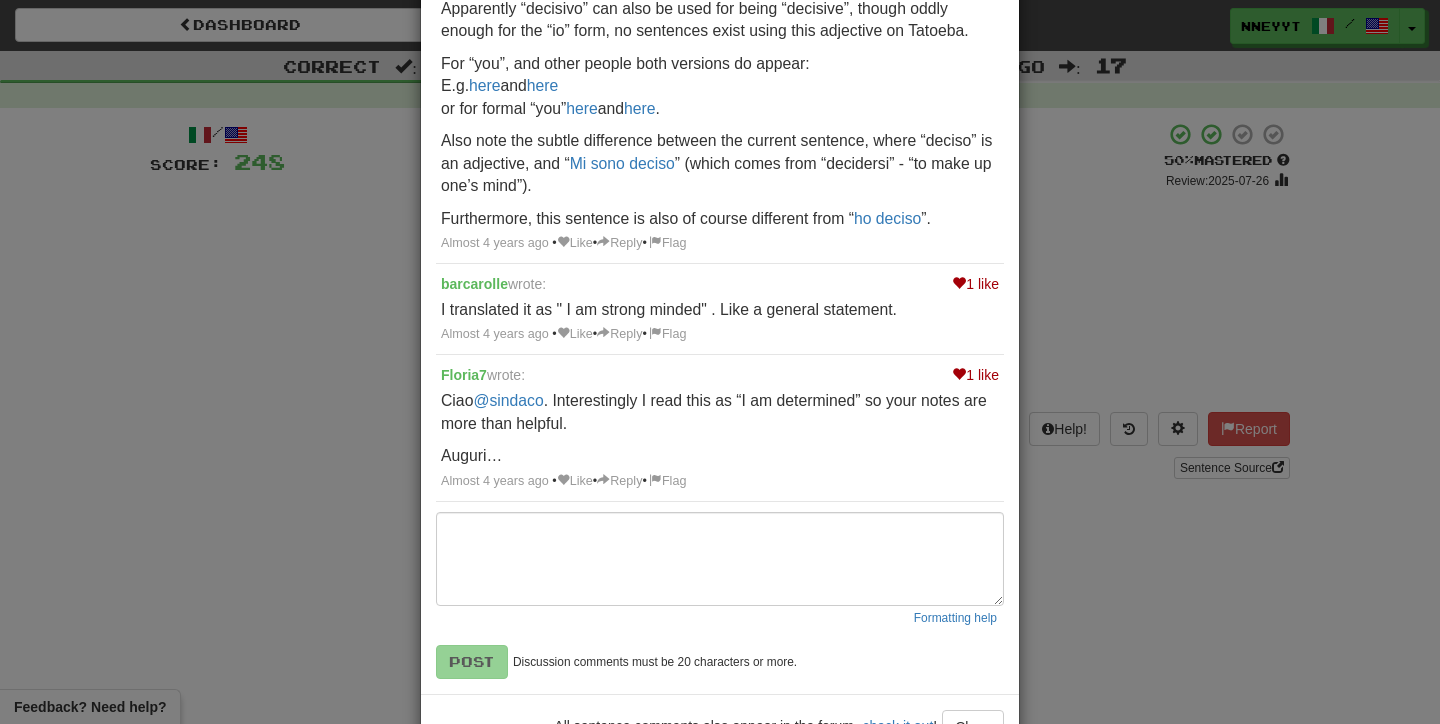 click on "× Discussion View in the forum  Io sono  deciso .
4
likes
sindaco
wrote:
English Translation
I’m decisive.
Apparently “decisivo” can also be used for being “decisive”, though oddly enough for the “io” form, no sentences exist using this adjective on Tatoeba.
For “you”, and other people both versions do appear:
E.g.  here  and  here
or for formal “you”  here  and  here .
Also note the subtle difference between the current sentence, where “deciso” is an adjective, and “ Mi sono deciso ” (which comes from “decidersi” - “to make up one’s mind”).
Furthermore, this sentence is also of course different from “ ho deciso ”.
Almost 4 years ago
•
Like
•
Reply
•
Flag
1
like
barcarolle
wrote:
I translated it as " I am strong minded" . Like a general statement.
Almost 4 years ago
•
Like
•
Reply
•
Flag
1
like
Floria7
wrote:
Ciao  @sindaco
Auguri…" at bounding box center [720, 362] 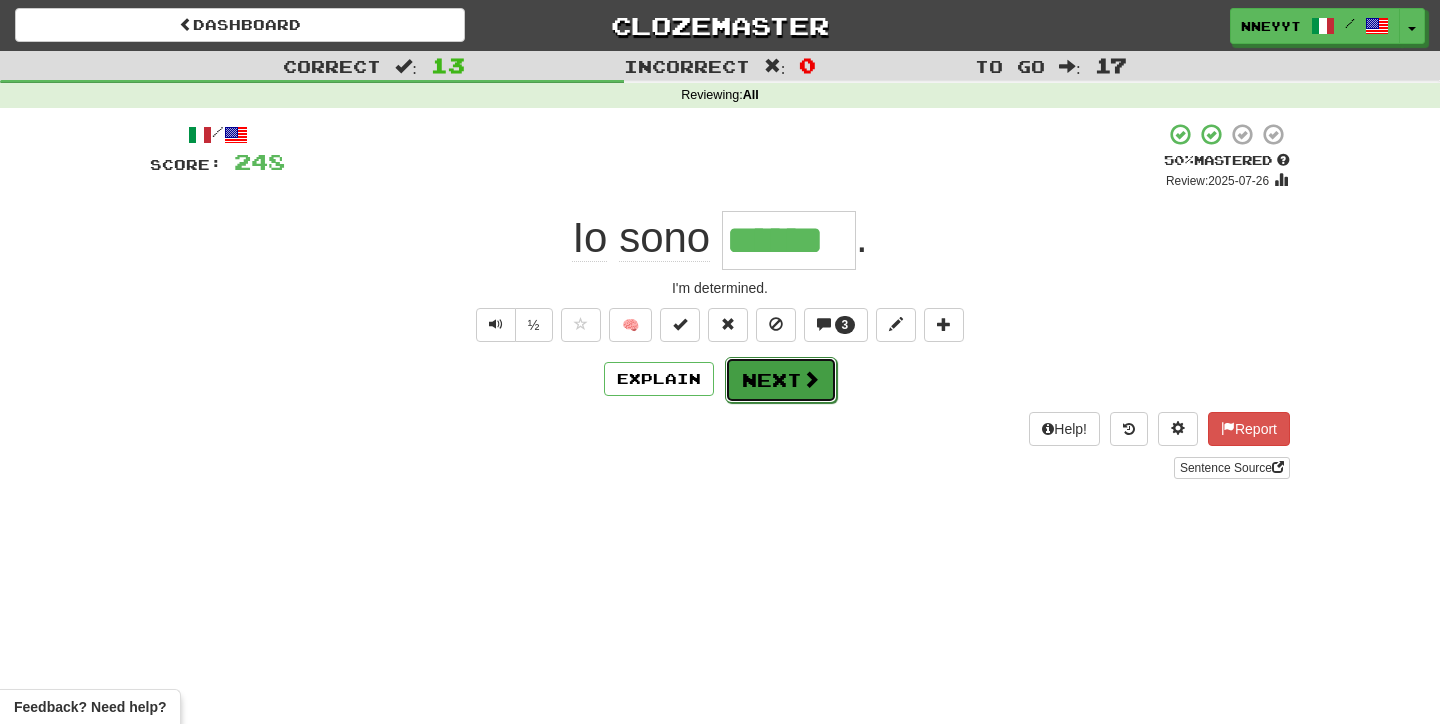 click on "Next" at bounding box center (781, 380) 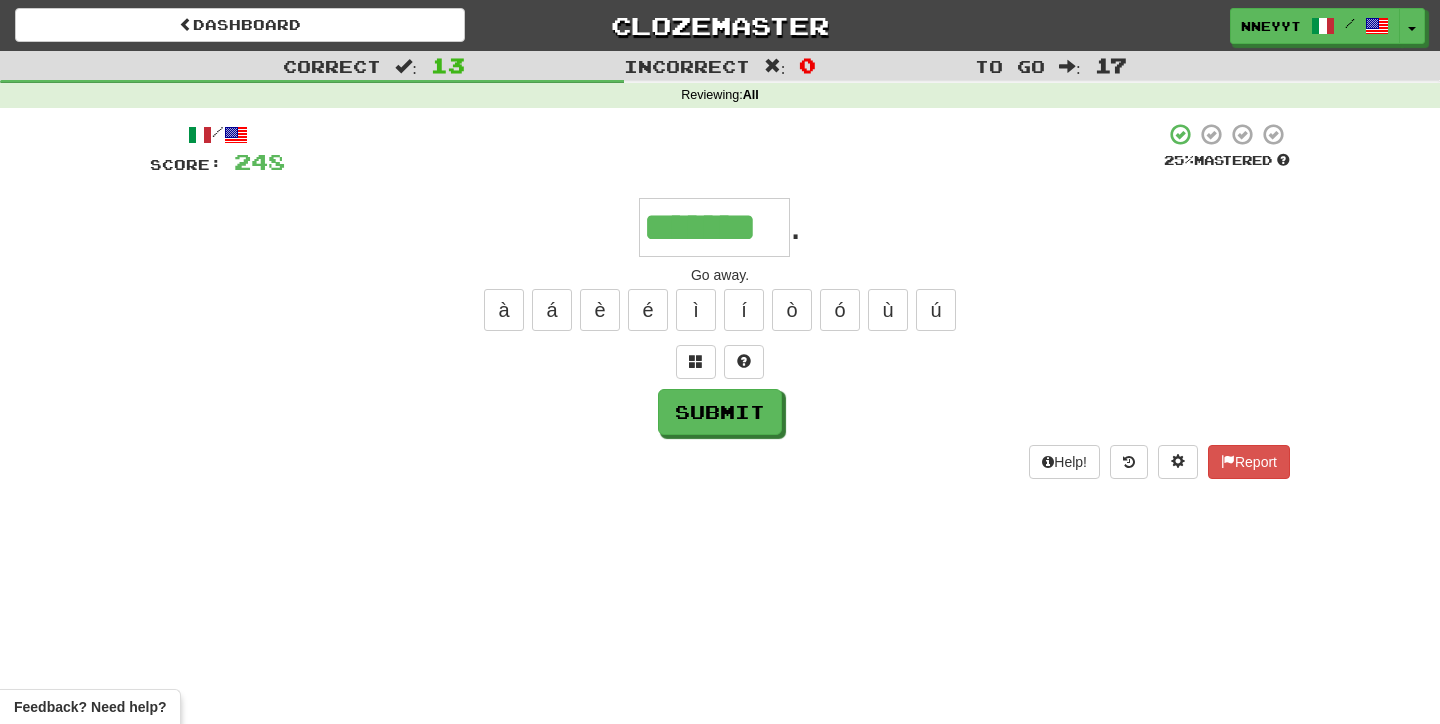 type on "*******" 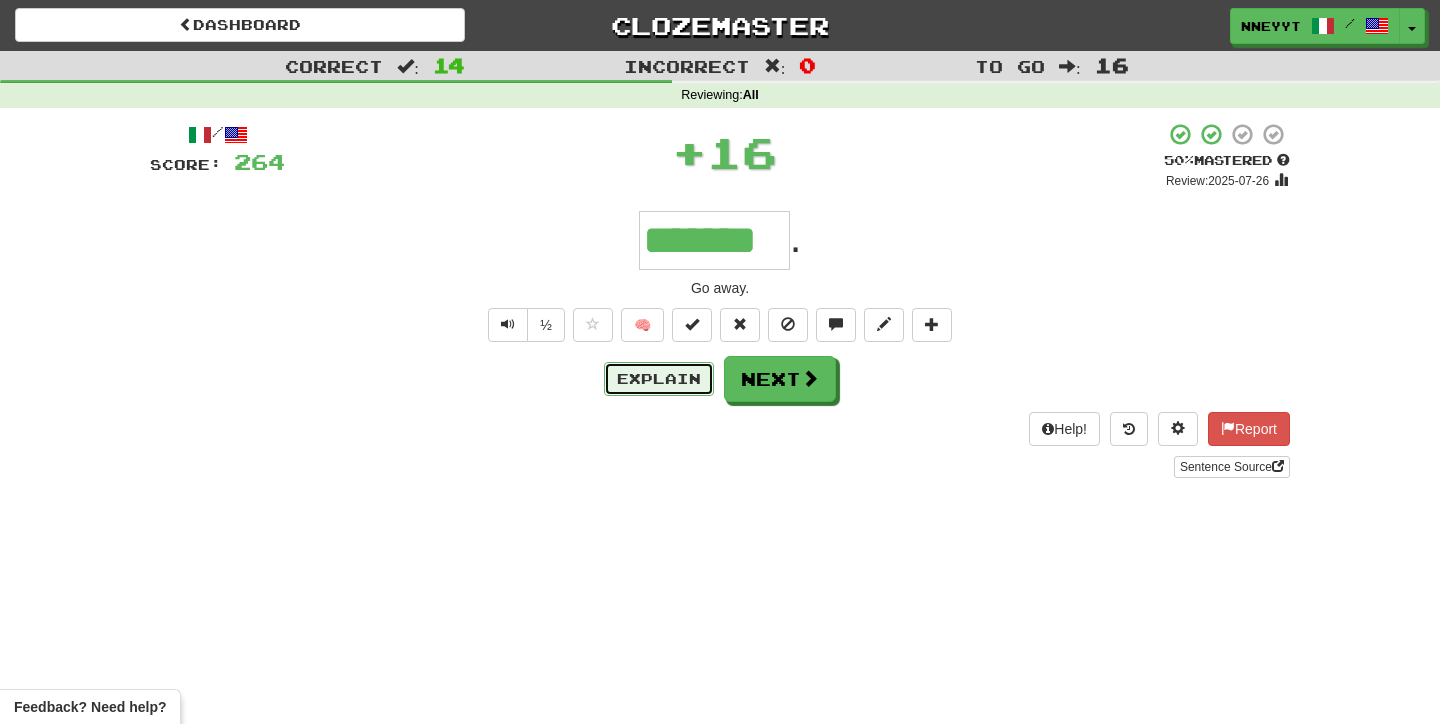 click on "Explain" at bounding box center [659, 379] 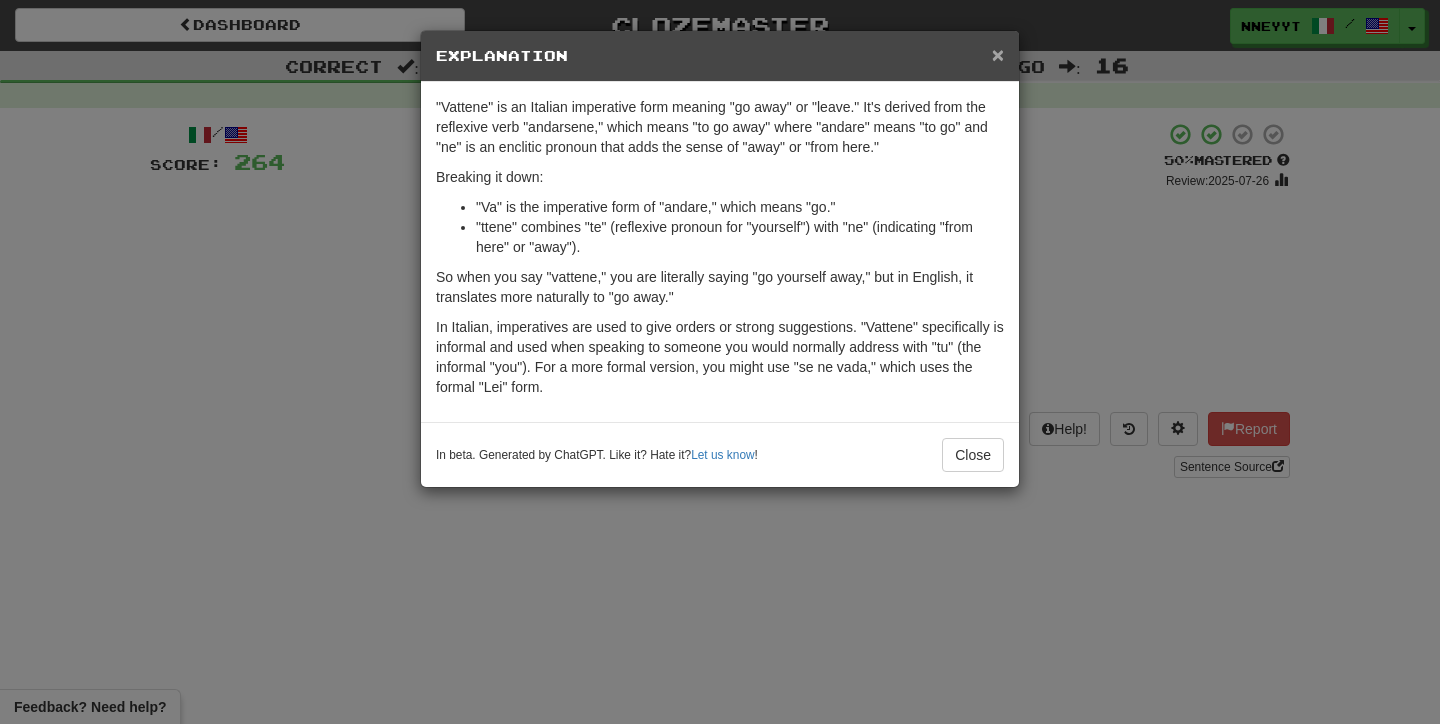 click on "×" at bounding box center [998, 54] 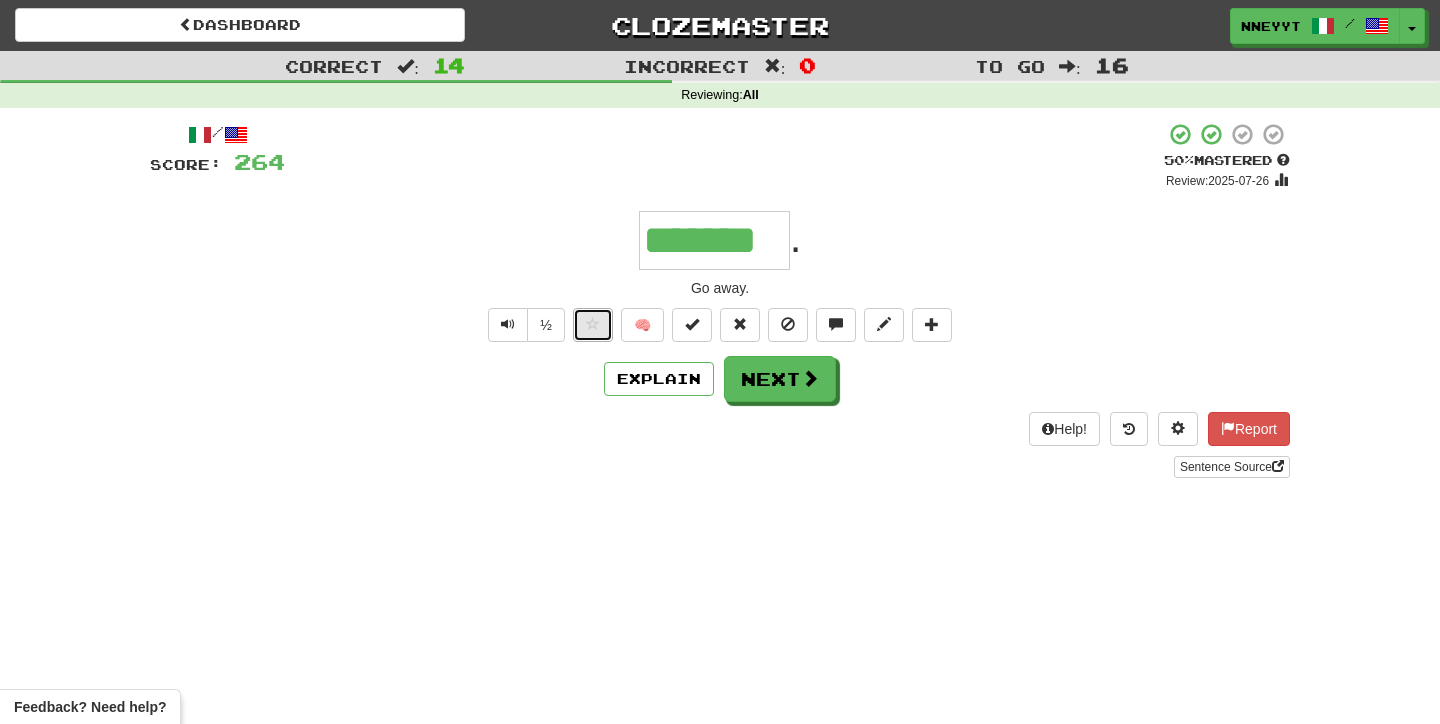 click at bounding box center [593, 324] 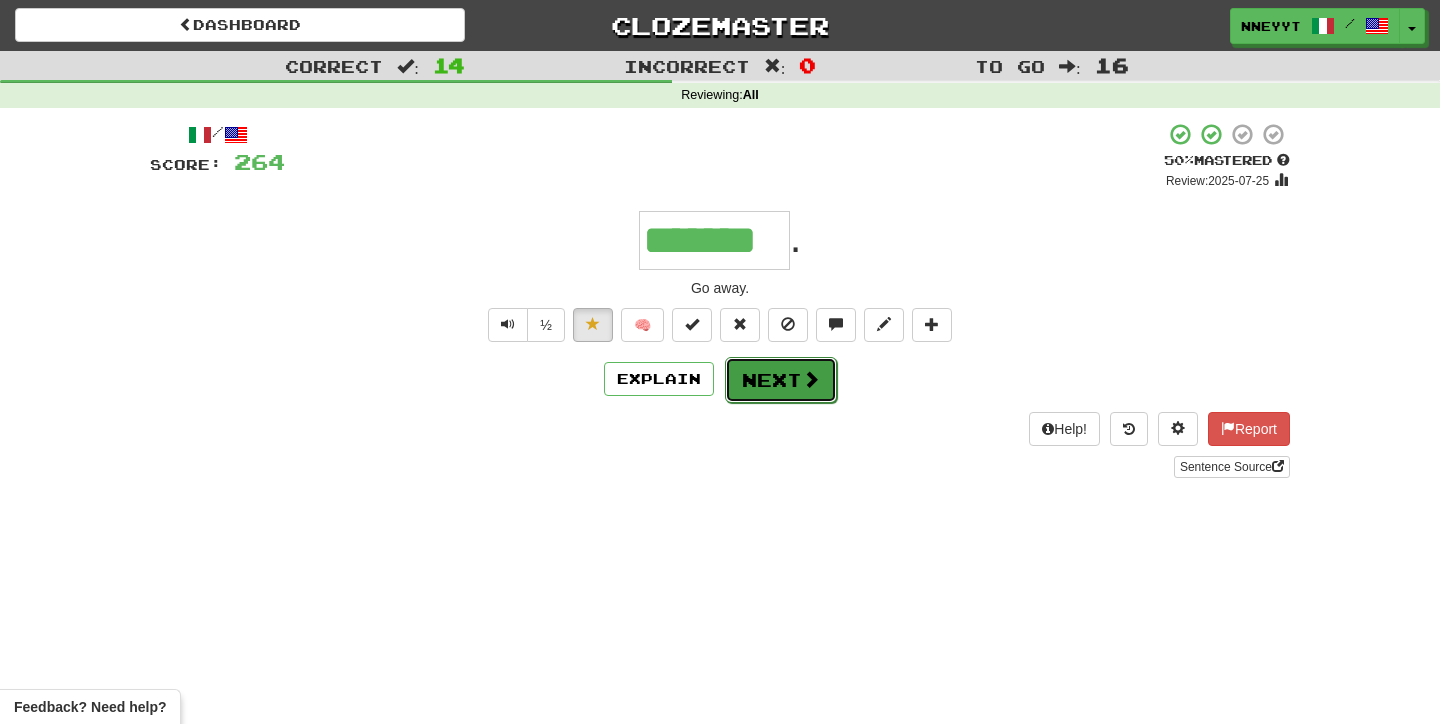 click on "Next" at bounding box center [781, 380] 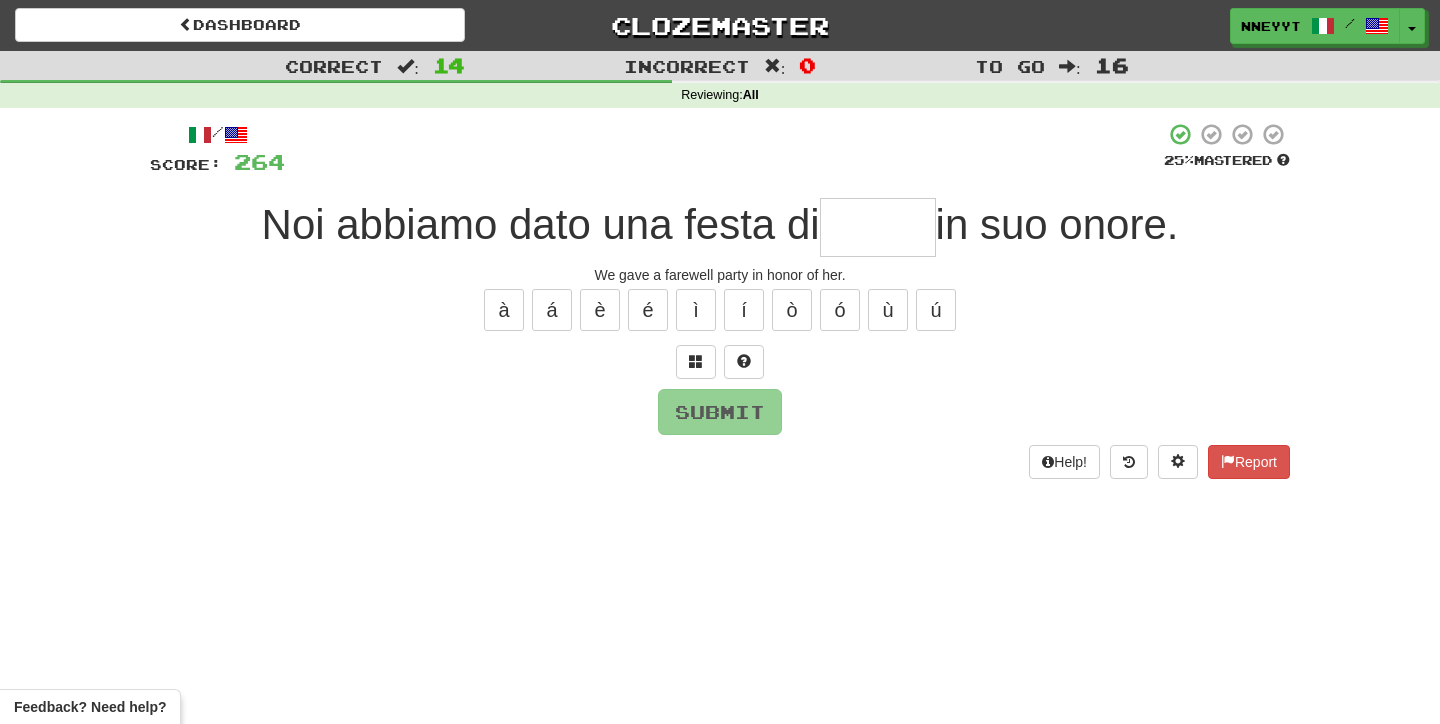 type on "*" 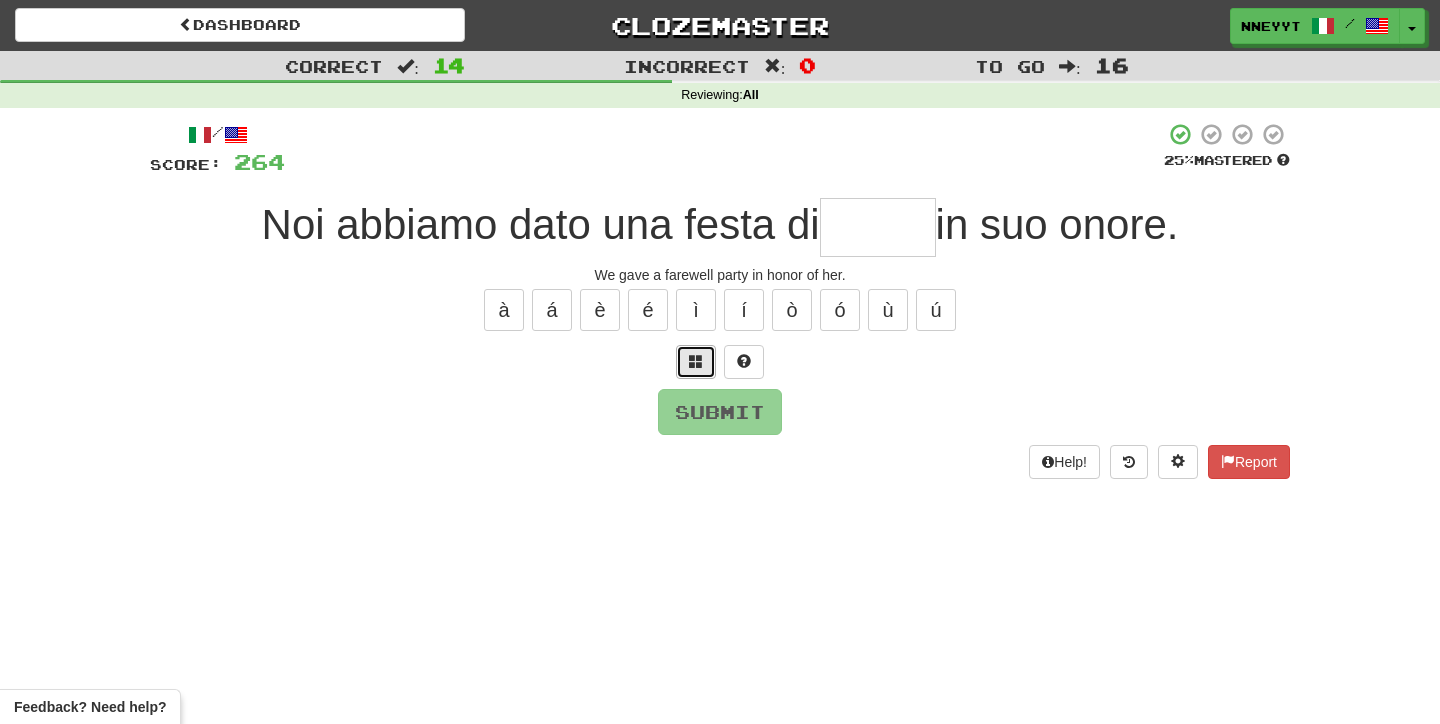 click at bounding box center (696, 361) 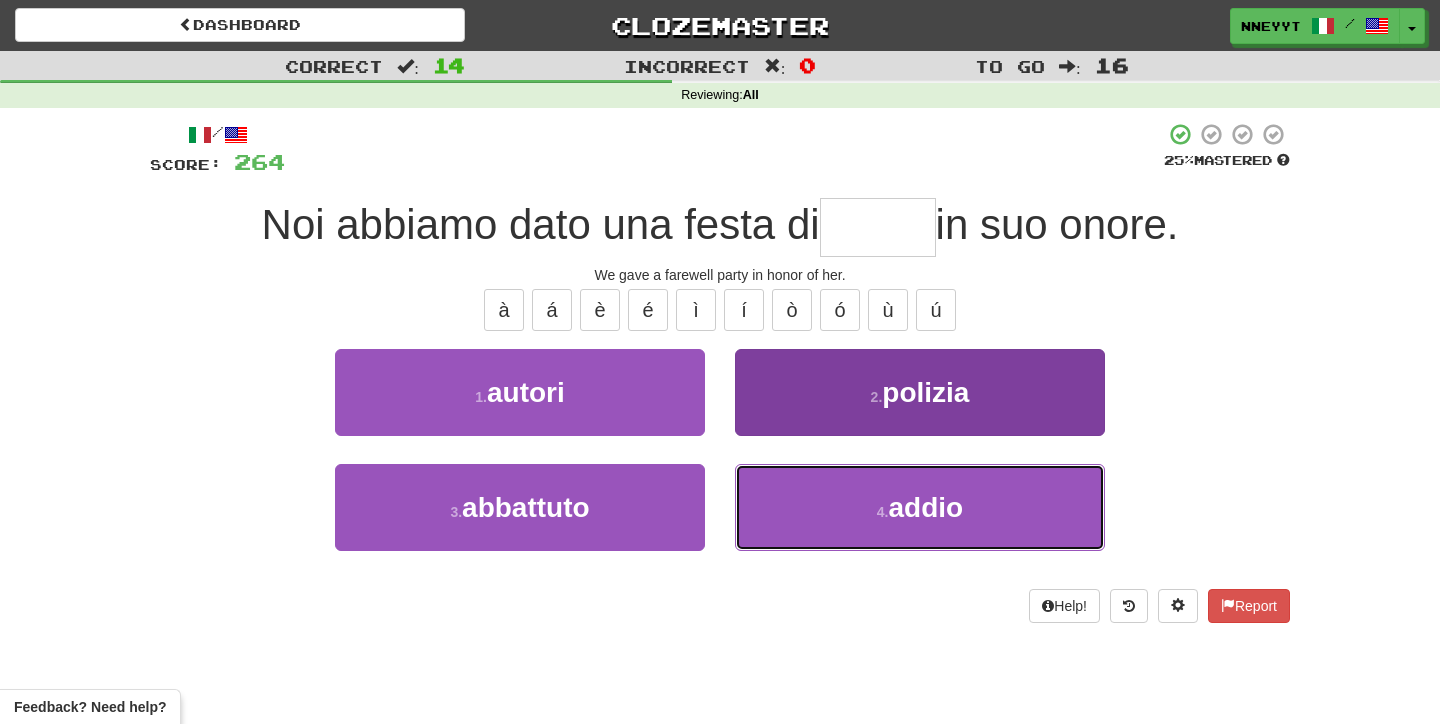 click on "4 .  addio" at bounding box center (920, 507) 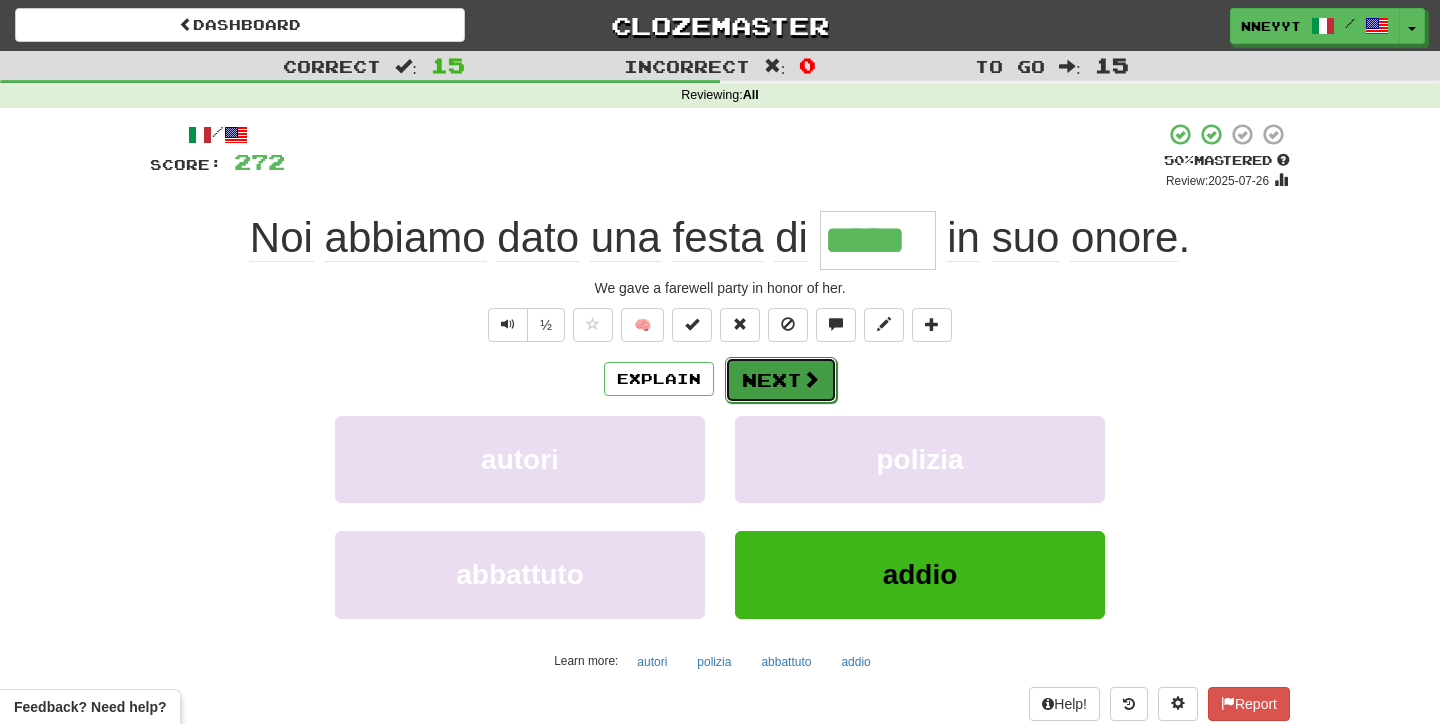 click on "Next" at bounding box center (781, 380) 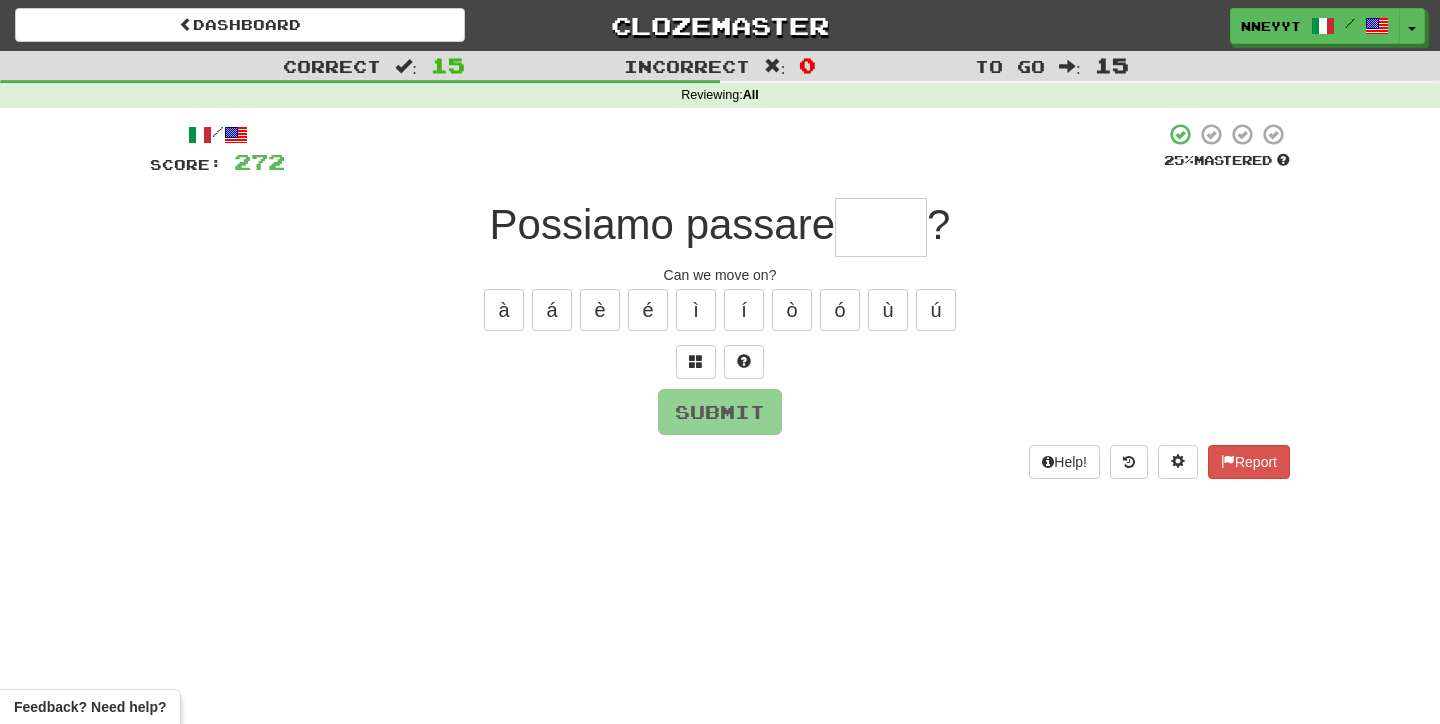 type on "*" 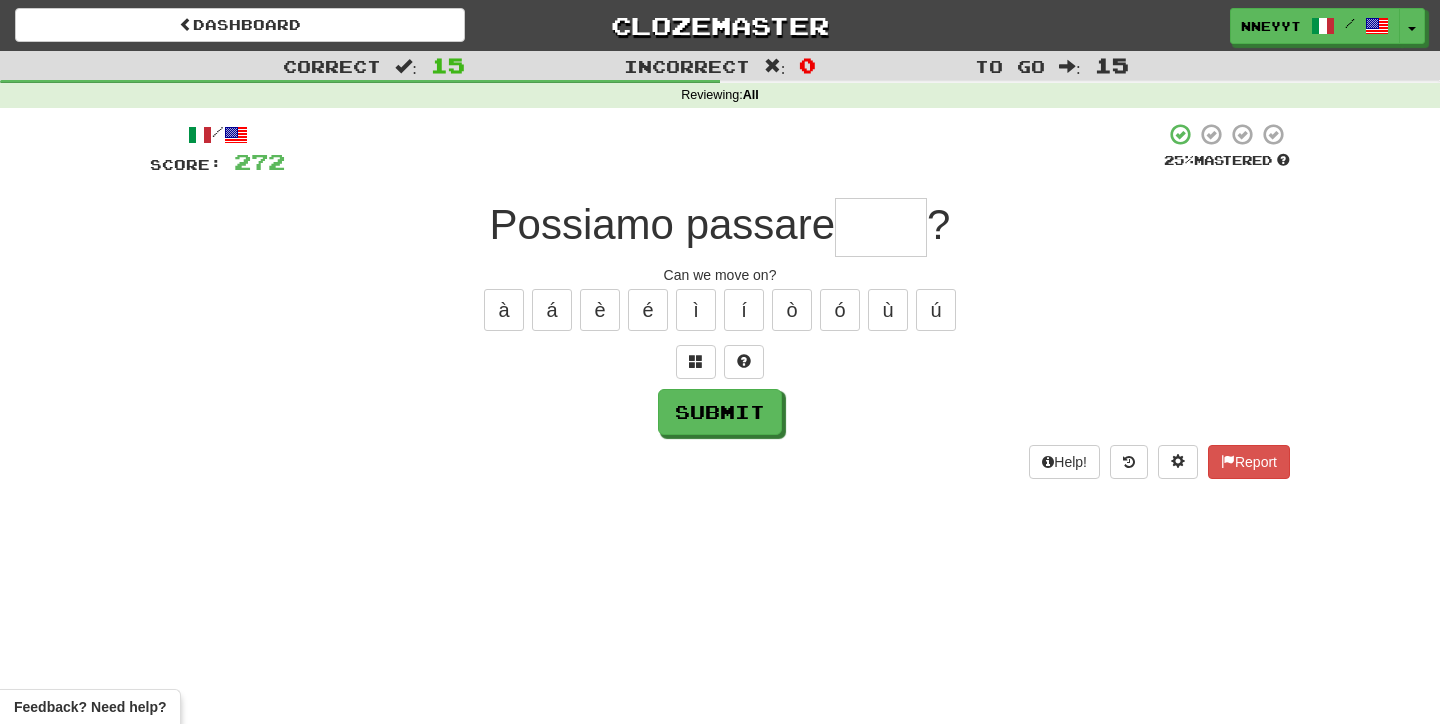 type on "*" 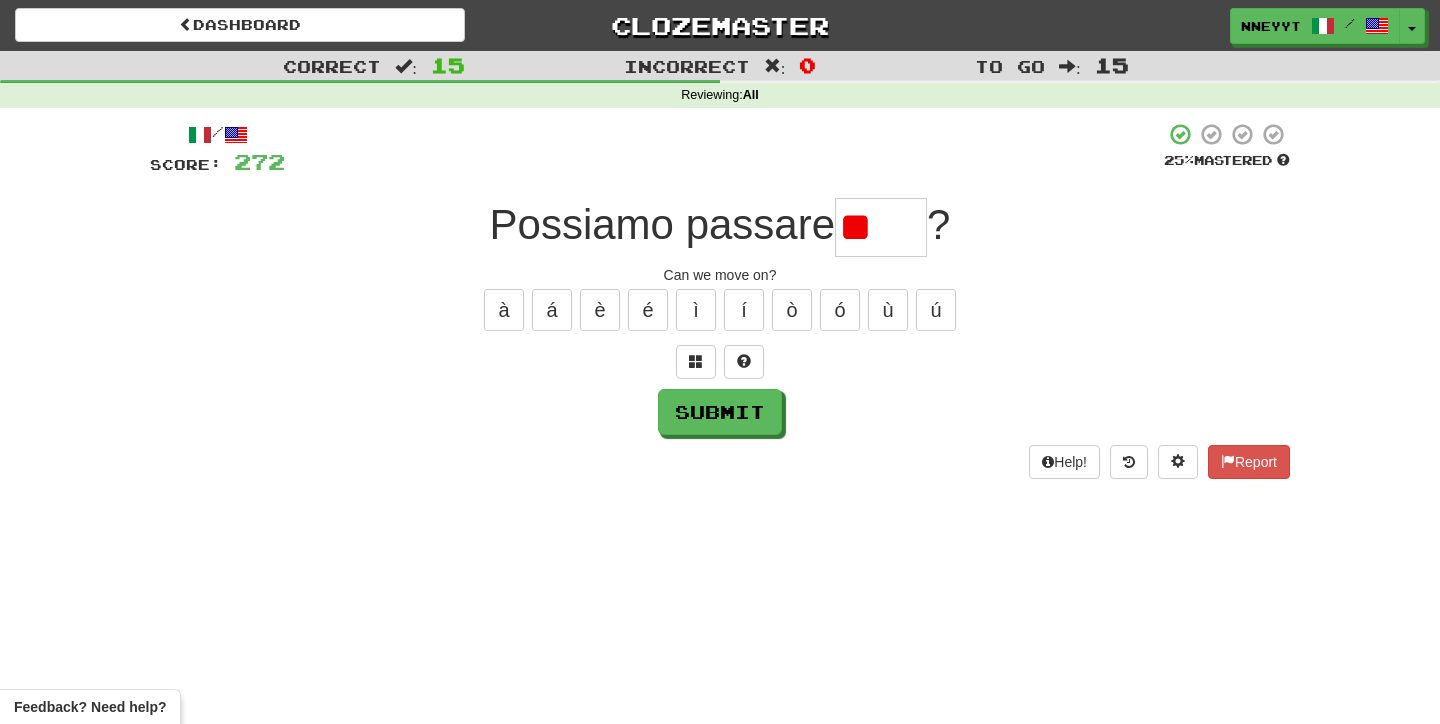 type on "*" 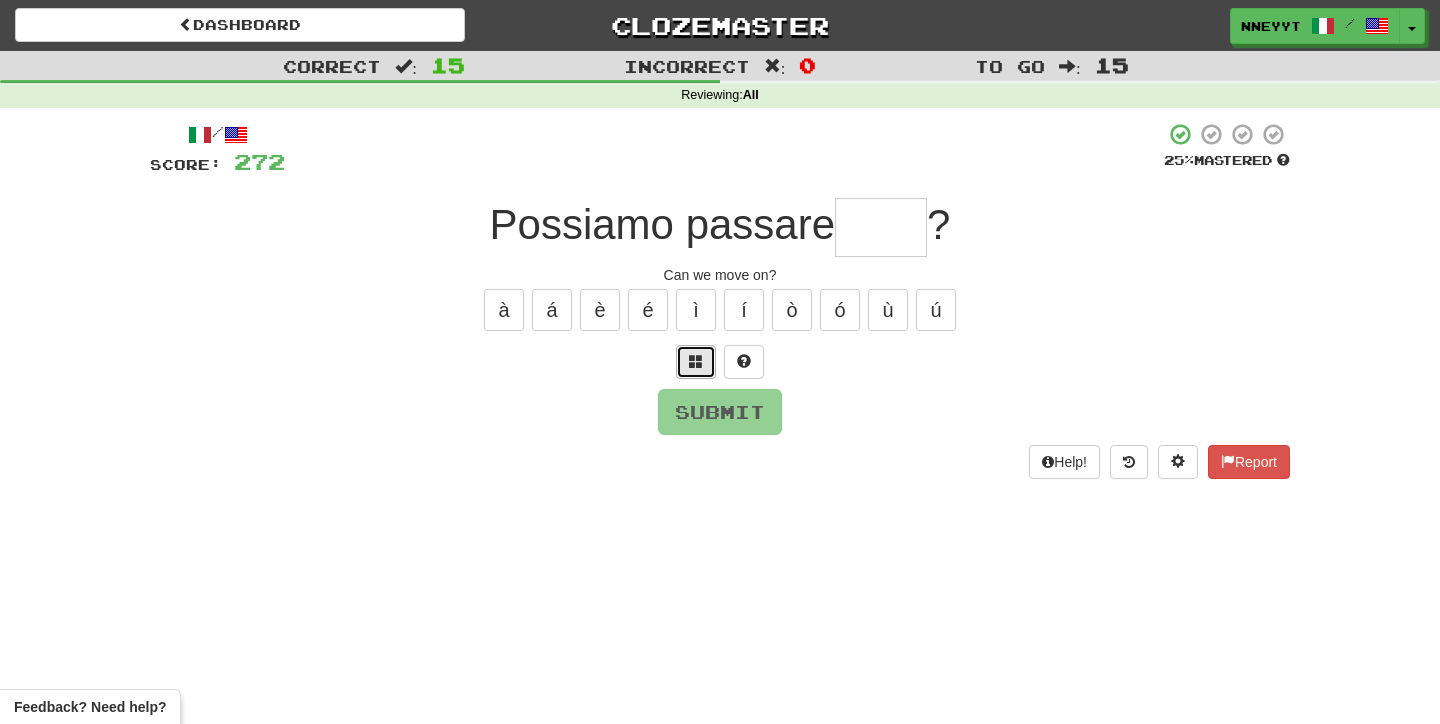 click at bounding box center (696, 361) 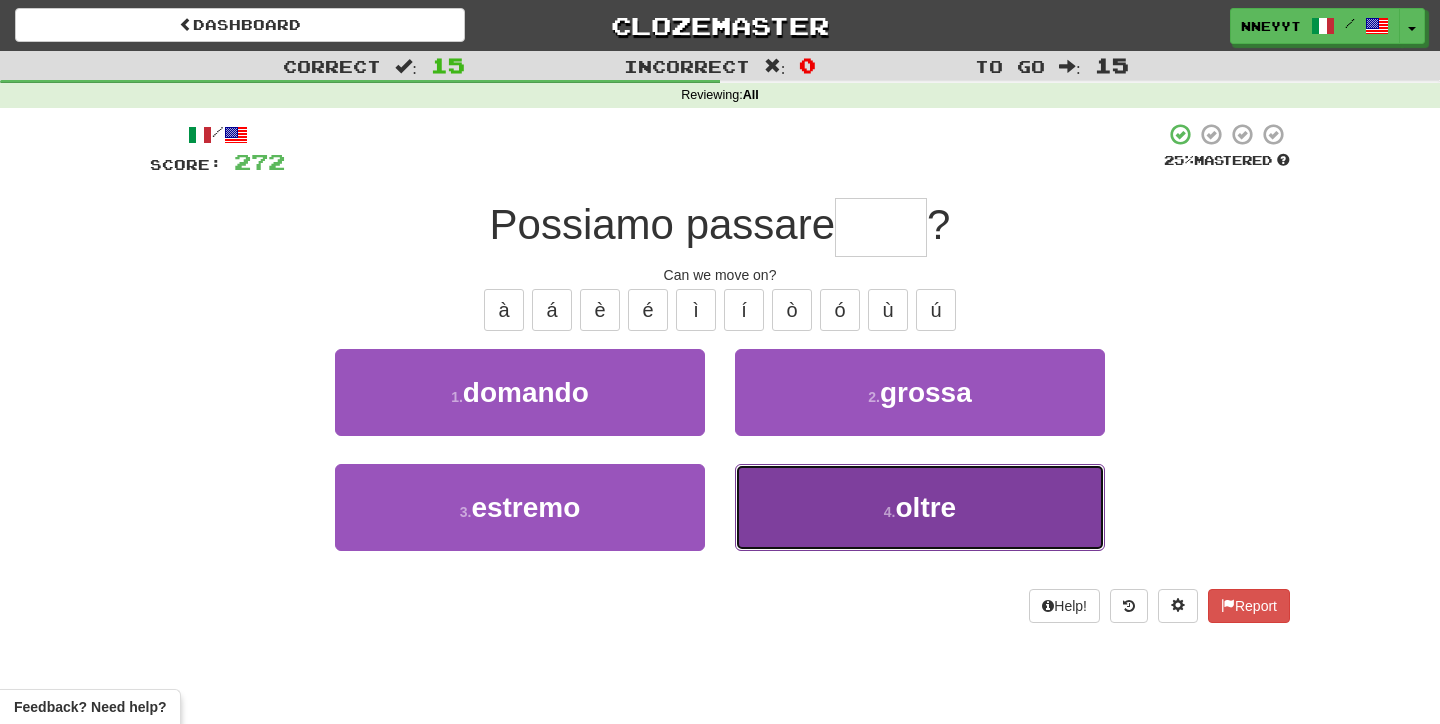 click on "4 .  oltre" at bounding box center (920, 507) 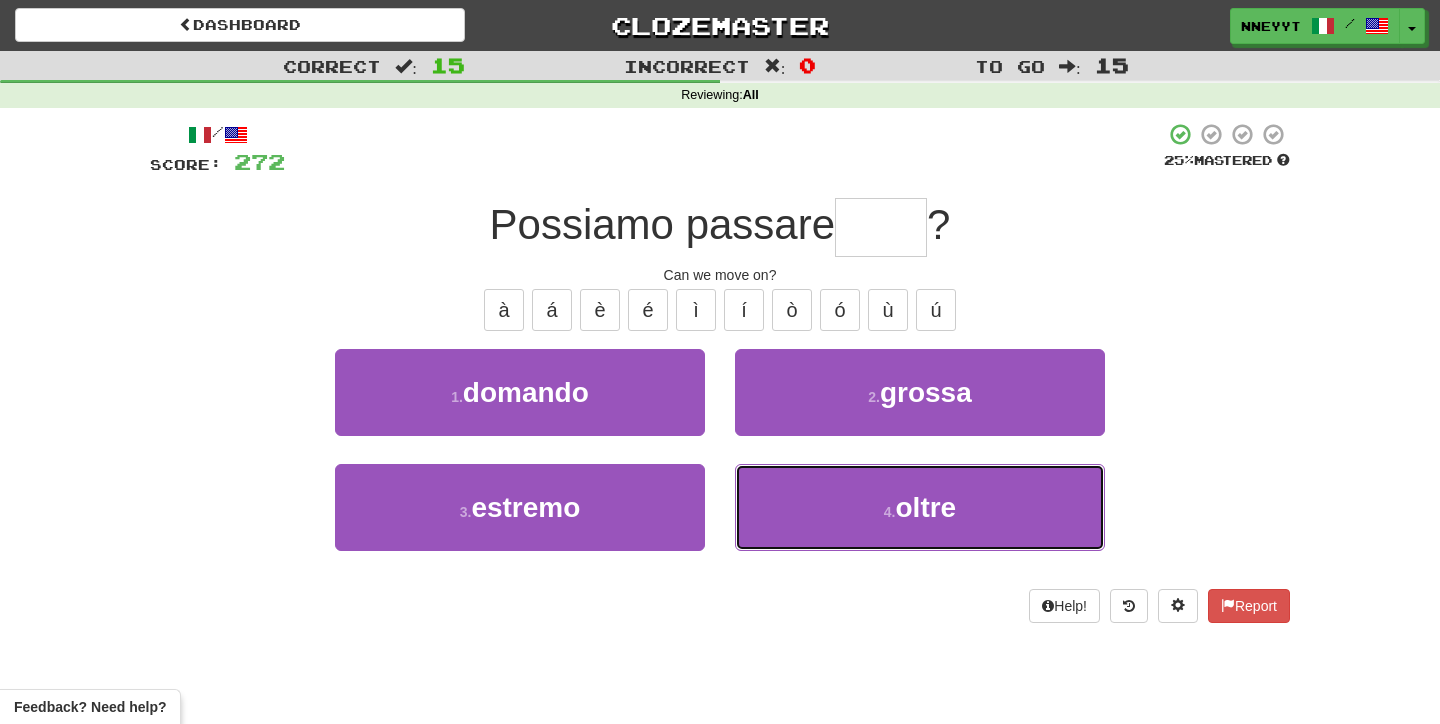 type on "*****" 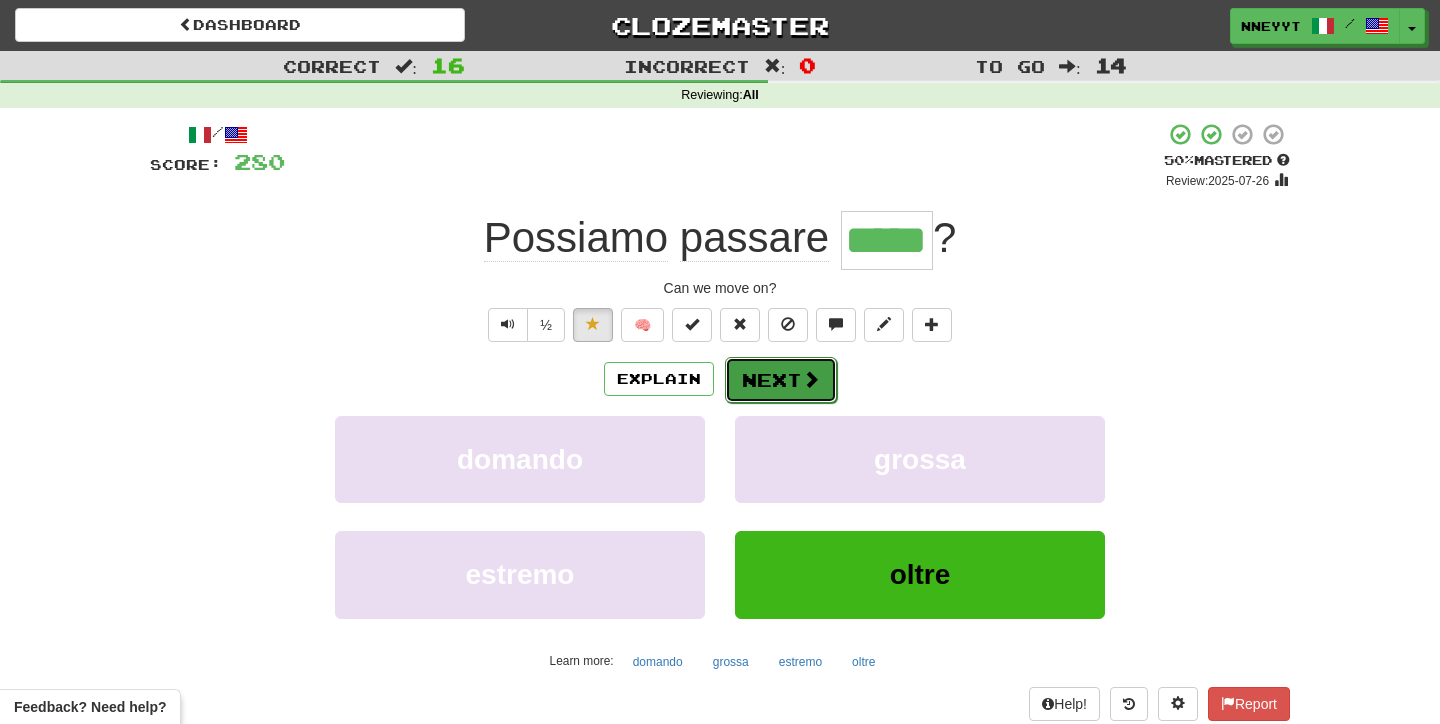 click on "Next" at bounding box center (781, 380) 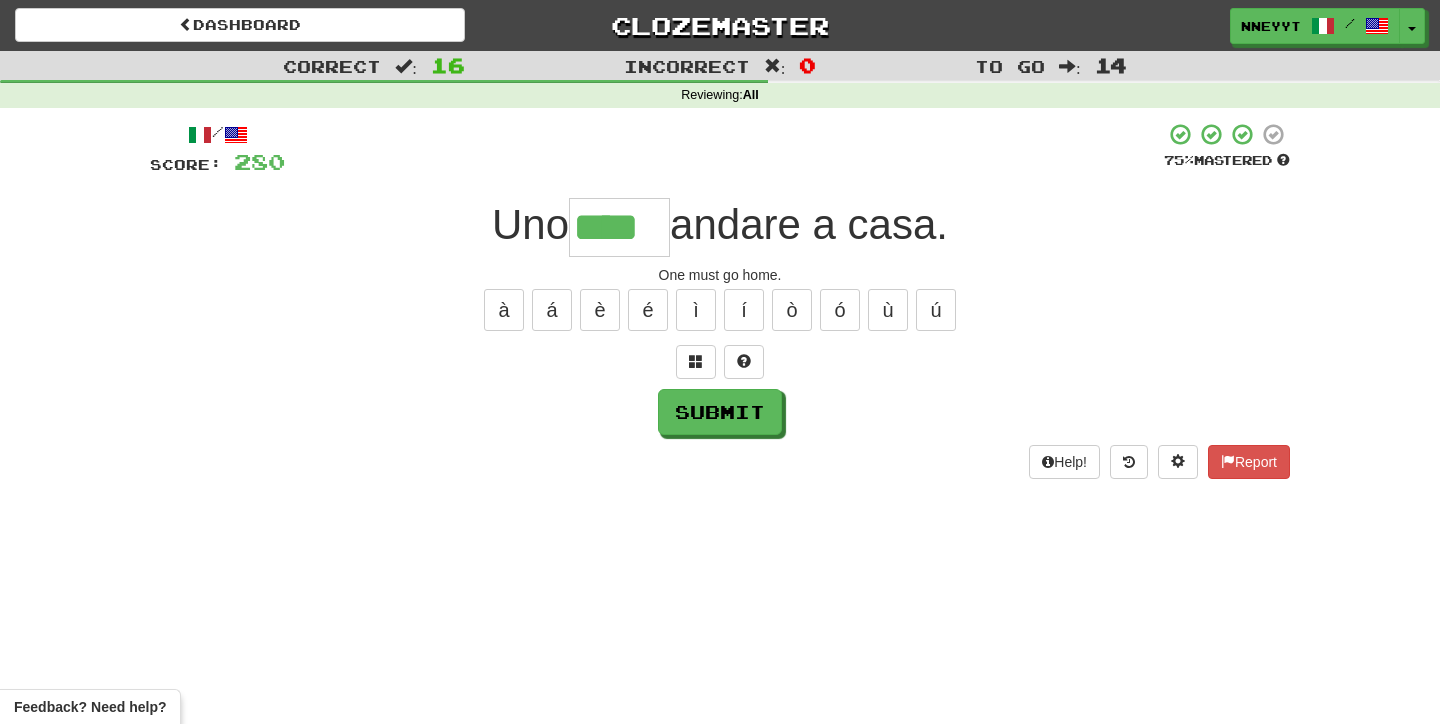 type on "****" 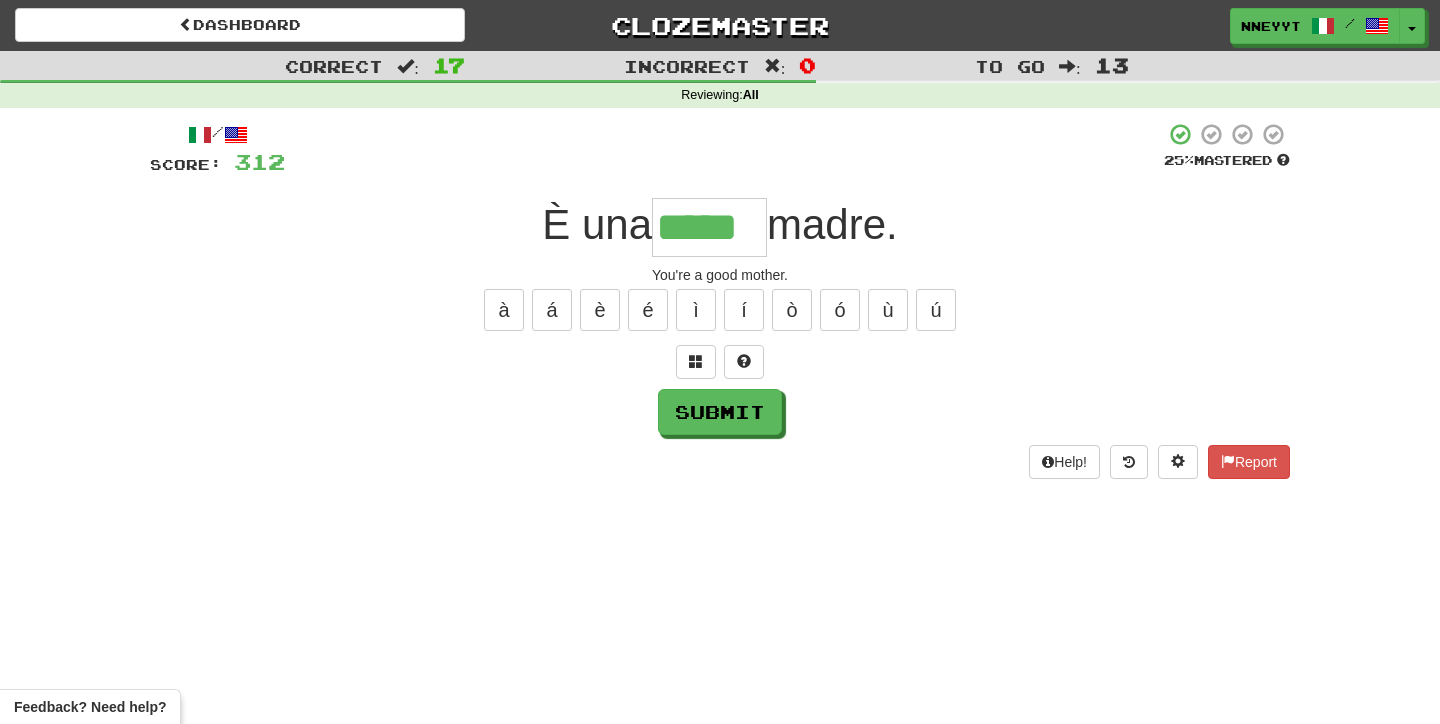 type on "*****" 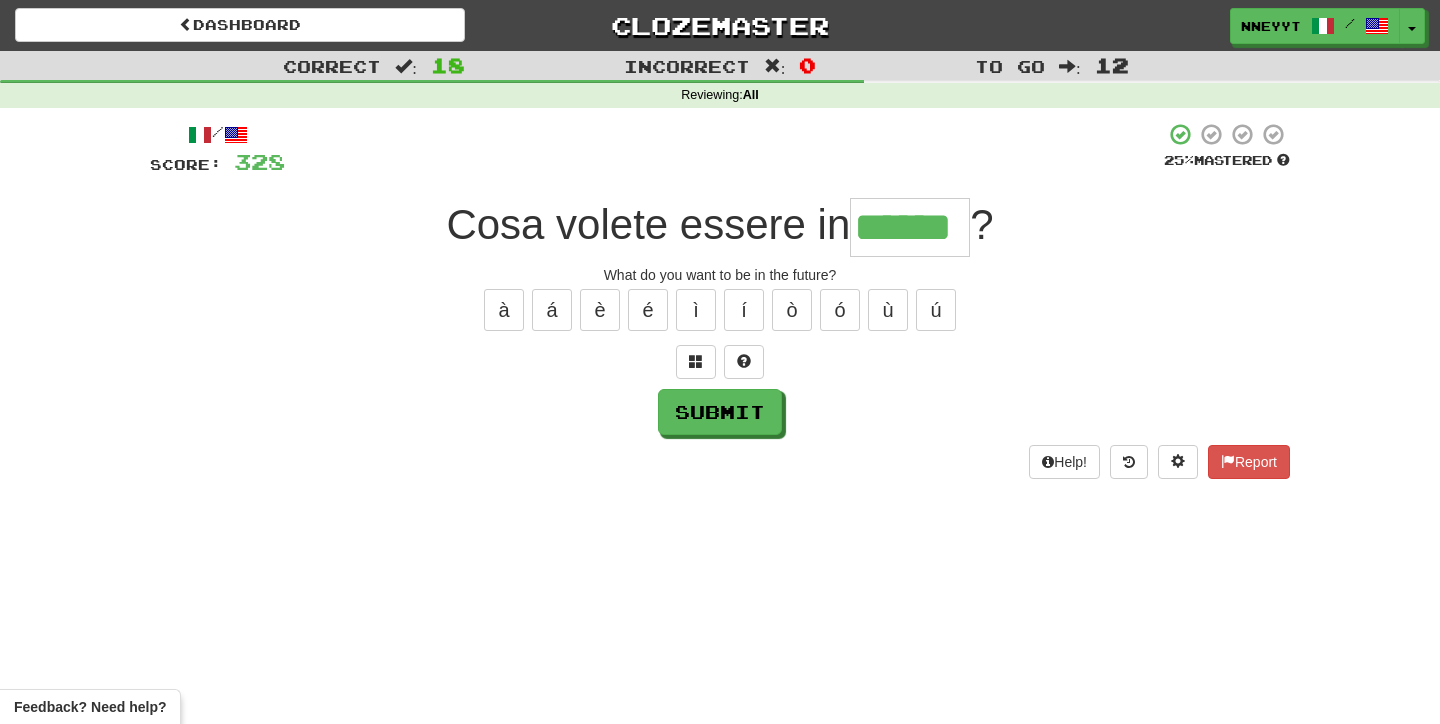 type on "******" 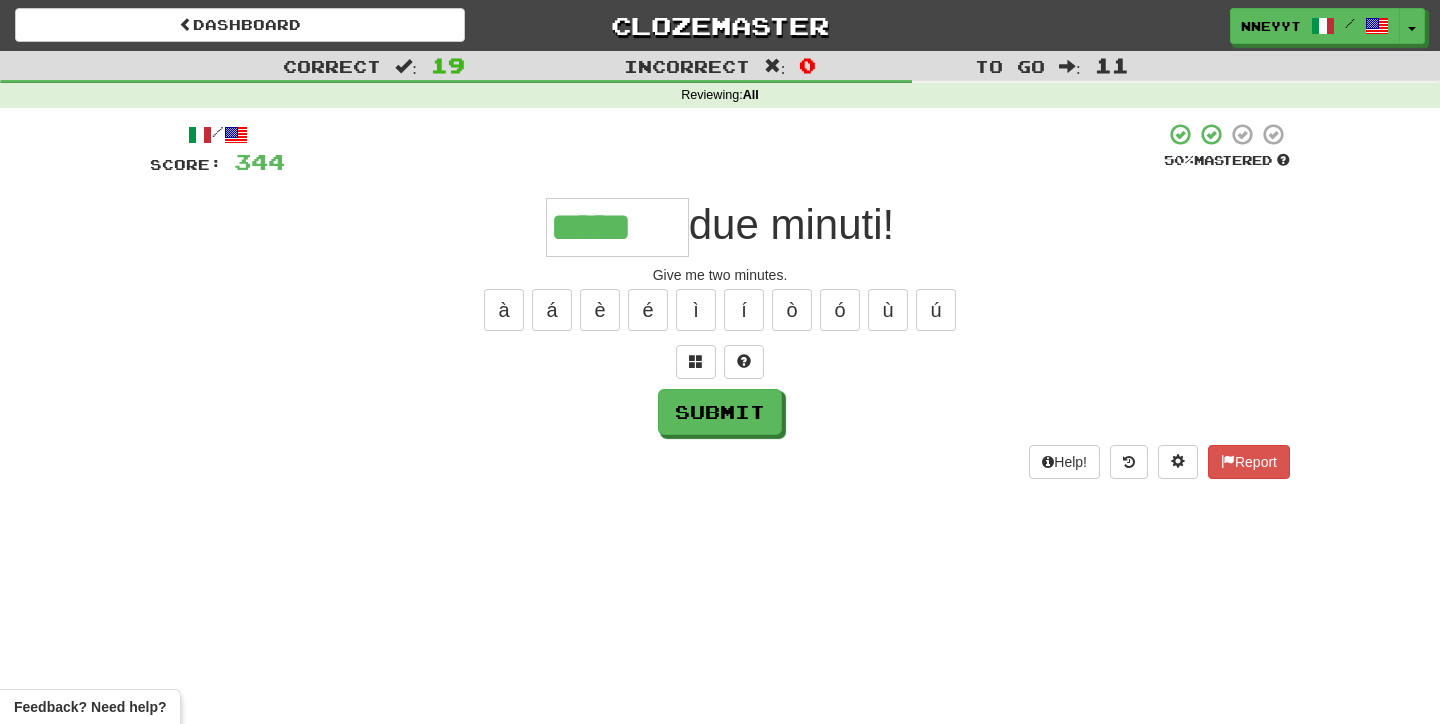 type on "*****" 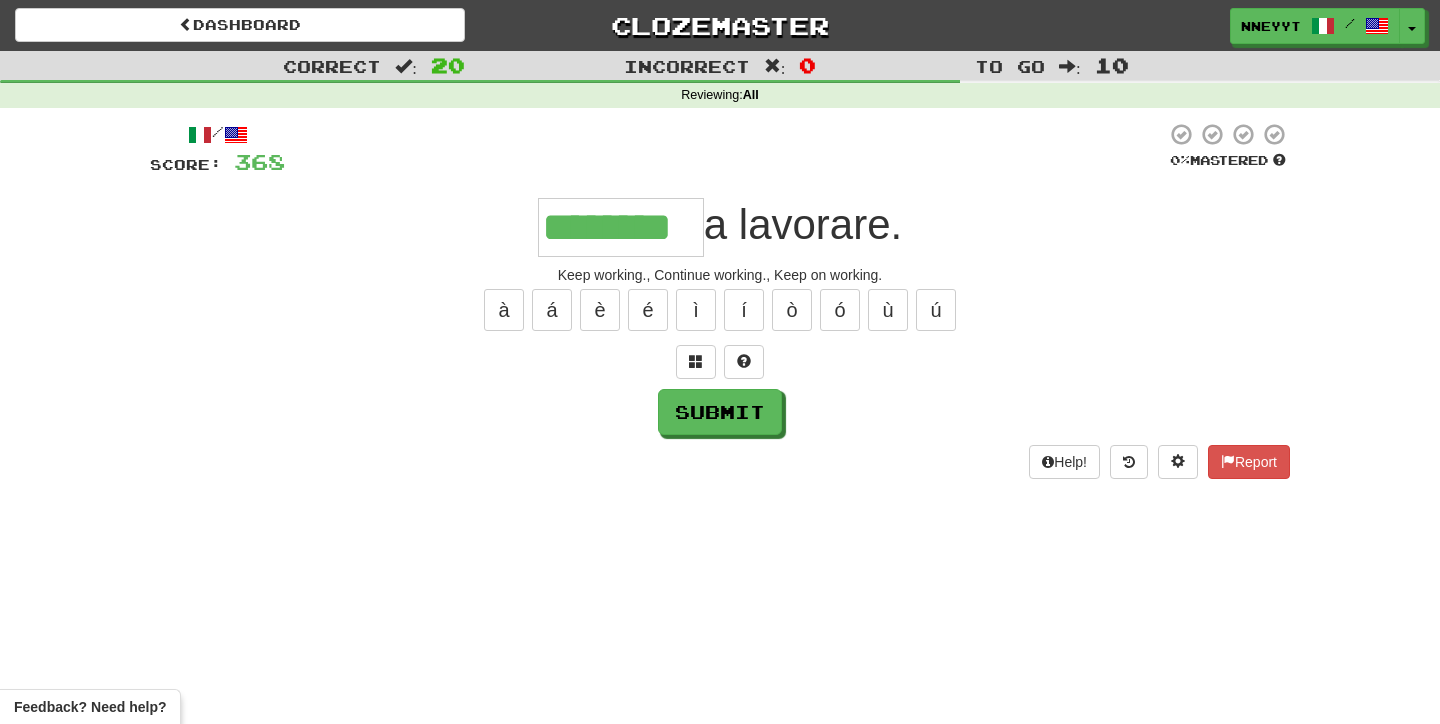 scroll, scrollTop: 0, scrollLeft: 0, axis: both 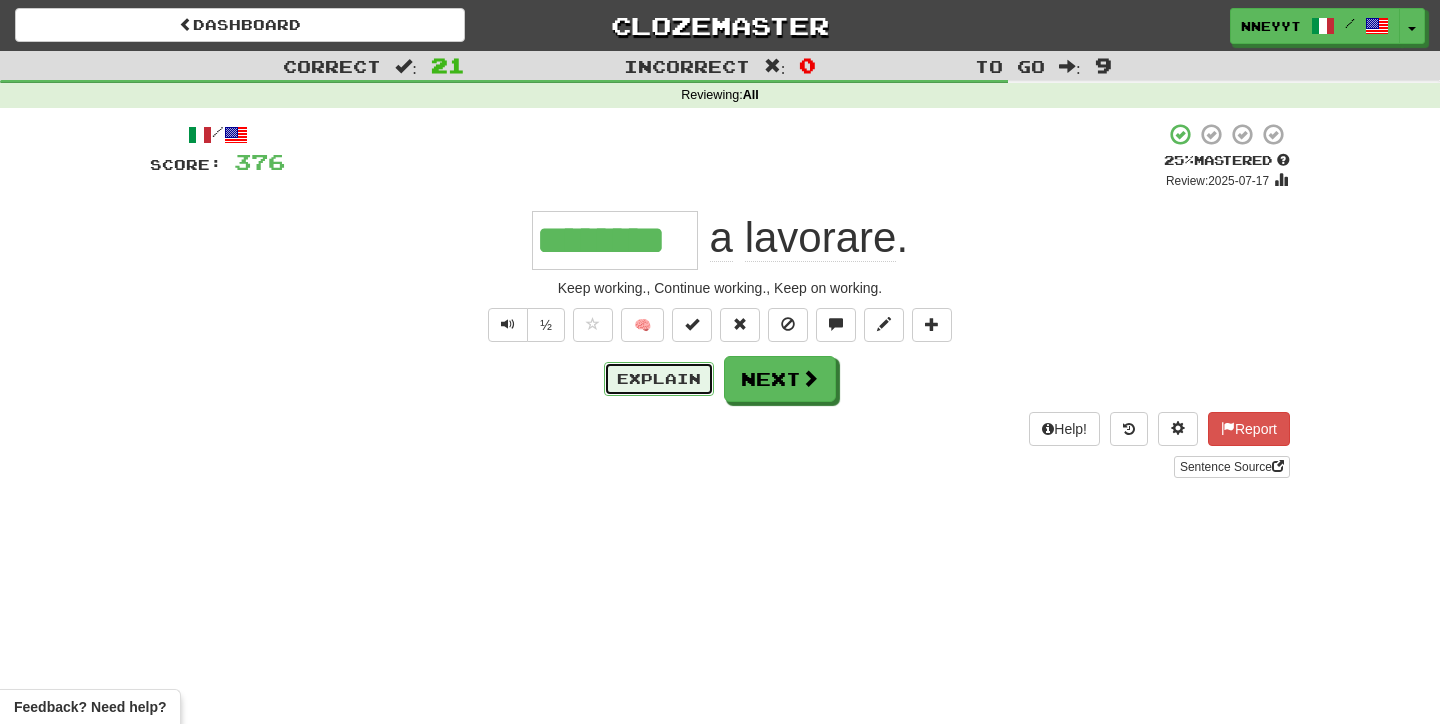 click on "Explain" at bounding box center (659, 379) 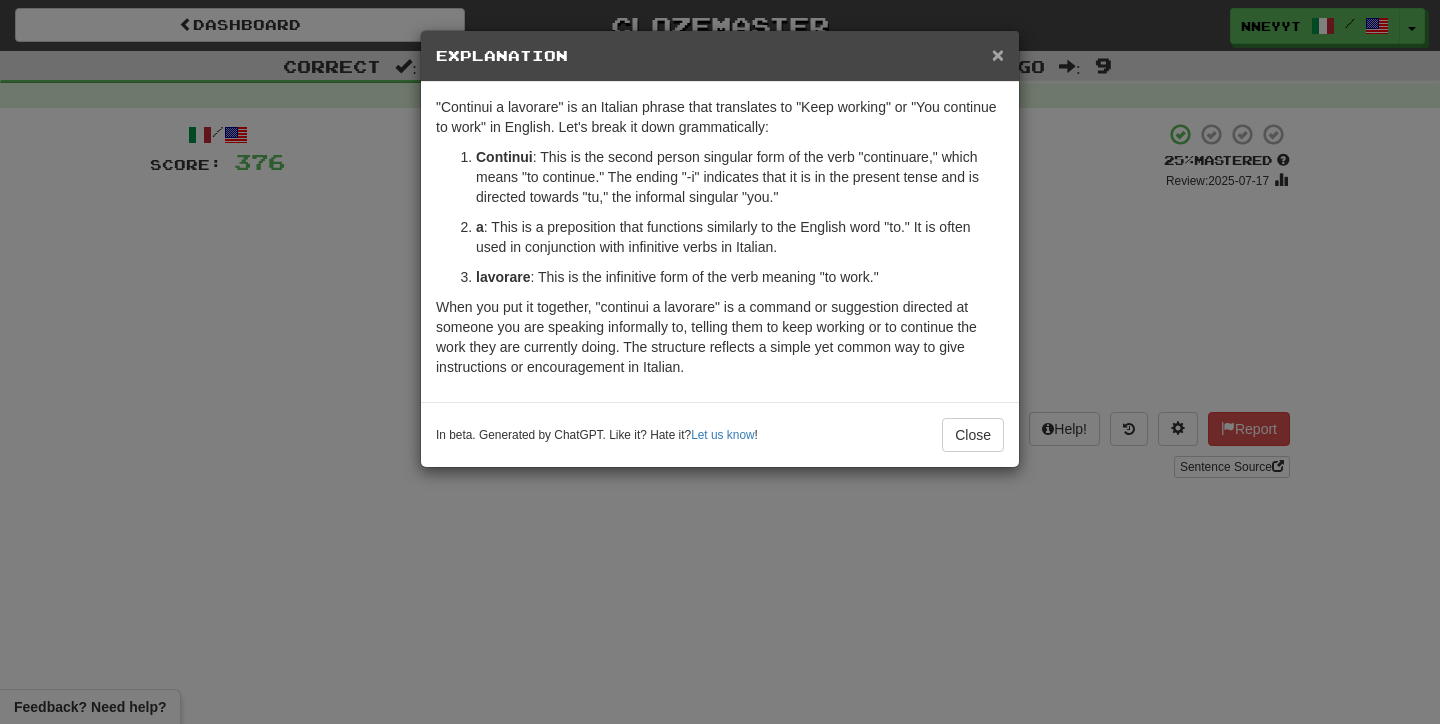 click on "×" at bounding box center (998, 54) 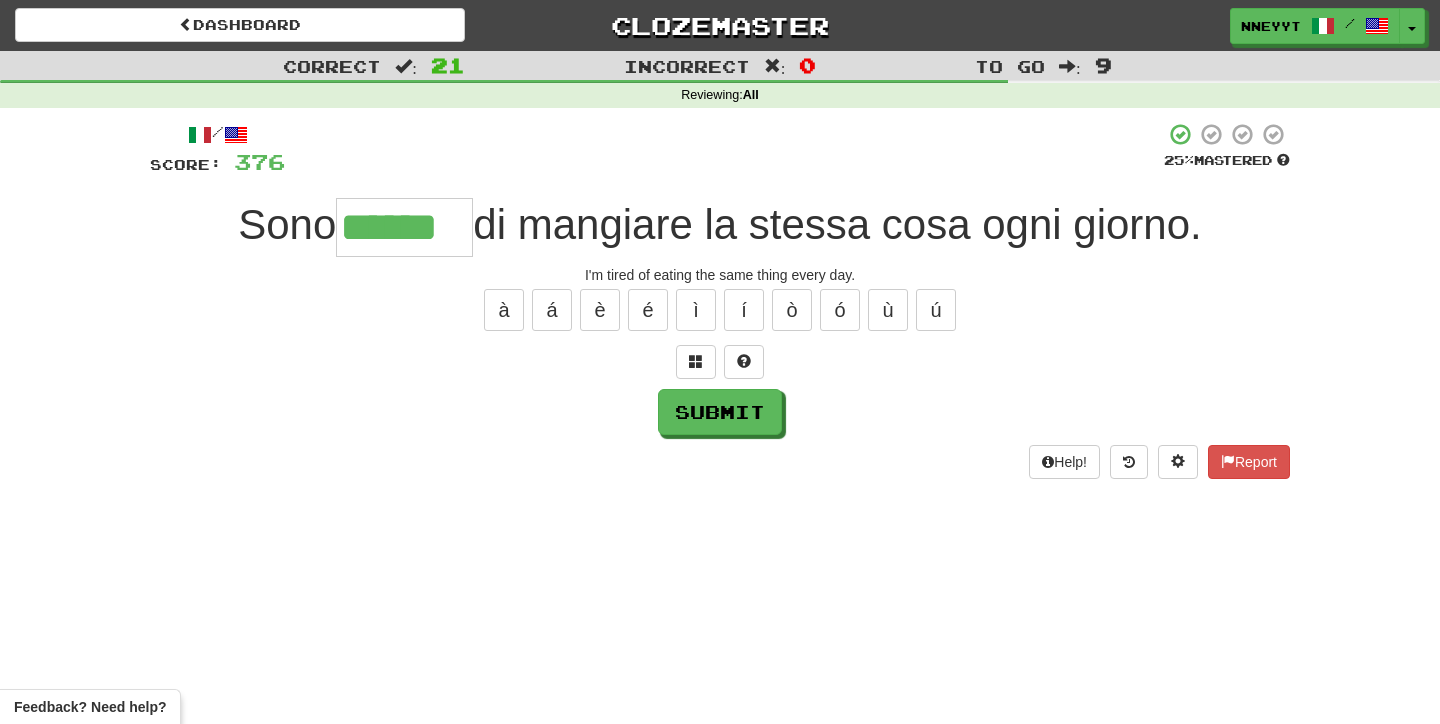type on "******" 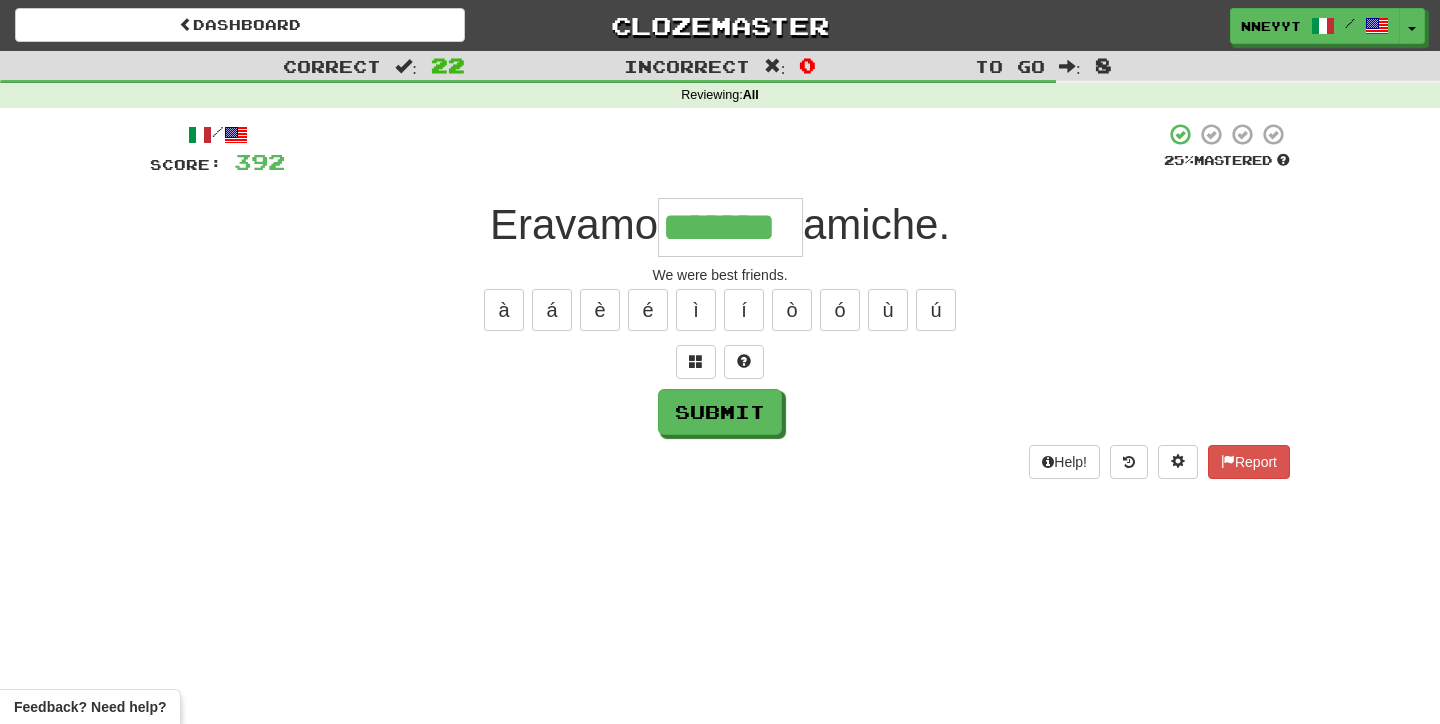 scroll, scrollTop: 0, scrollLeft: 0, axis: both 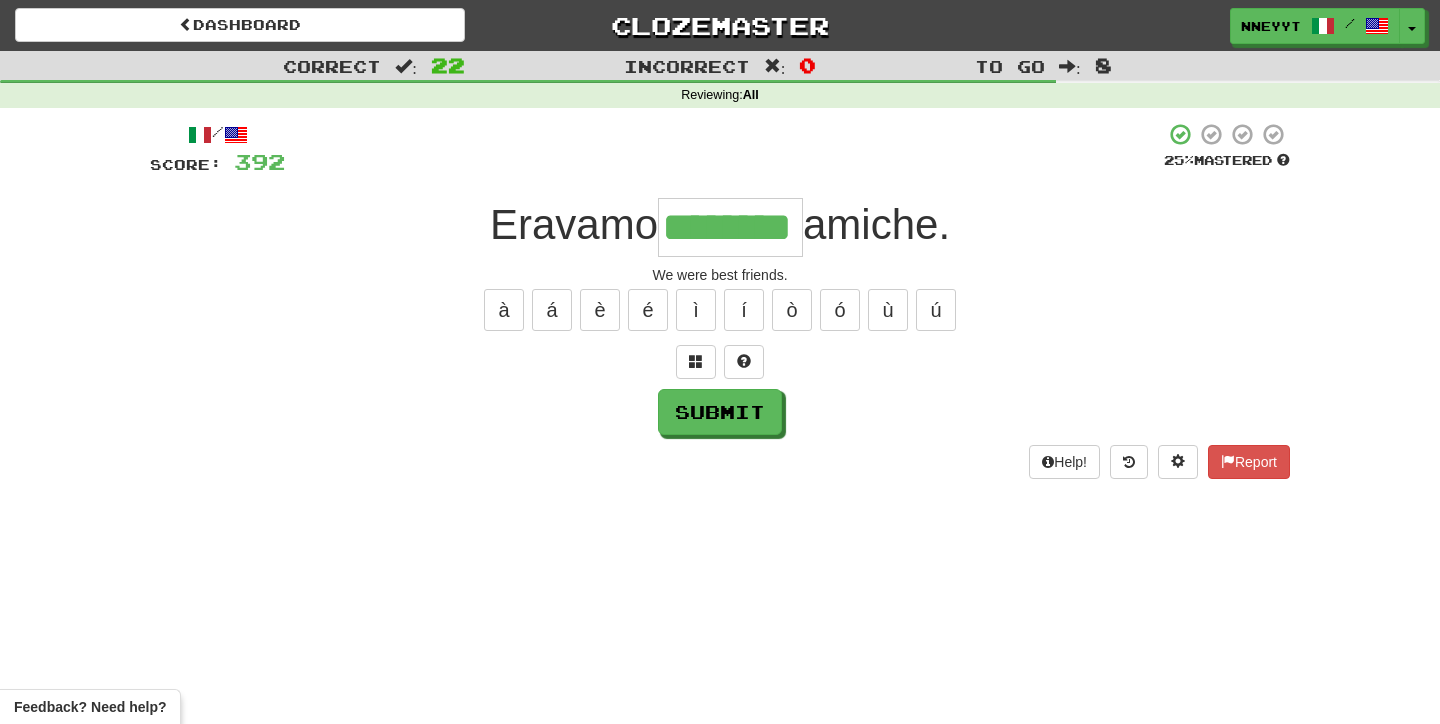 type on "********" 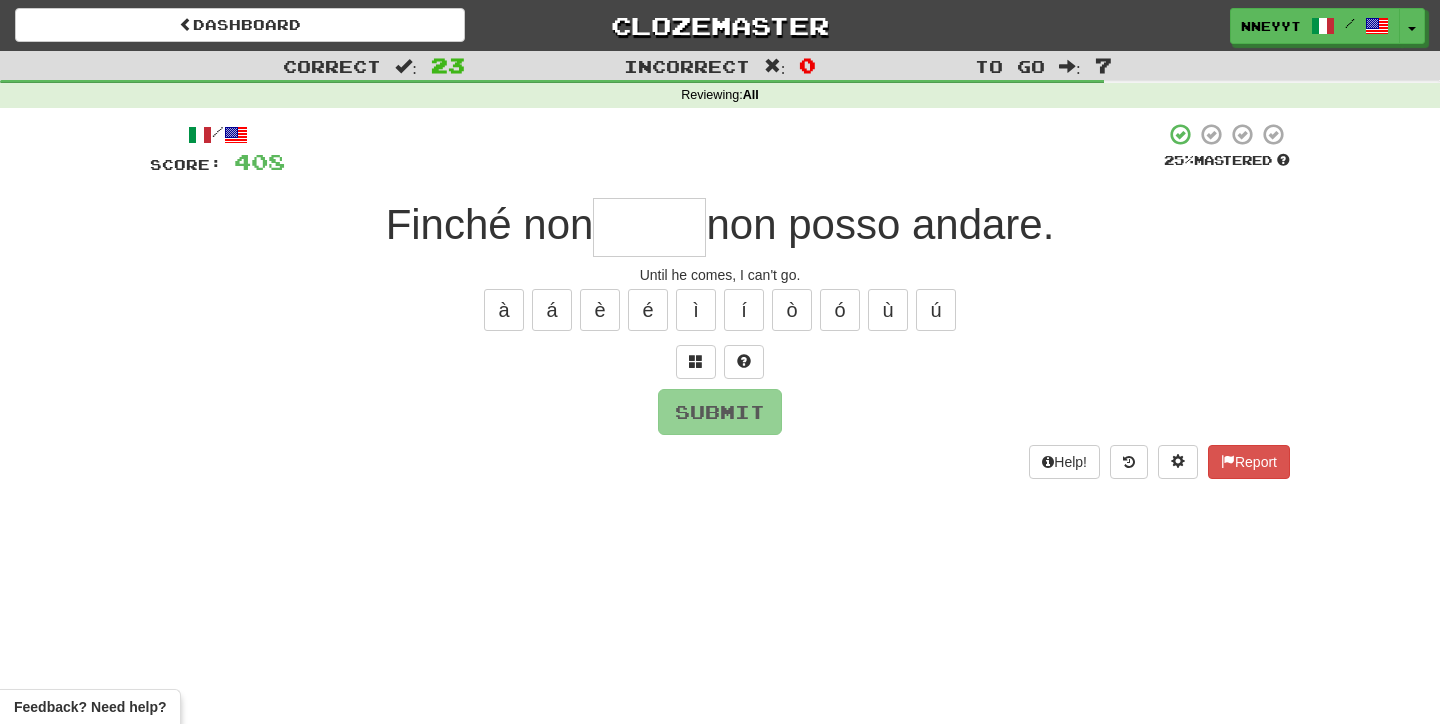 type on "*" 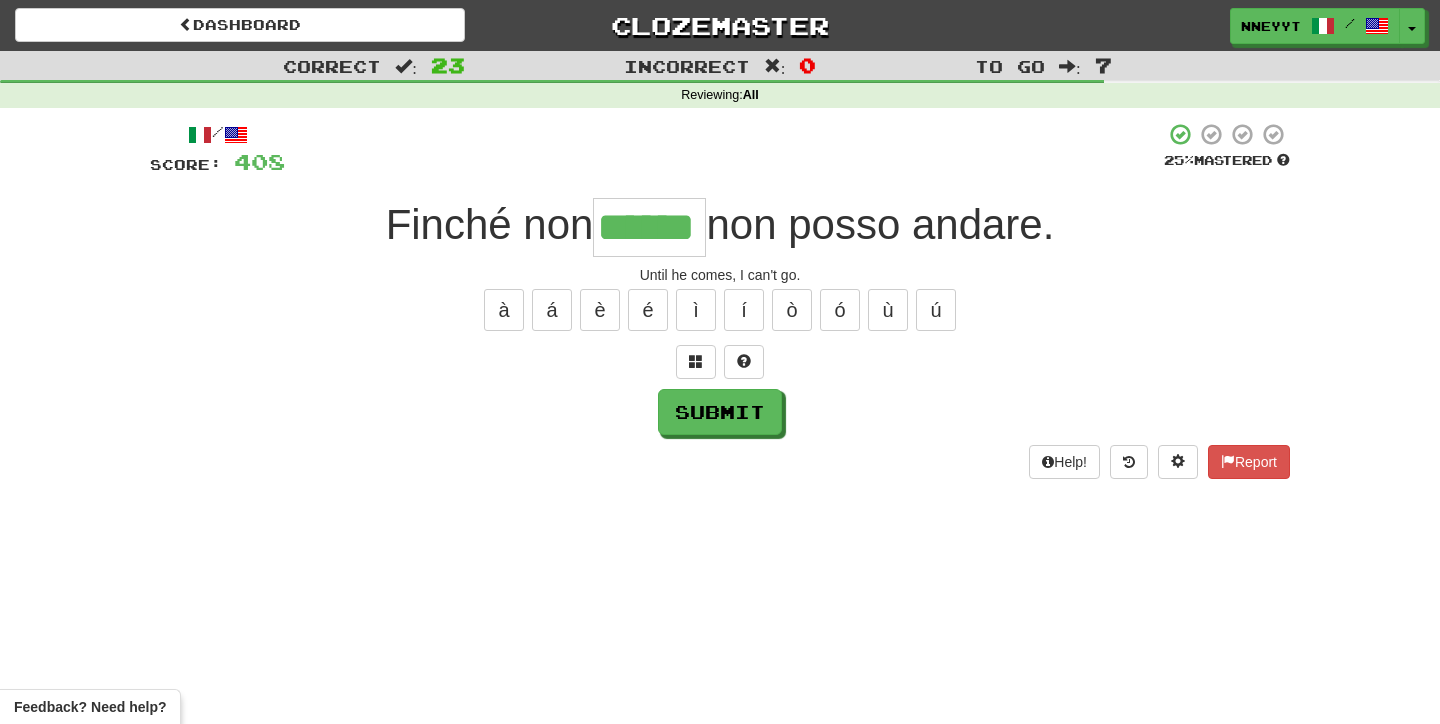 type on "******" 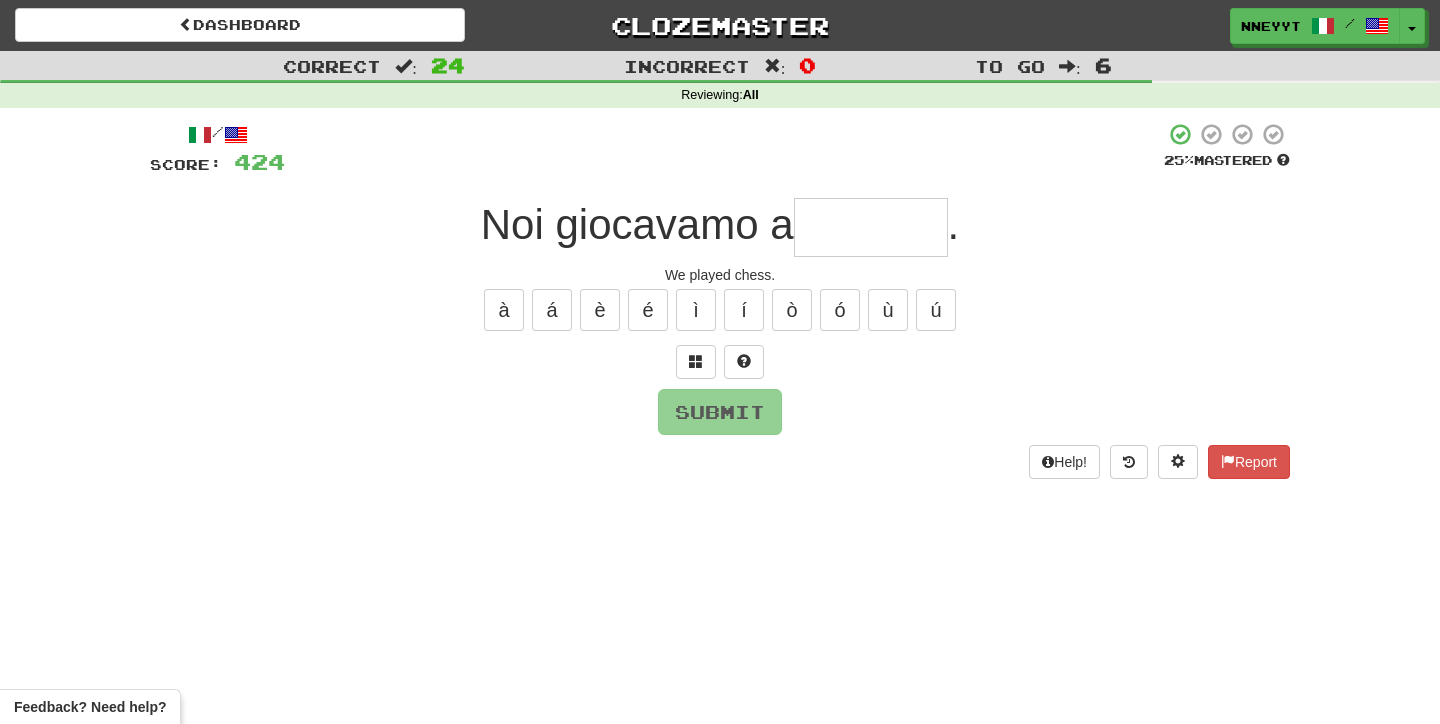 type on "*" 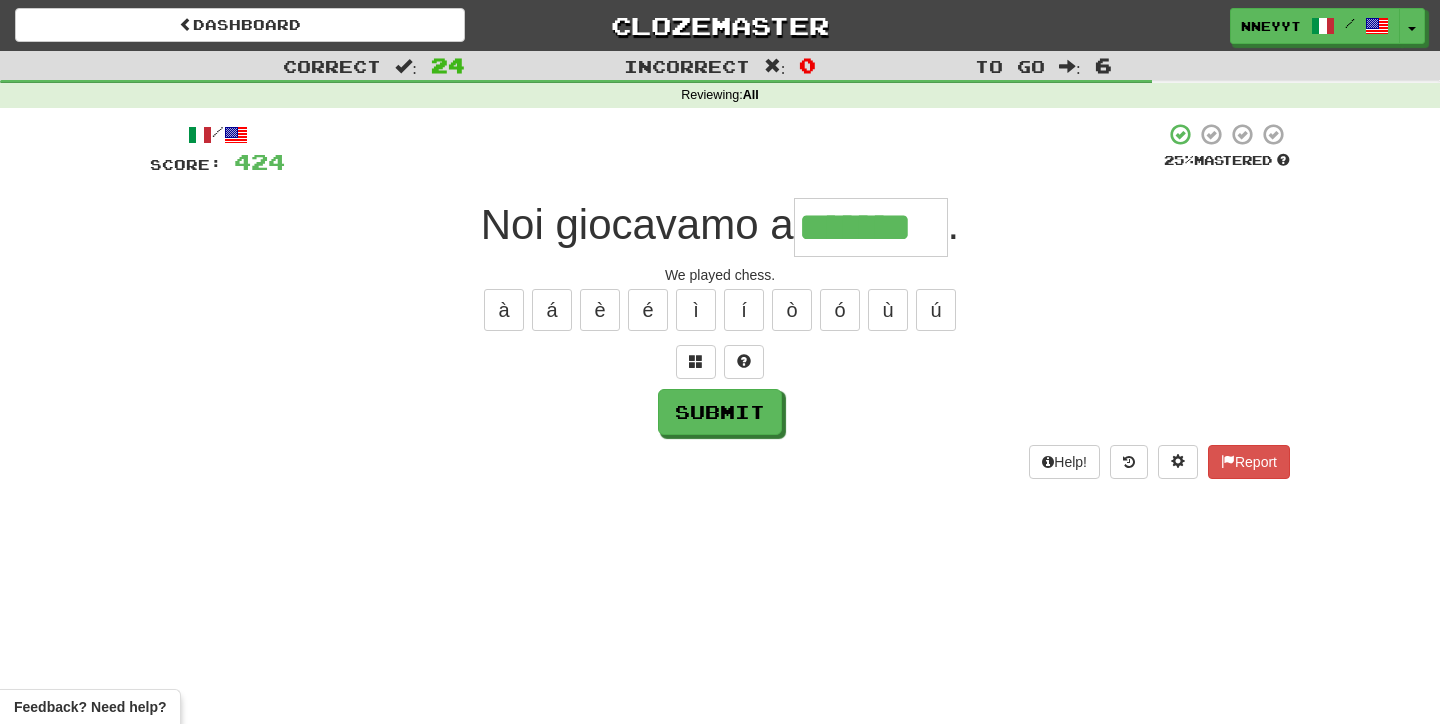 type on "*******" 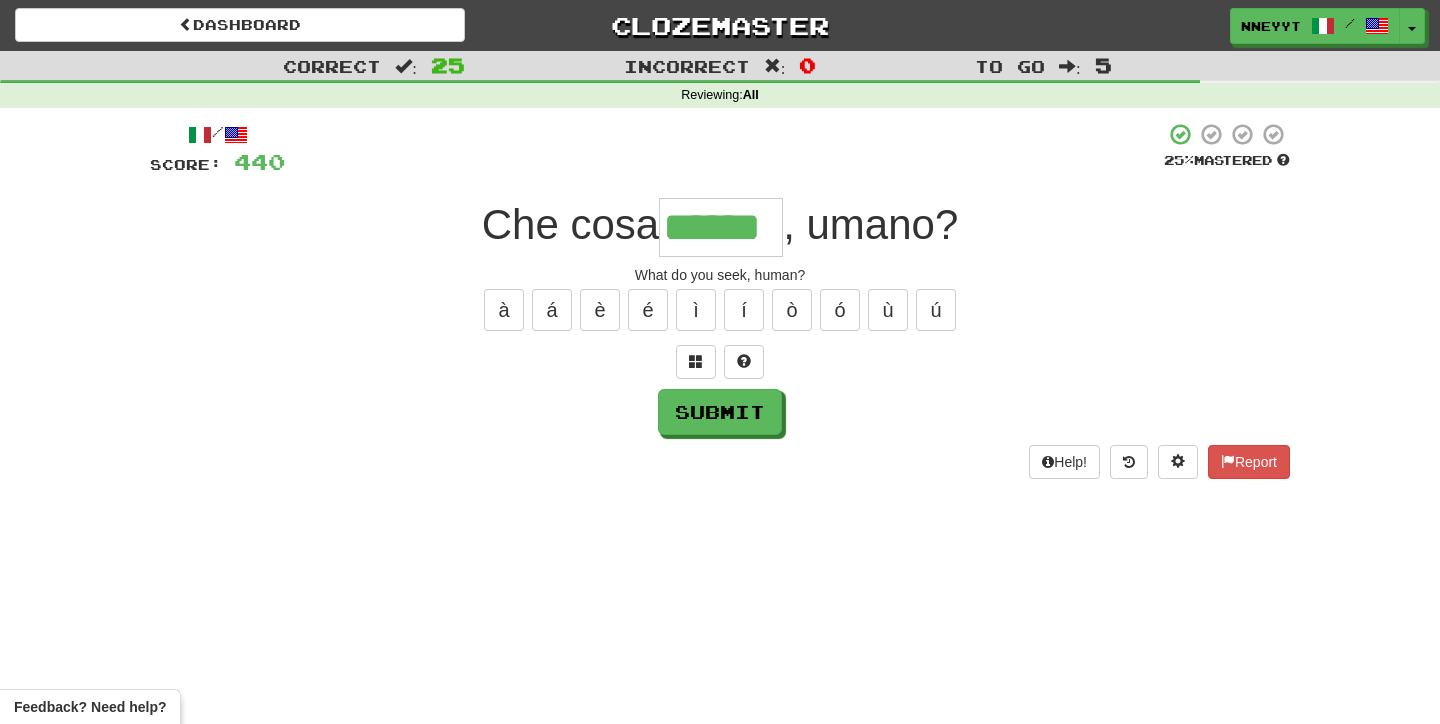 type on "******" 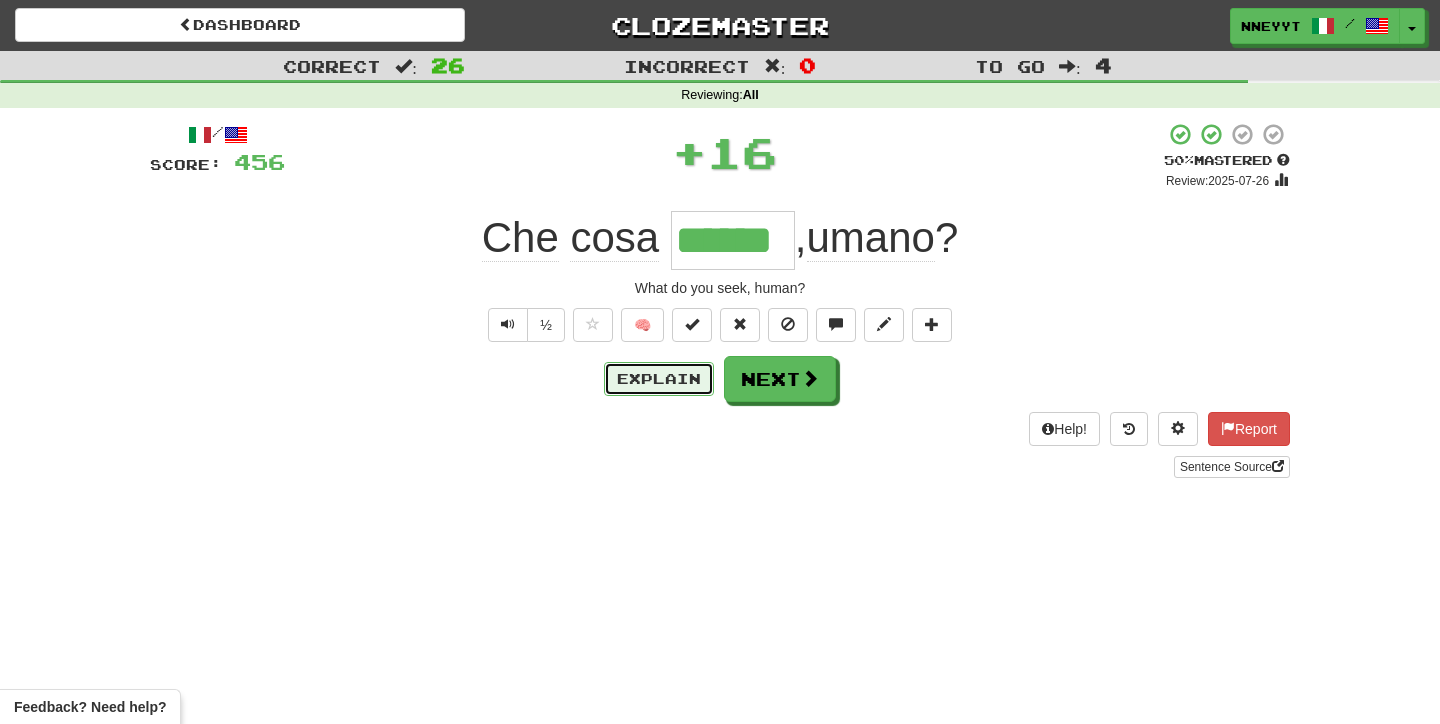 click on "Explain" at bounding box center (659, 379) 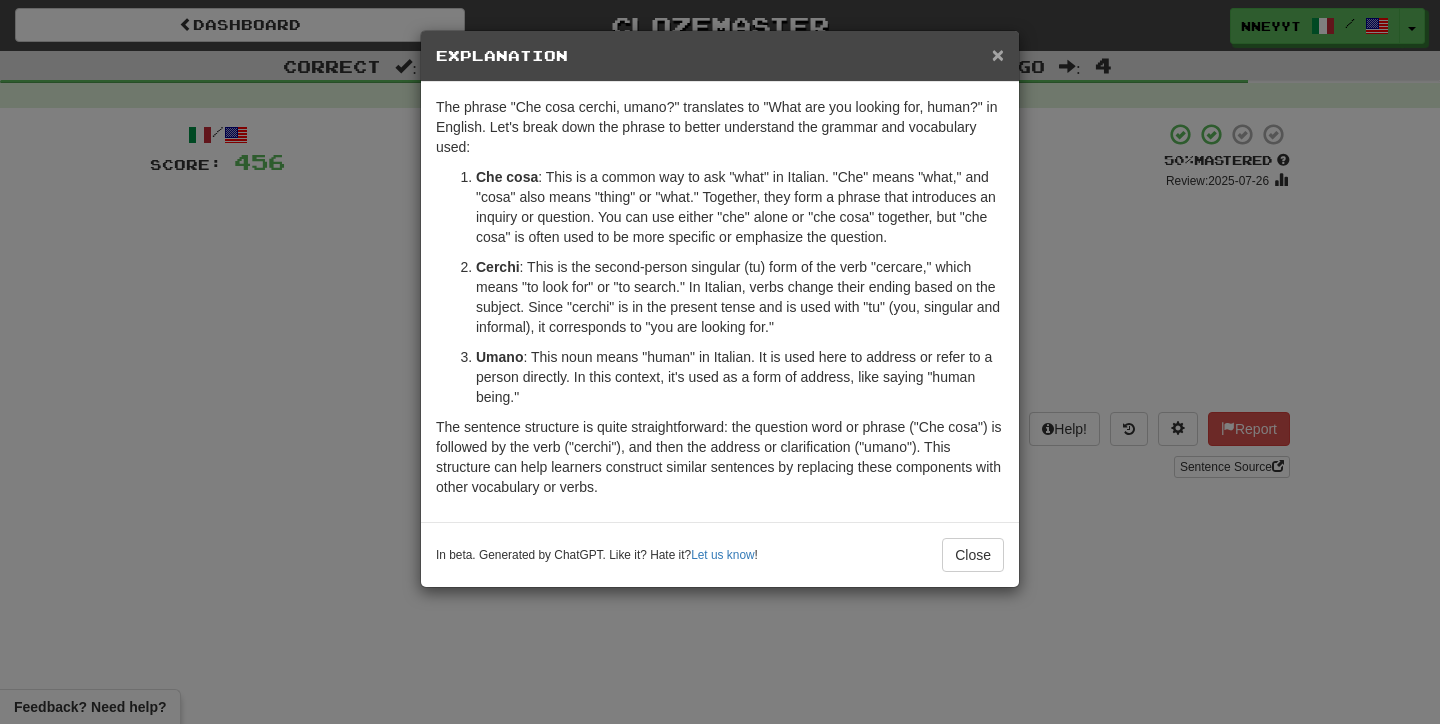 click on "×" at bounding box center [998, 54] 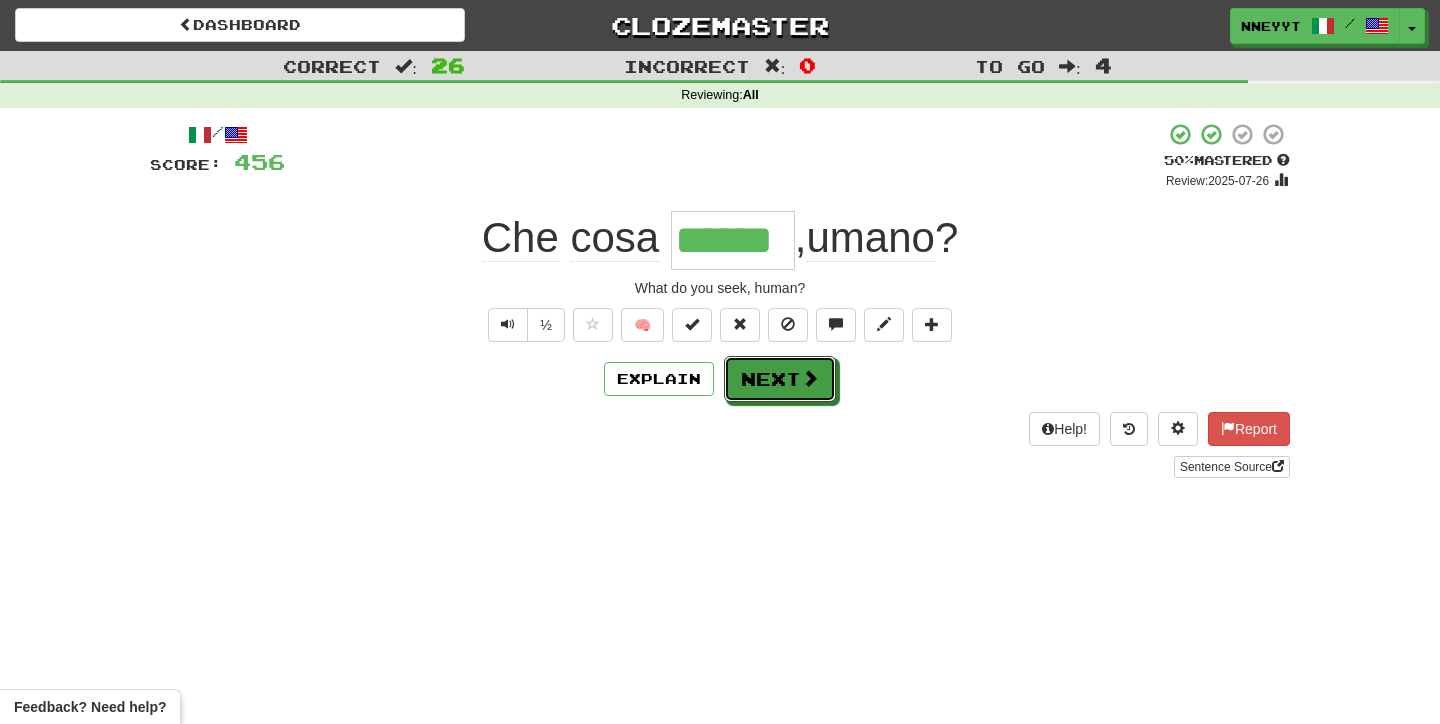 click at bounding box center (810, 378) 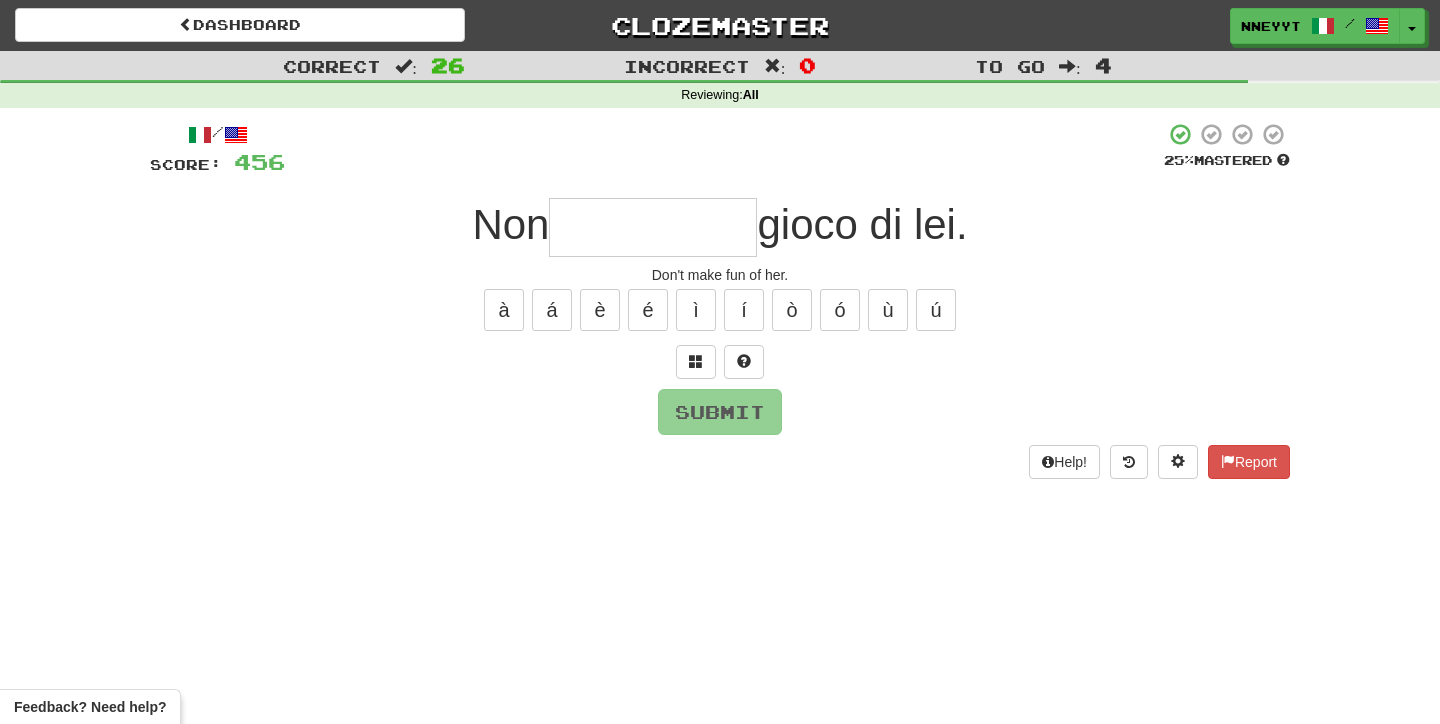 type on "*" 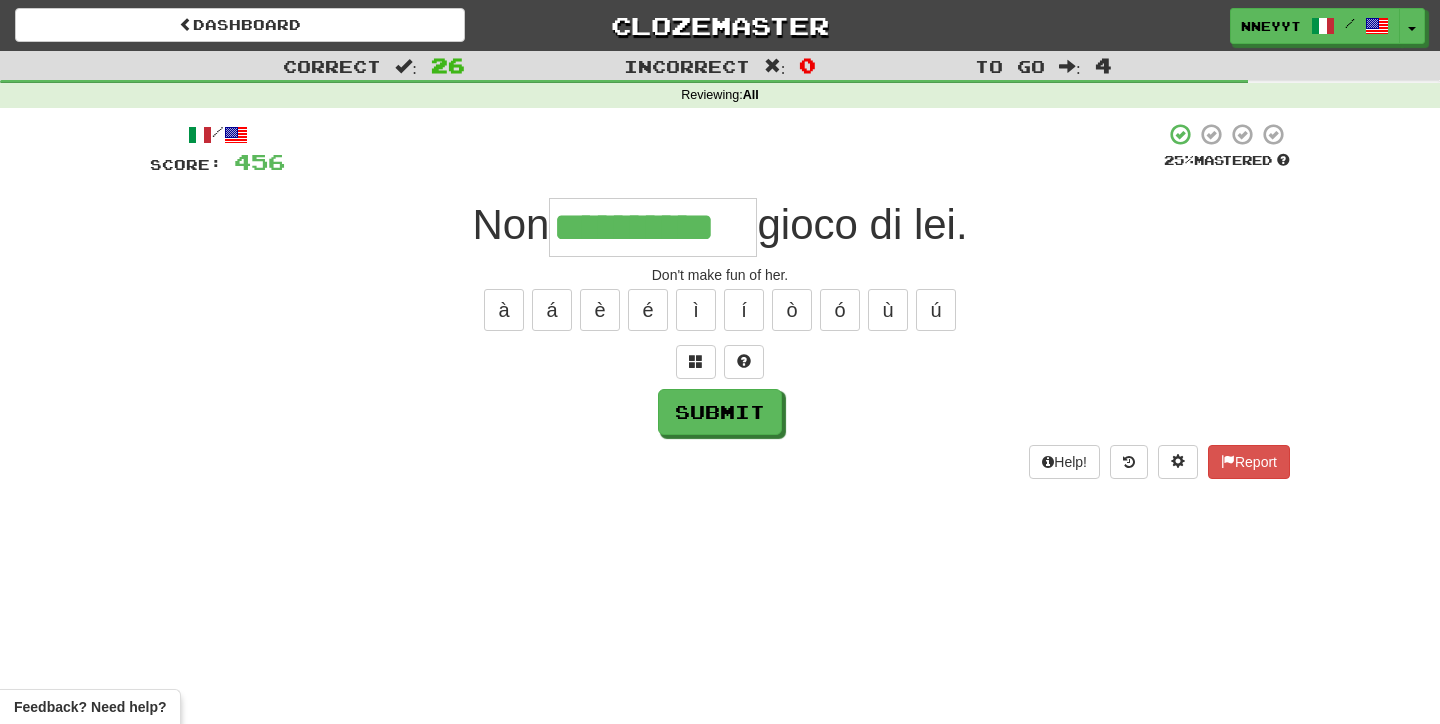 type on "**********" 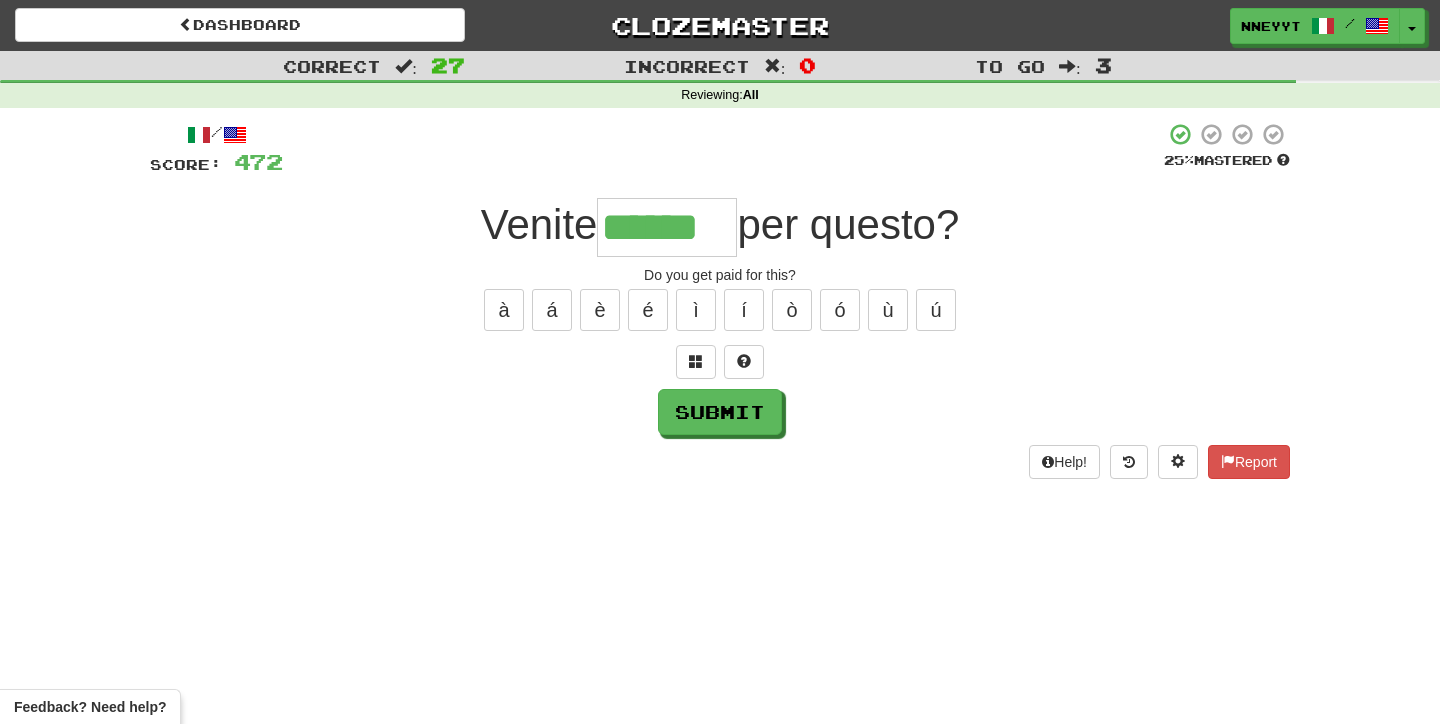 type on "******" 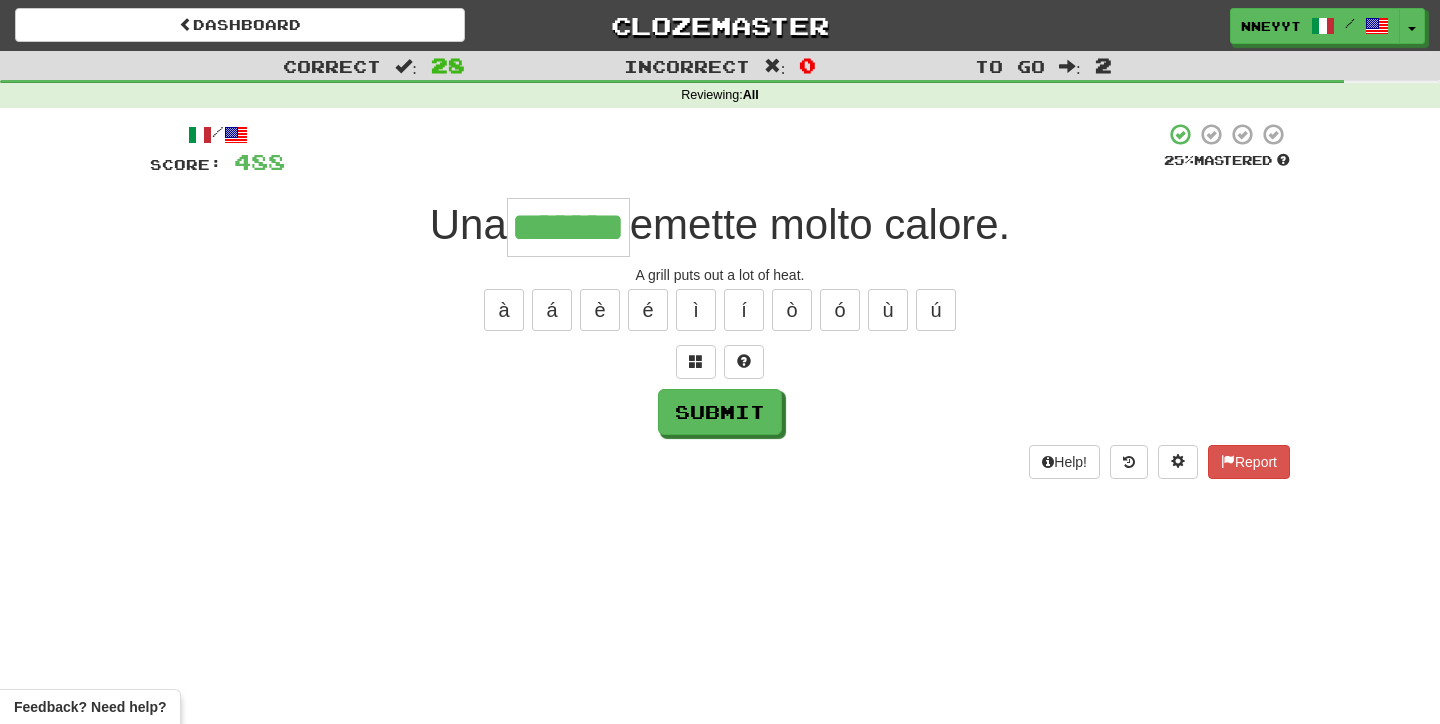 type on "*******" 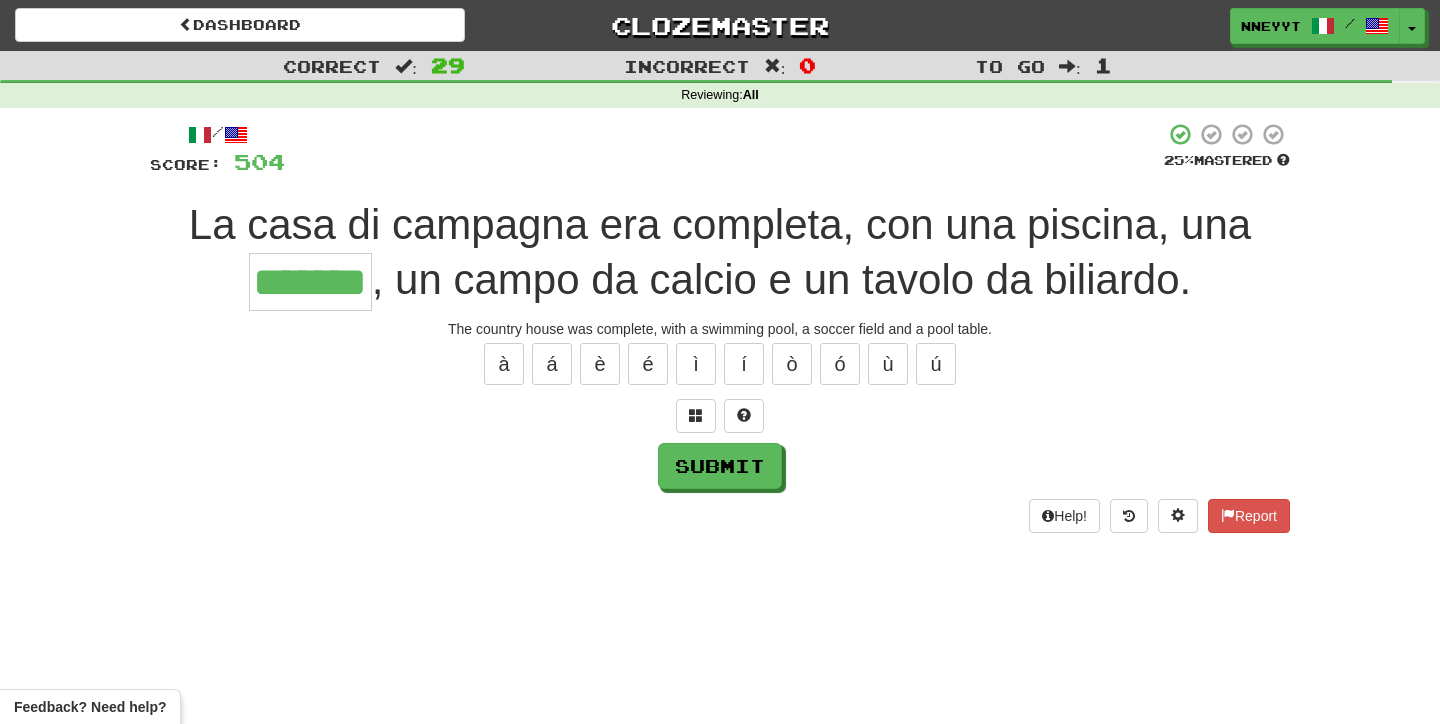 type on "*******" 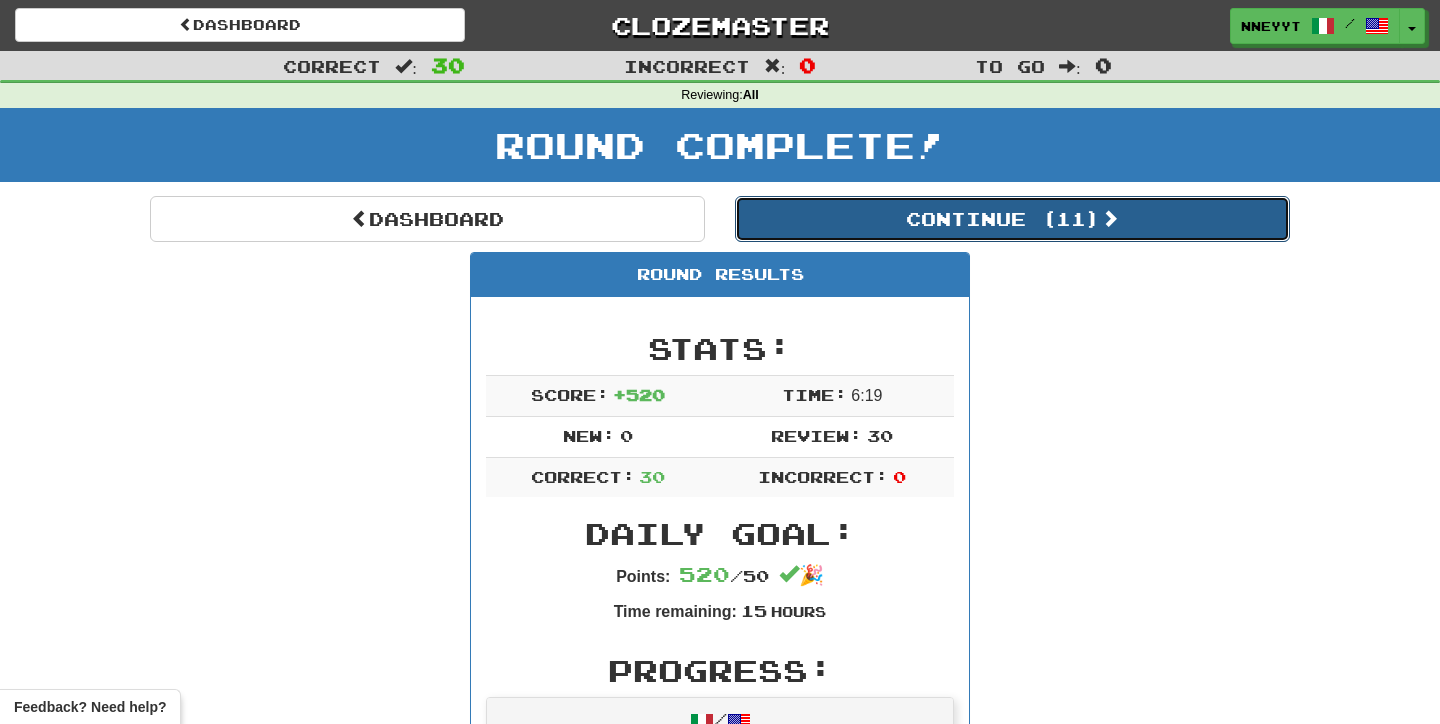click on "Continue ( 11 )" at bounding box center (1012, 219) 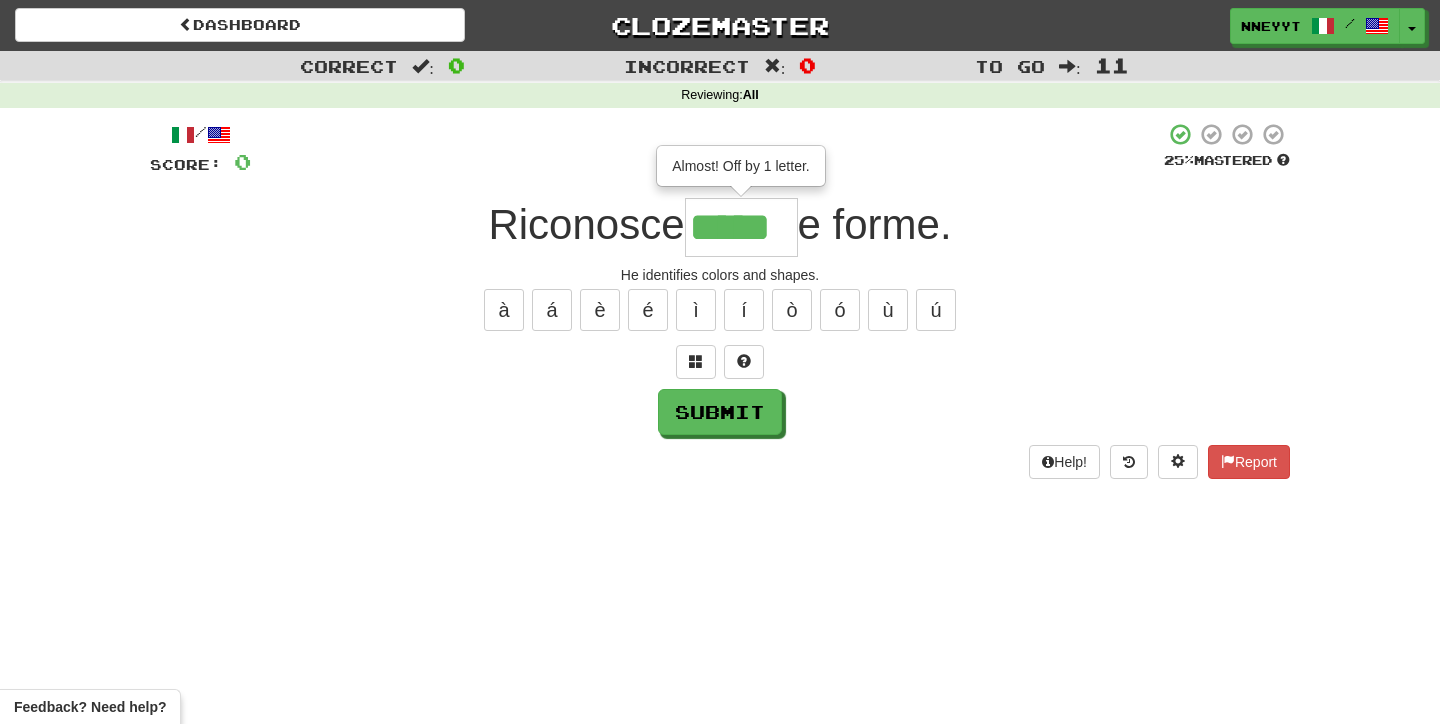 scroll, scrollTop: 0, scrollLeft: 0, axis: both 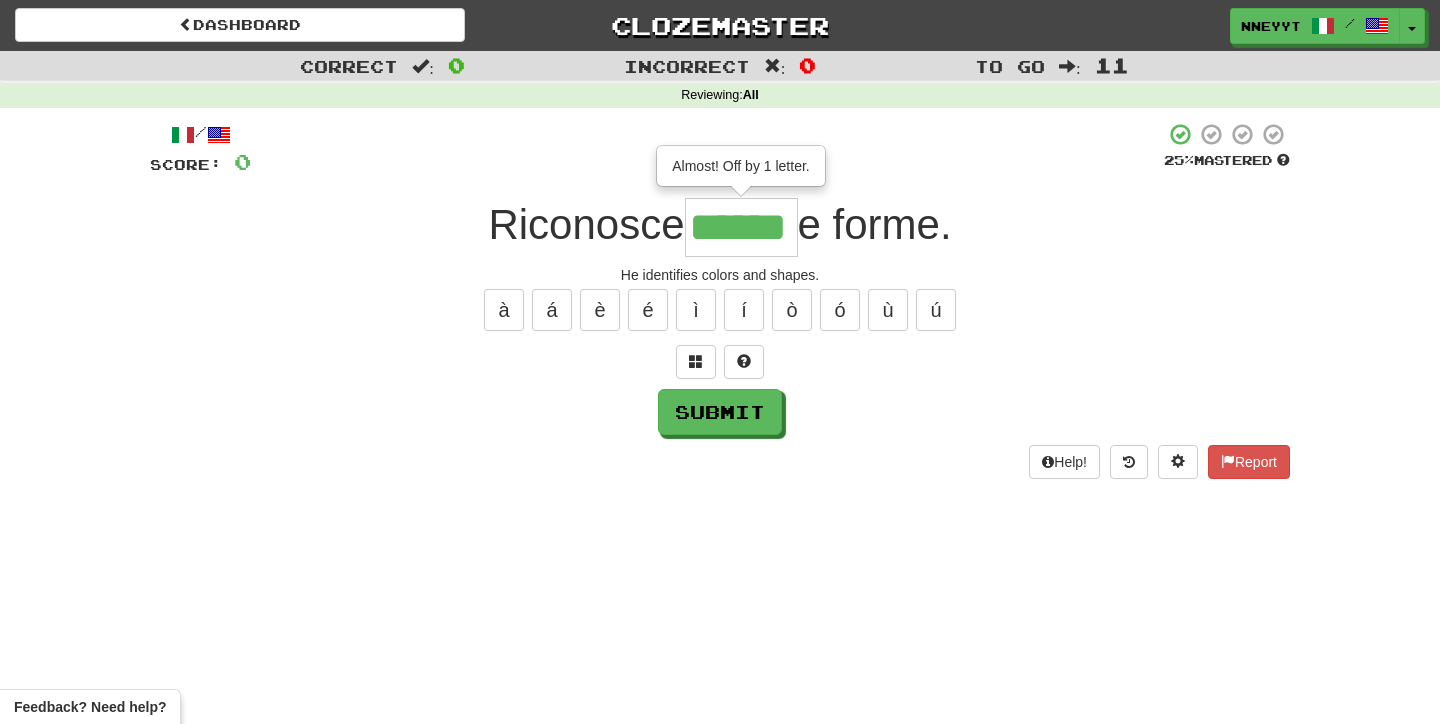 type 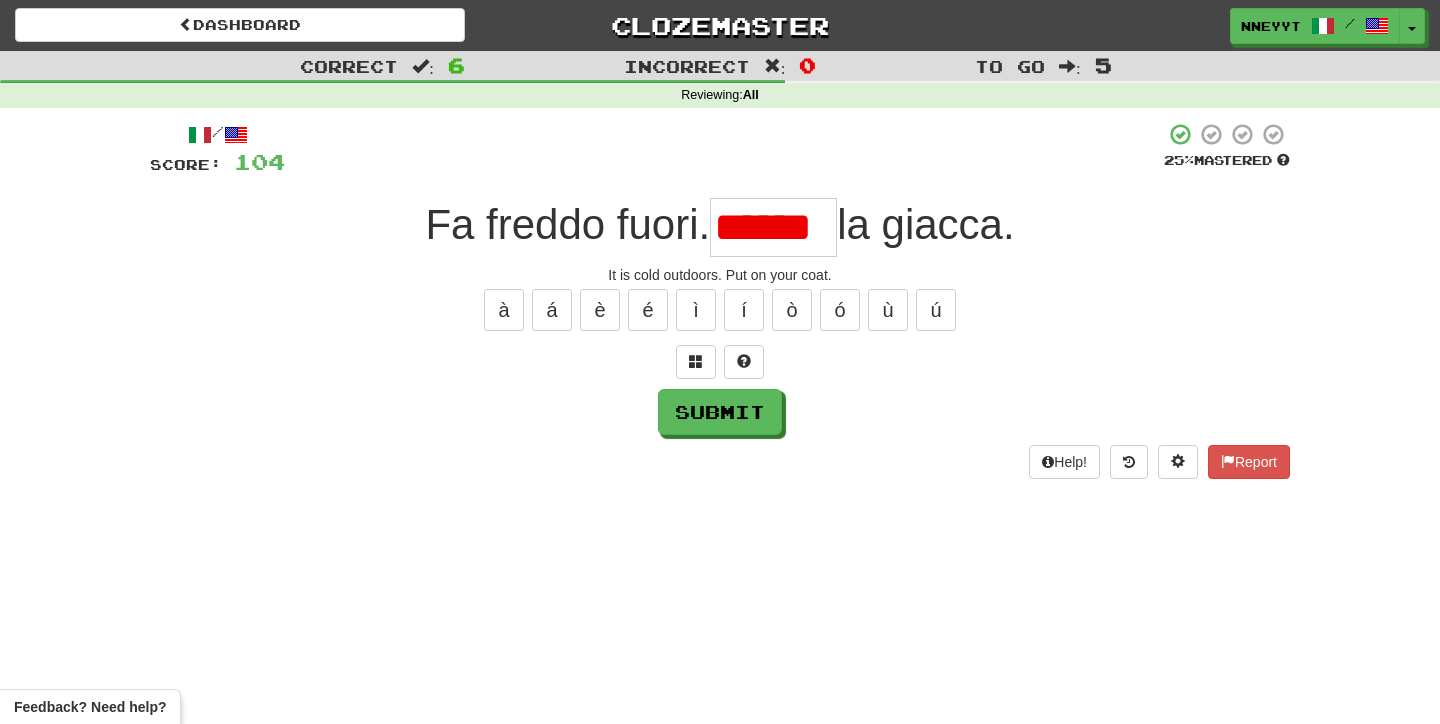 scroll, scrollTop: 0, scrollLeft: 0, axis: both 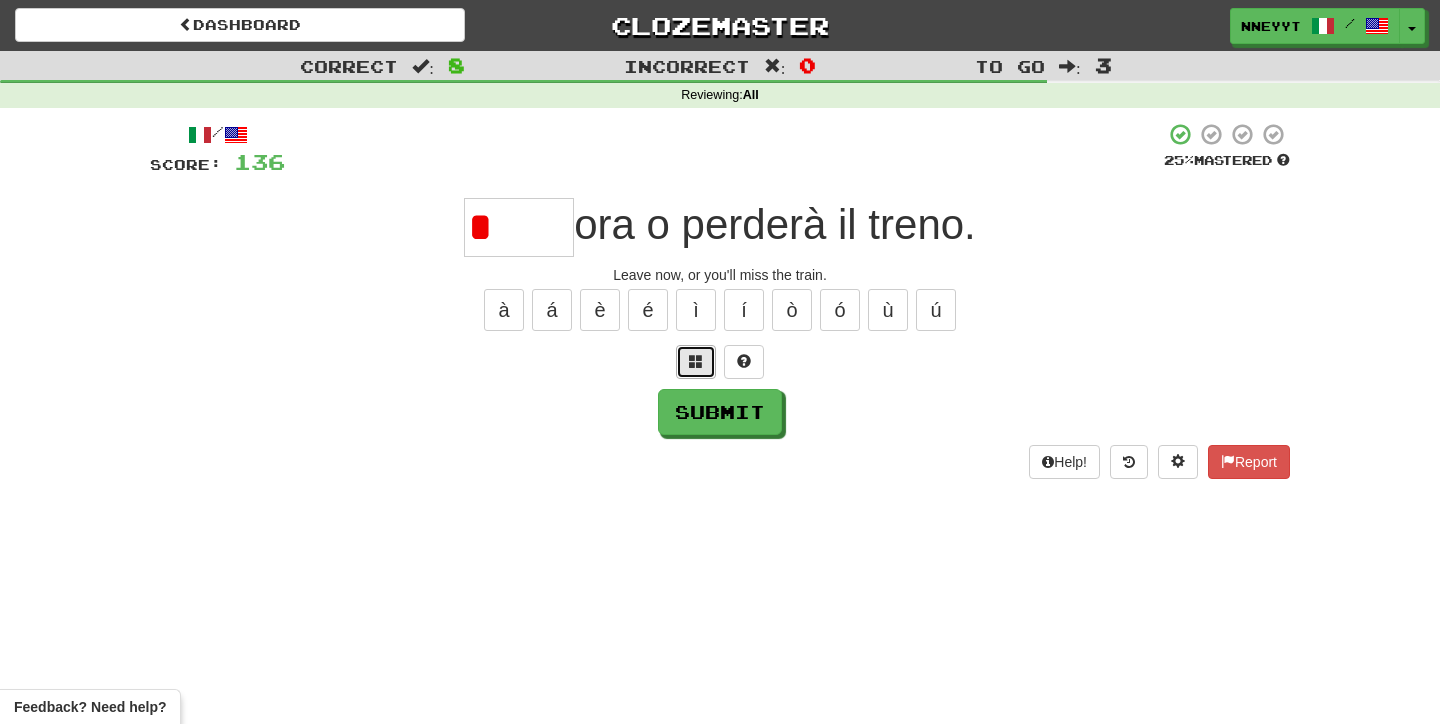 click at bounding box center (696, 362) 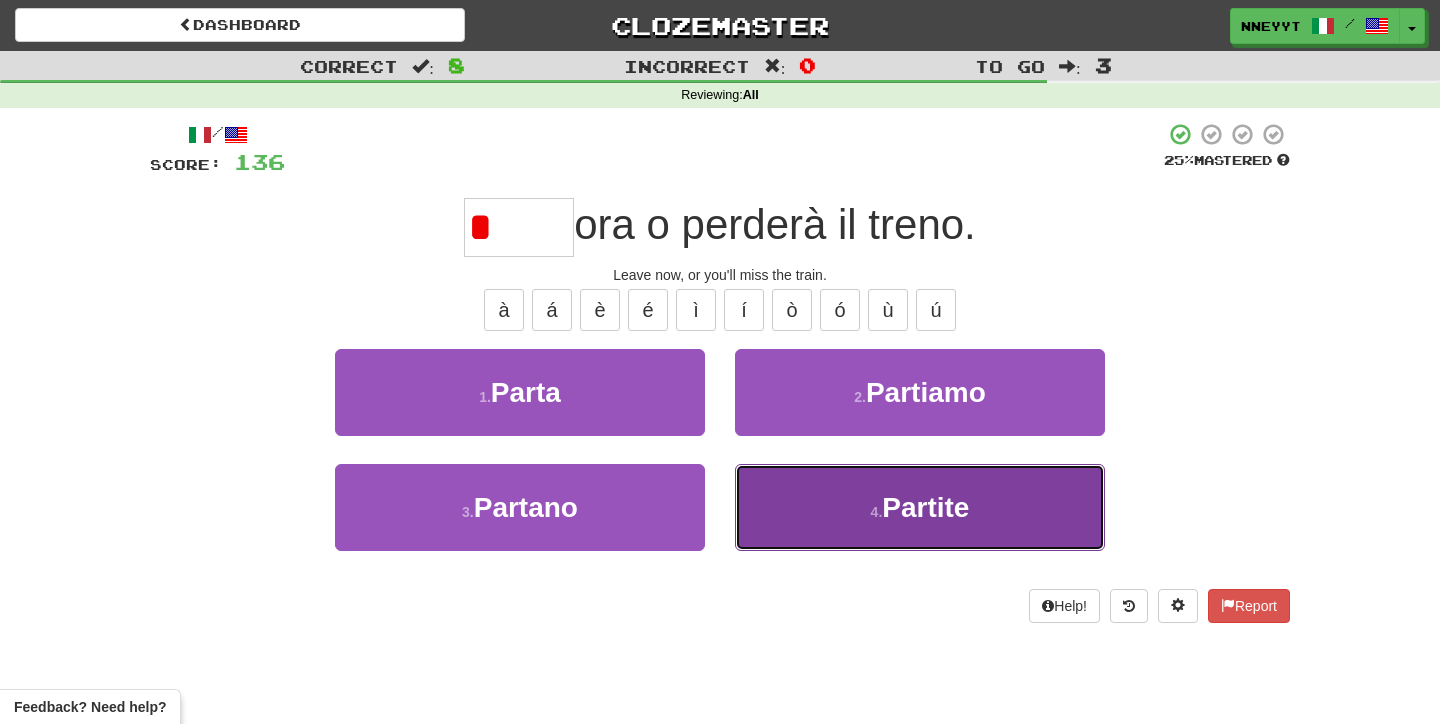 click on "4 .  Partite" at bounding box center [920, 507] 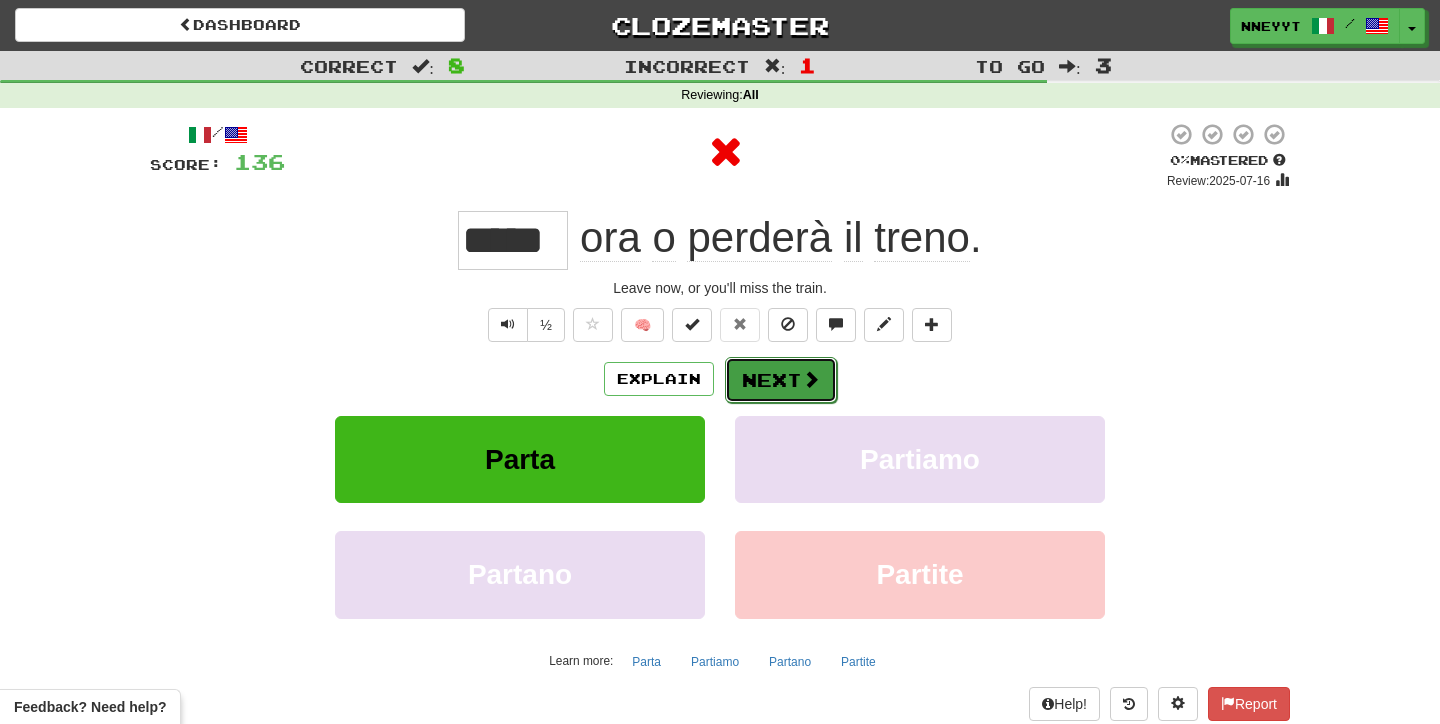 click on "Next" at bounding box center (781, 380) 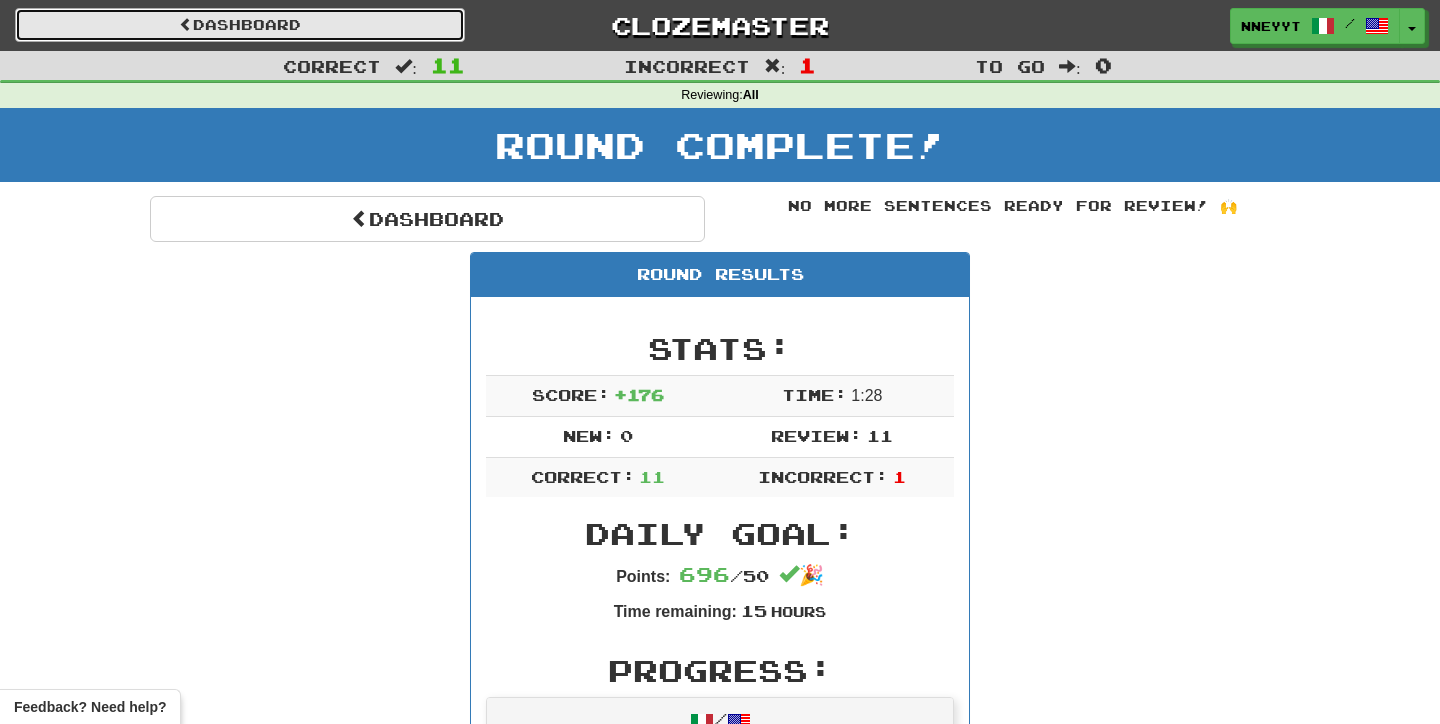 click on "Dashboard" at bounding box center (240, 25) 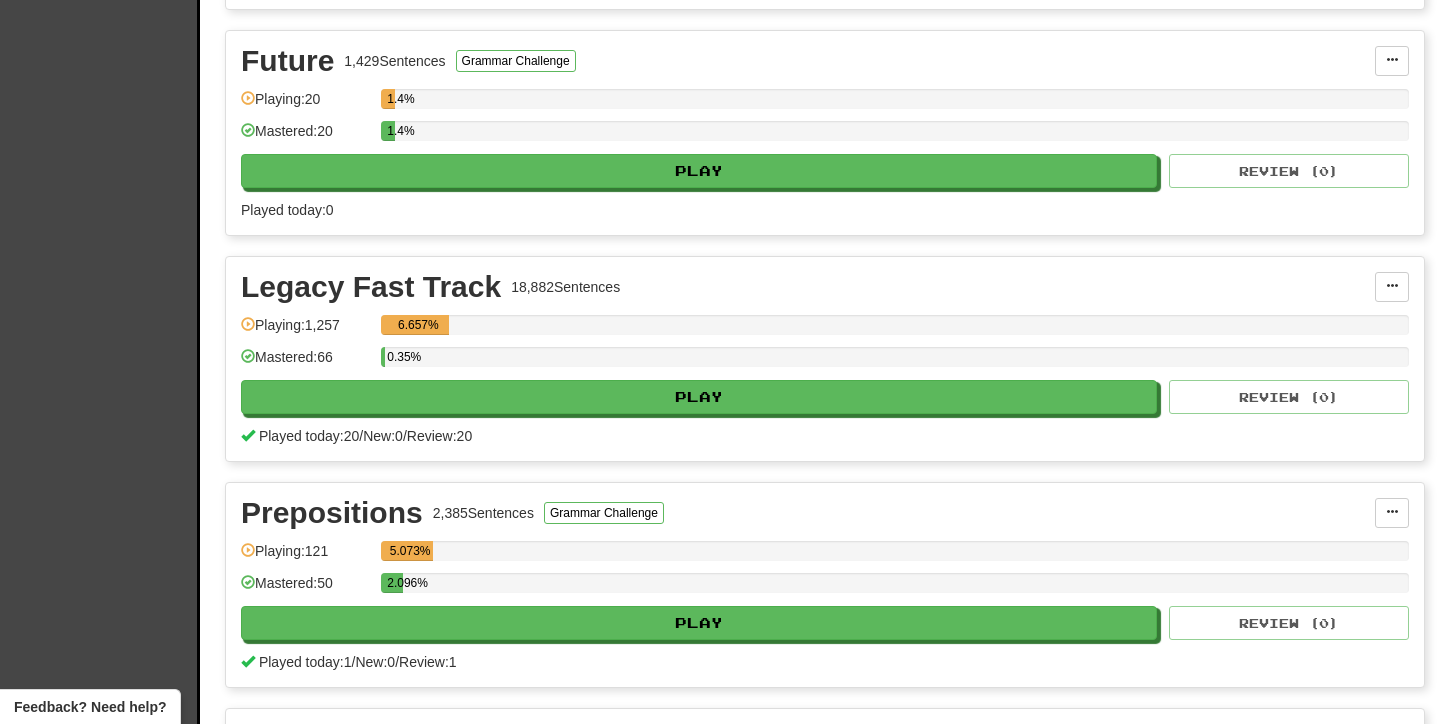 scroll, scrollTop: 658, scrollLeft: 0, axis: vertical 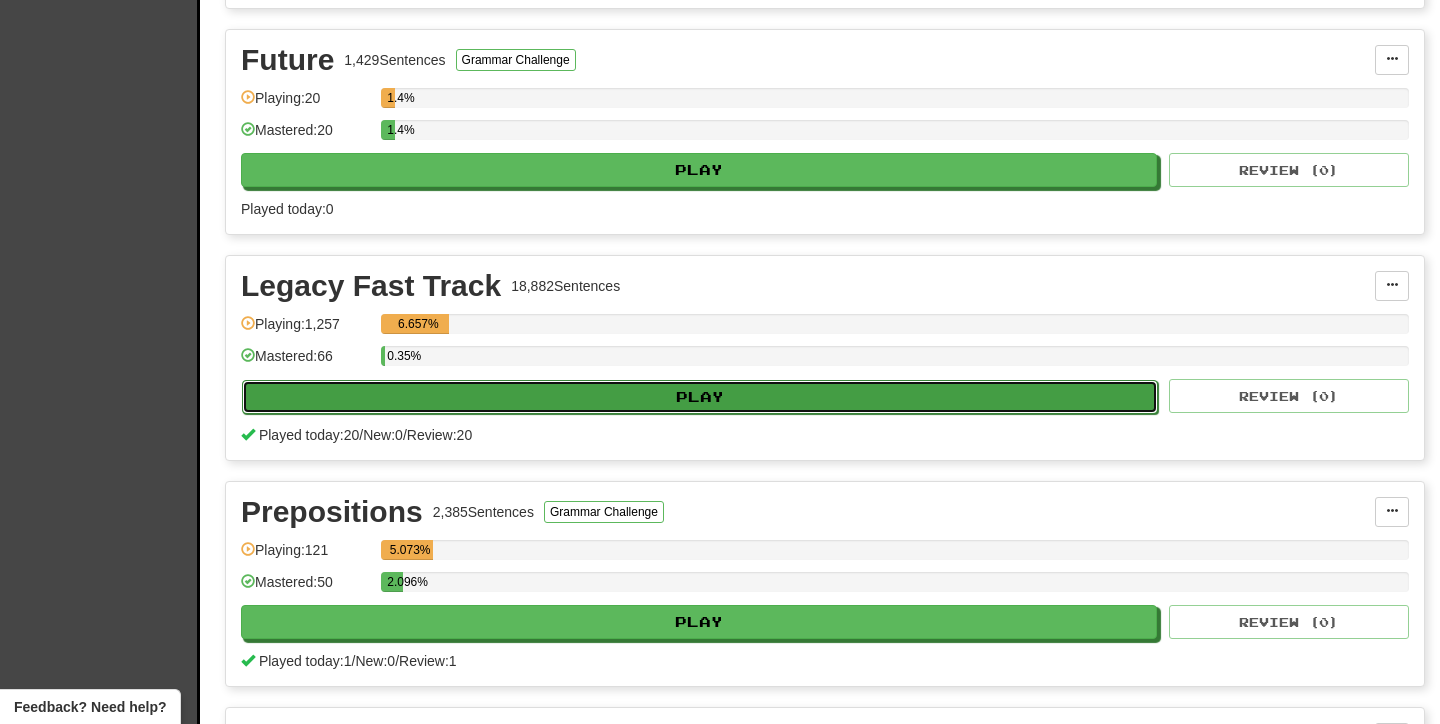 click on "Play" at bounding box center (700, 397) 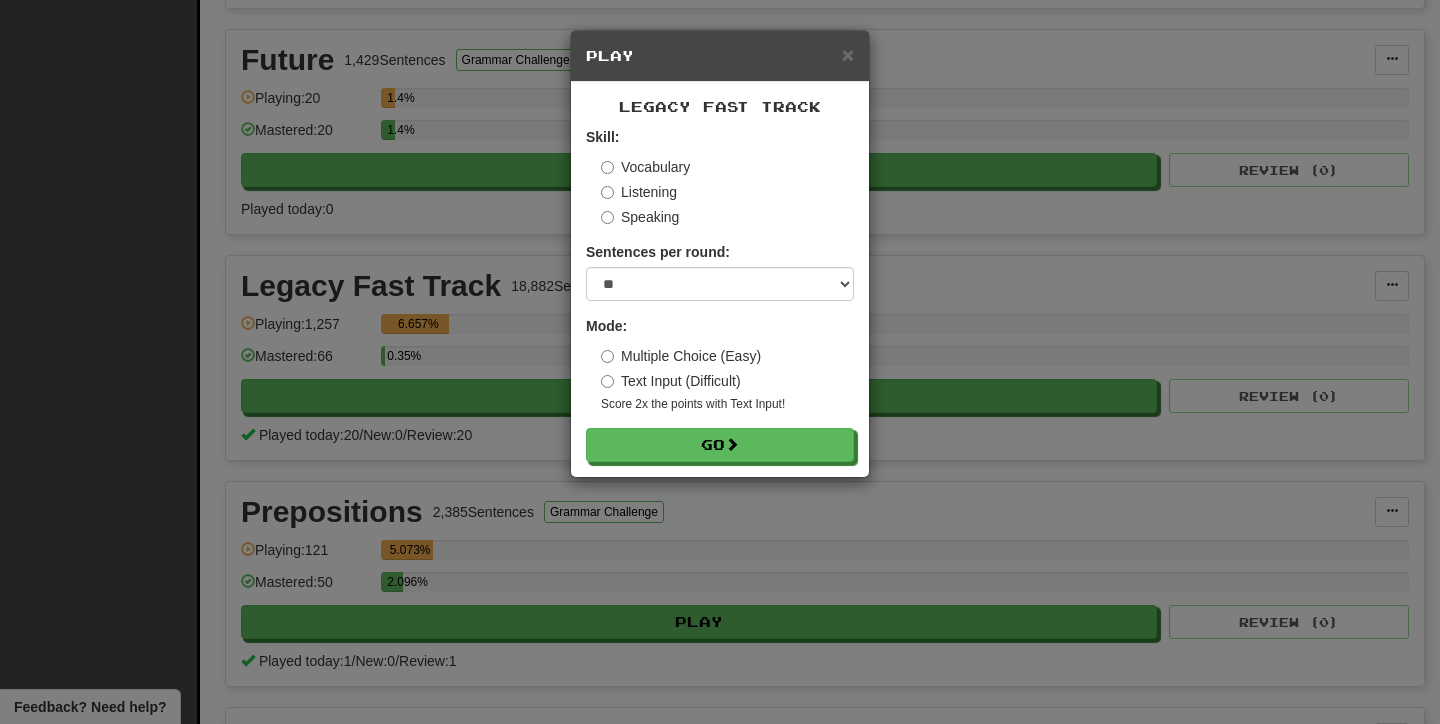 click on "Multiple Choice (Easy)" at bounding box center [681, 356] 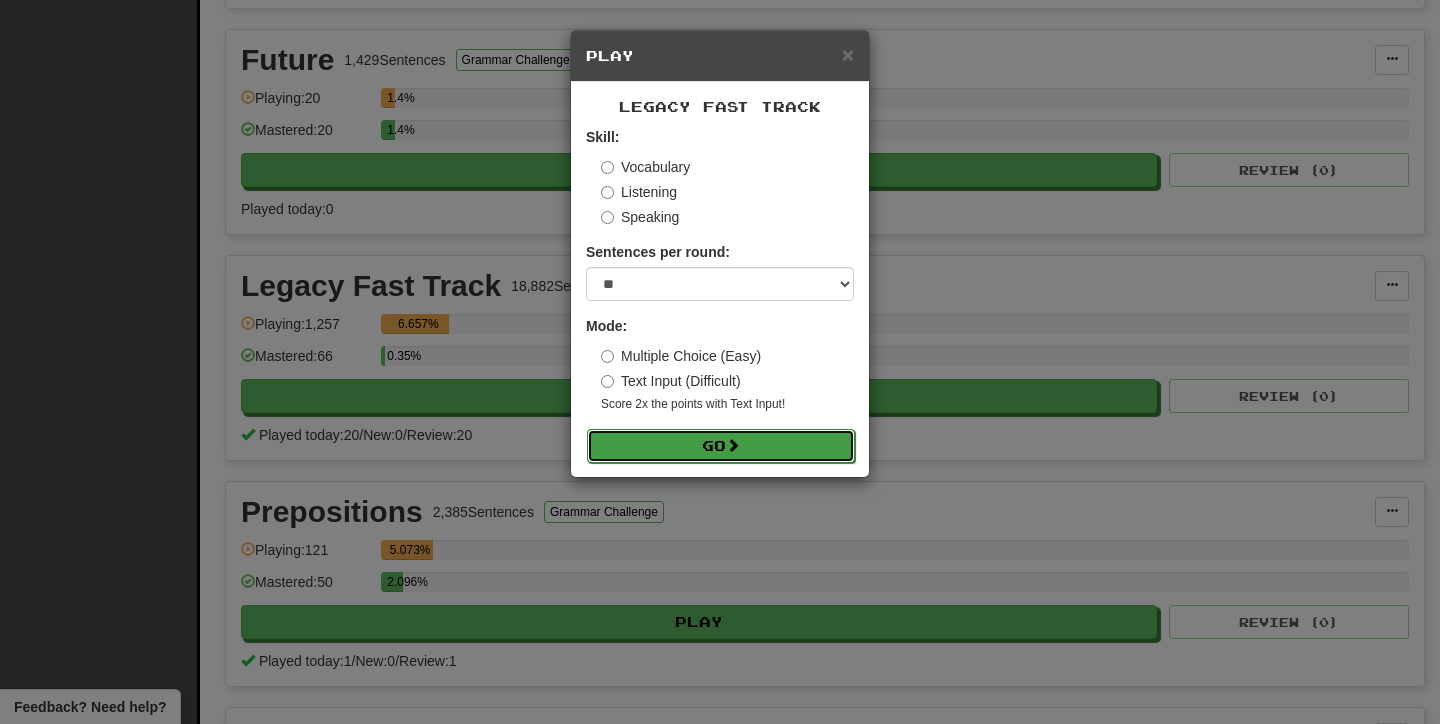 click on "Go" at bounding box center [721, 446] 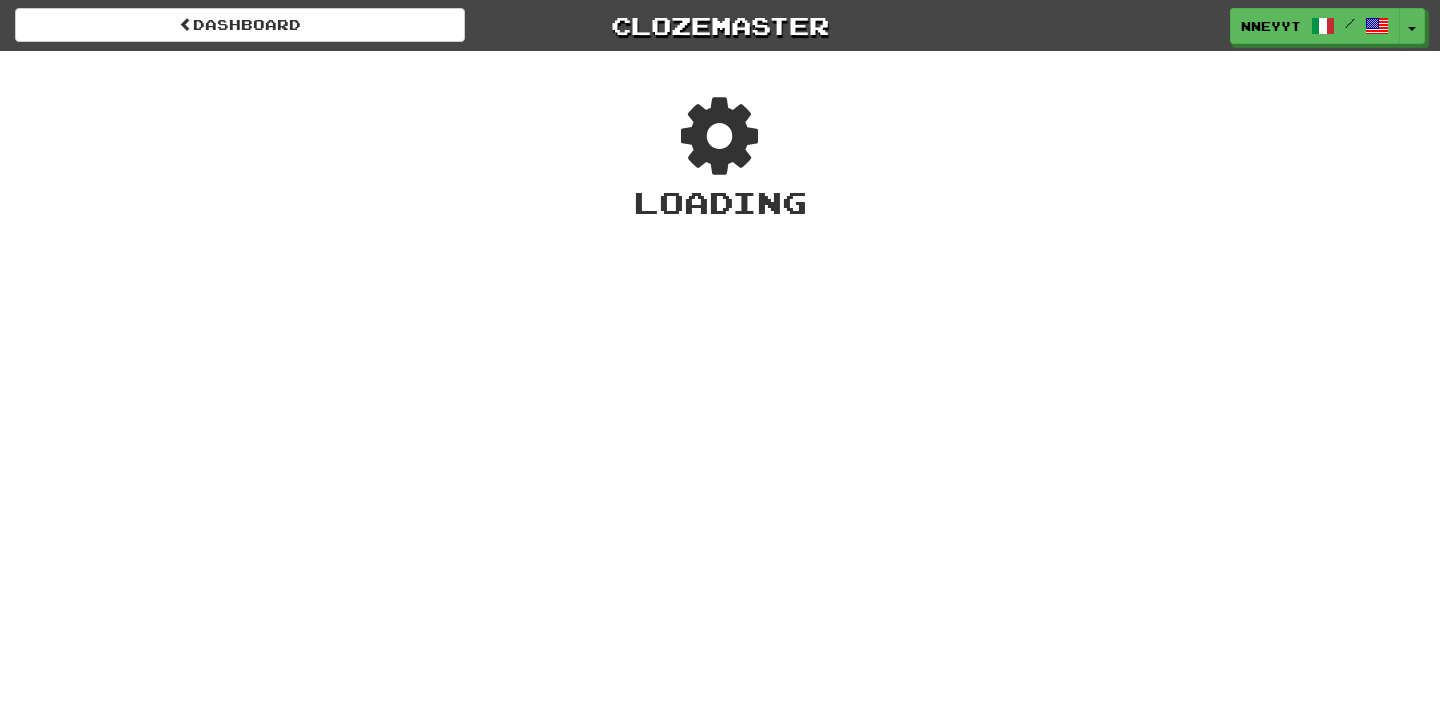scroll, scrollTop: 0, scrollLeft: 0, axis: both 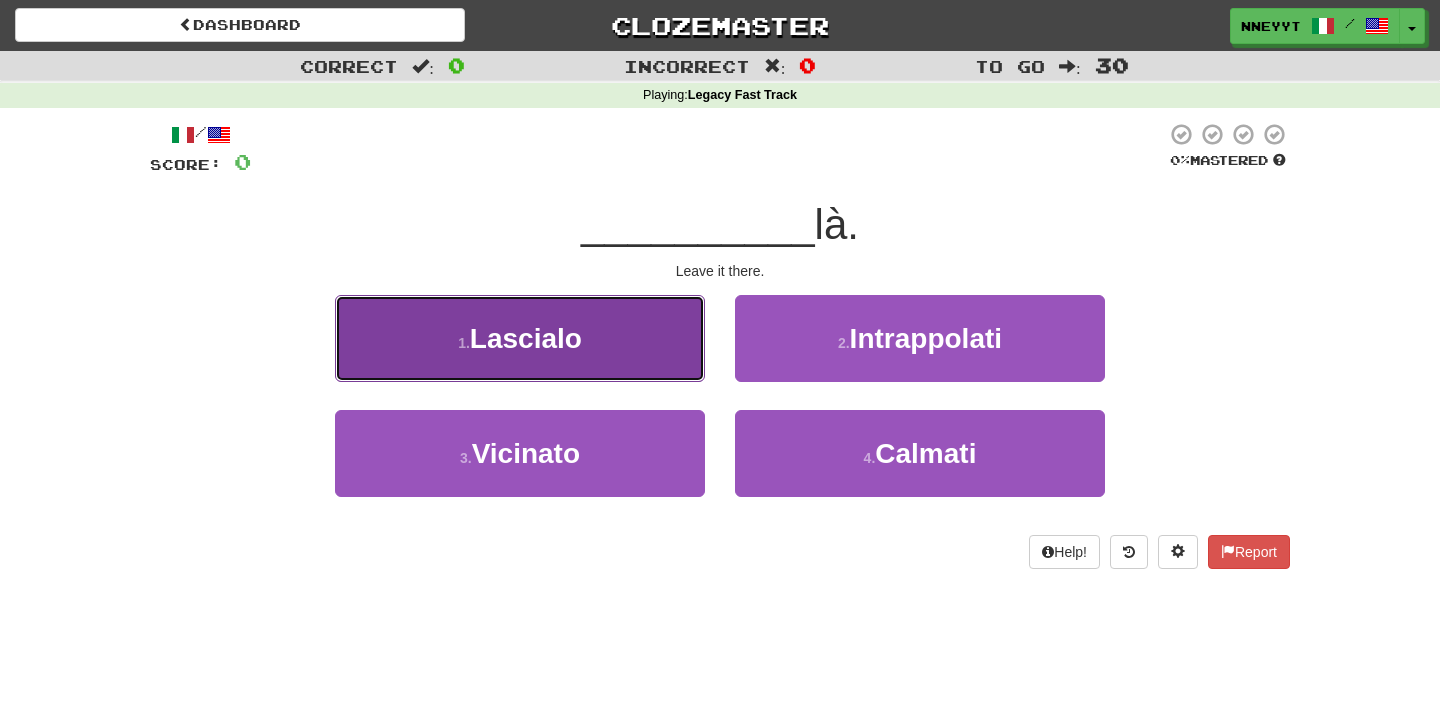 click on "1 .  Lascialo" at bounding box center (520, 338) 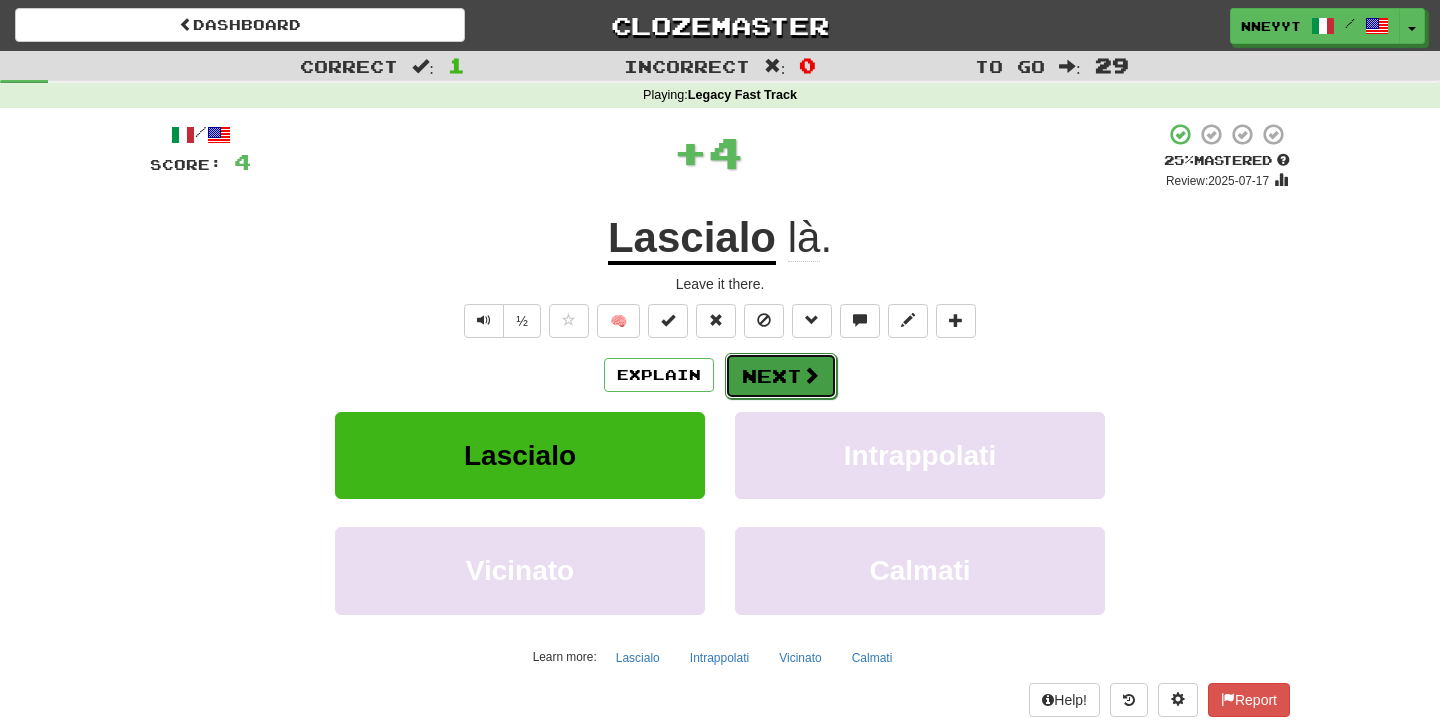 click on "Next" at bounding box center [781, 376] 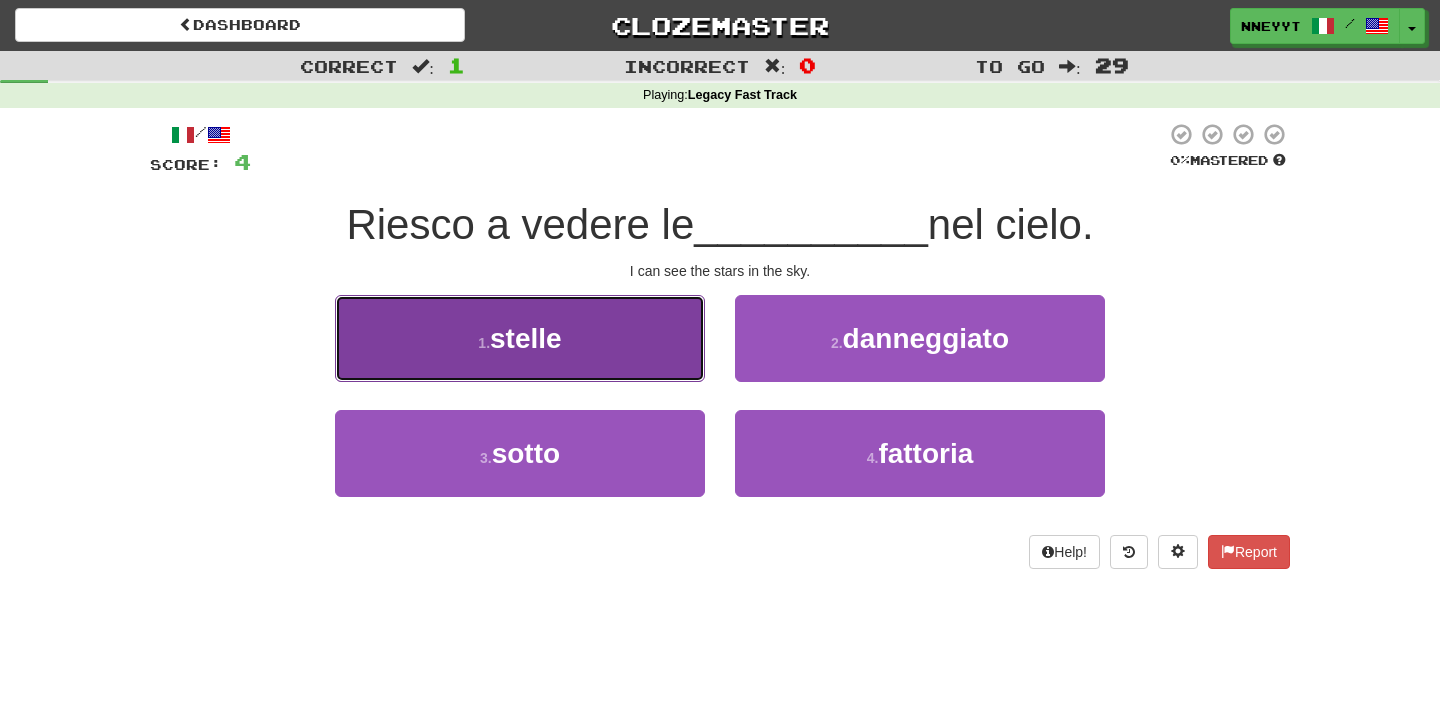 click on "1 .  stelle" at bounding box center (520, 338) 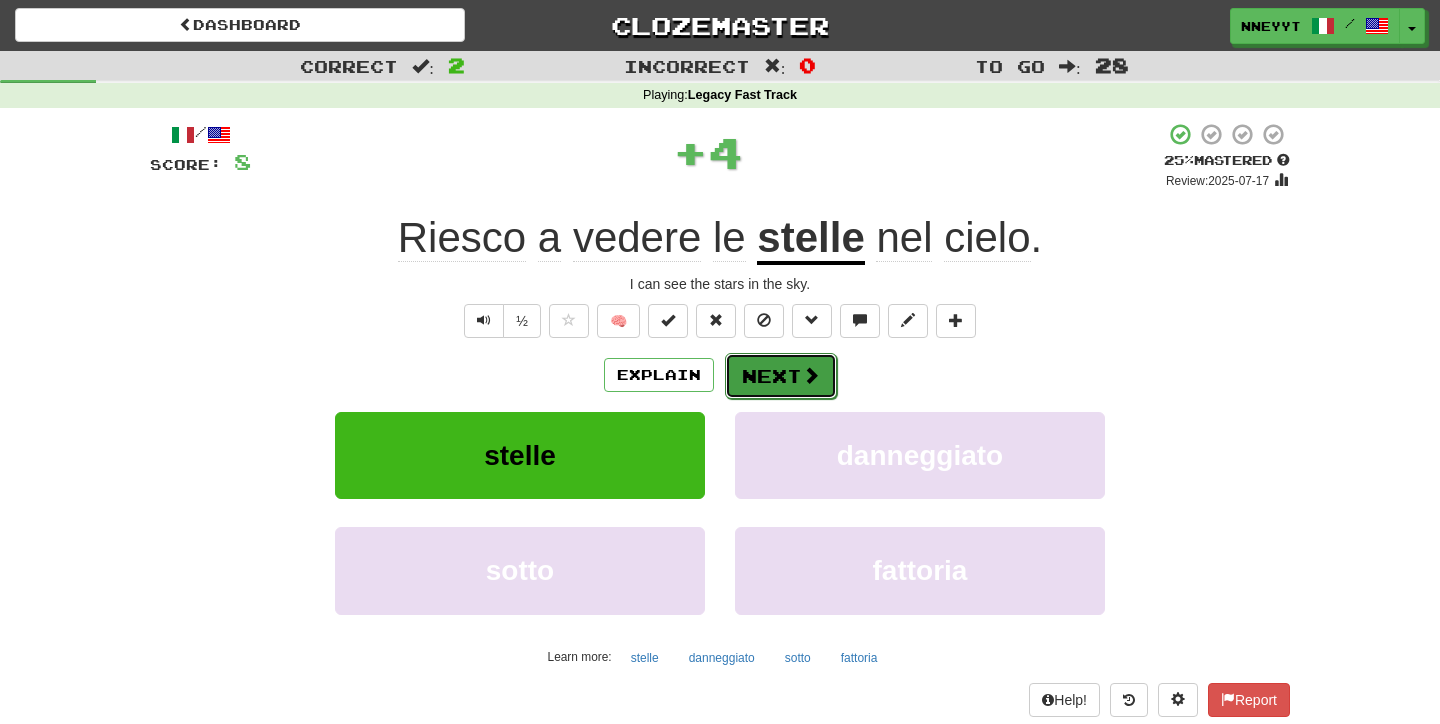 click on "Next" at bounding box center [781, 376] 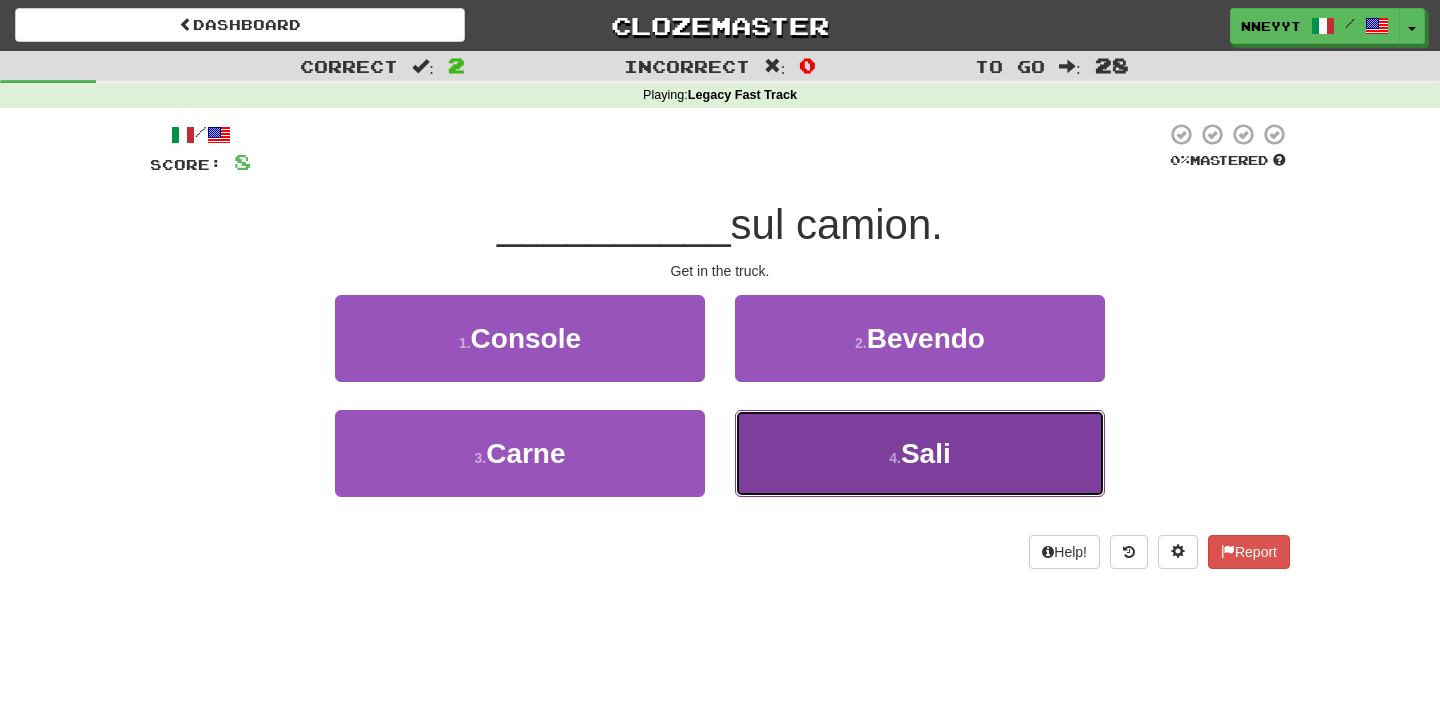 click on "4 .  Sali" at bounding box center [920, 453] 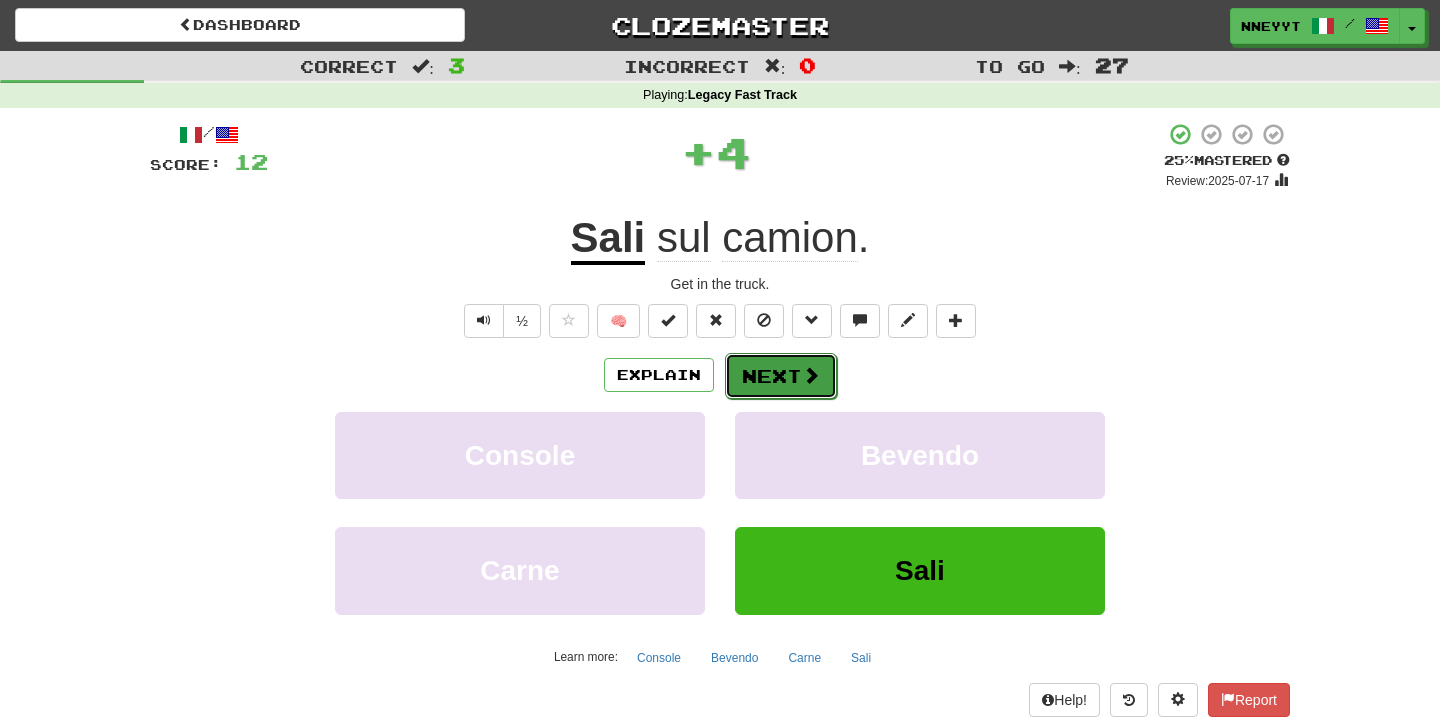 click on "Next" at bounding box center (781, 376) 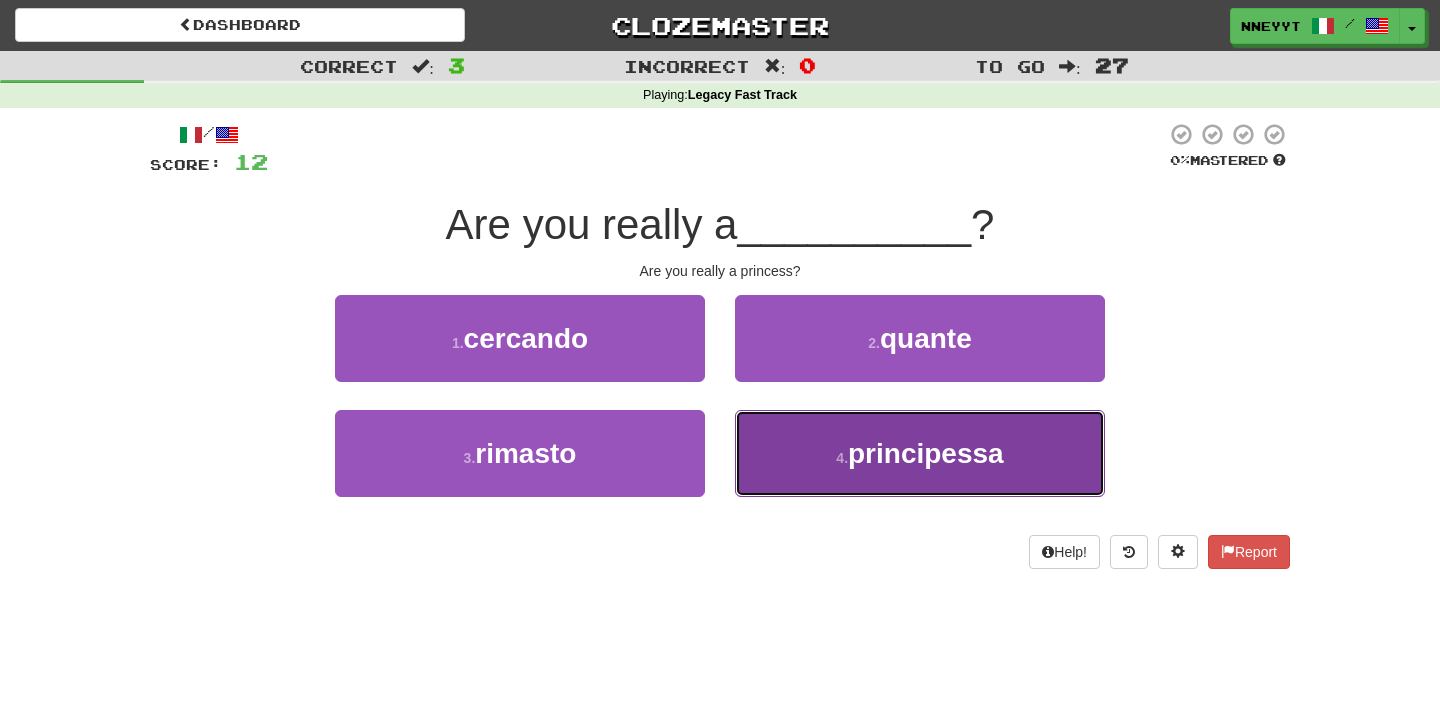 click on "4 .  principessa" at bounding box center [920, 453] 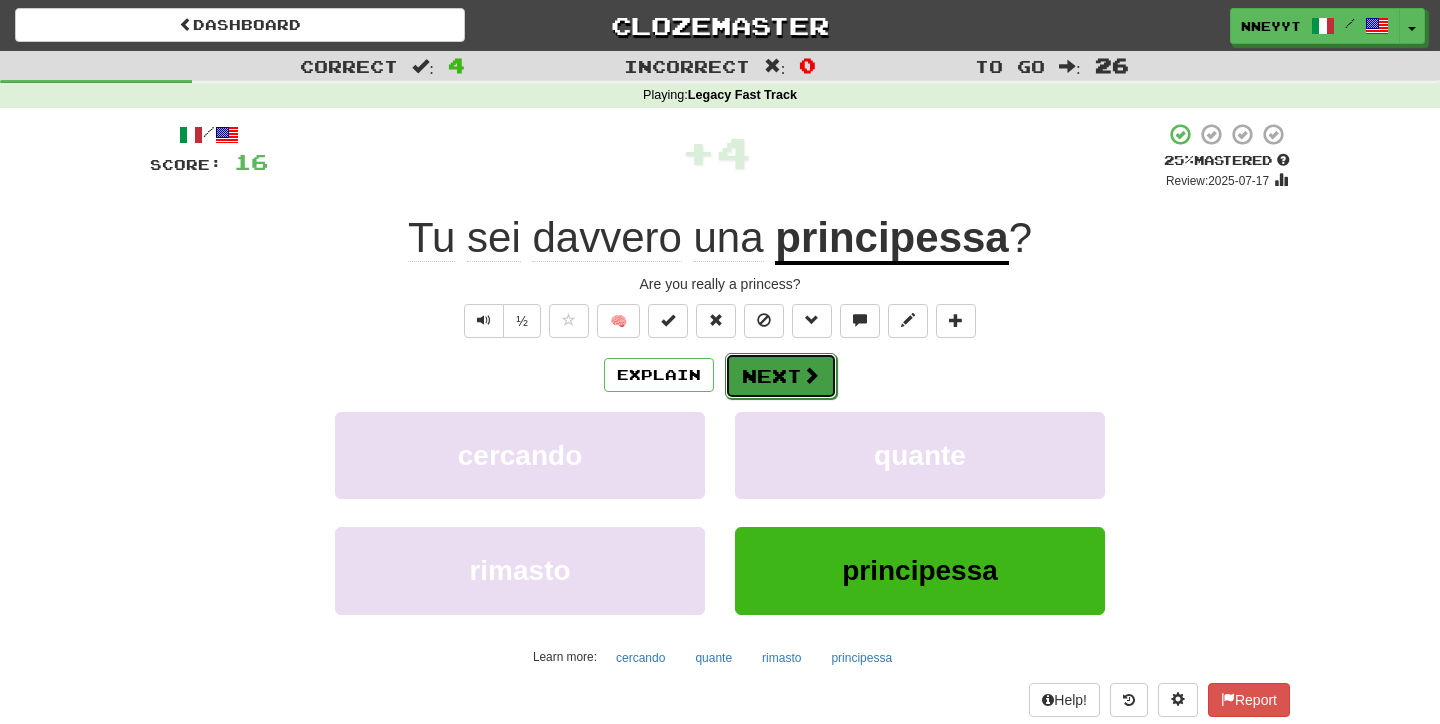 click on "Next" at bounding box center (781, 376) 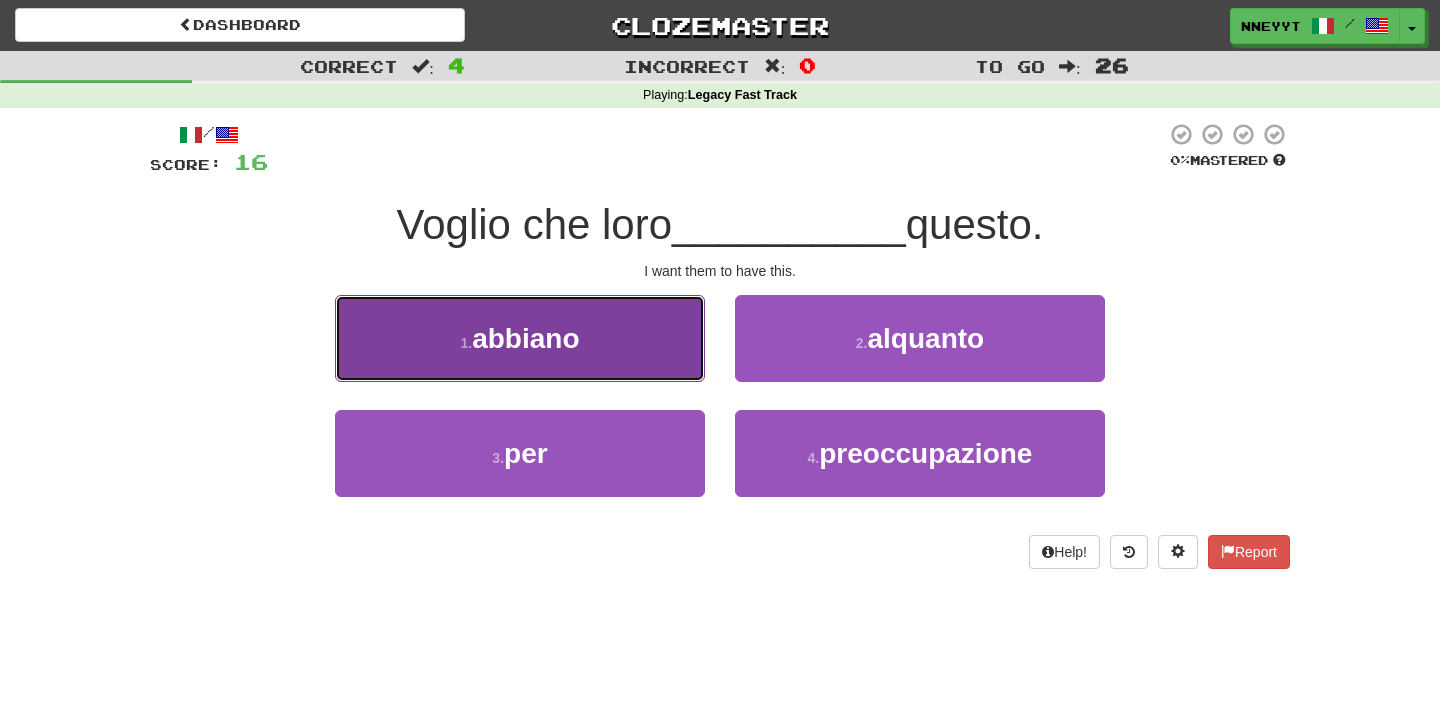 click on "1 .  abbiano" at bounding box center (520, 338) 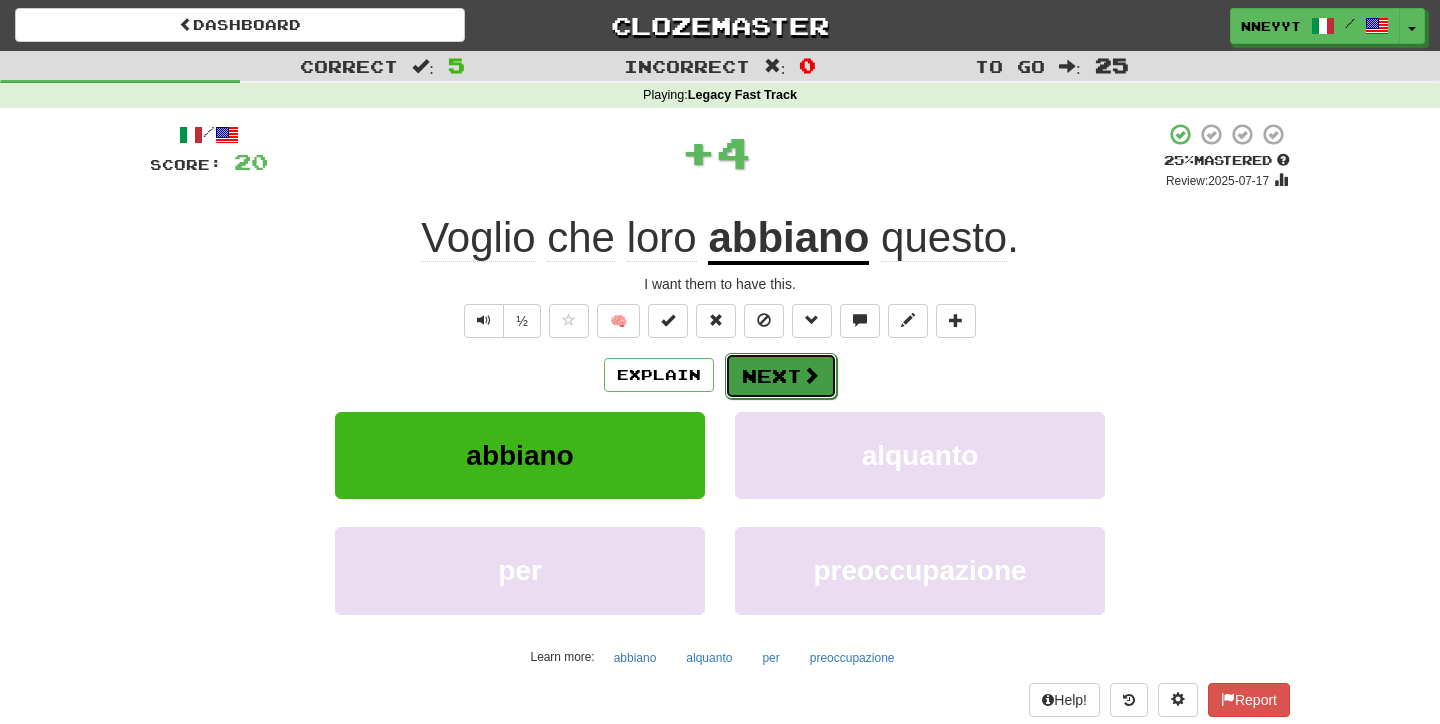 click on "Next" at bounding box center [781, 376] 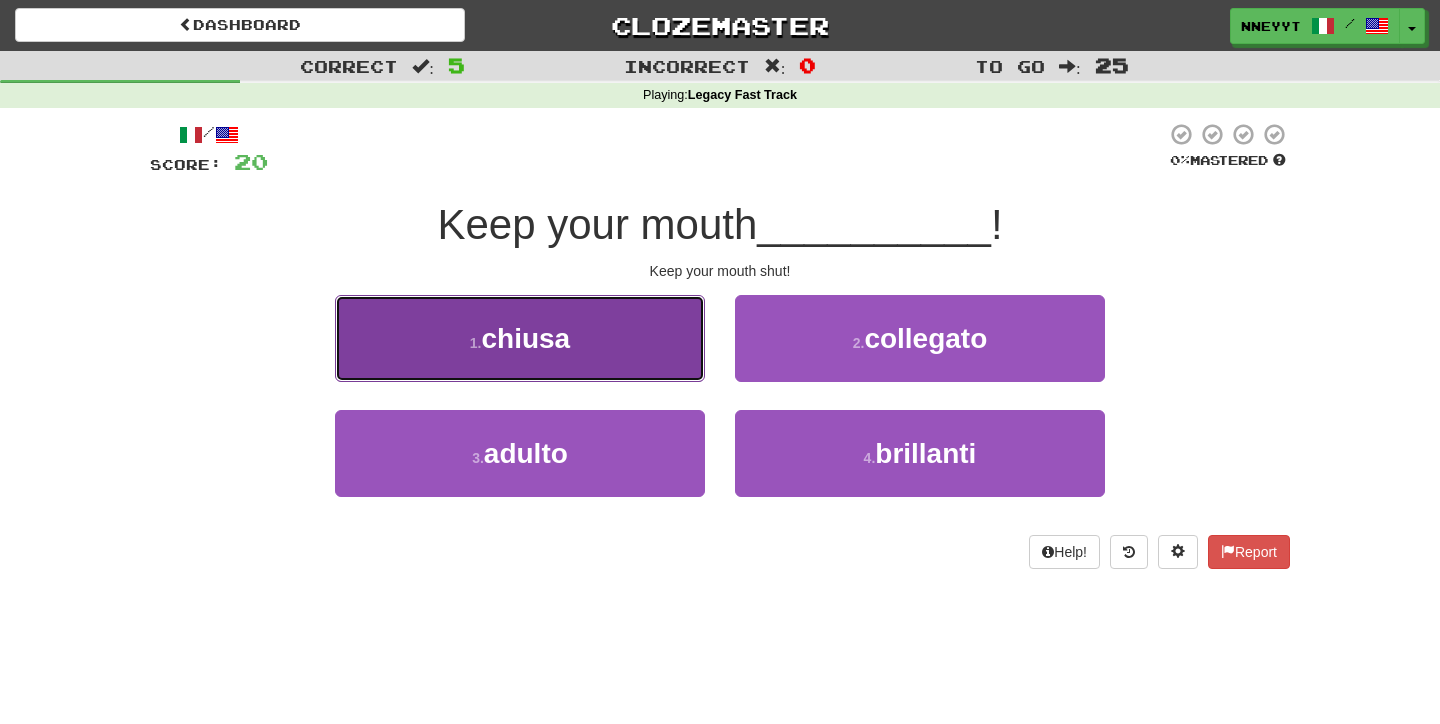 click on "1 .  chiusa" at bounding box center [520, 338] 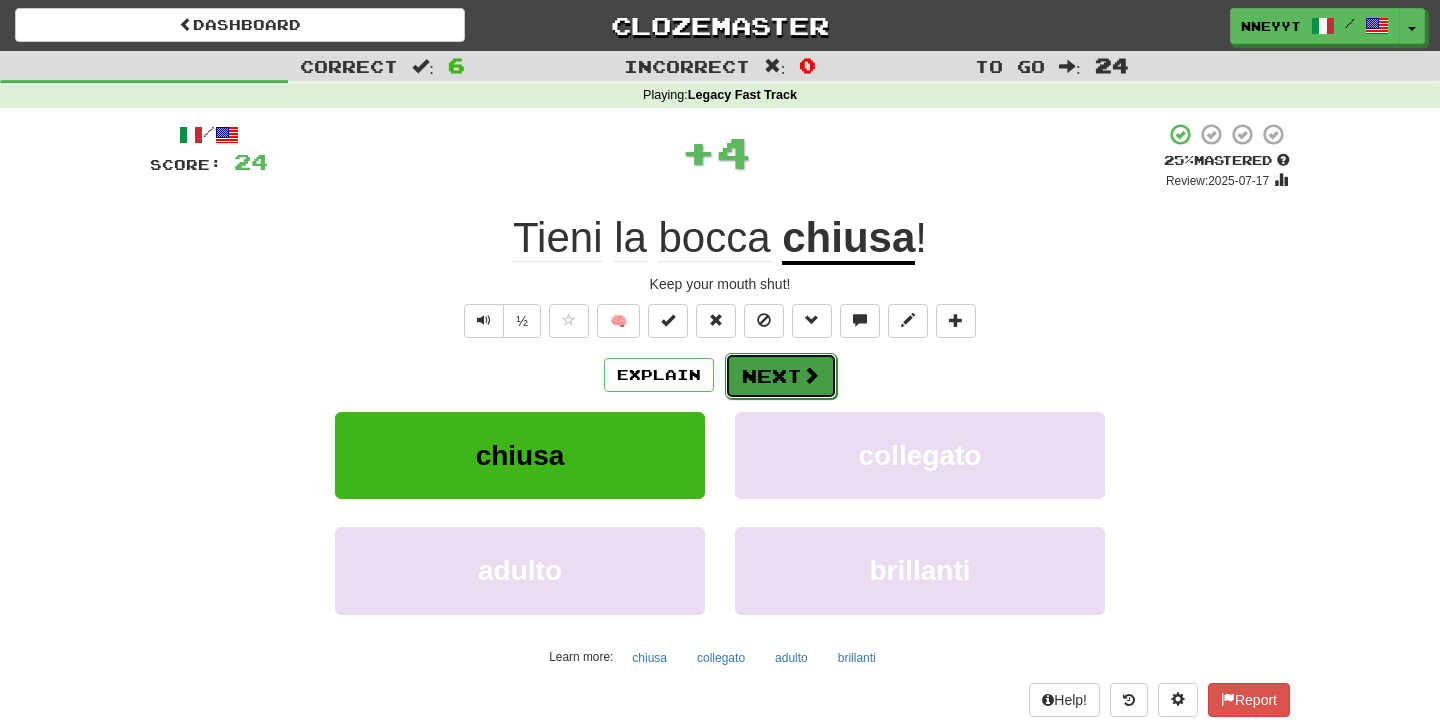 click on "Next" at bounding box center [781, 376] 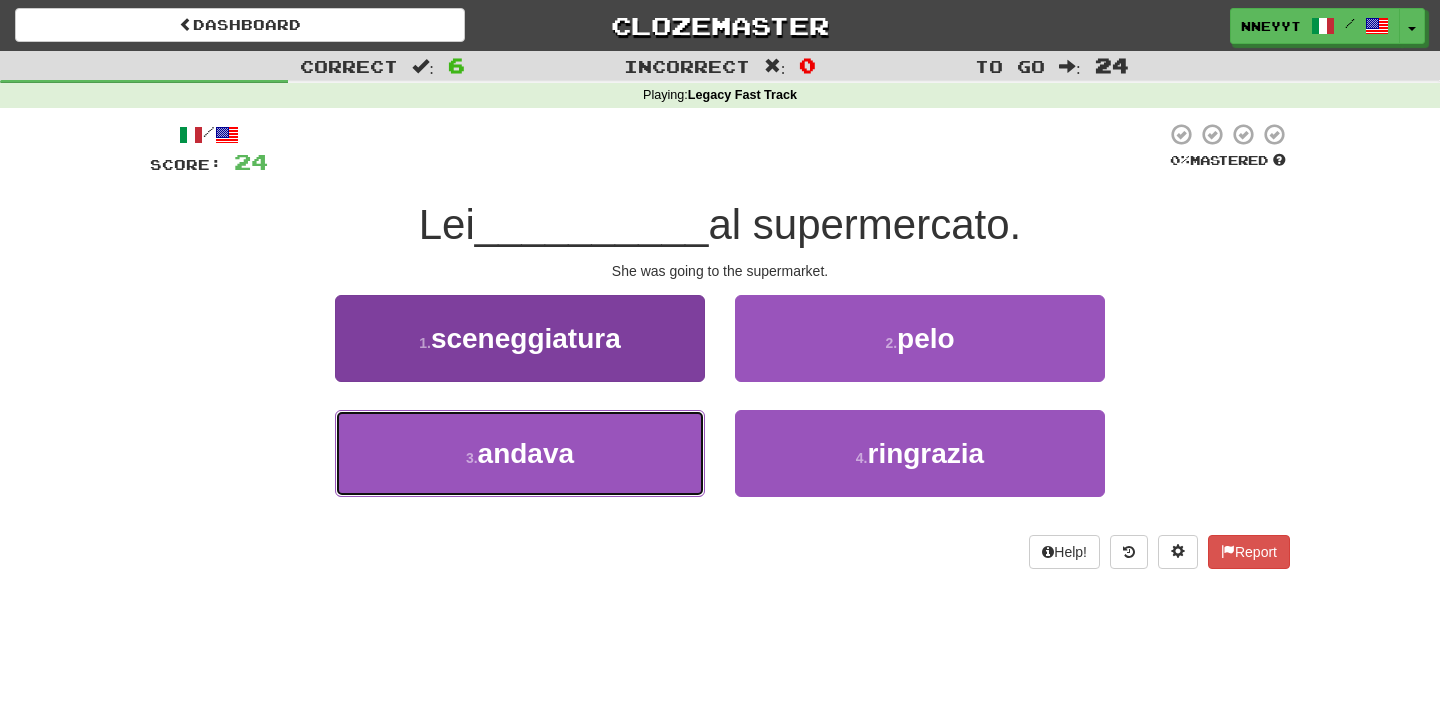 click on "3 .  andava" at bounding box center [520, 453] 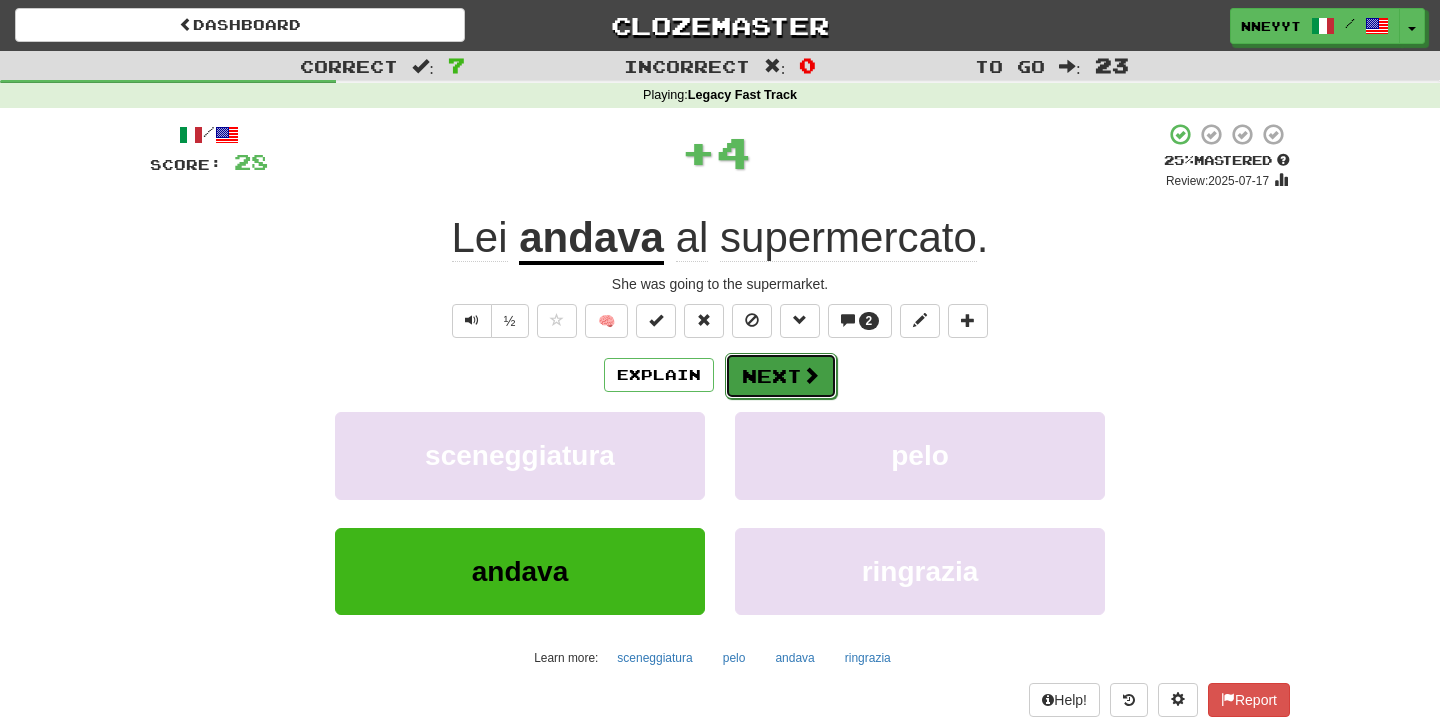 click on "Next" at bounding box center (781, 376) 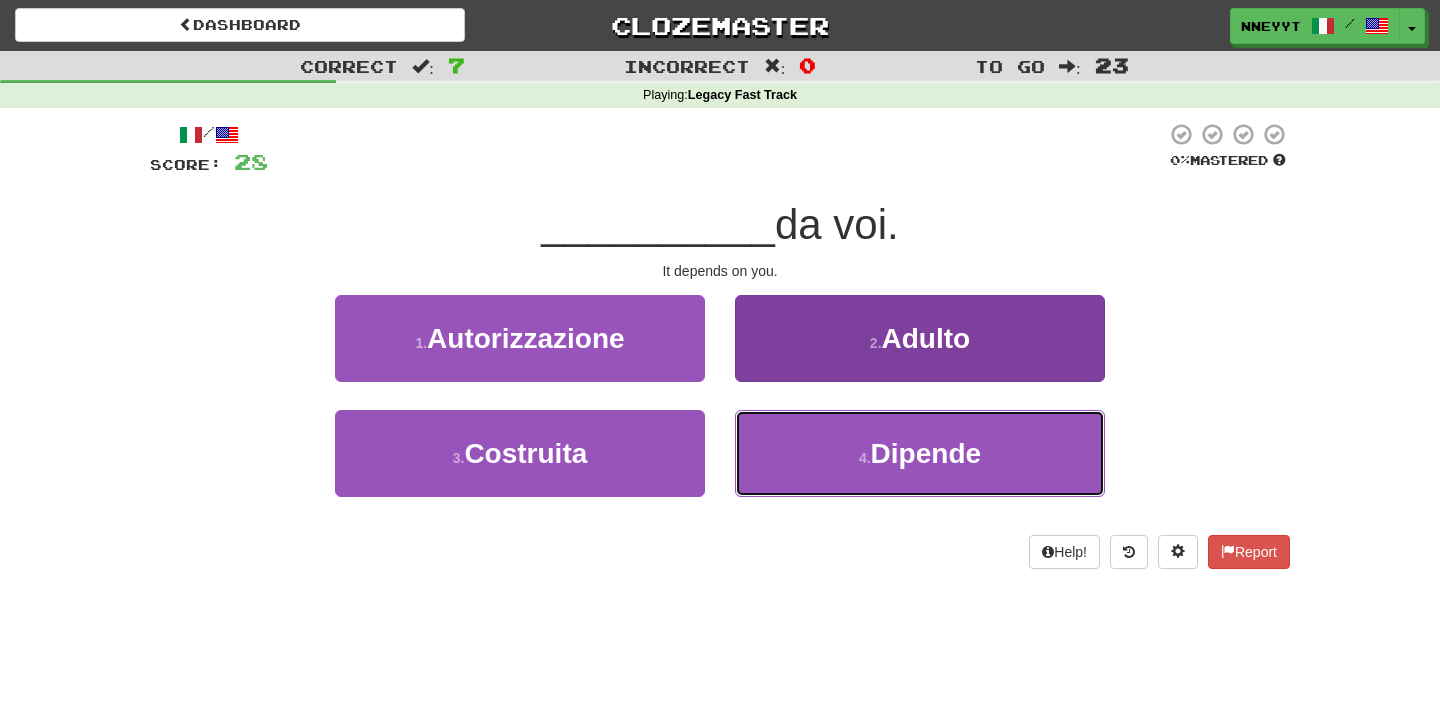 click on "4 .  Dipende" at bounding box center [920, 453] 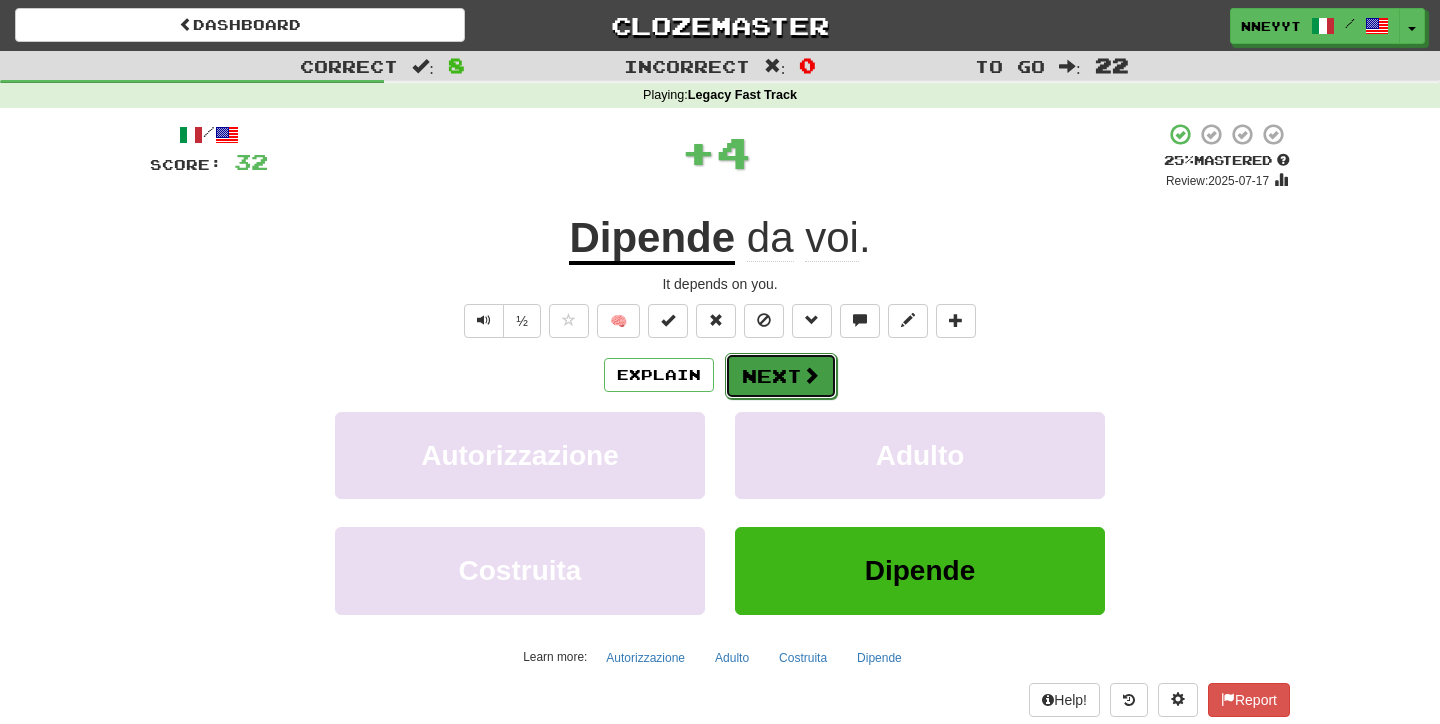 click on "Next" at bounding box center (781, 376) 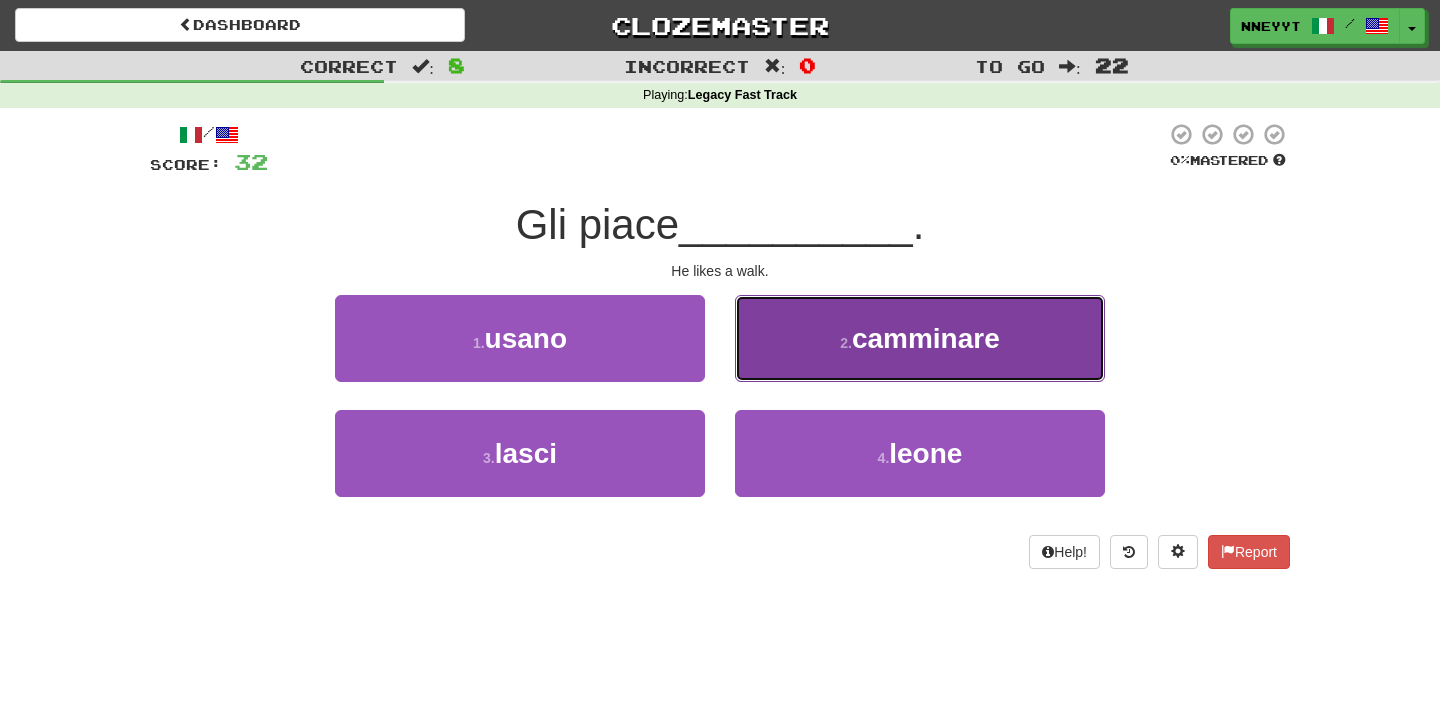 click on "2 .  camminare" at bounding box center (920, 338) 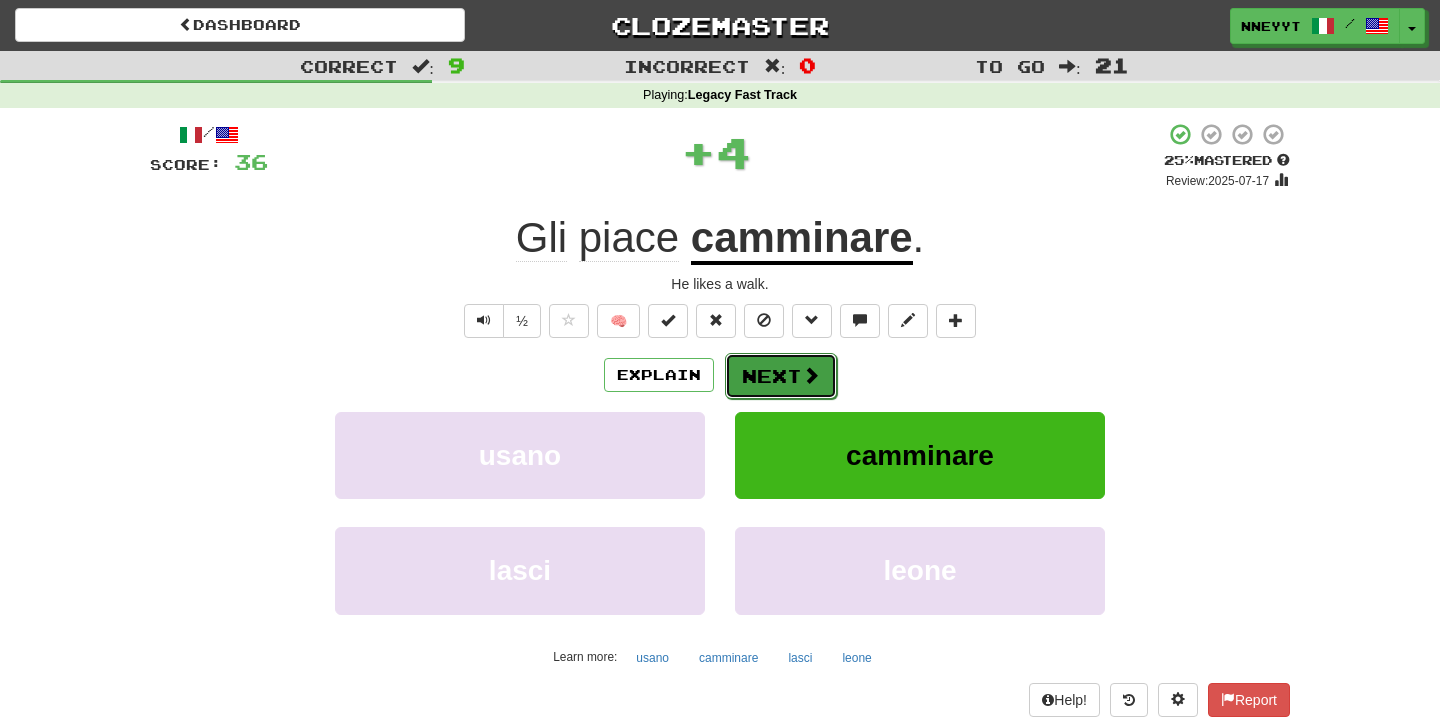 click on "Next" at bounding box center [781, 376] 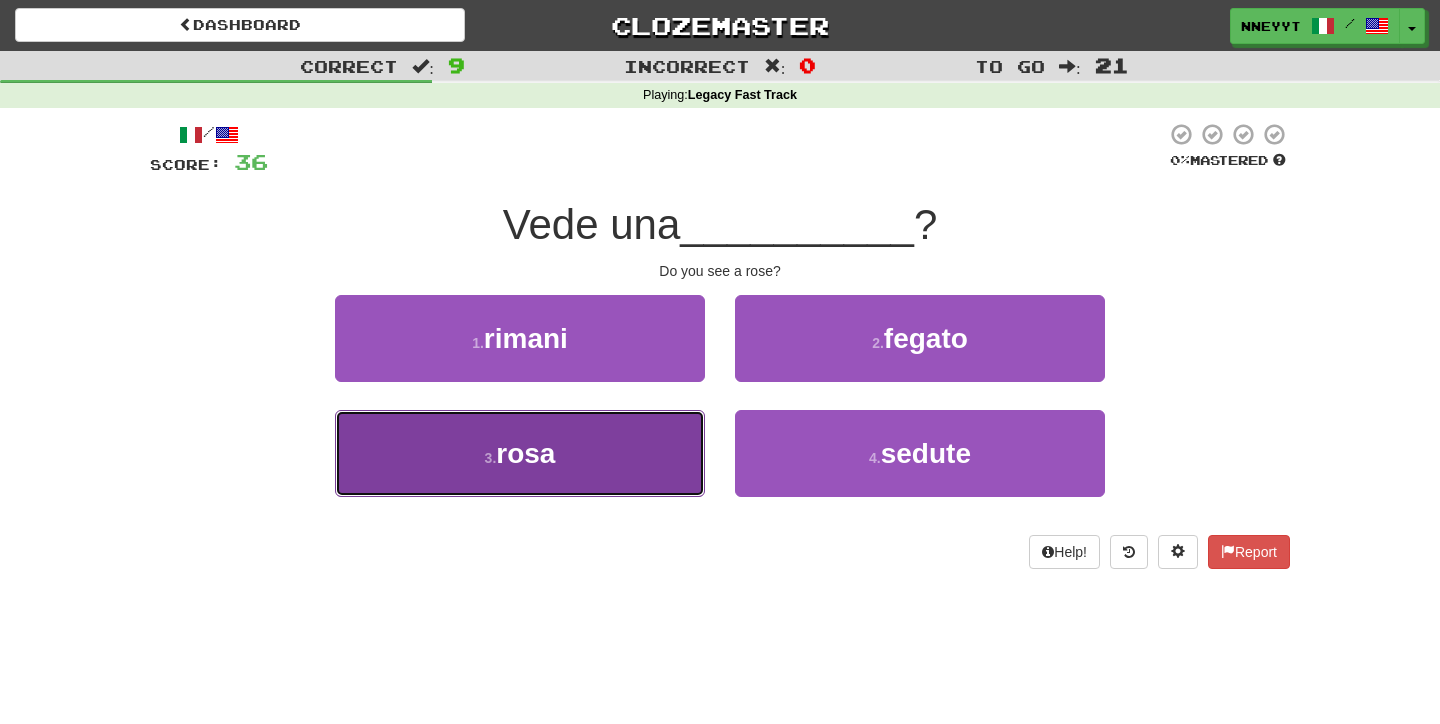 click on "3 .  rosa" at bounding box center [520, 453] 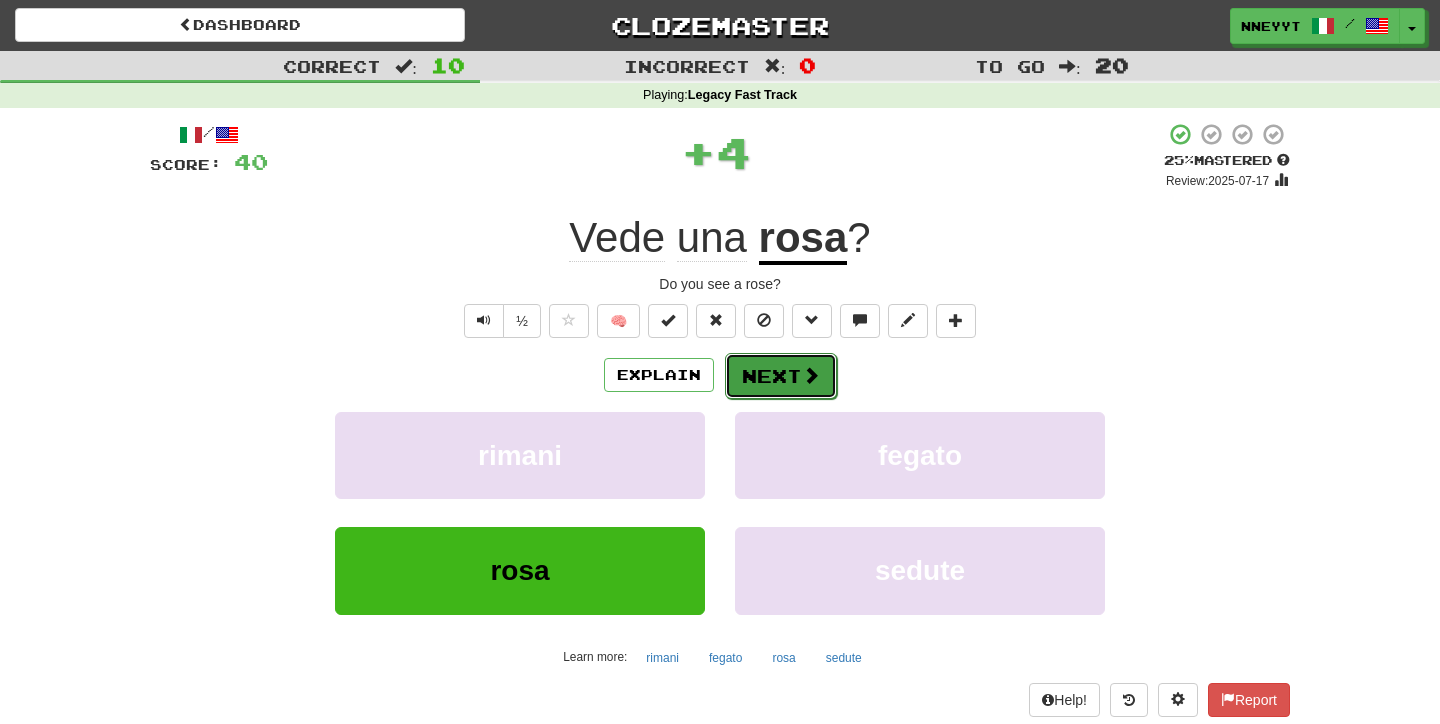 click on "Next" at bounding box center (781, 376) 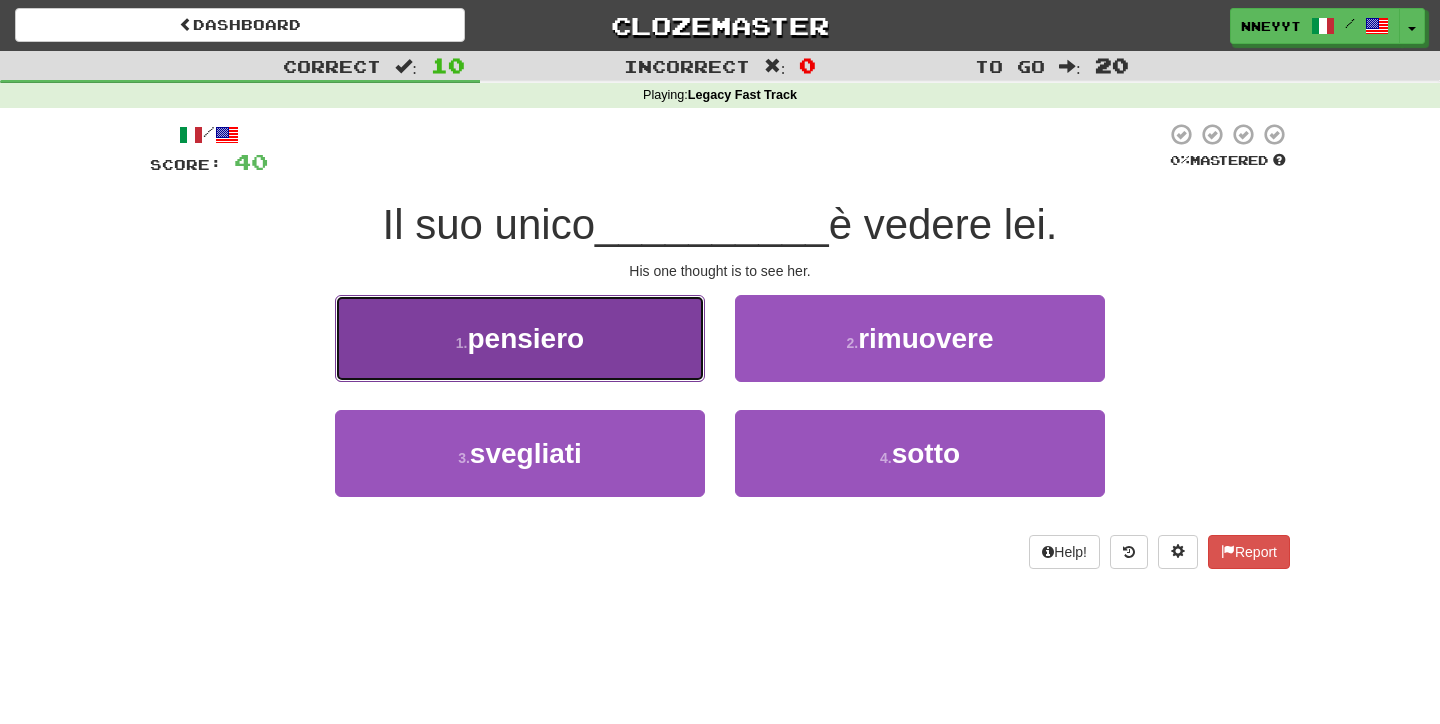 click on "1 .  pensiero" at bounding box center [520, 338] 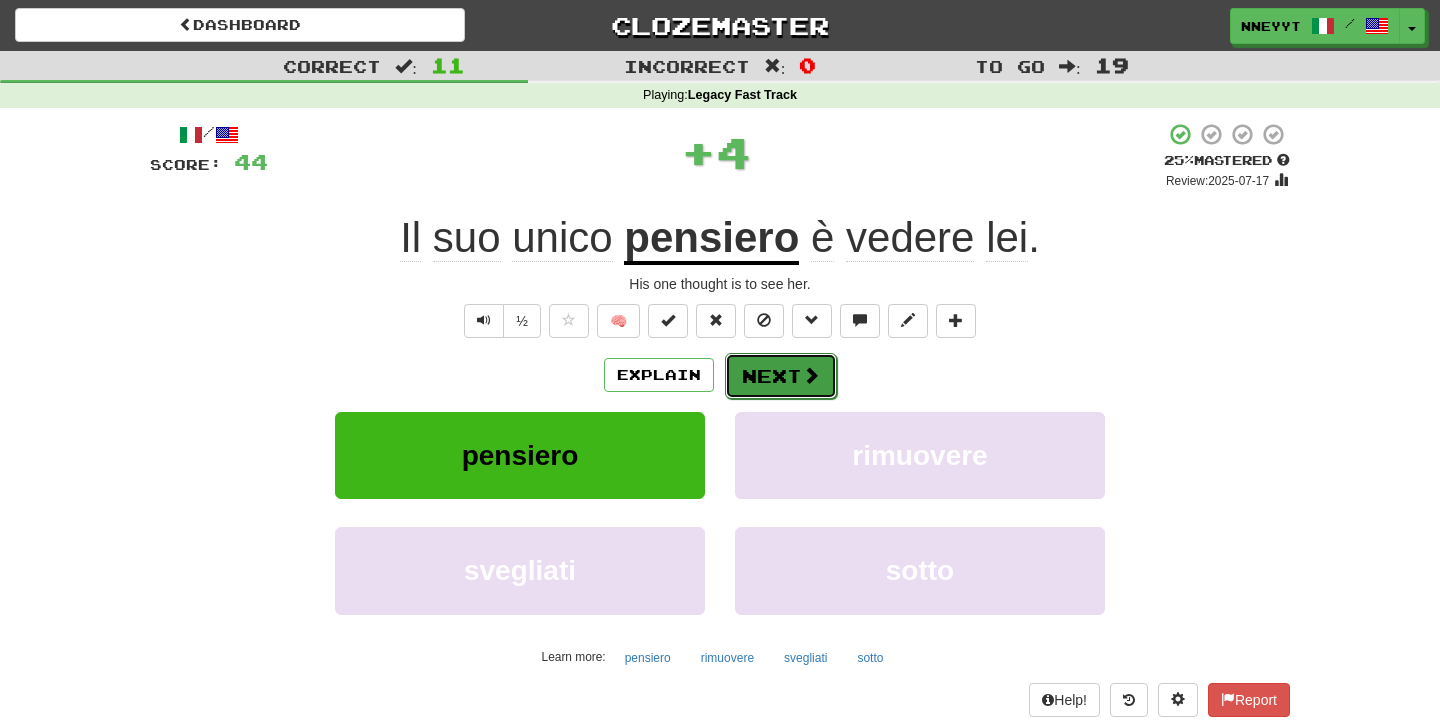 click on "Next" at bounding box center (781, 376) 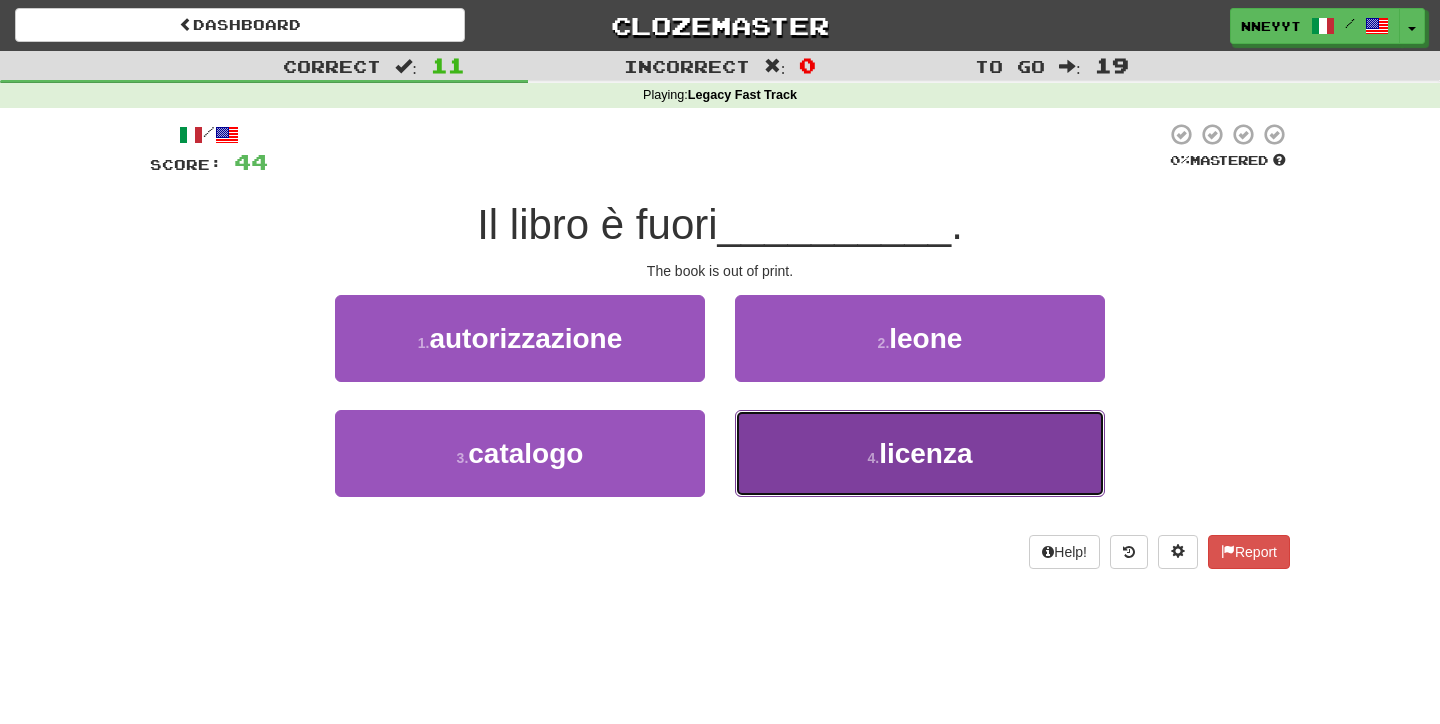 click on "4 .  licenza" at bounding box center [920, 453] 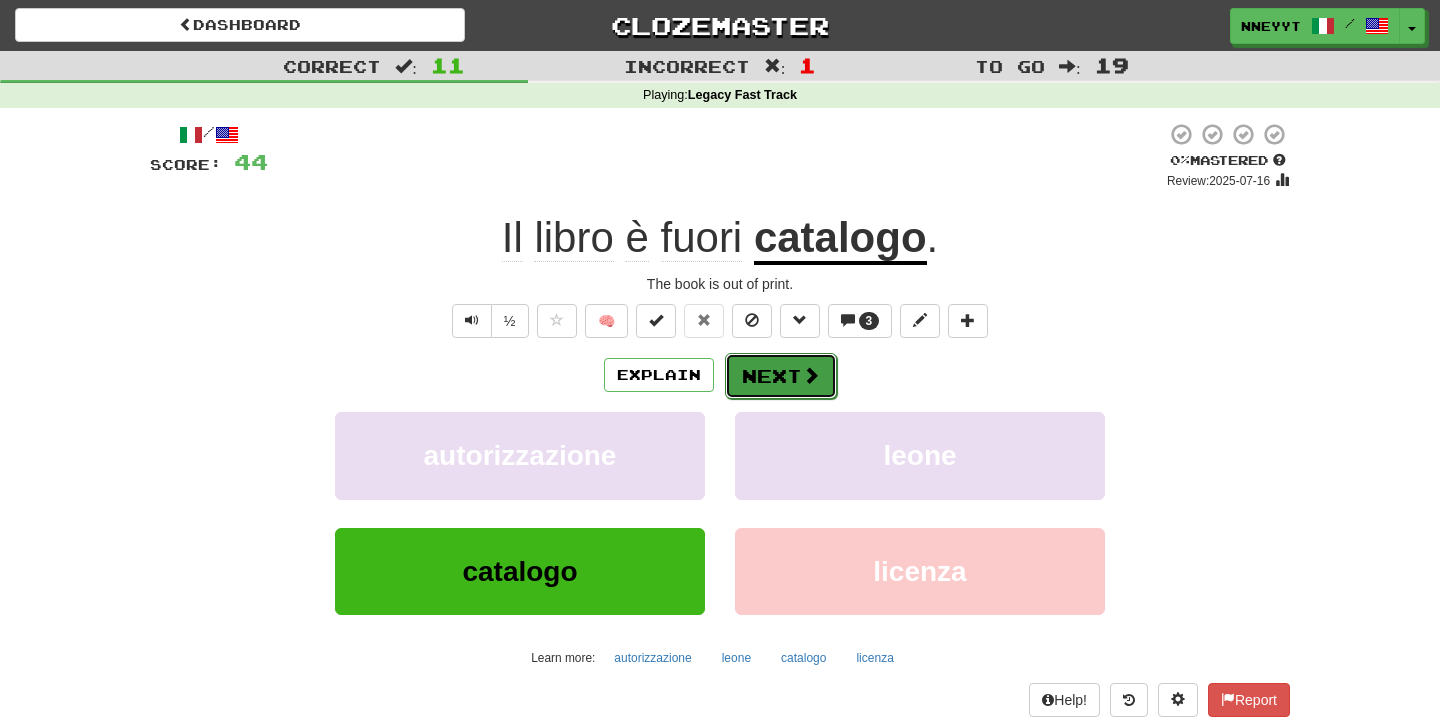 click on "Next" at bounding box center [781, 376] 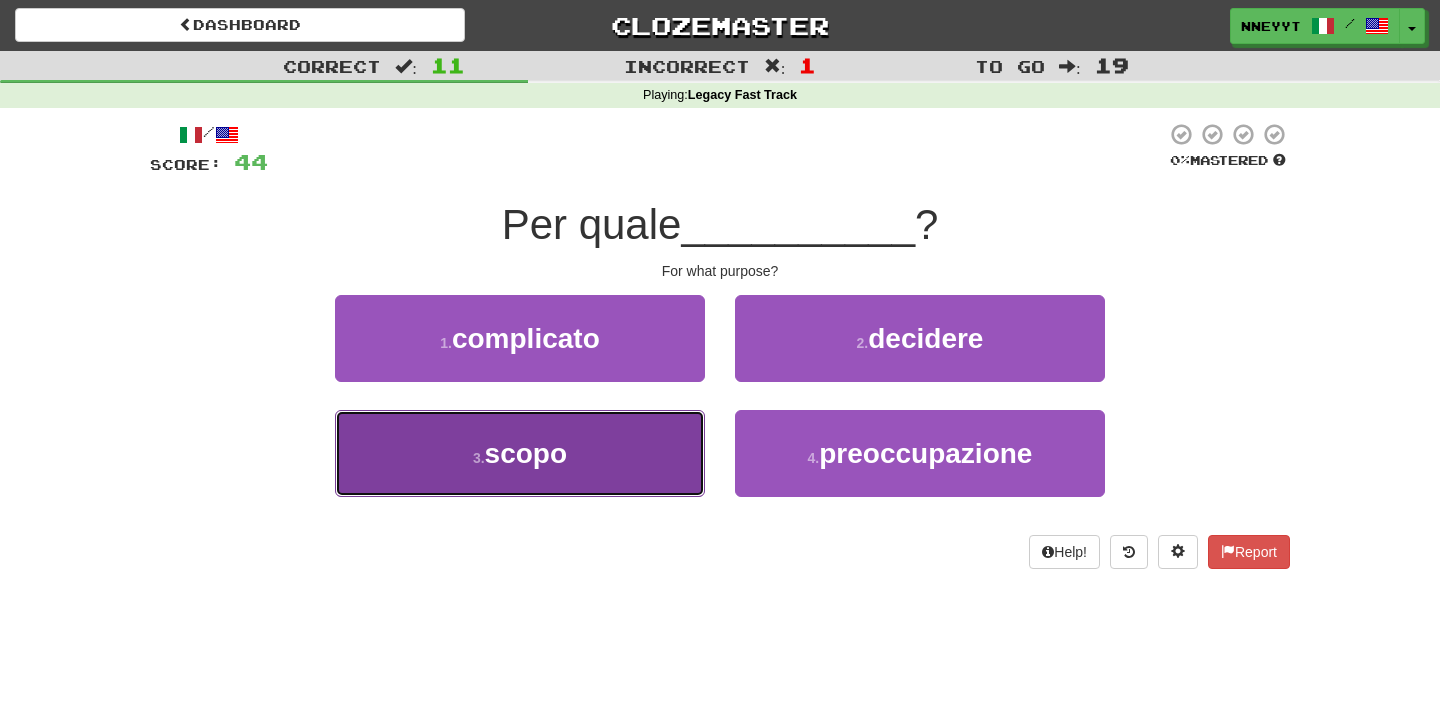 click on "3 .  scopo" at bounding box center (520, 453) 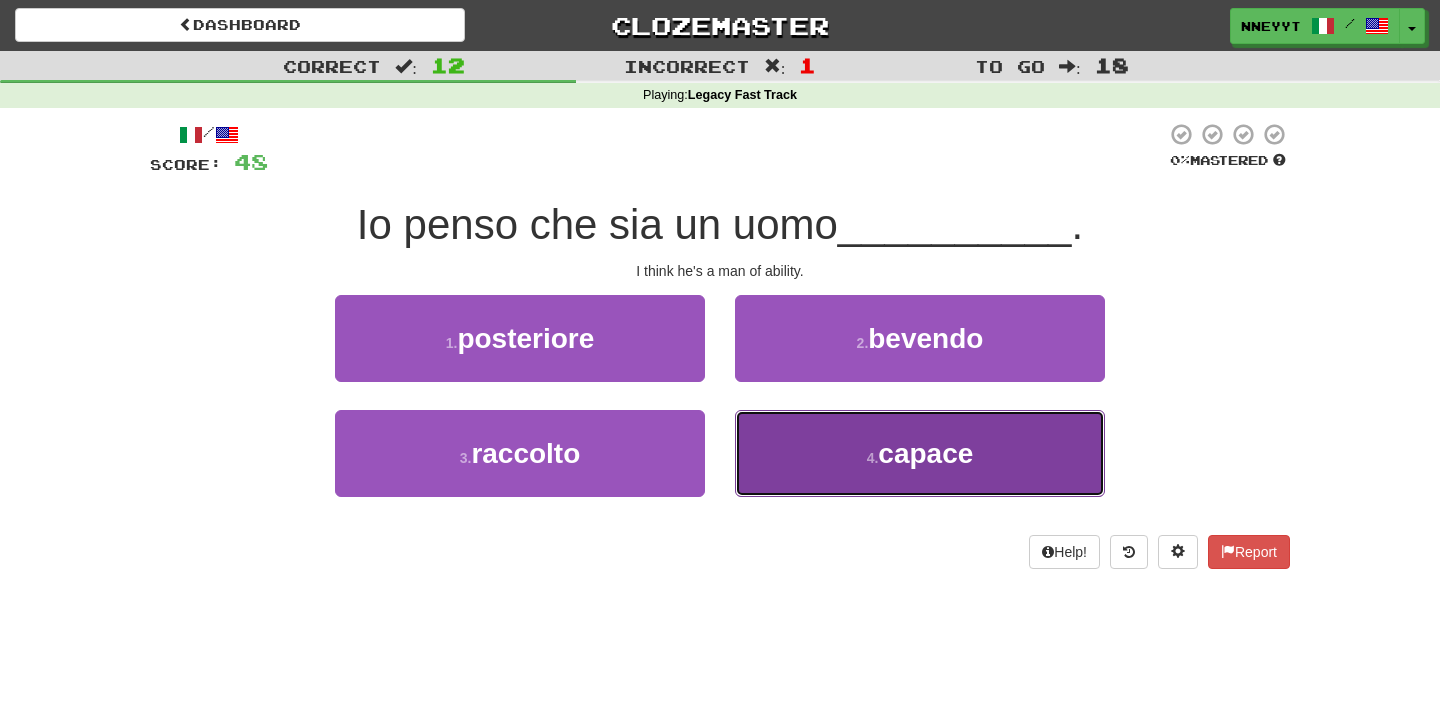 click on "4 .  capace" at bounding box center [920, 453] 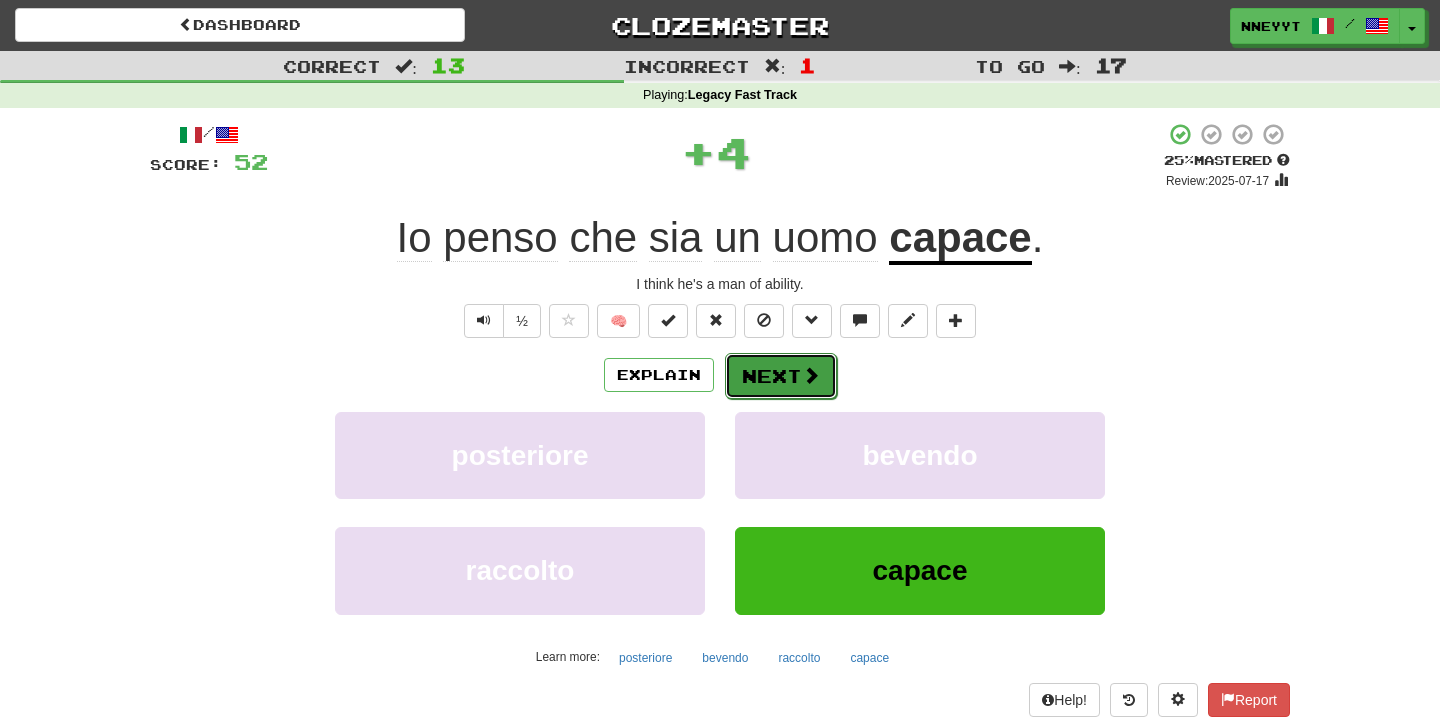click on "Next" at bounding box center (781, 376) 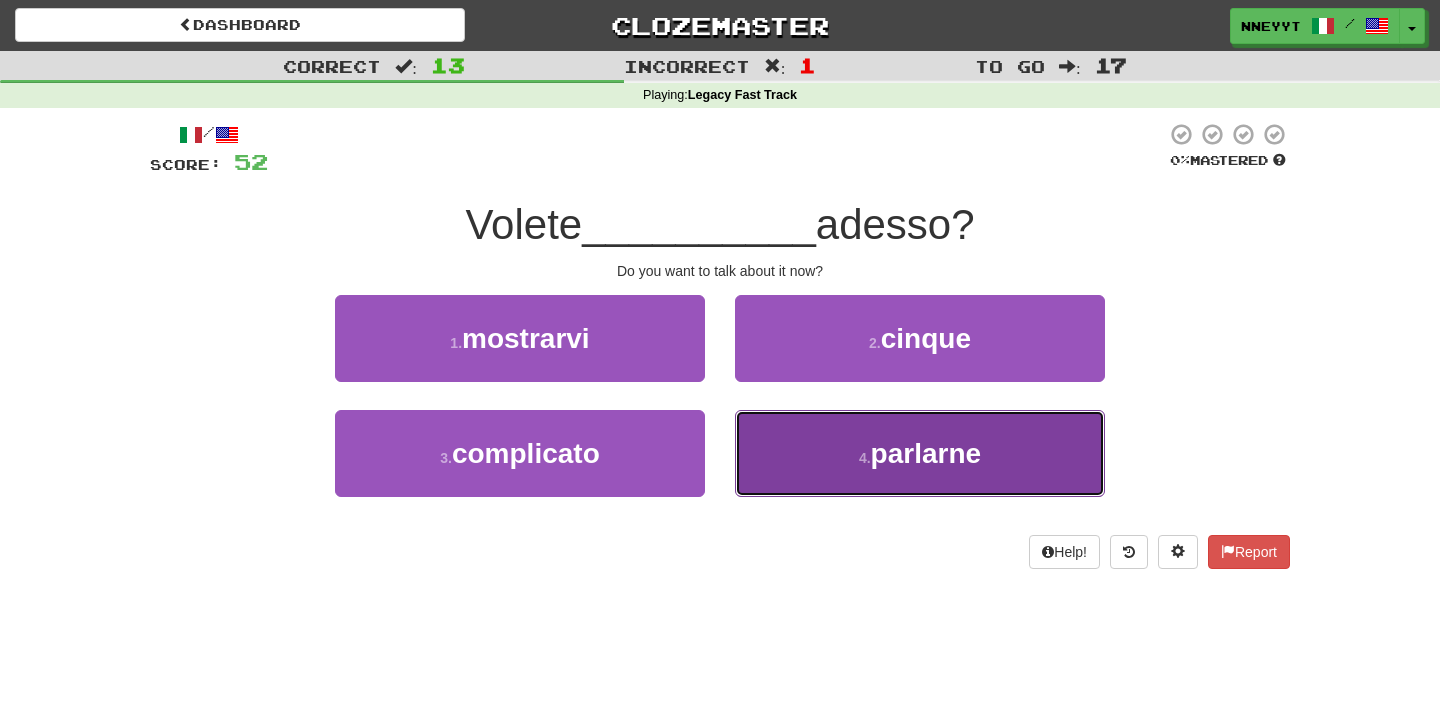 click on "4 .  parlarne" at bounding box center [920, 453] 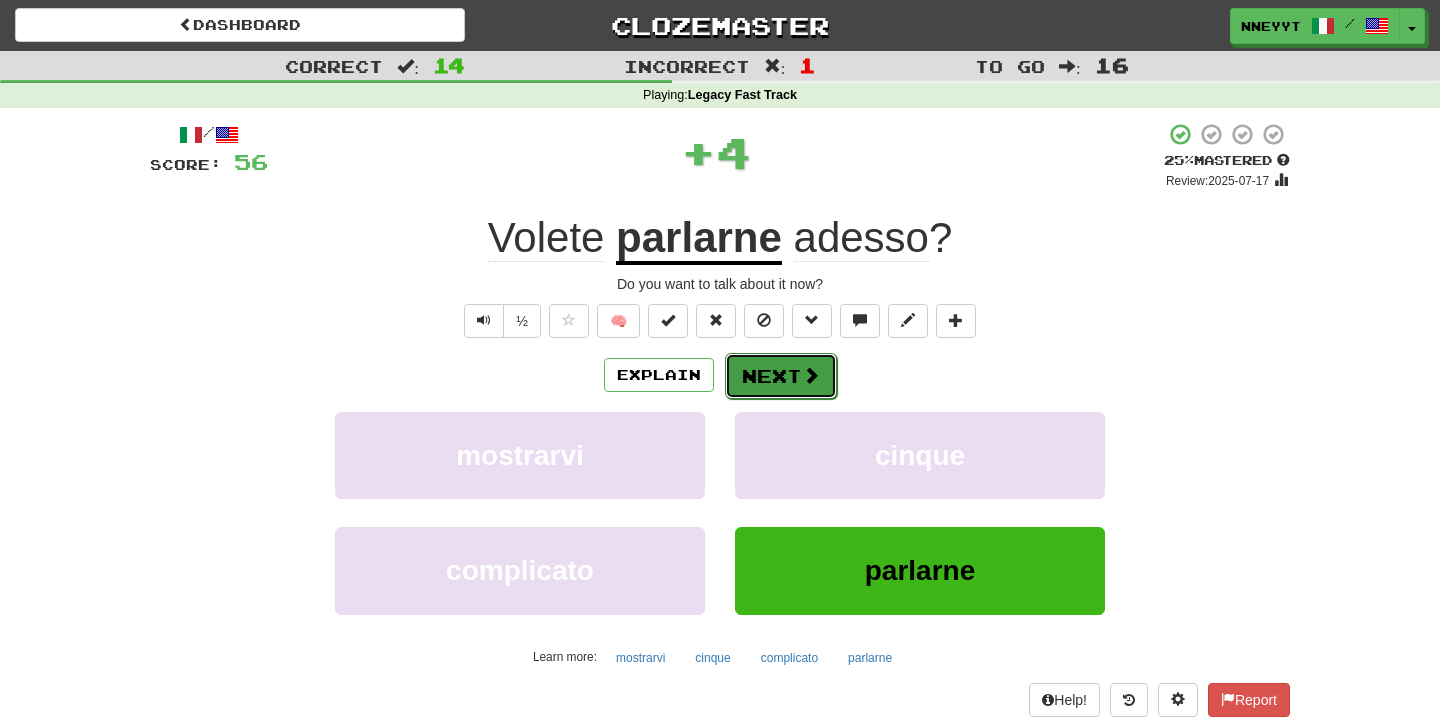 click on "Next" at bounding box center (781, 376) 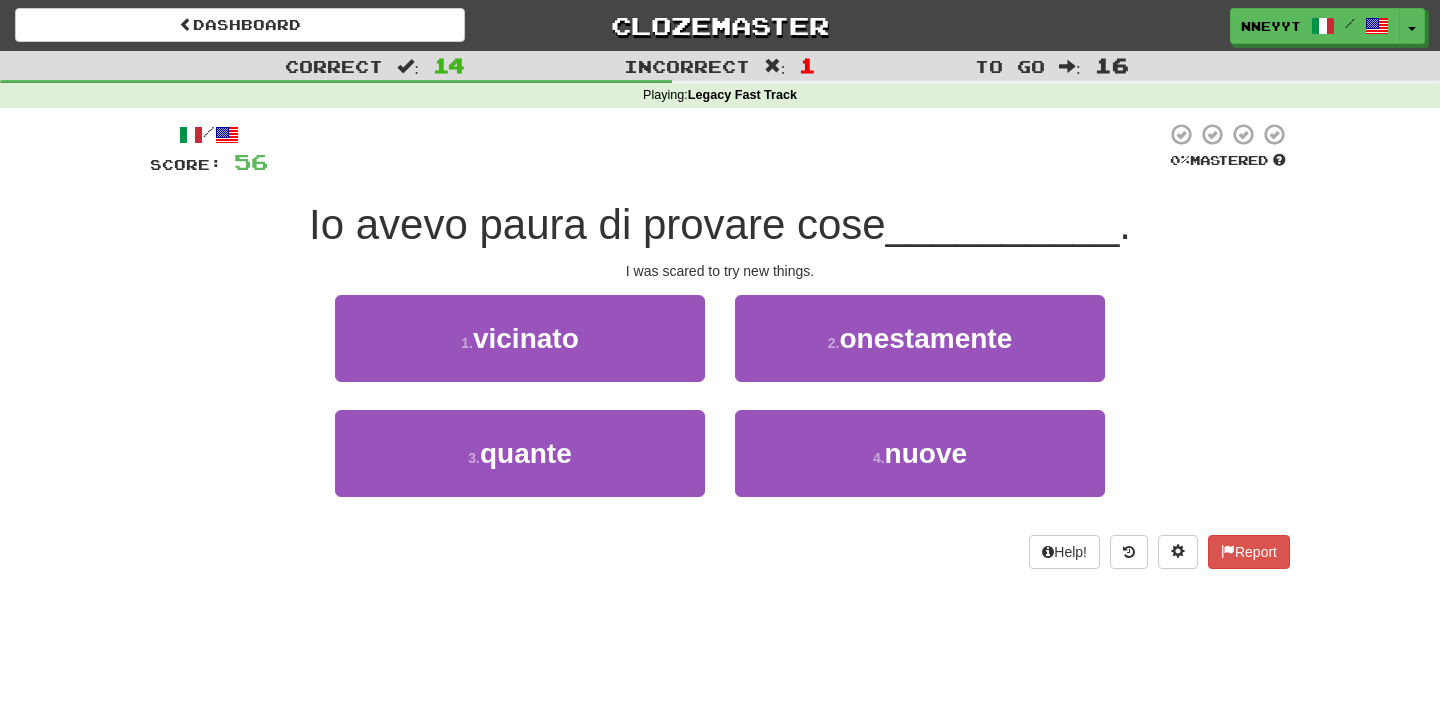 click on "Io avevo paura di provare cose" at bounding box center (597, 224) 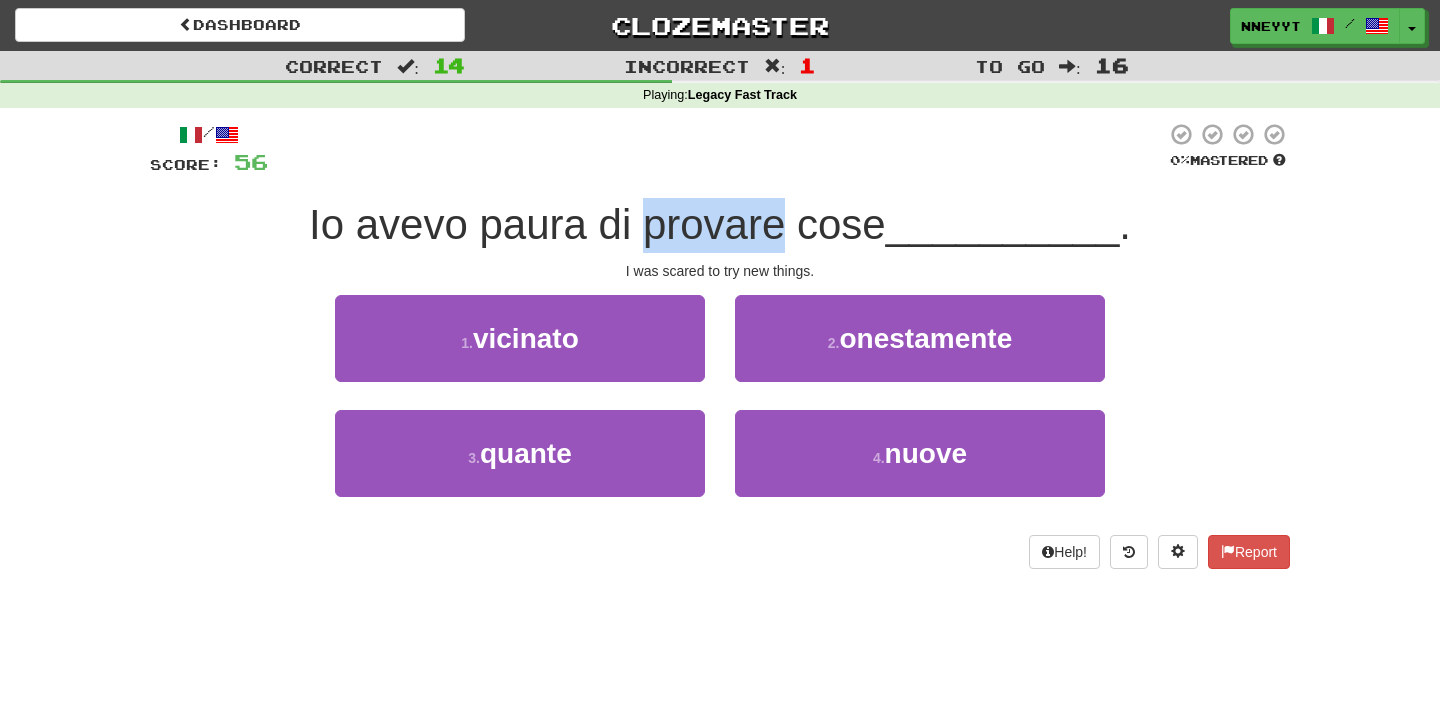 click on "Io avevo paura di provare cose" at bounding box center (597, 224) 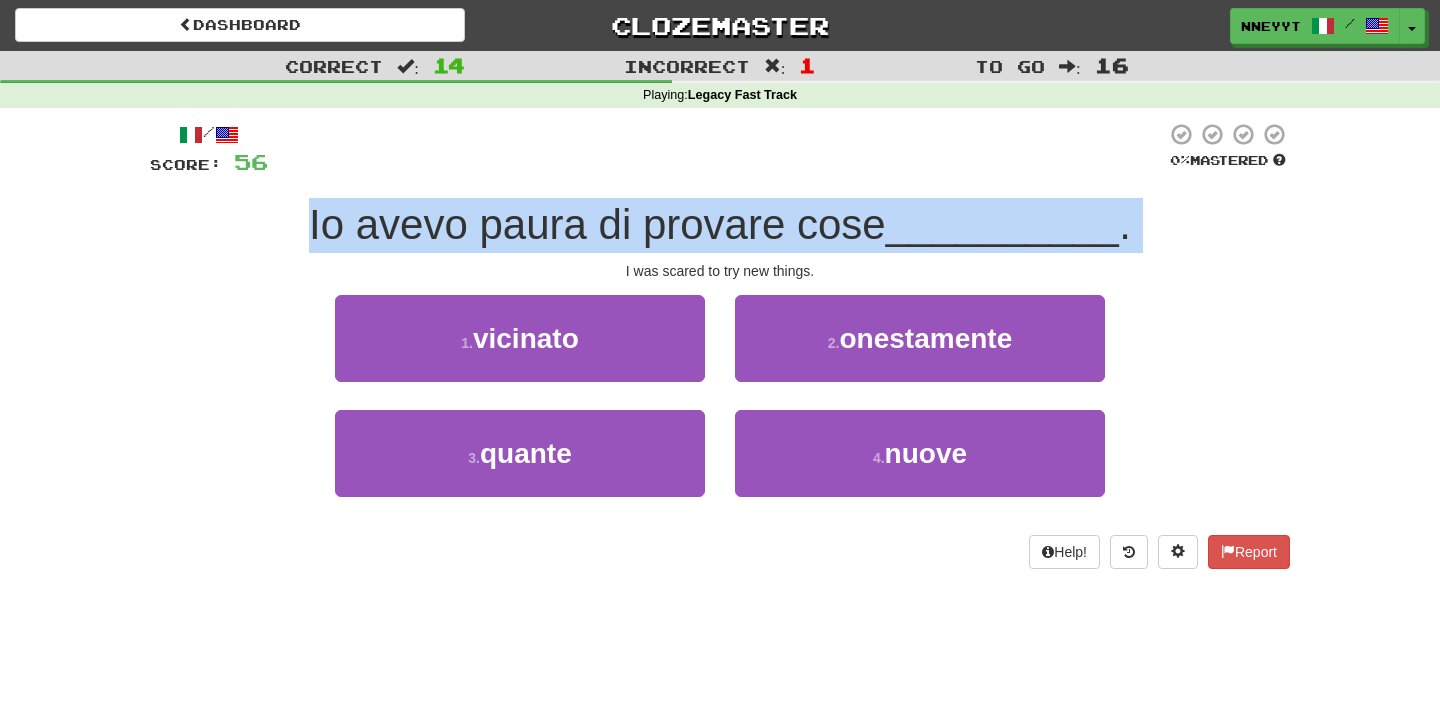 click on "Io avevo paura di provare cose" at bounding box center [597, 224] 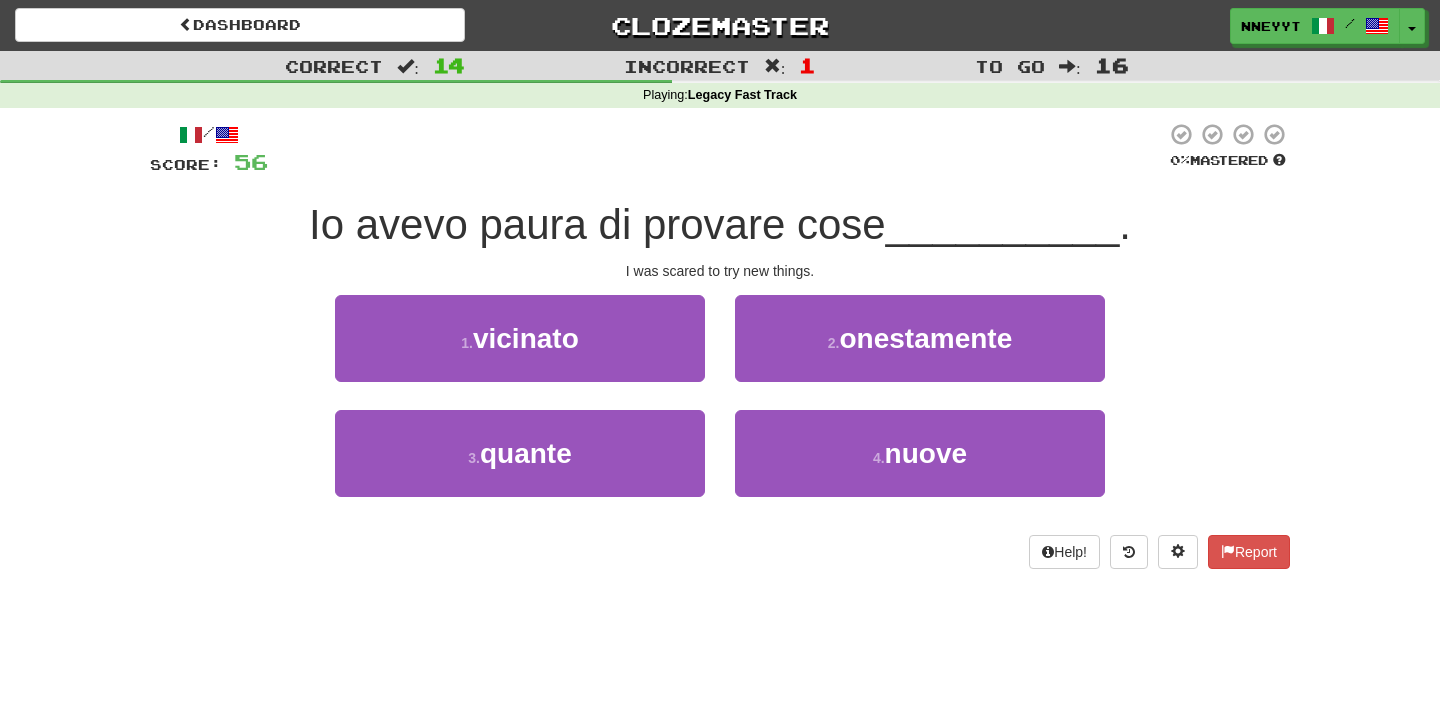 click on "Io avevo paura di provare cose" at bounding box center (597, 224) 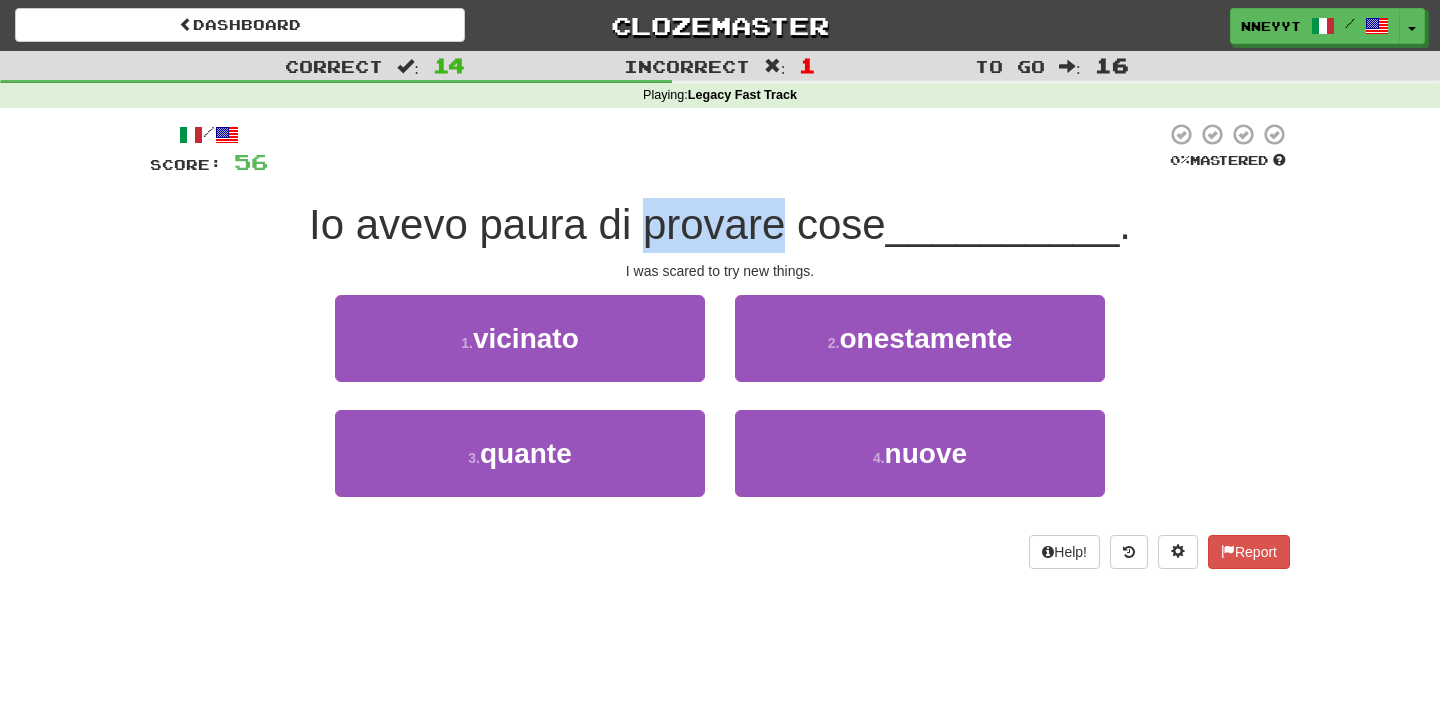 click on "Io avevo paura di provare cose" at bounding box center [597, 224] 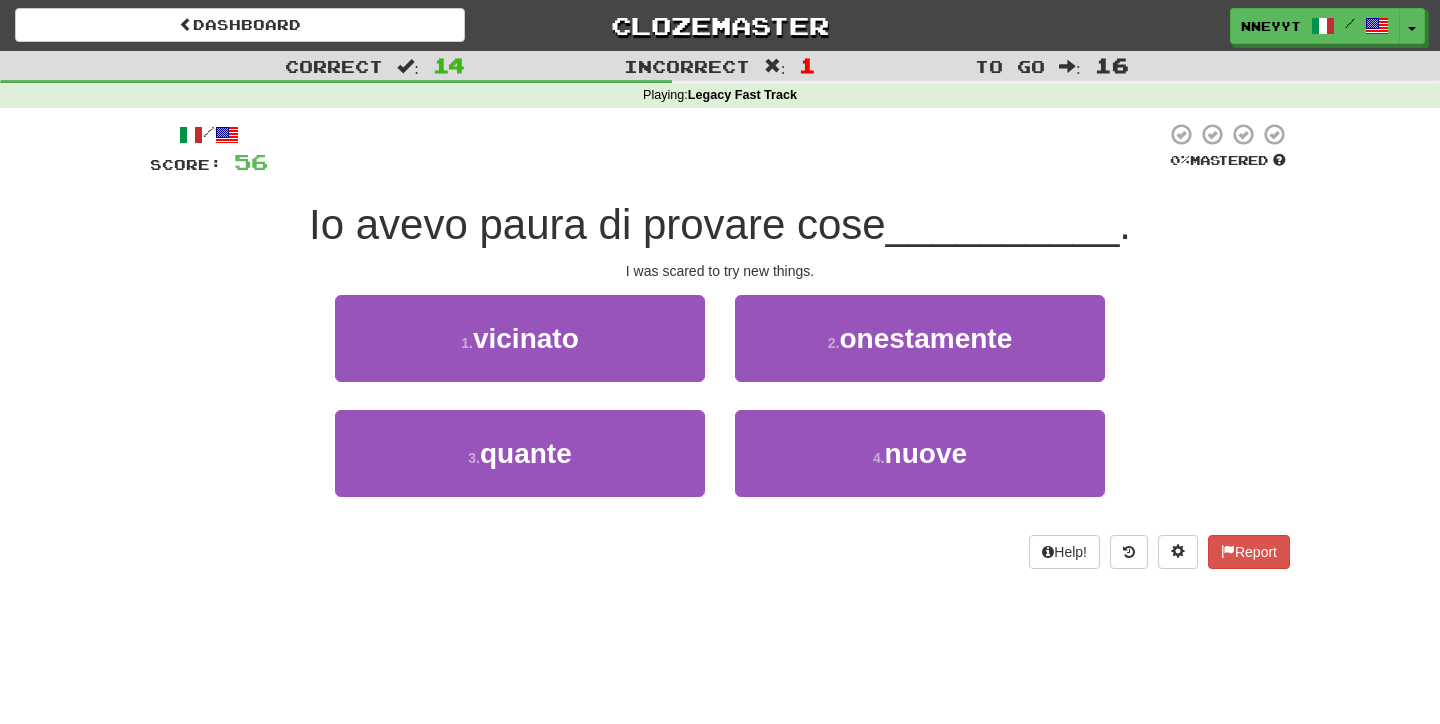 click on "/  Score:   56 0 %  Mastered Io avevo paura di provare cose  __________ . I was scared to try new things. 1 .  vicinato 2 .  onestamente 3 .  quante 4 .  nuove  Help!  Report" at bounding box center [720, 345] 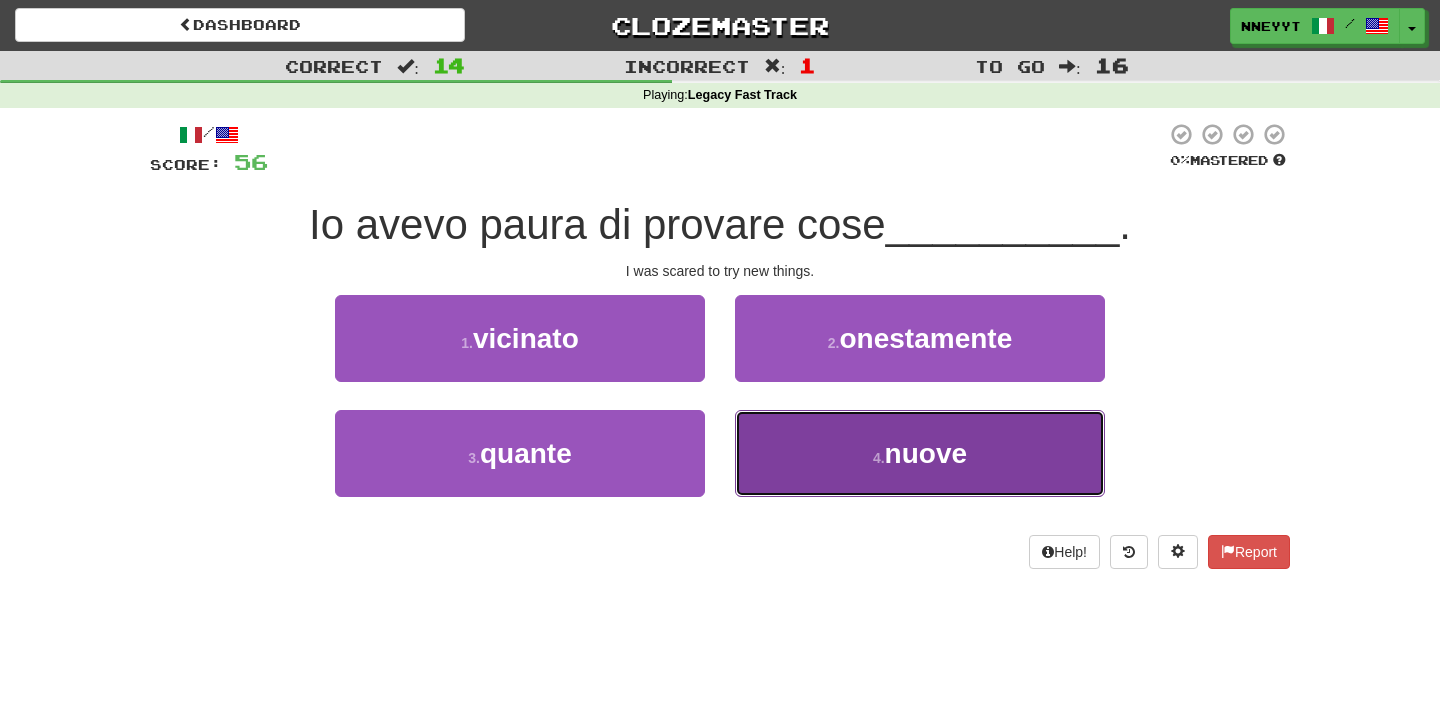 click on "4 .  nuove" at bounding box center [920, 453] 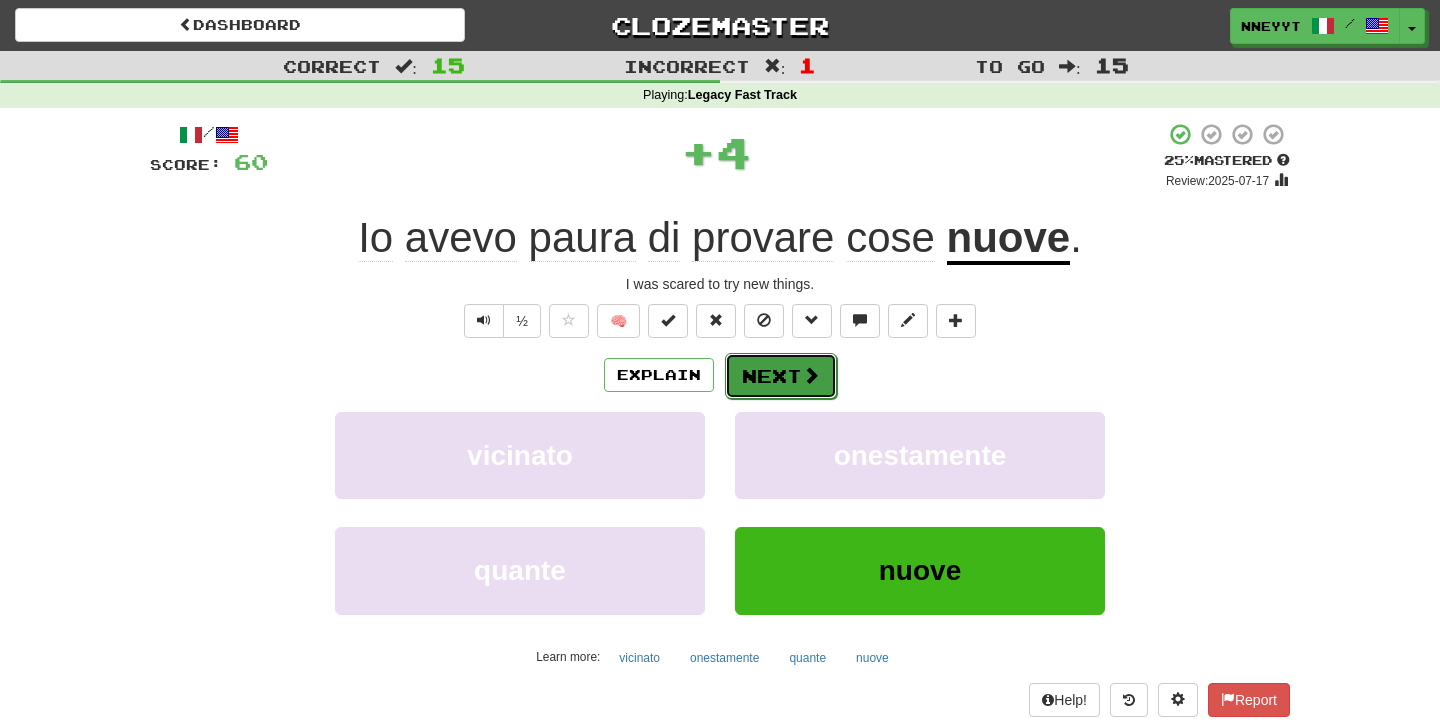 click on "Next" at bounding box center (781, 376) 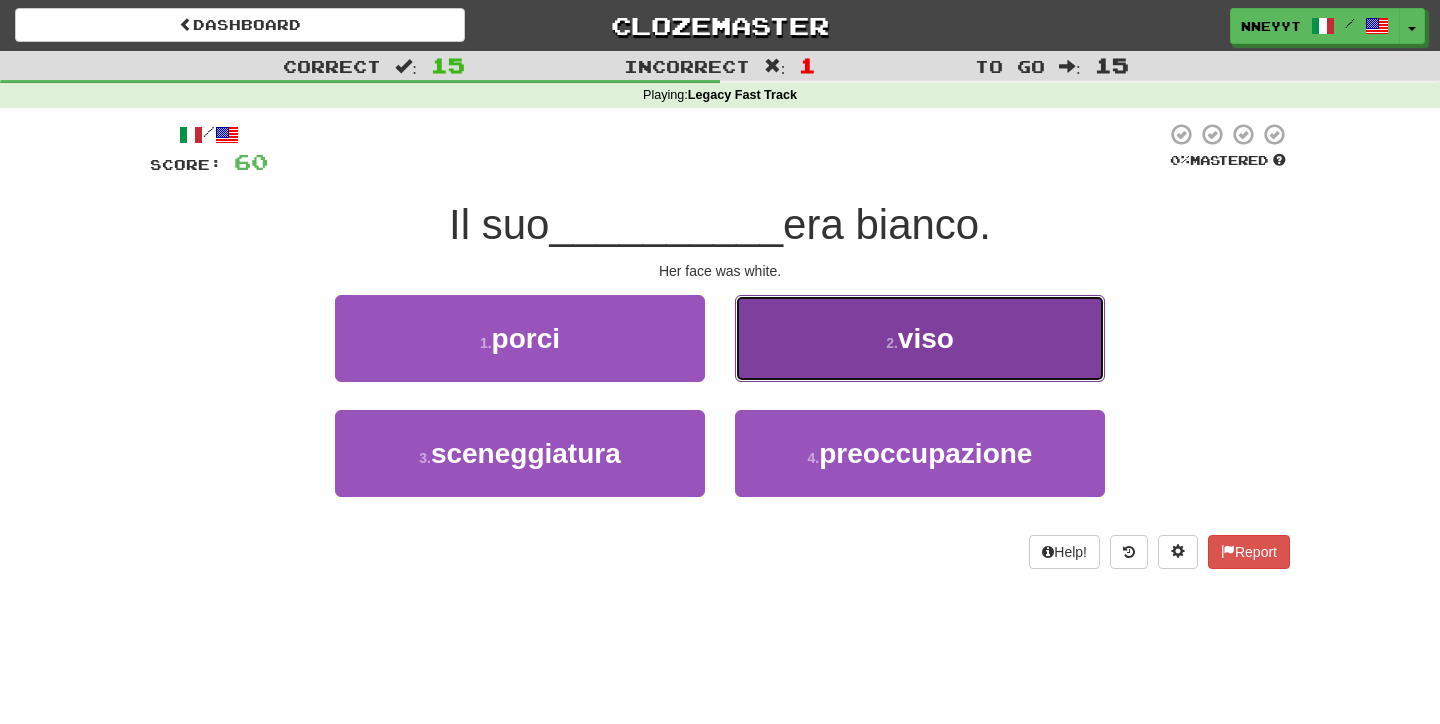click on "2 .  viso" at bounding box center [920, 338] 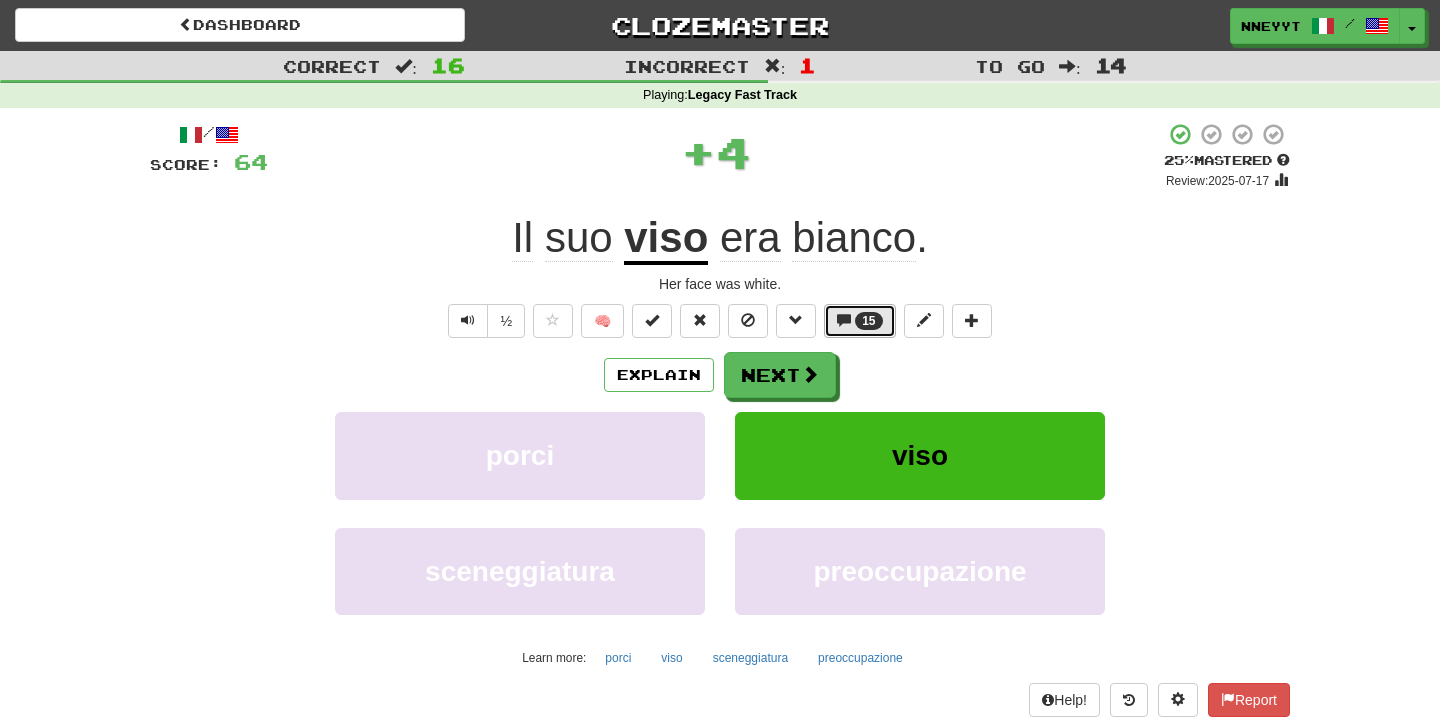 click on "15" at bounding box center [859, 321] 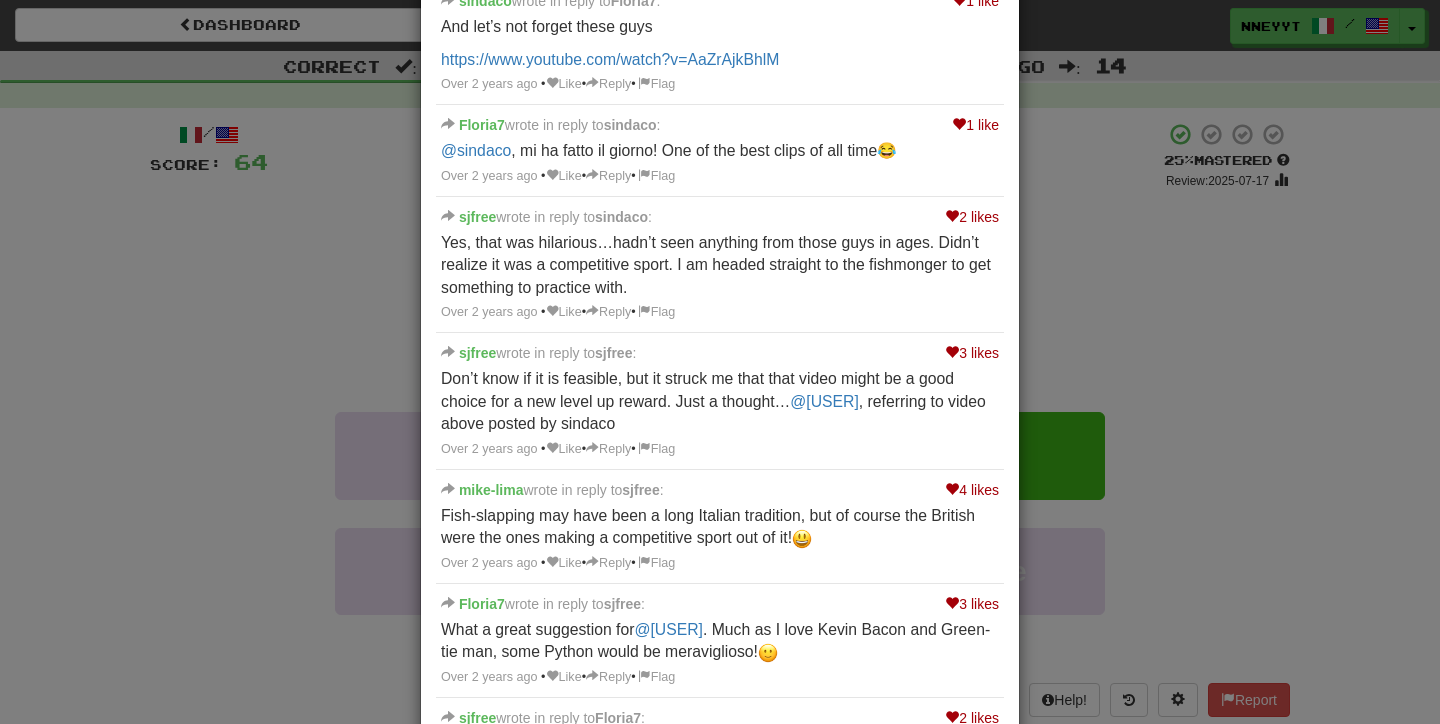 scroll, scrollTop: 1342, scrollLeft: 0, axis: vertical 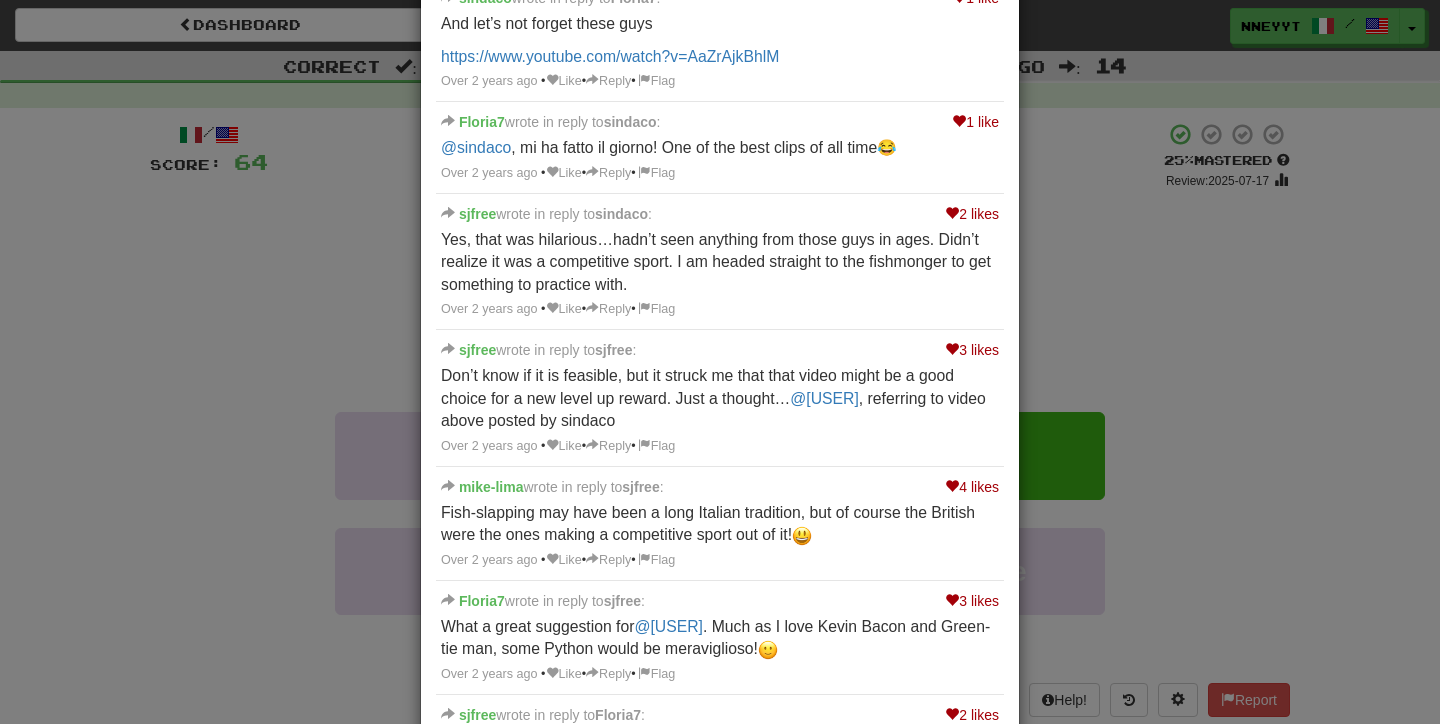 click on "× Discussion View in the forum  Il suo  viso  era bianco.
2
likes
morbrorper
wrote:
English Translation
Her face was white.
Just checking: would  volto  work here?
Almost 3 years ago
•
Like
•
Reply
•
Flag
2
likes
Floria7
wrote:
Ciao  @morbrorper . How interesting; when I enter “Il suo volto era…” it gives me “His face was…” but “la sua faccia era bianca” seems to work.
Aspettiamo eh!
Almost 3 years ago
•
Like
•
Reply
•
Flag
8
likes
mike-lima
wrote
in reply to
Floria7 :
“Viso”, “volto” or “faccia” could all be used here.
“Faccia” also means the side of an object (or geometric solid) and when used for the face of a person, it may feel a bit rude, or at least very direct.
Almost 3 years ago
•
Like
•
Reply
•
Flag
4
likes
Floria7
wrote
in reply to
mike-lima :
Thanks so much  @mike-lima
•" at bounding box center [720, 362] 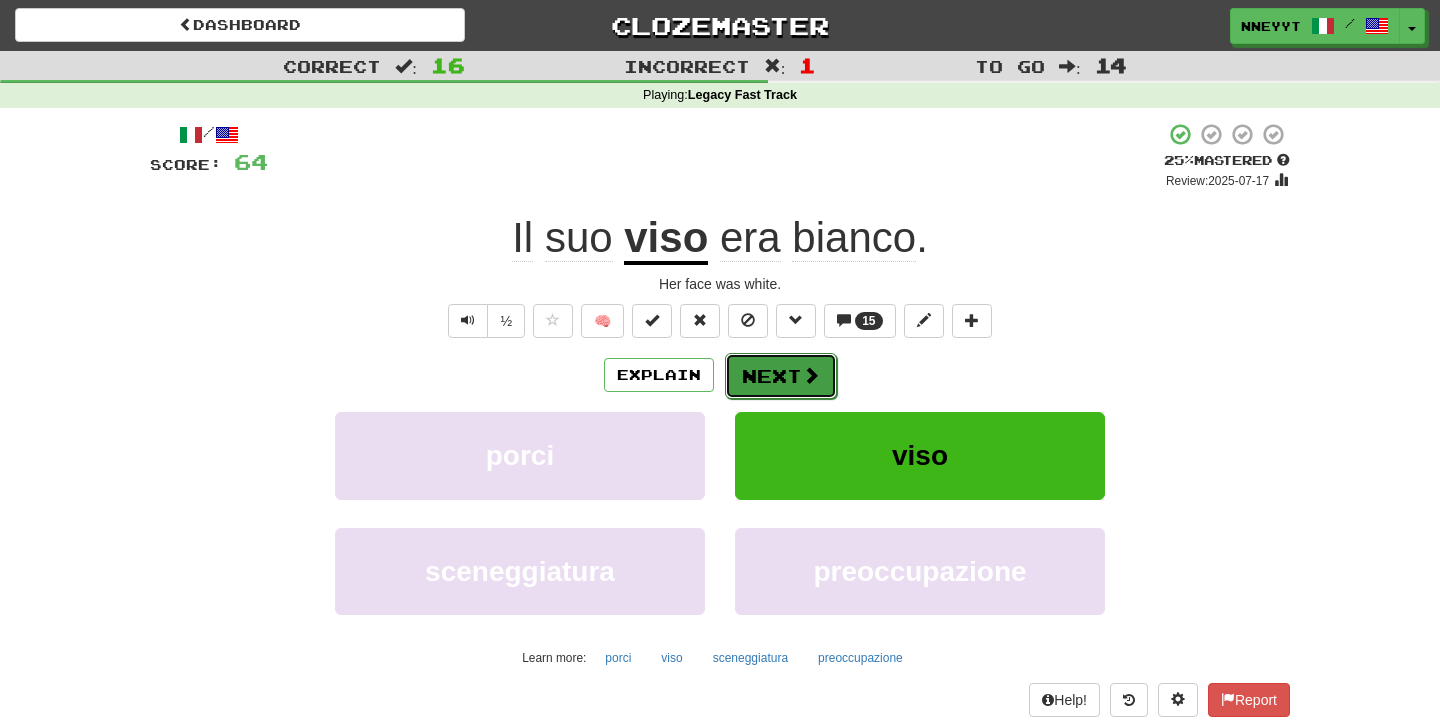 click on "Next" at bounding box center (781, 376) 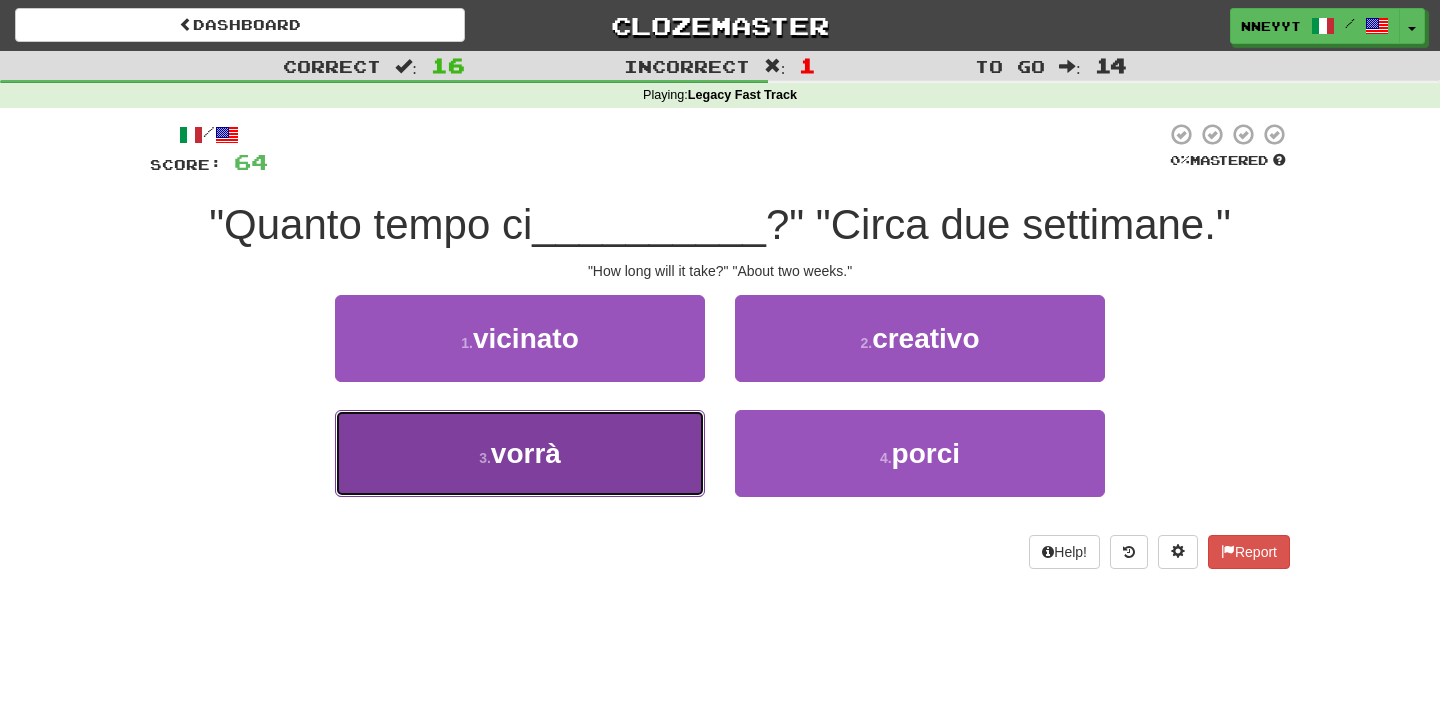 click on "3 .  vorrà" at bounding box center [520, 453] 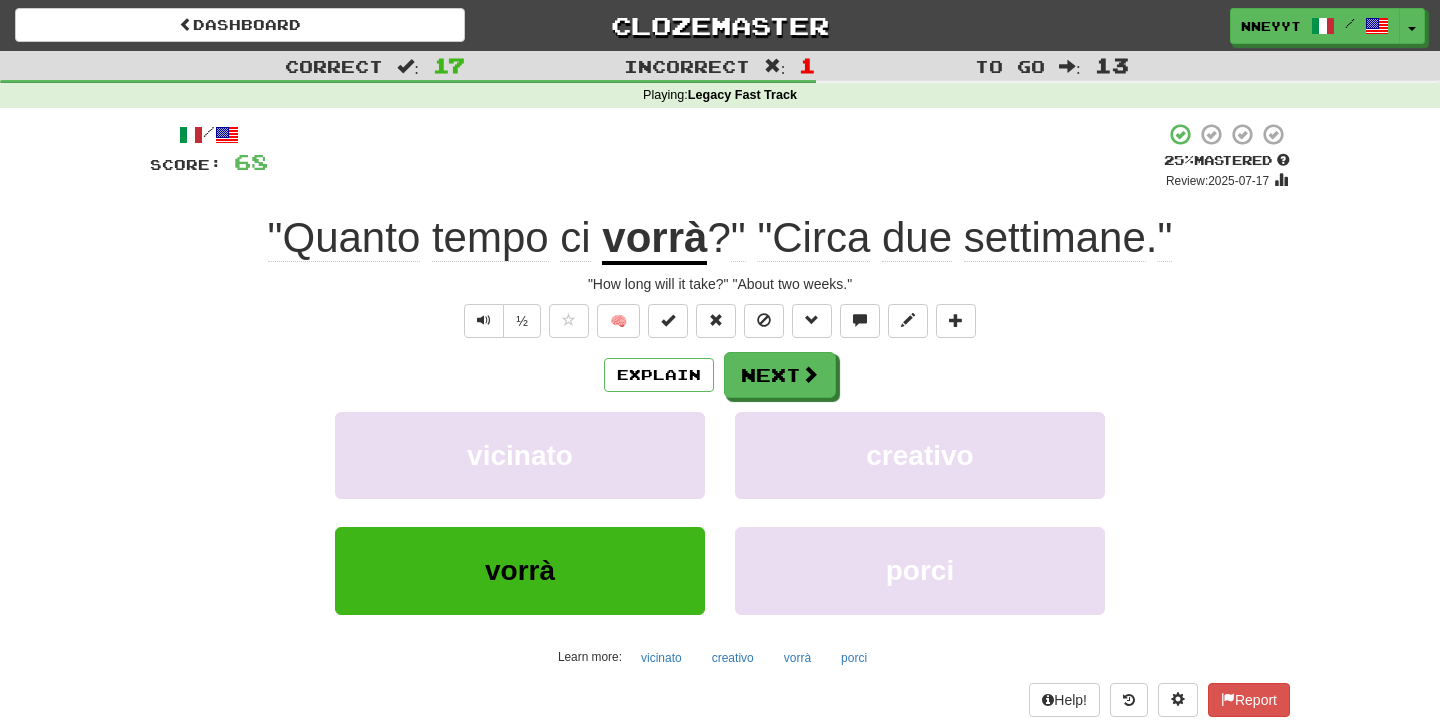 click on "vorrà" at bounding box center [654, 239] 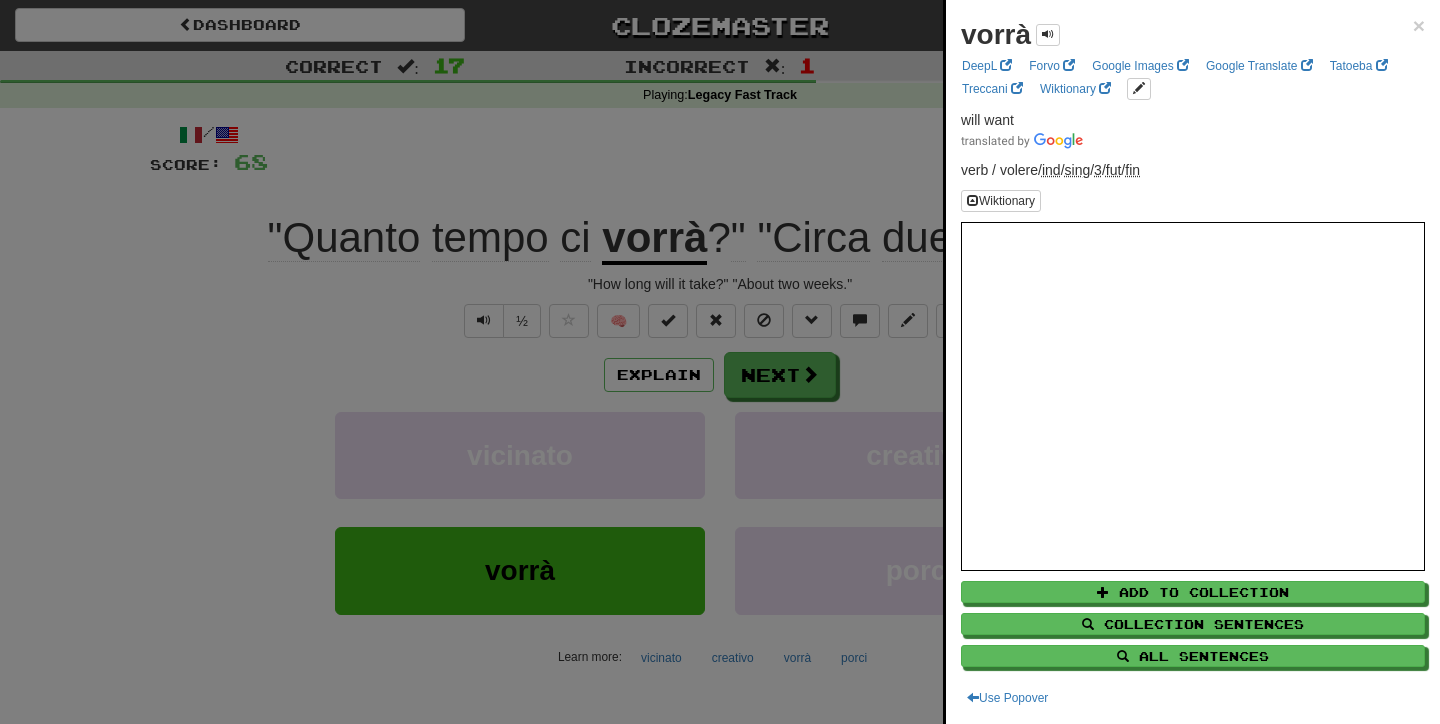 click at bounding box center (720, 362) 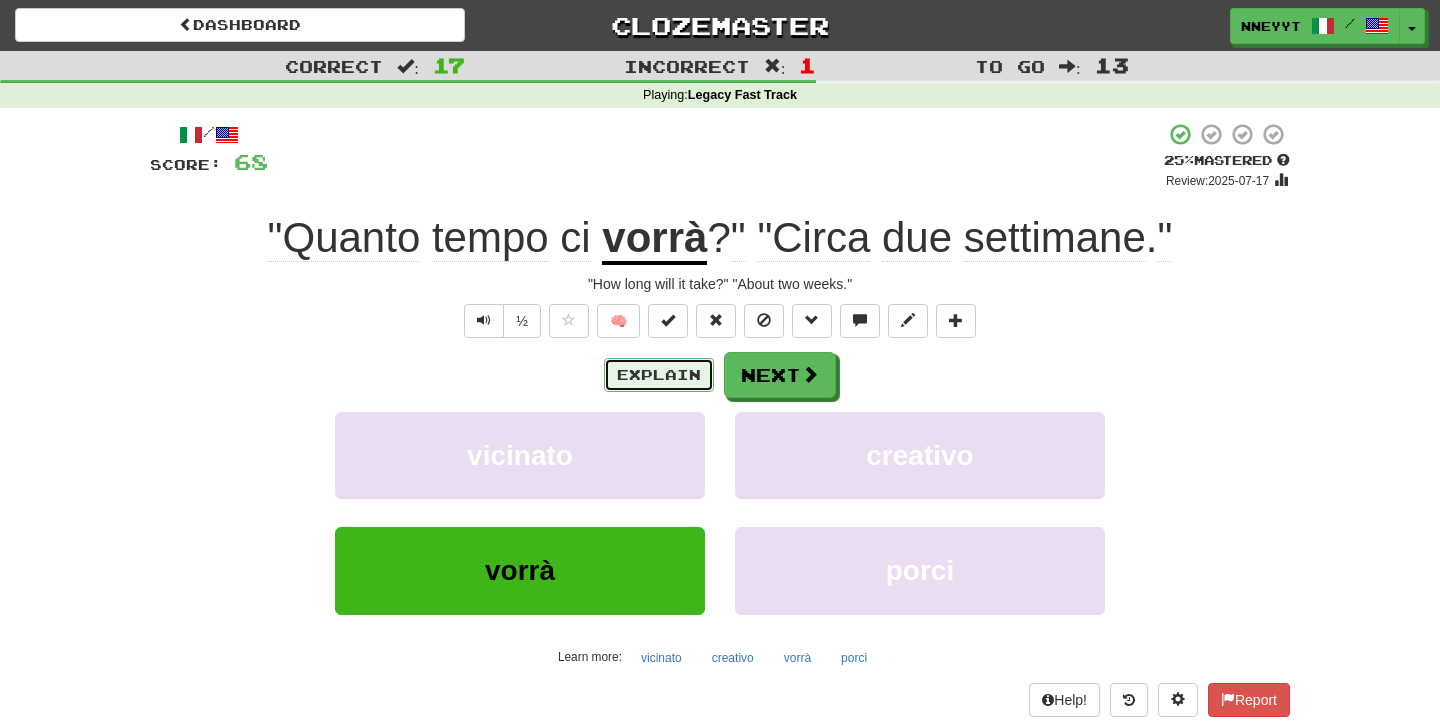click on "Explain" at bounding box center [659, 375] 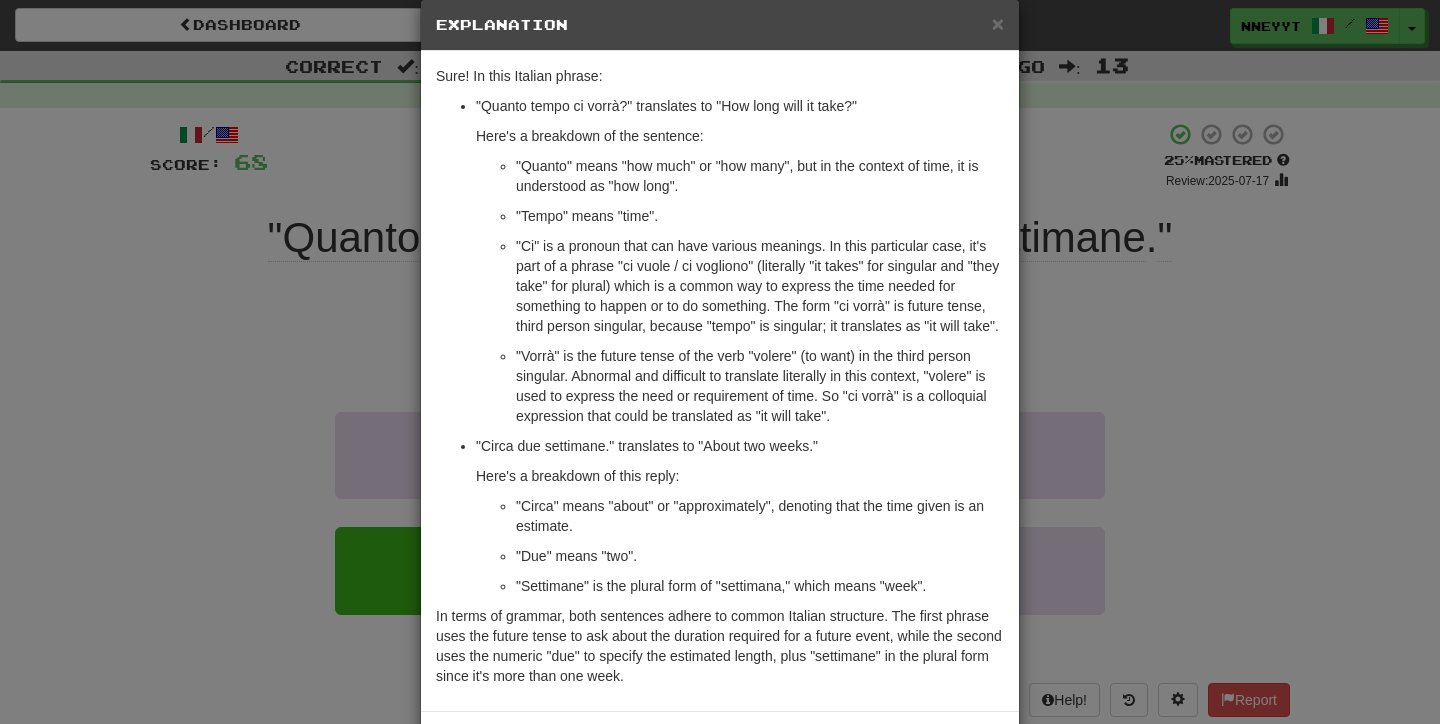 scroll, scrollTop: 39, scrollLeft: 0, axis: vertical 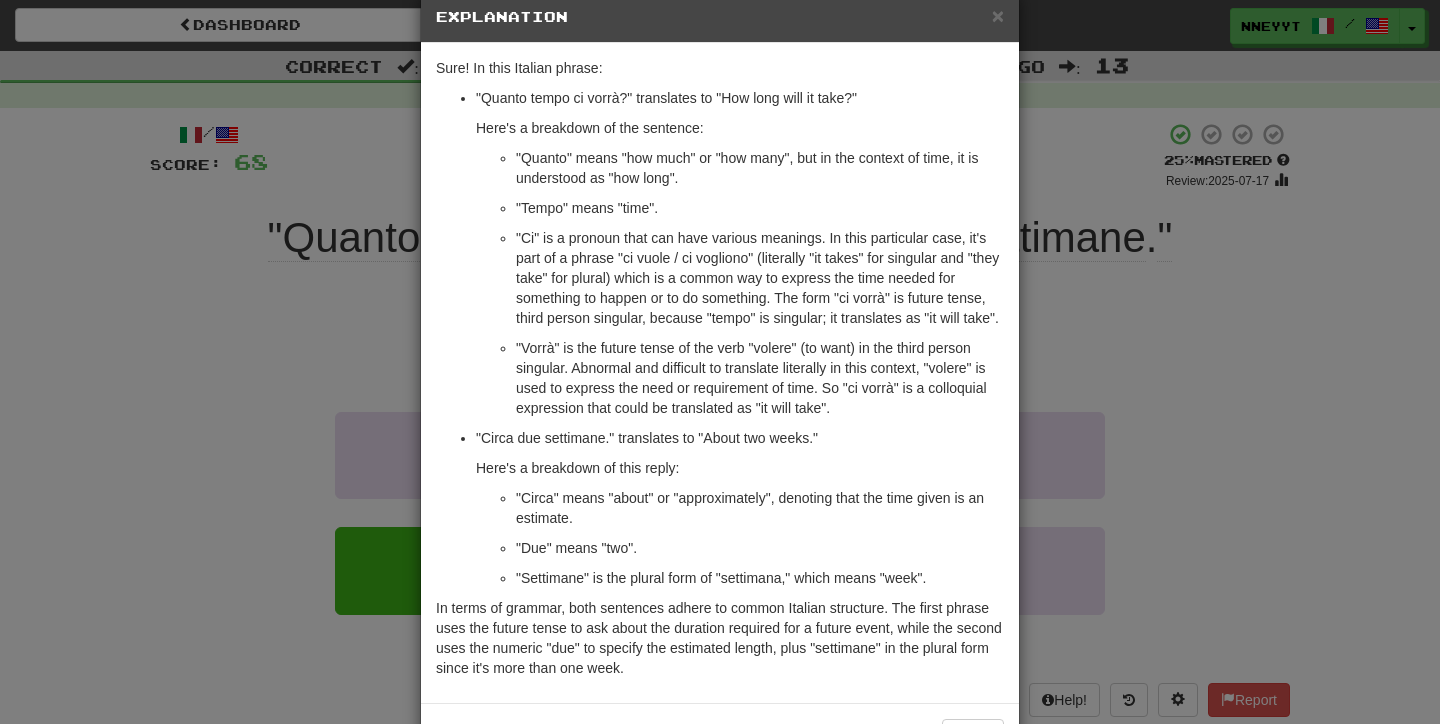click on "× Explanation Sure! In this Italian phrase:
"Quanto tempo ci vorrà?" translates to "How long will it take?"
Here's a breakdown of the sentence:
"Quanto" means "how much" or "how many", but in the context of time, it is understood as "how long".
"Tempo" means "time".
"Ci" is a pronoun that can have various meanings. In this particular case, it's part of a phrase "ci vuole / ci vogliono" (literally "it takes" for singular and "they take" for plural) which is a common way to express the time needed for something to happen or to do something. The form "ci vorrà" is future tense, third person singular, because "tempo" is singular; it translates as "it will take".
"Vorrà" is the future tense of the verb "volere" (to want) in the third person singular. Abnormal and difficult to translate literally in this context, "volere" is used to express the need or requirement of time. So "ci vorrà" is a colloquial expression that could be translated as "it will take"." at bounding box center (720, 362) 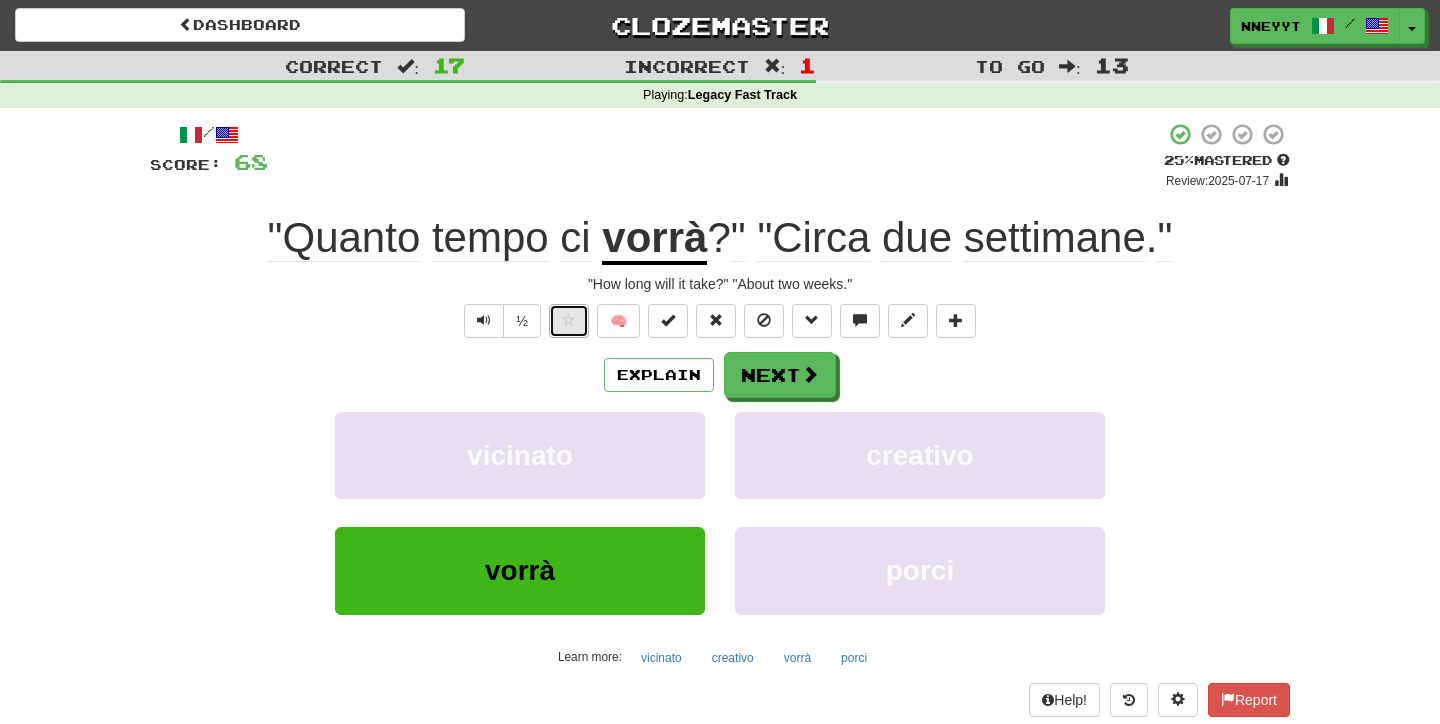 click at bounding box center [569, 321] 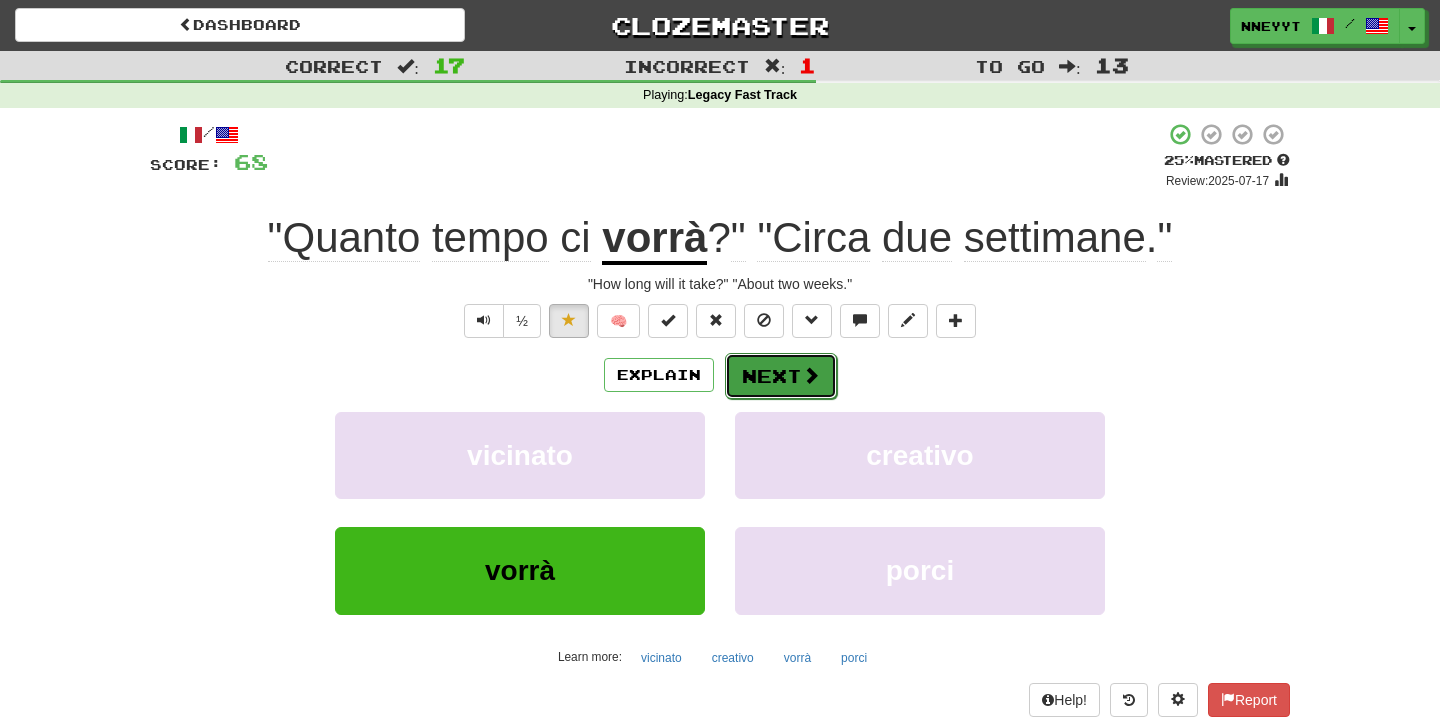 click on "Next" at bounding box center (781, 376) 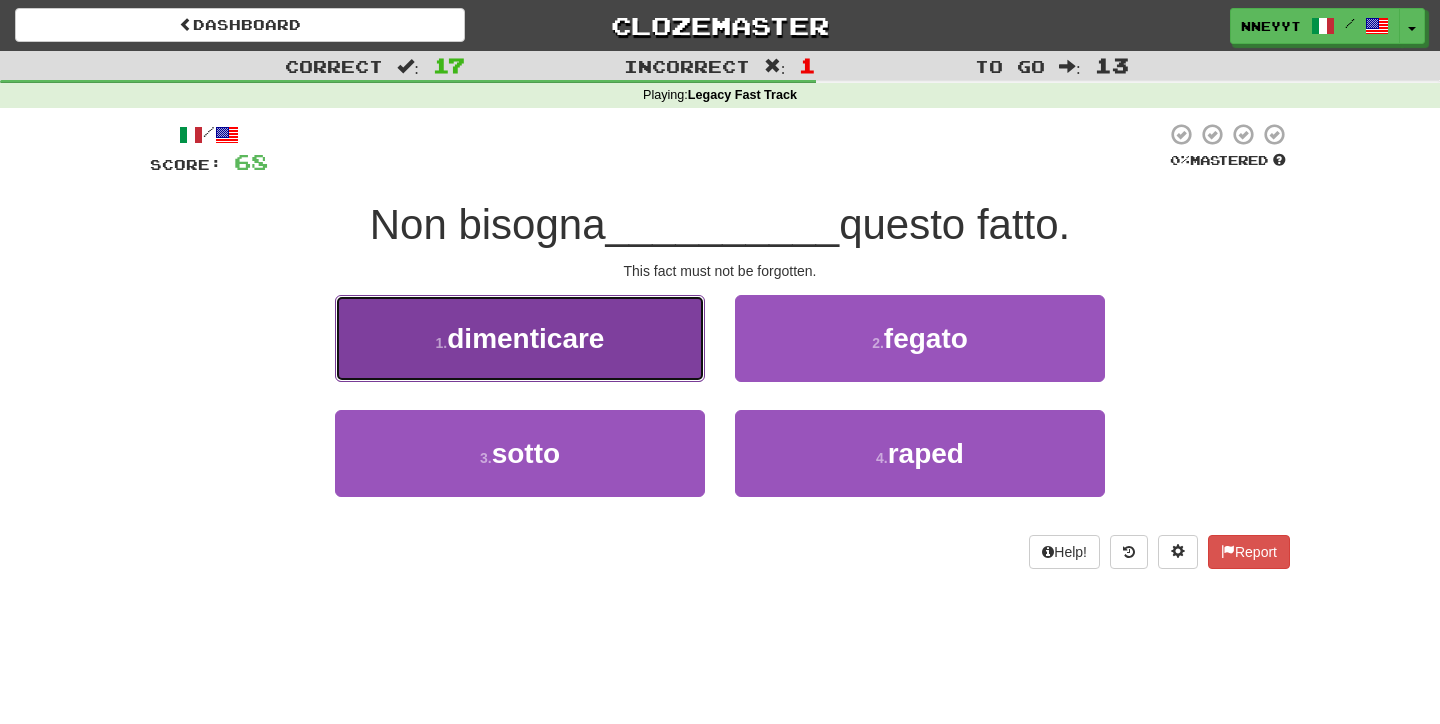 click on "dimenticare" at bounding box center (525, 338) 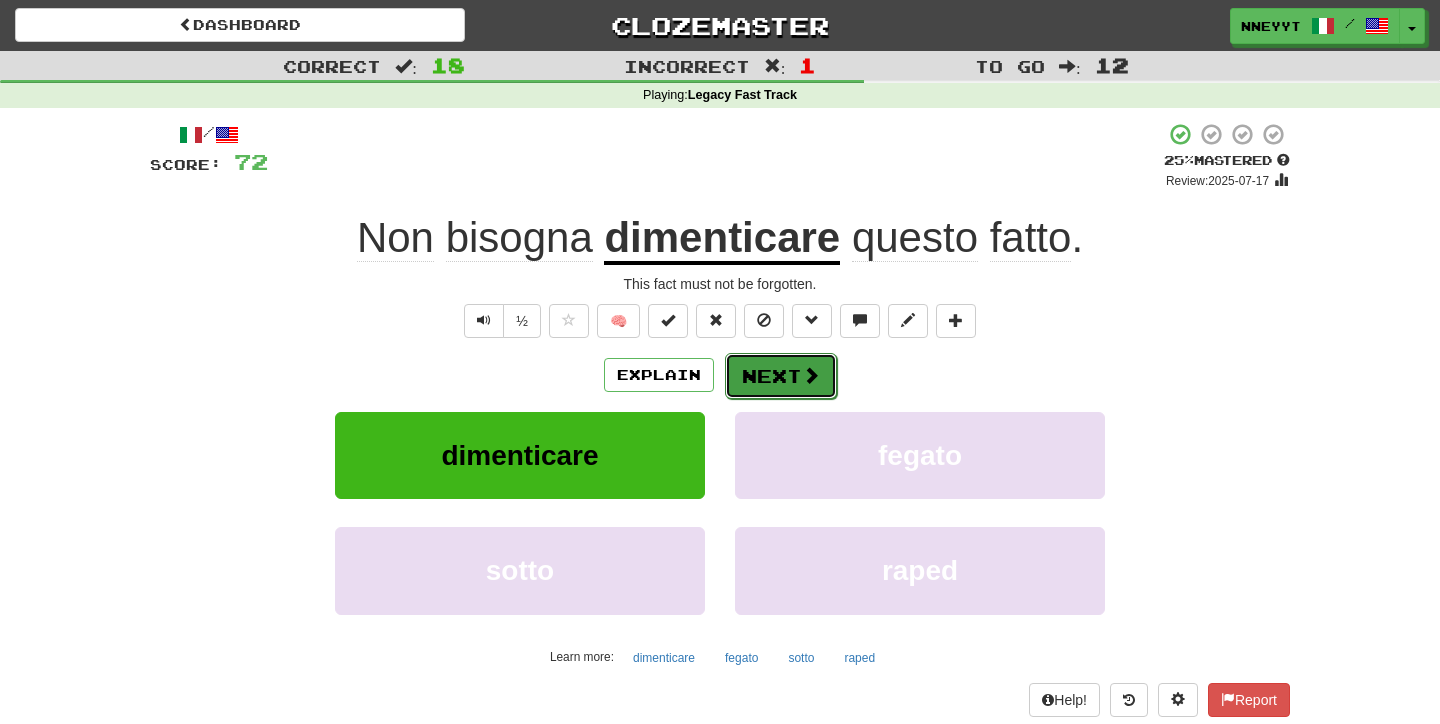 click on "Next" at bounding box center (781, 376) 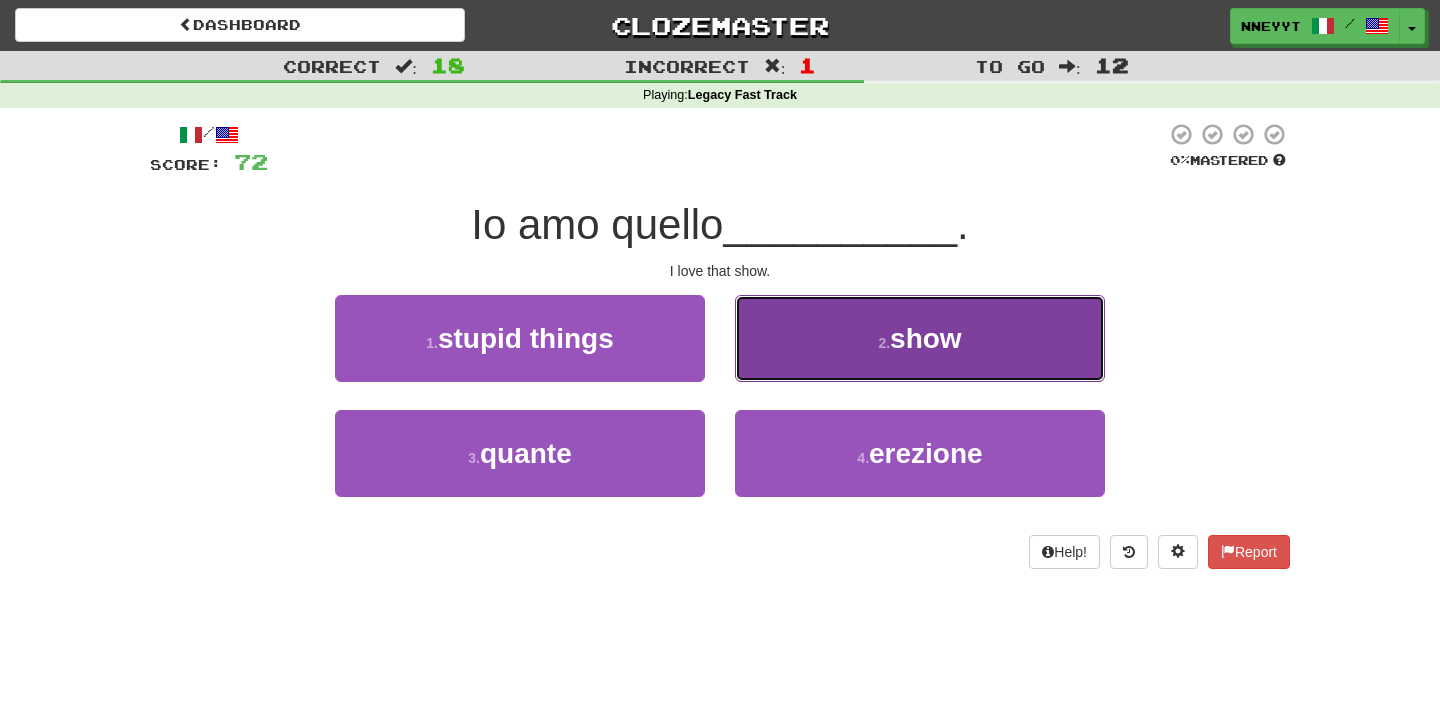 click on "2 .  show" at bounding box center (920, 338) 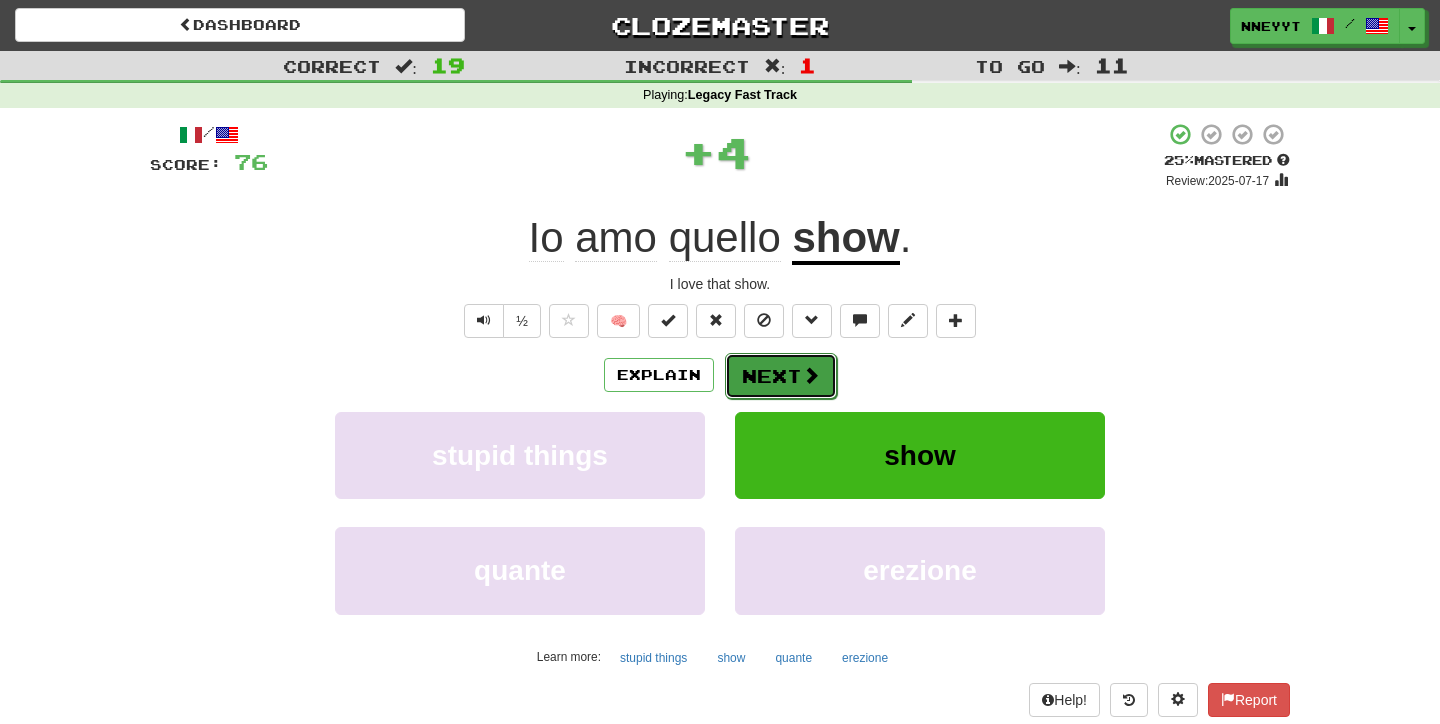 click on "Next" at bounding box center [781, 376] 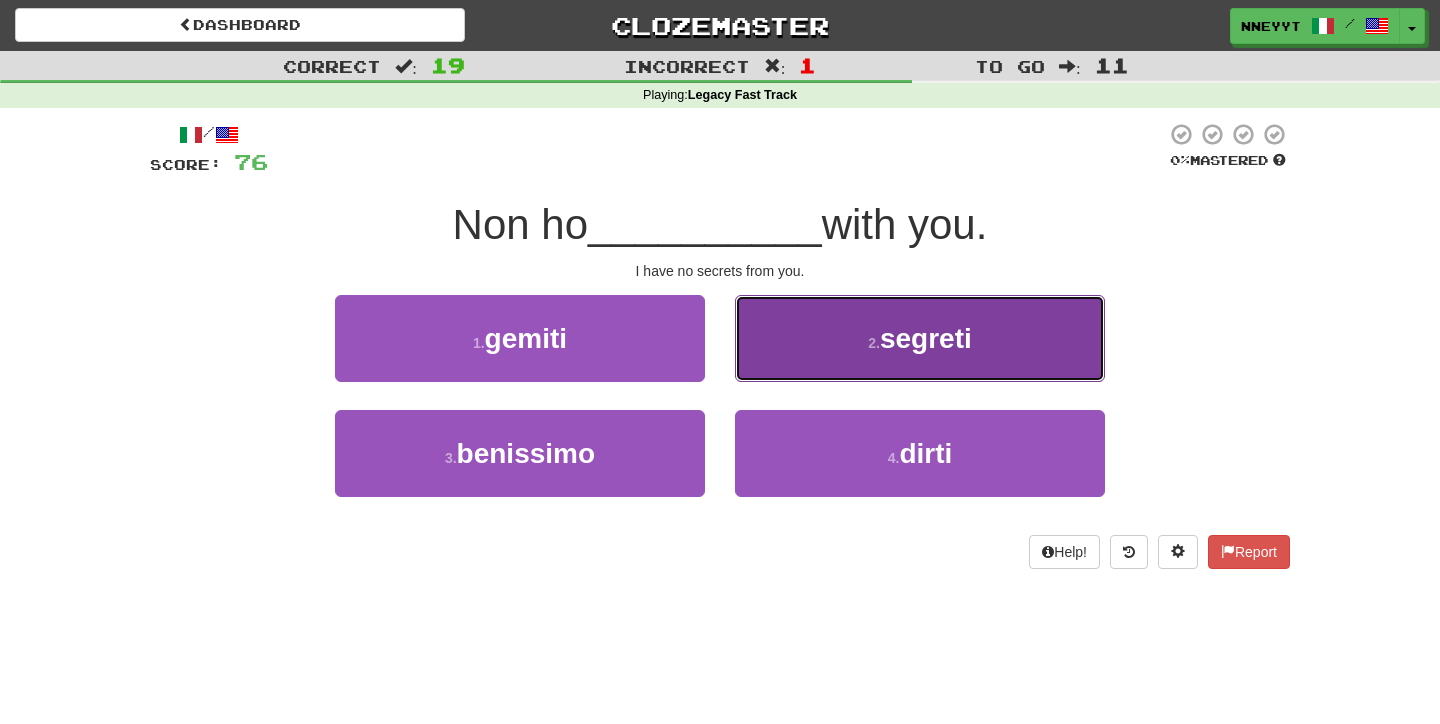 click on "2 .  segreti" at bounding box center (920, 338) 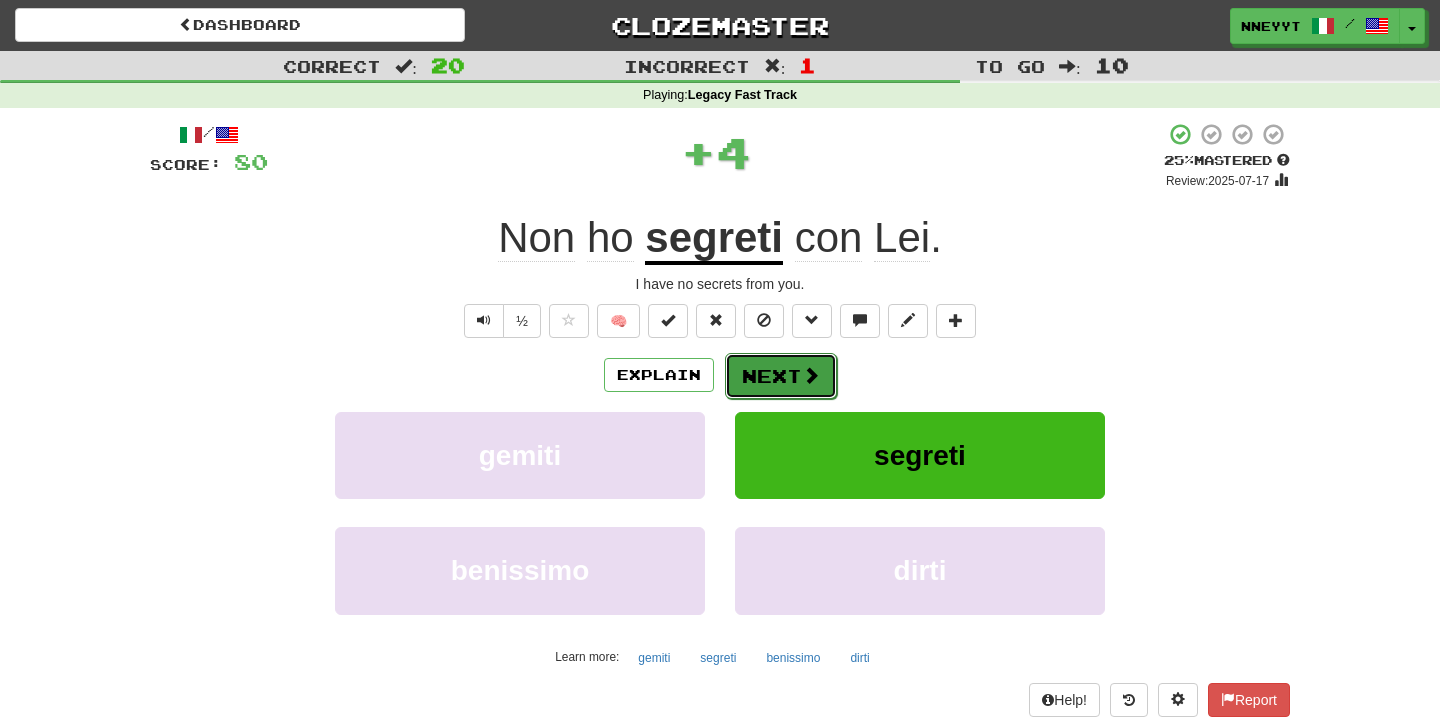 click on "Next" at bounding box center [781, 376] 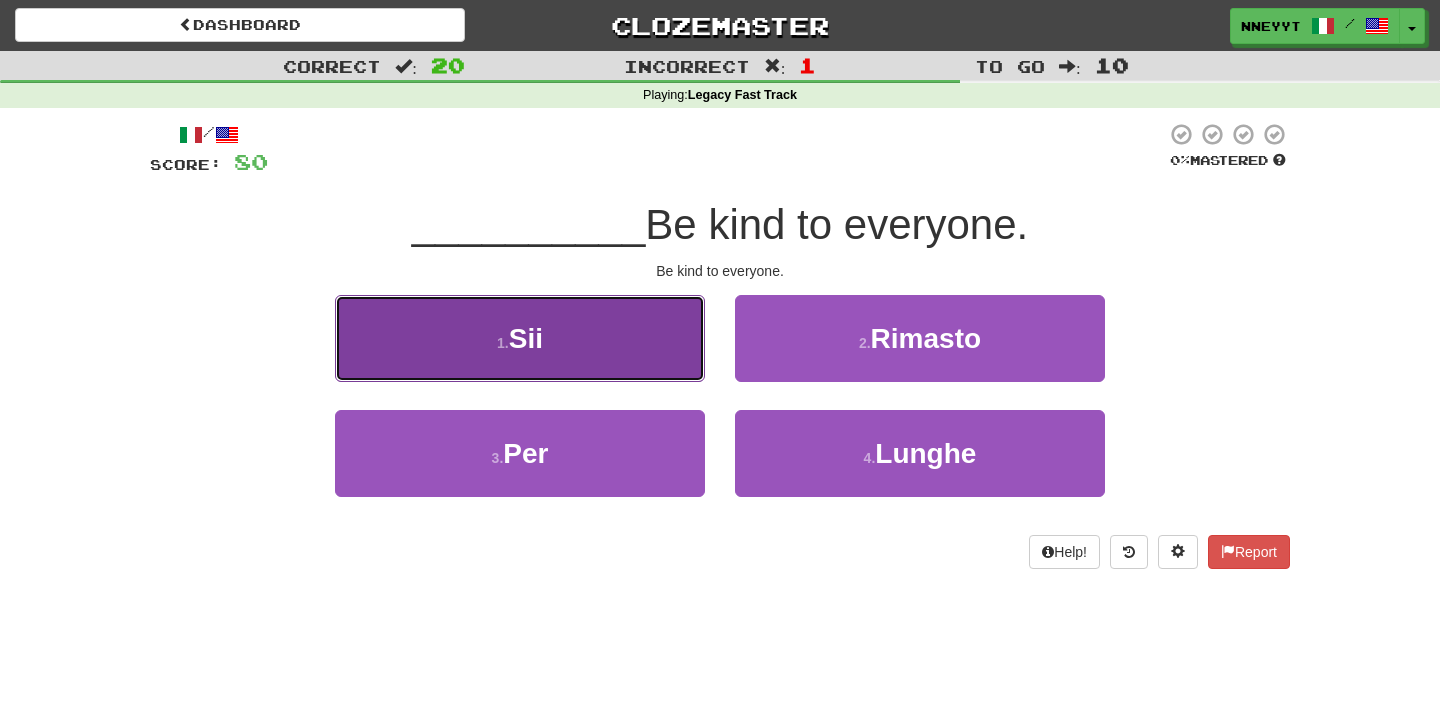 click on "1 .  Sii" at bounding box center (520, 338) 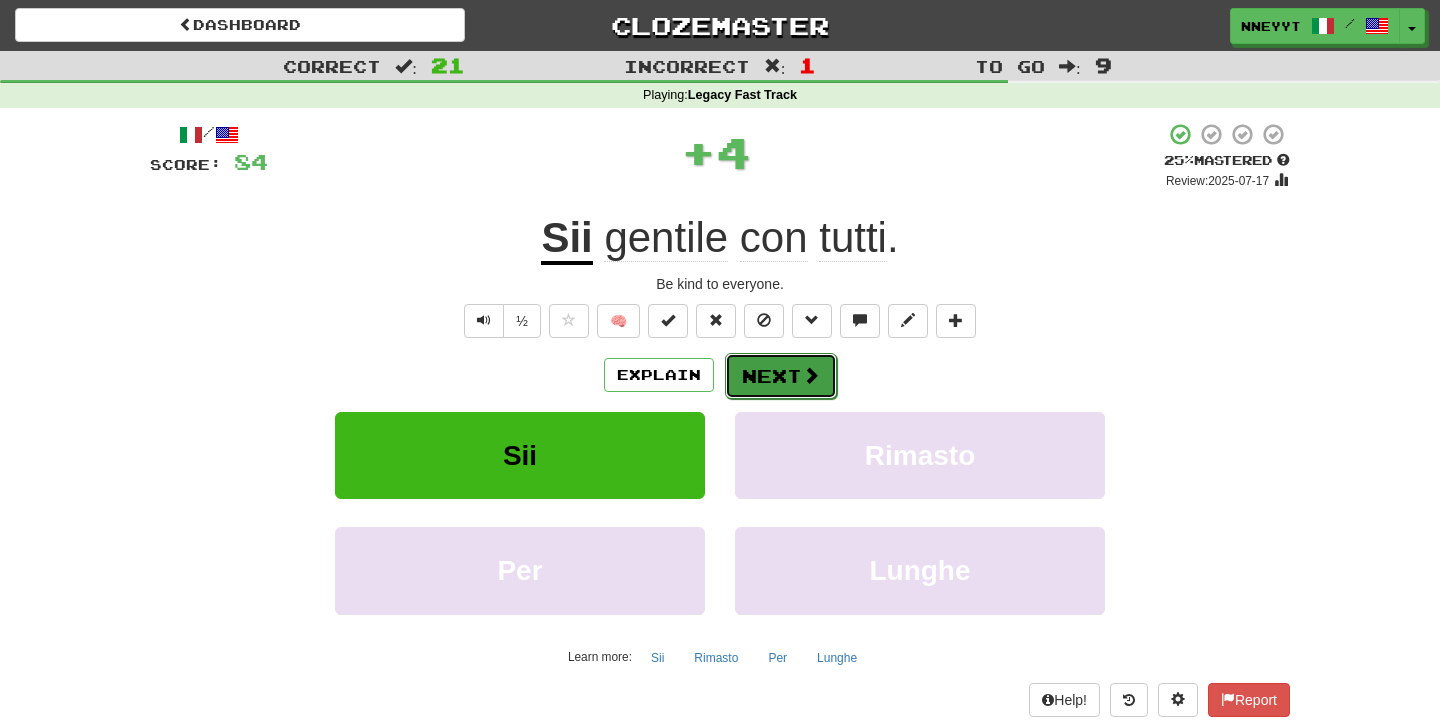 click on "Next" at bounding box center (781, 376) 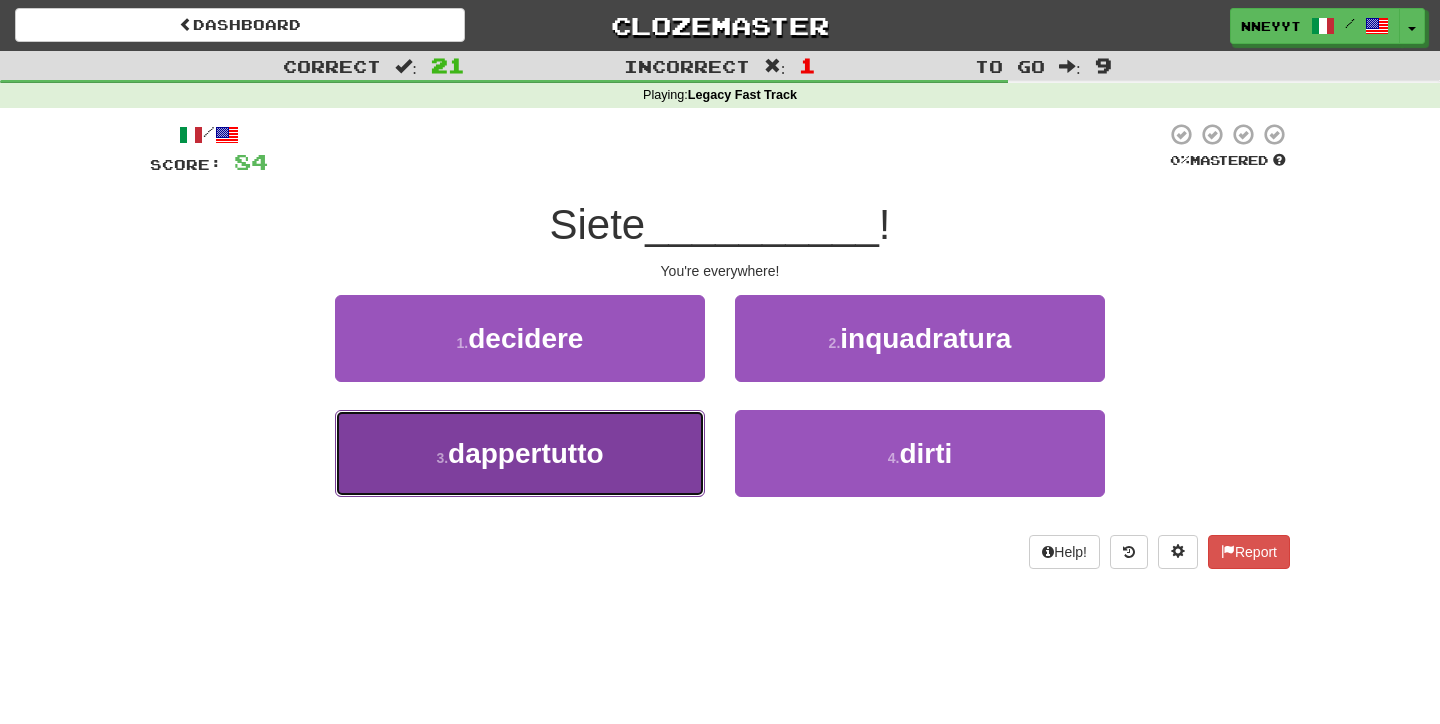 click on "3 .  dappertutto" at bounding box center [520, 453] 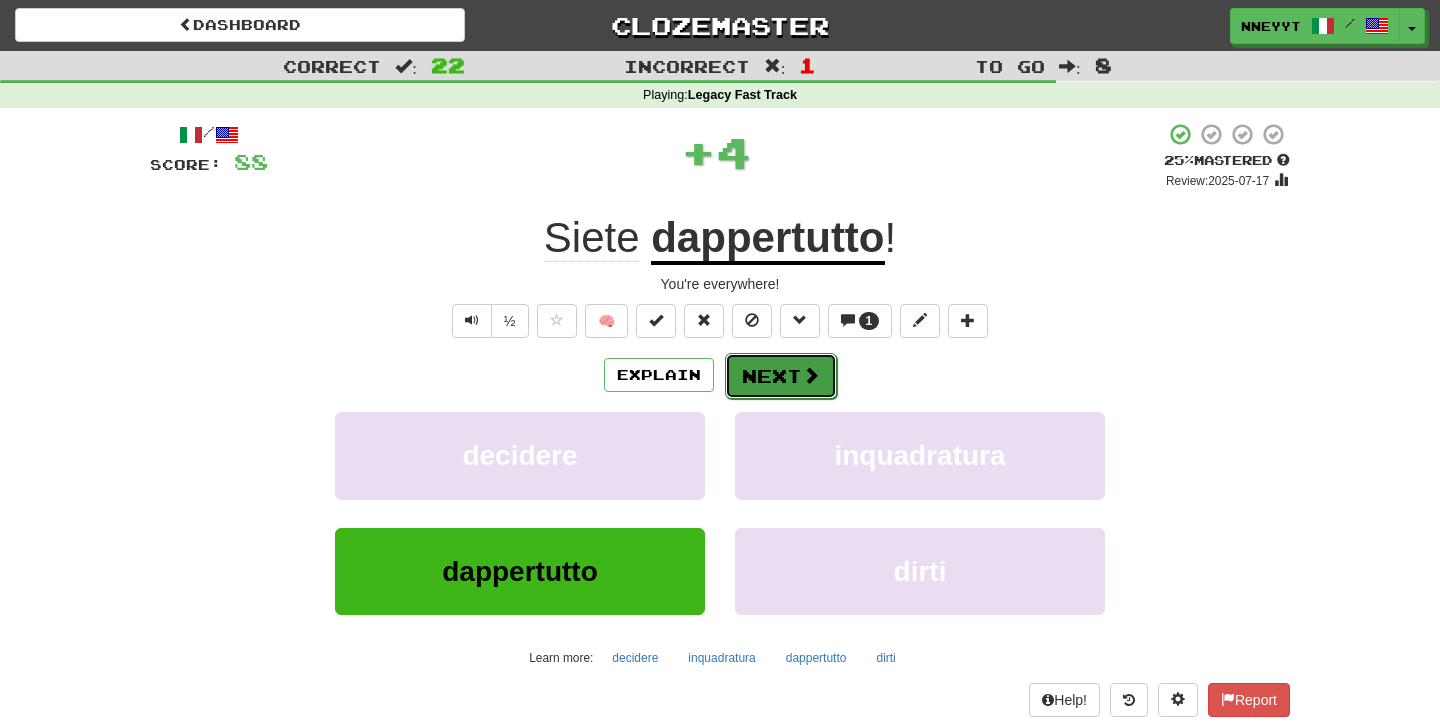 click on "Next" at bounding box center [781, 376] 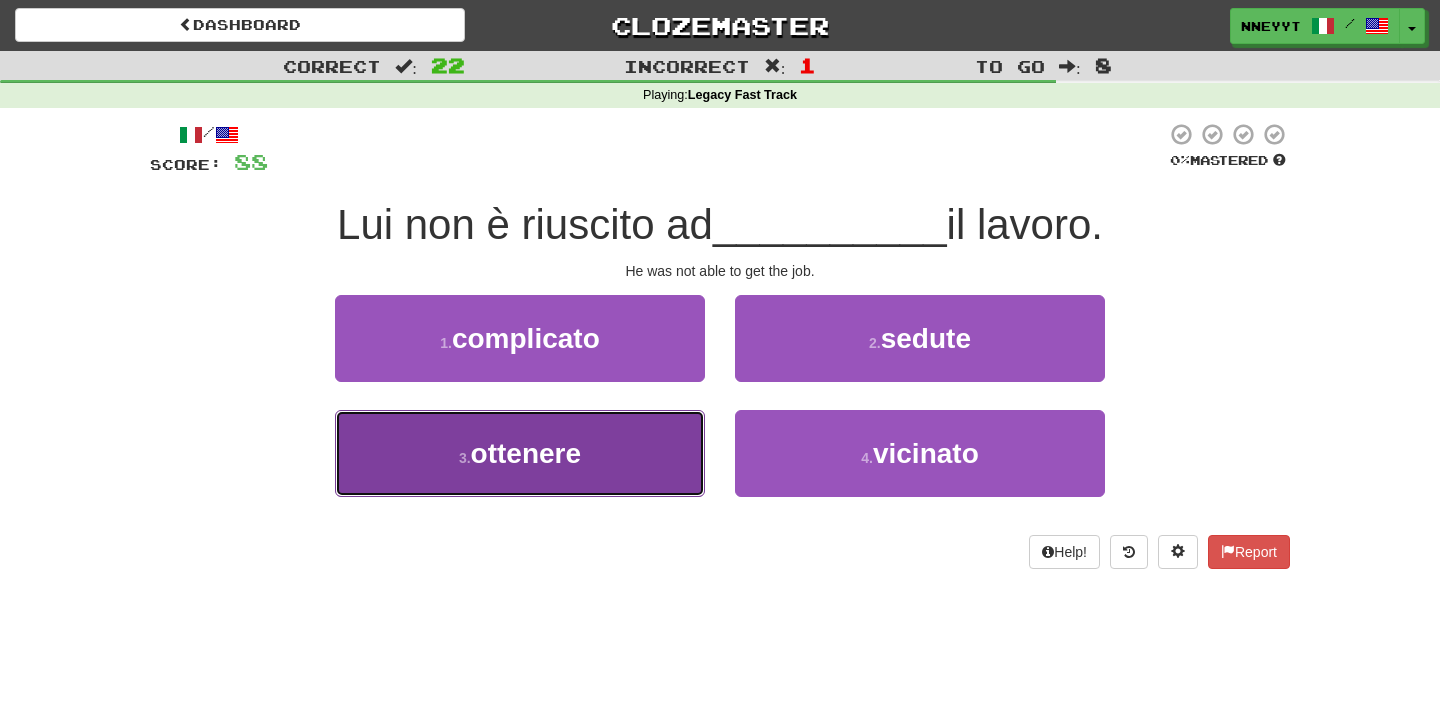 click on "3 .  ottenere" at bounding box center [520, 453] 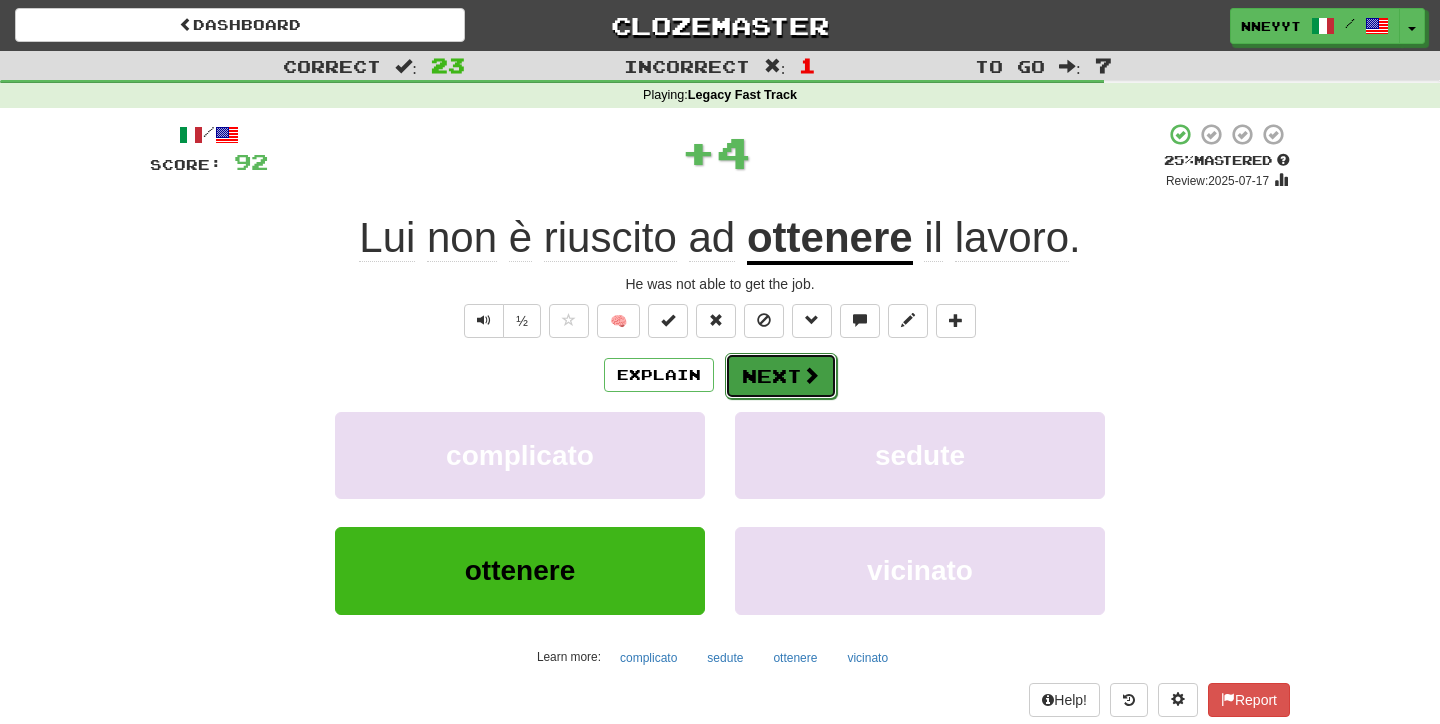 click on "Next" at bounding box center [781, 376] 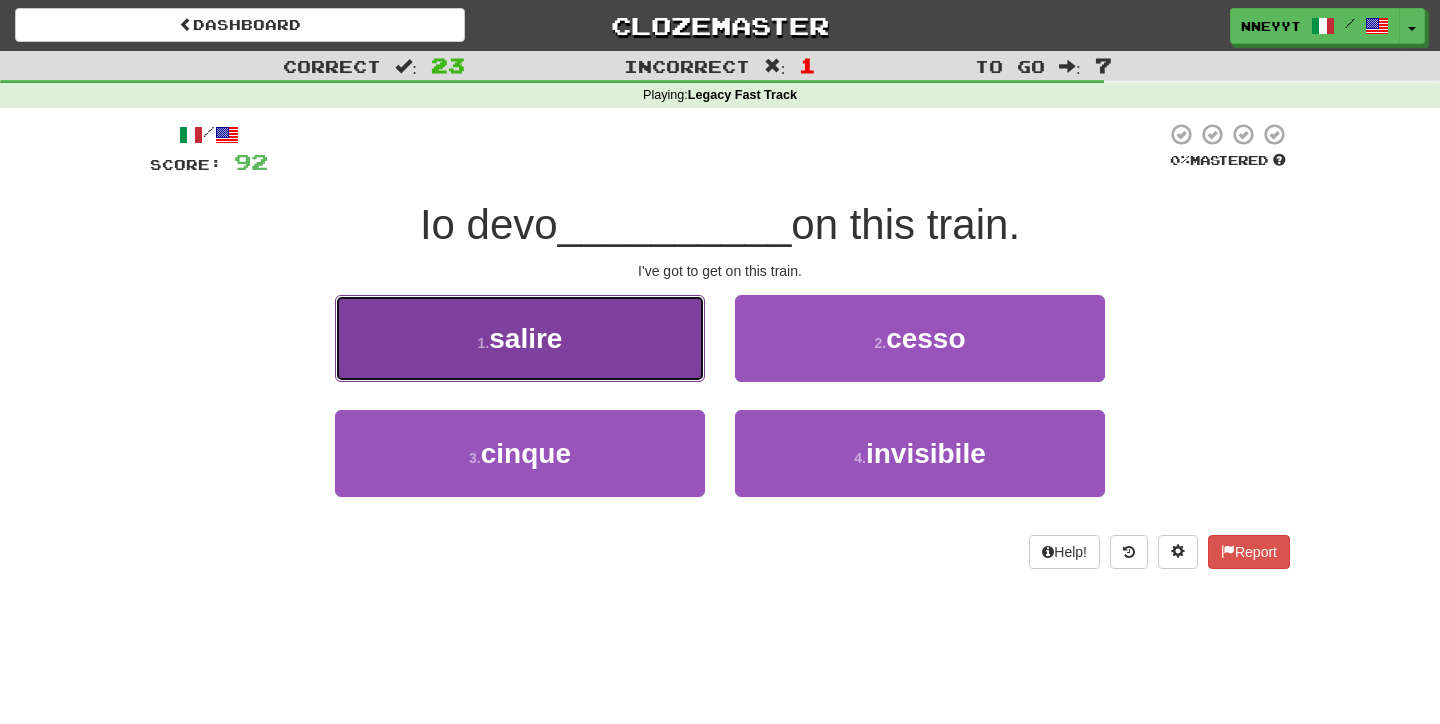 click on "1 .  salire" at bounding box center (520, 338) 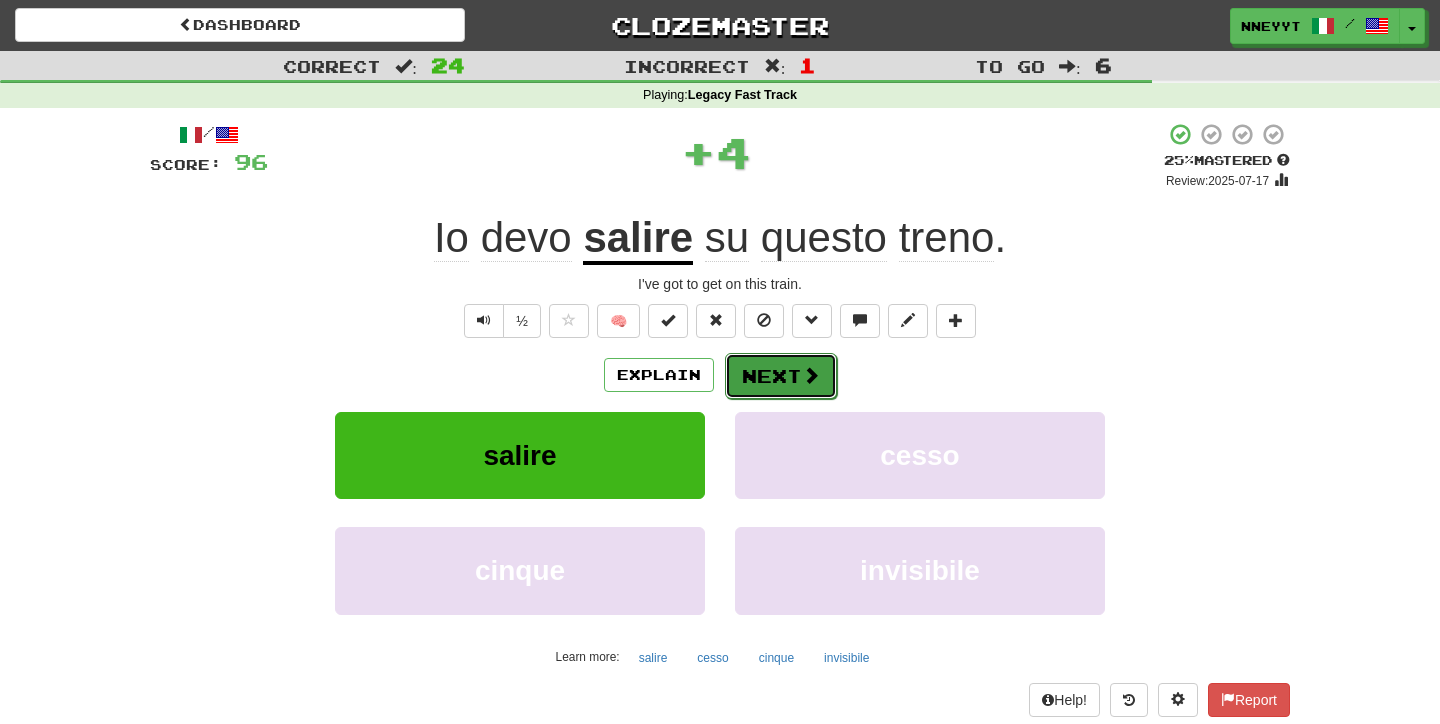 click on "Next" at bounding box center (781, 376) 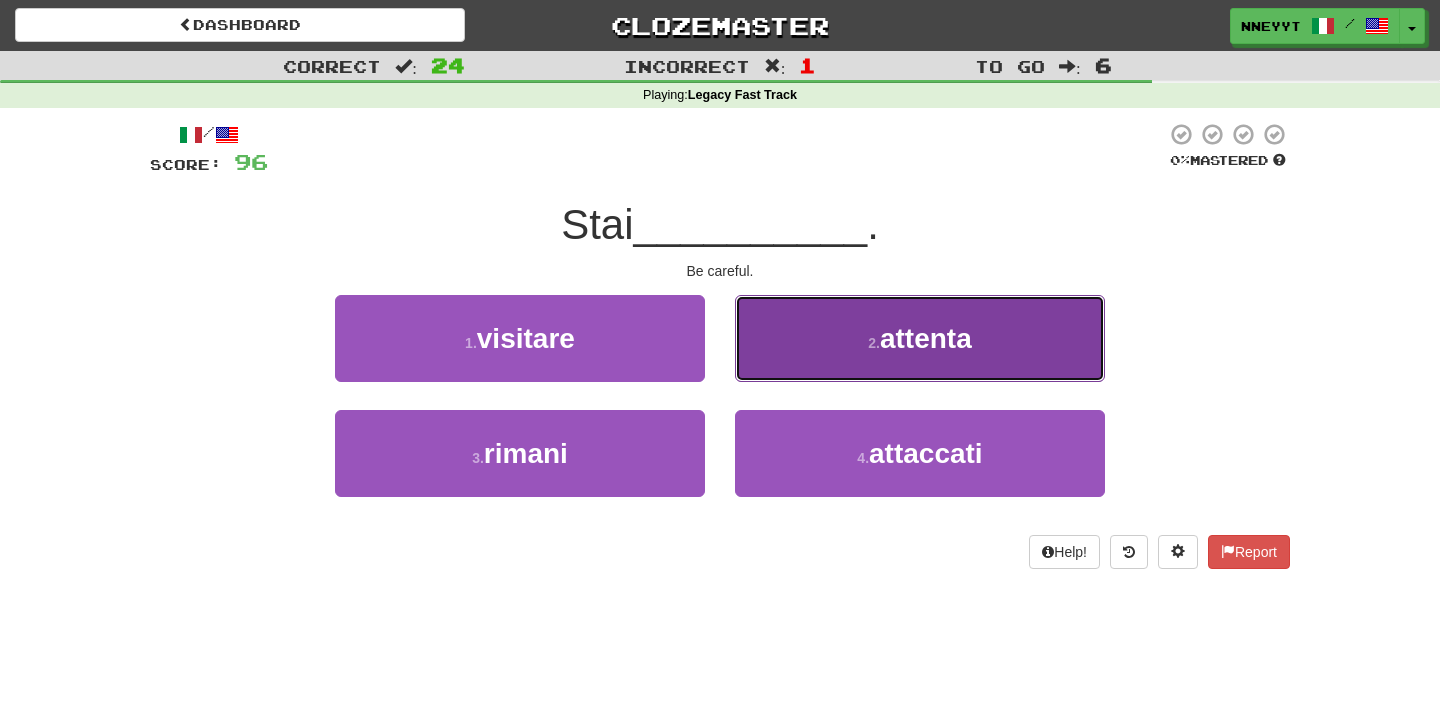 click on "2 .  attenta" at bounding box center [920, 338] 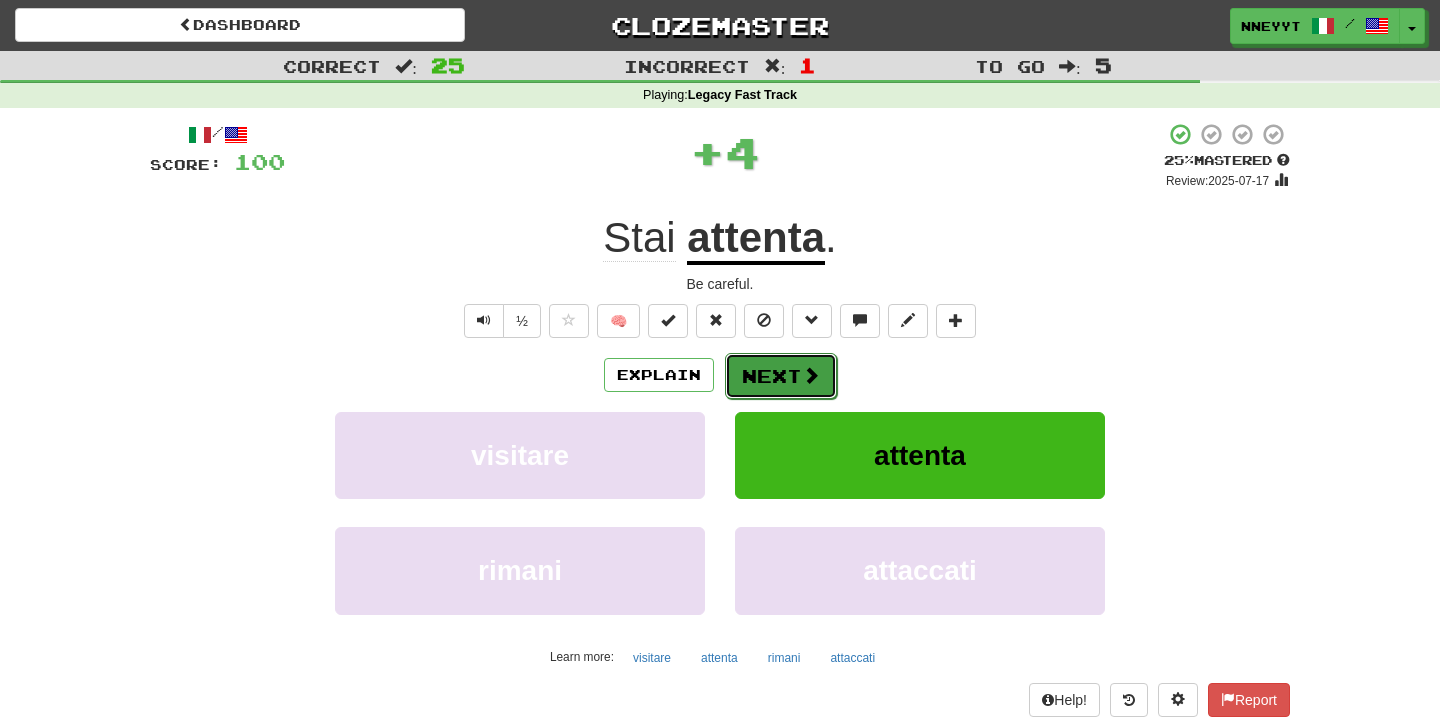 click on "Next" at bounding box center (781, 376) 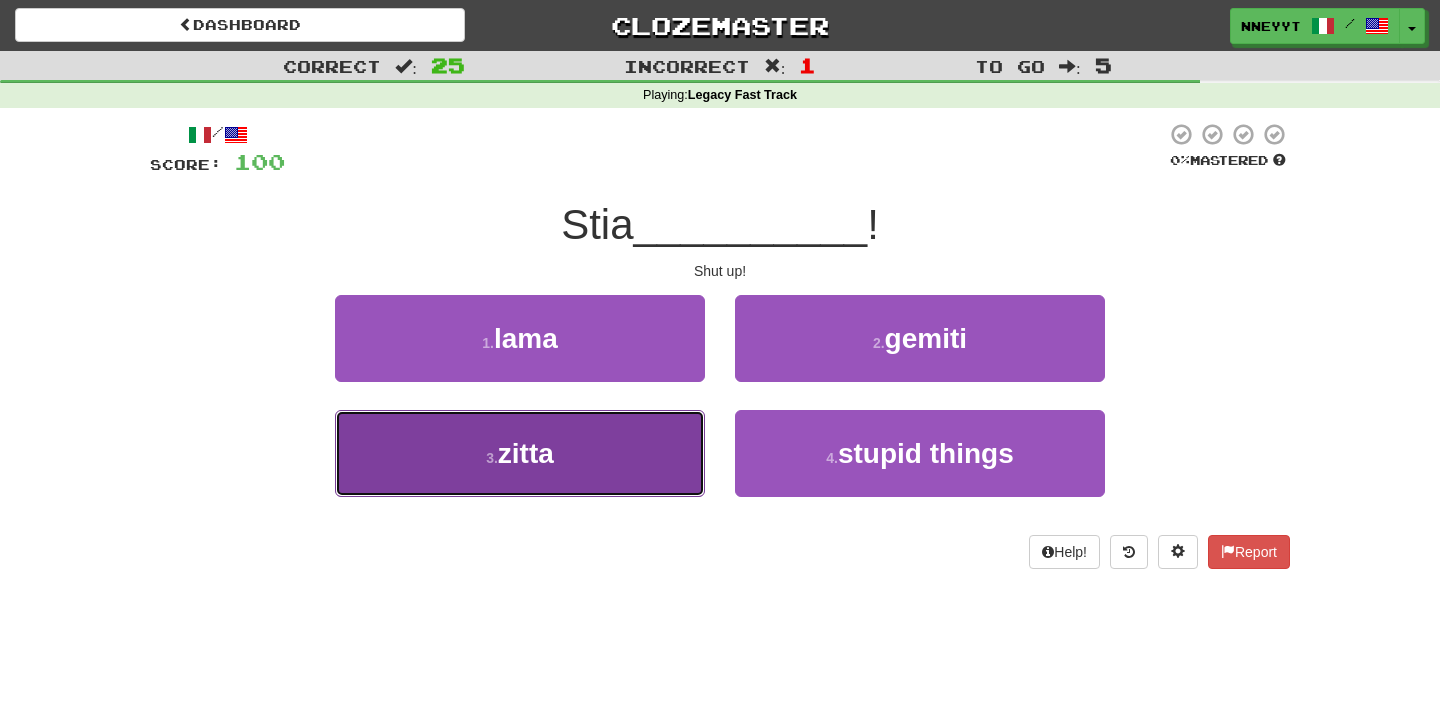 click on "3 .  zitta" at bounding box center (520, 453) 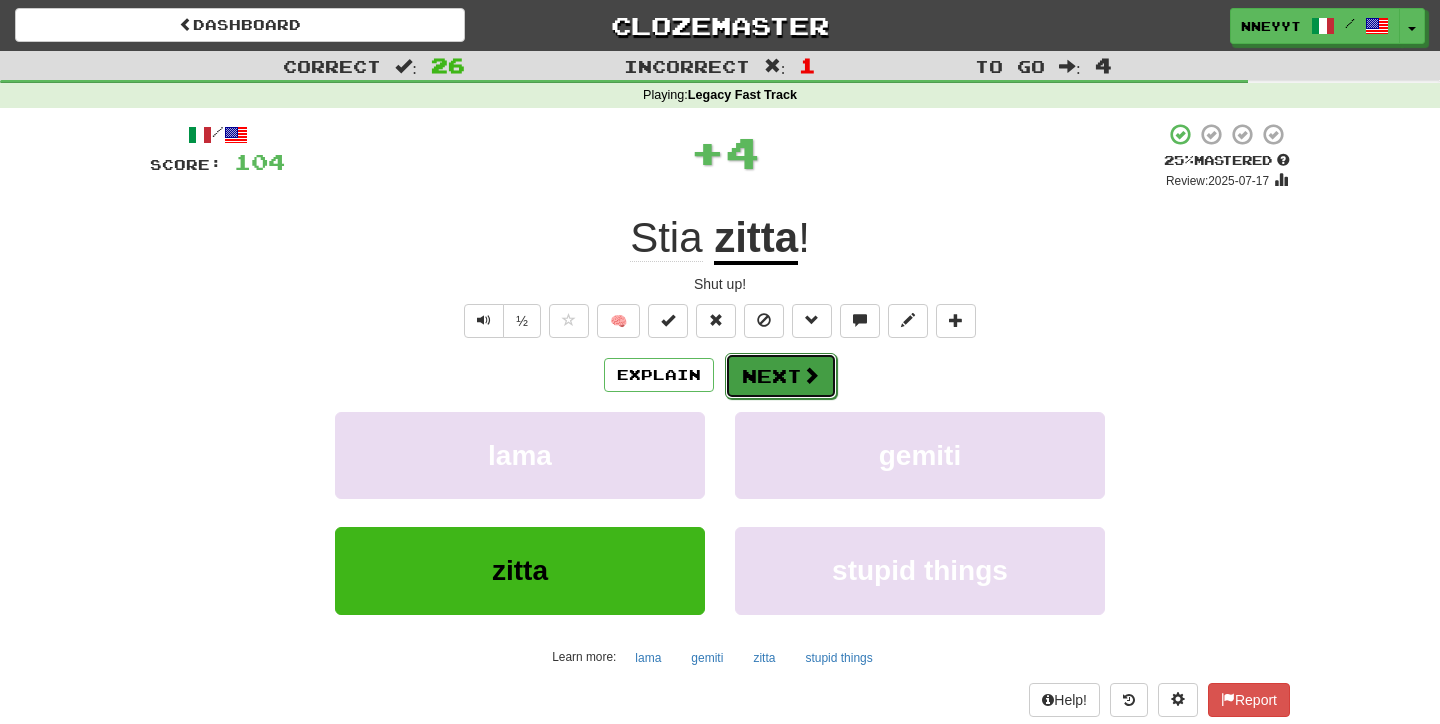 click on "Next" at bounding box center (781, 376) 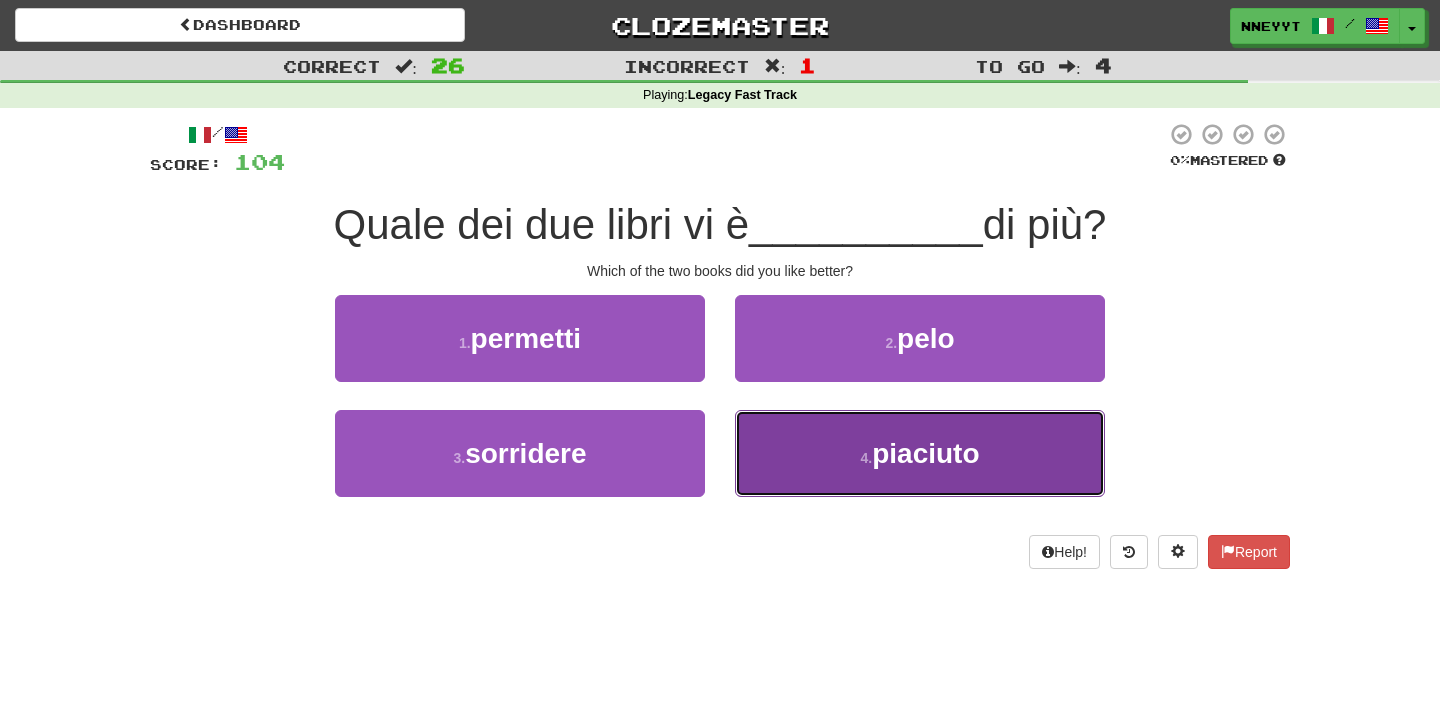 click on "4 .  piaciuto" at bounding box center [920, 453] 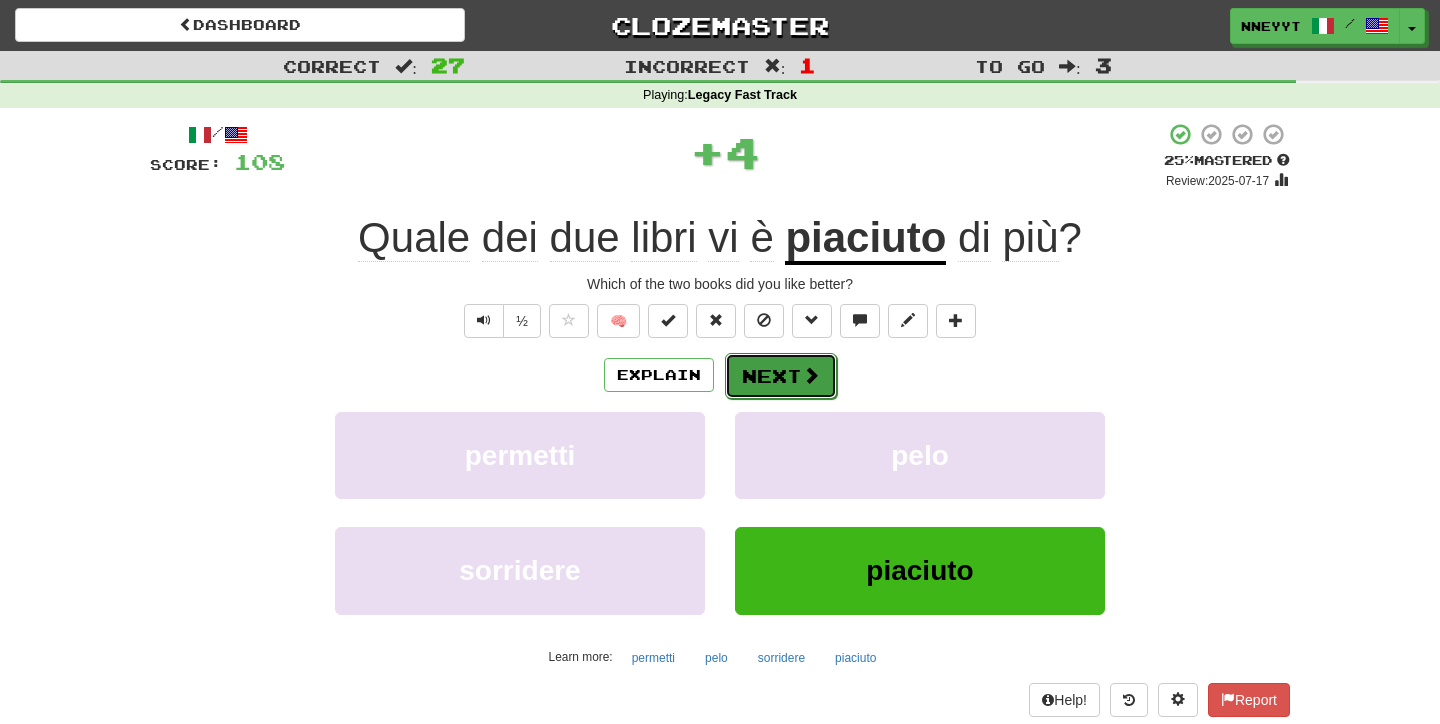 click on "Next" at bounding box center [781, 376] 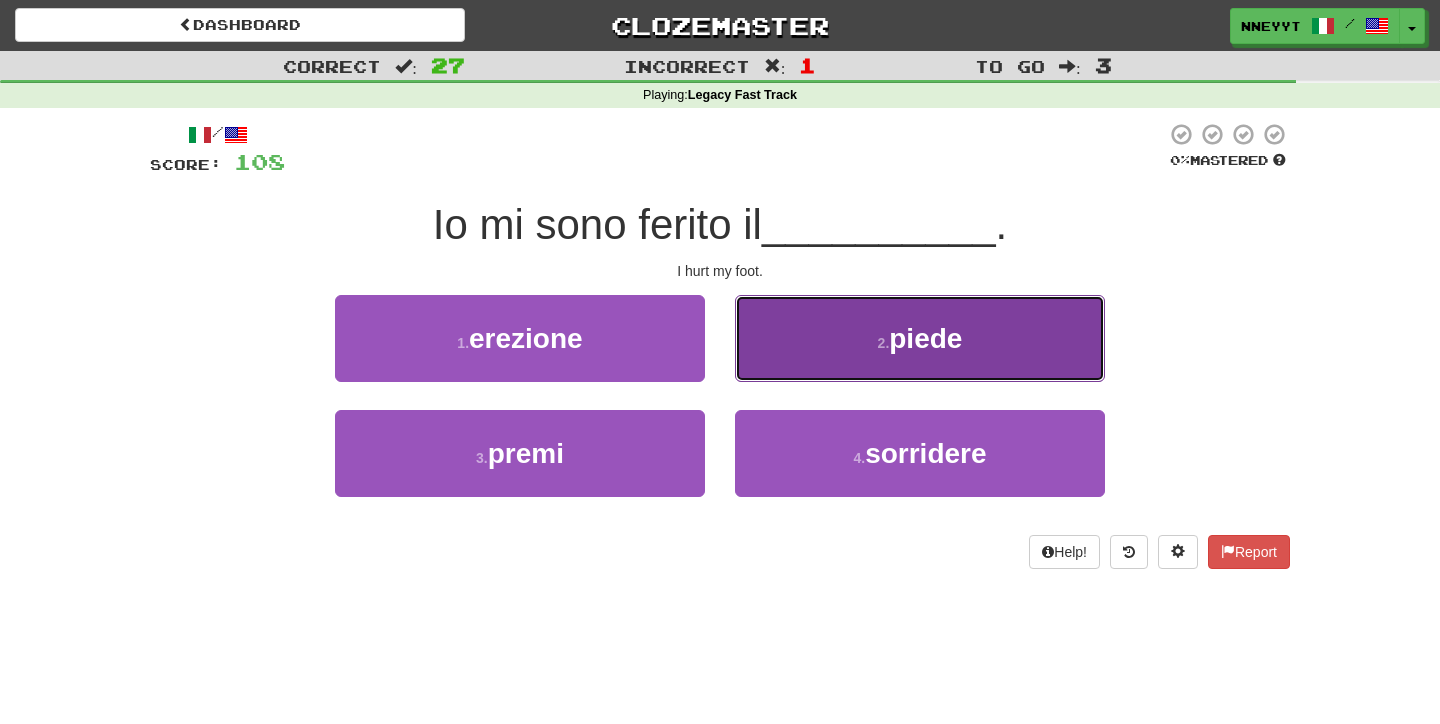 click on "2 .  piede" at bounding box center [920, 338] 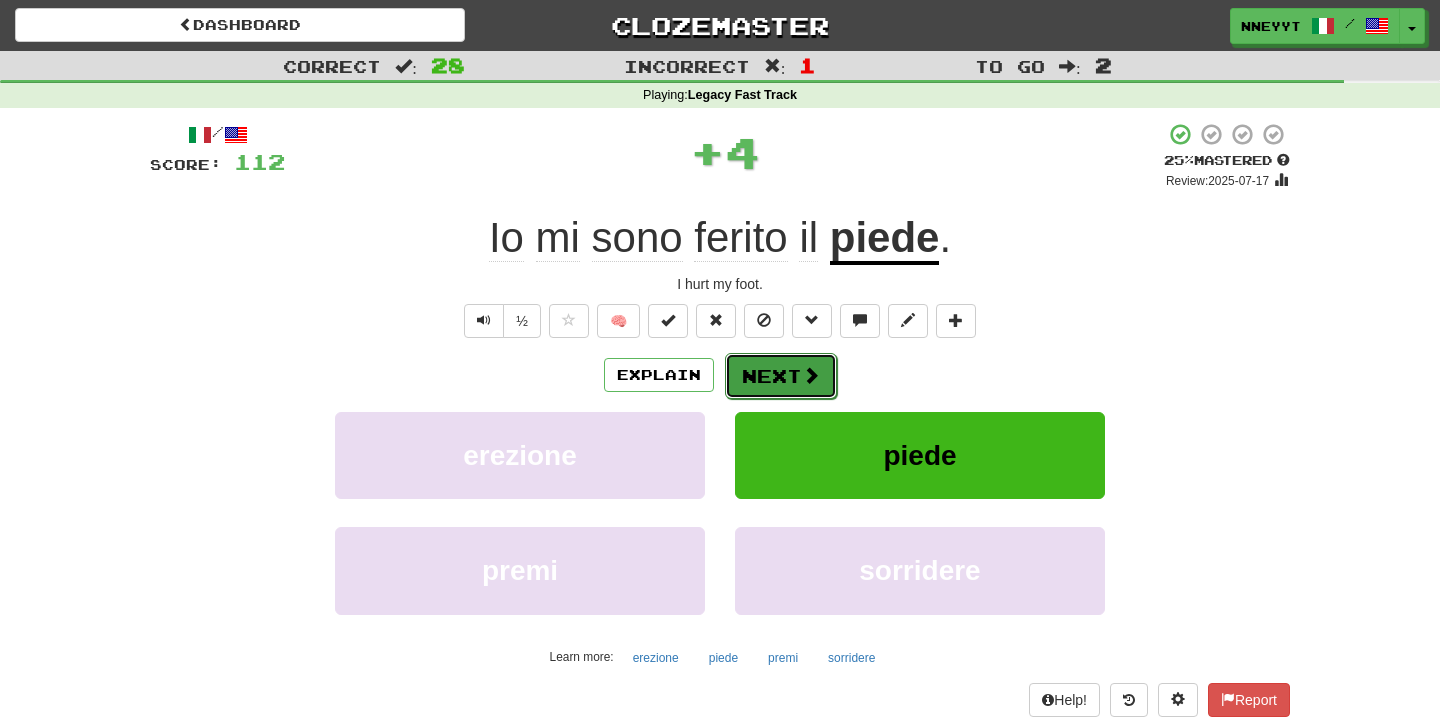 click on "Next" at bounding box center [781, 376] 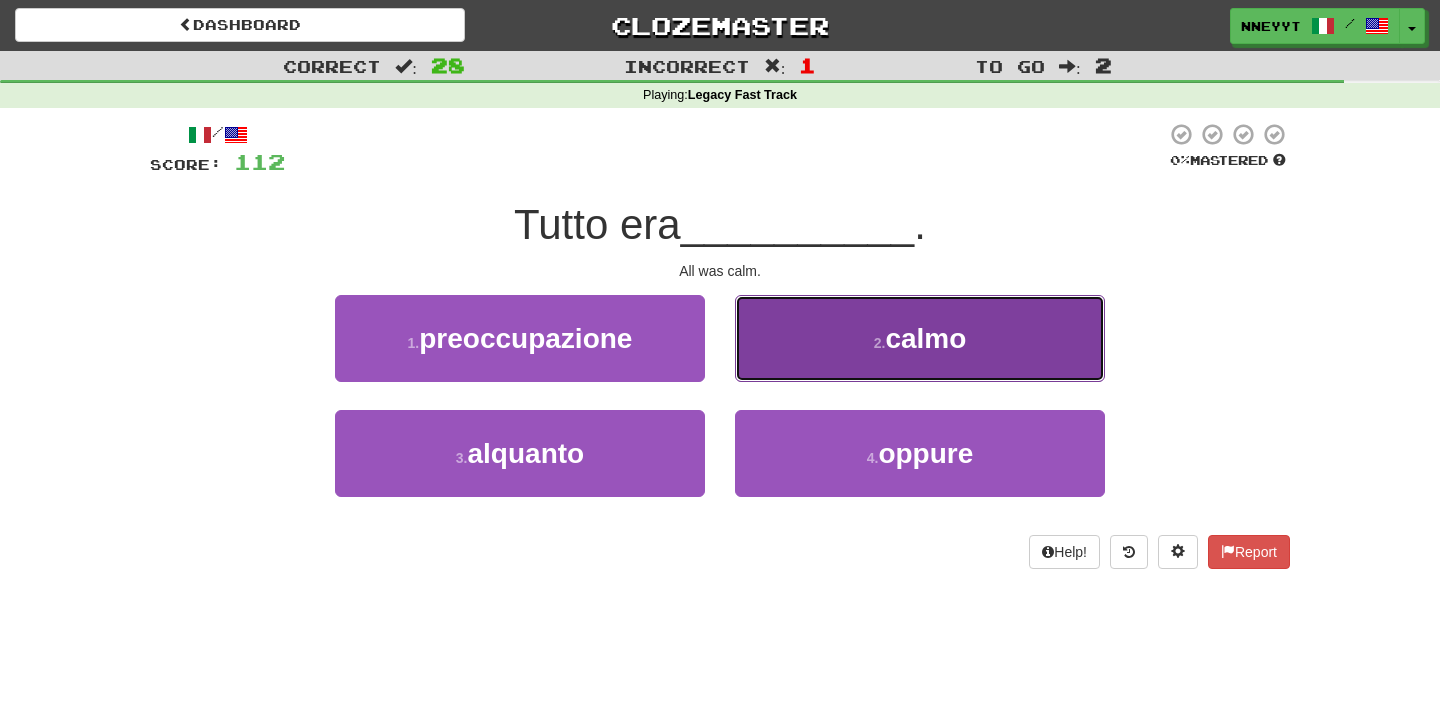 click on "2 .  calmo" at bounding box center (920, 338) 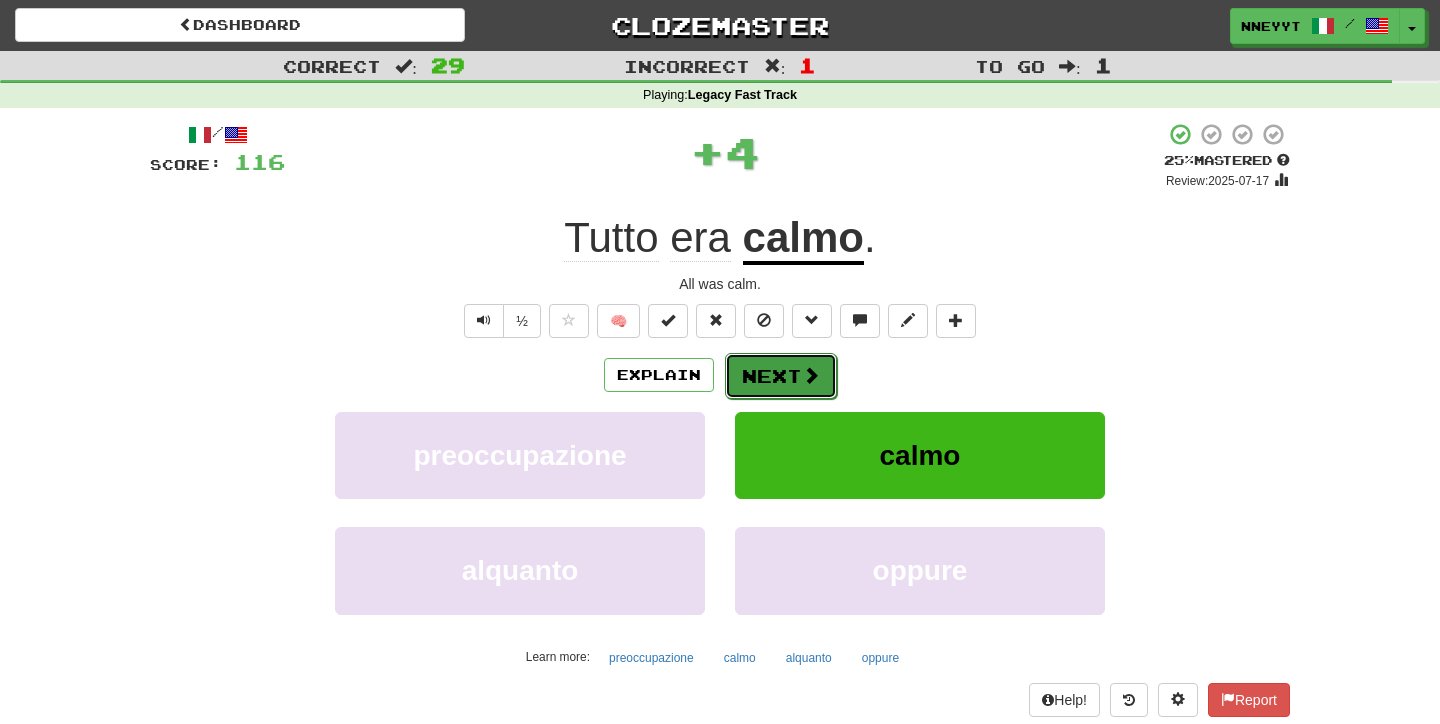 click on "Next" at bounding box center (781, 376) 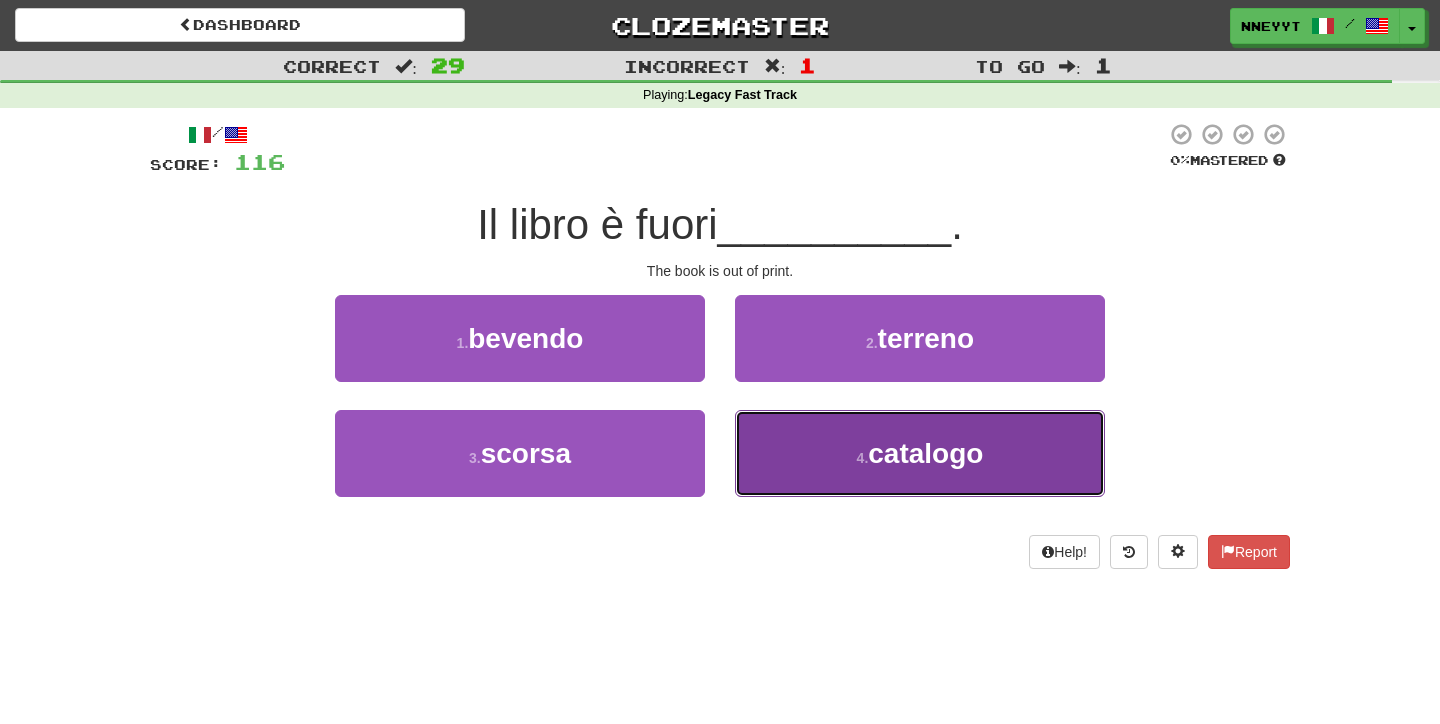 click on "4 .  catalogo" at bounding box center (920, 453) 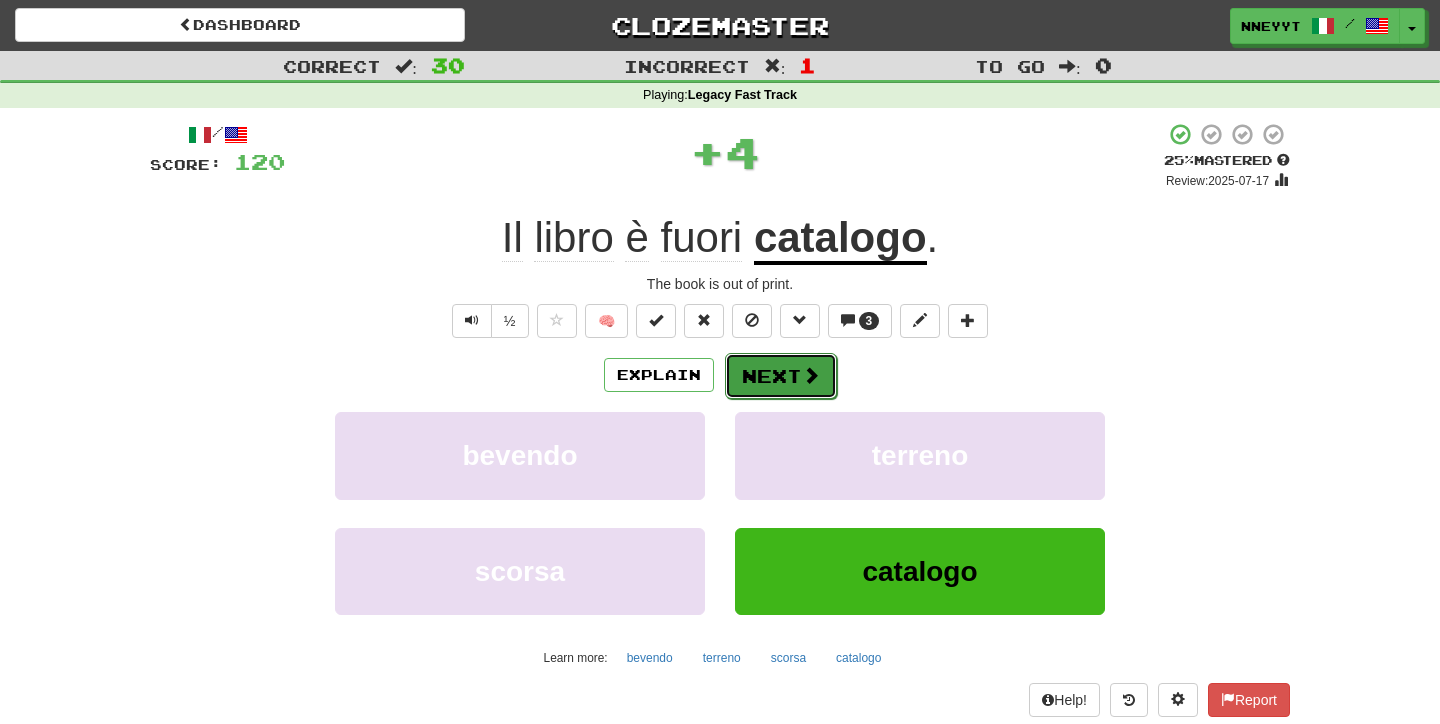 click on "Next" at bounding box center (781, 376) 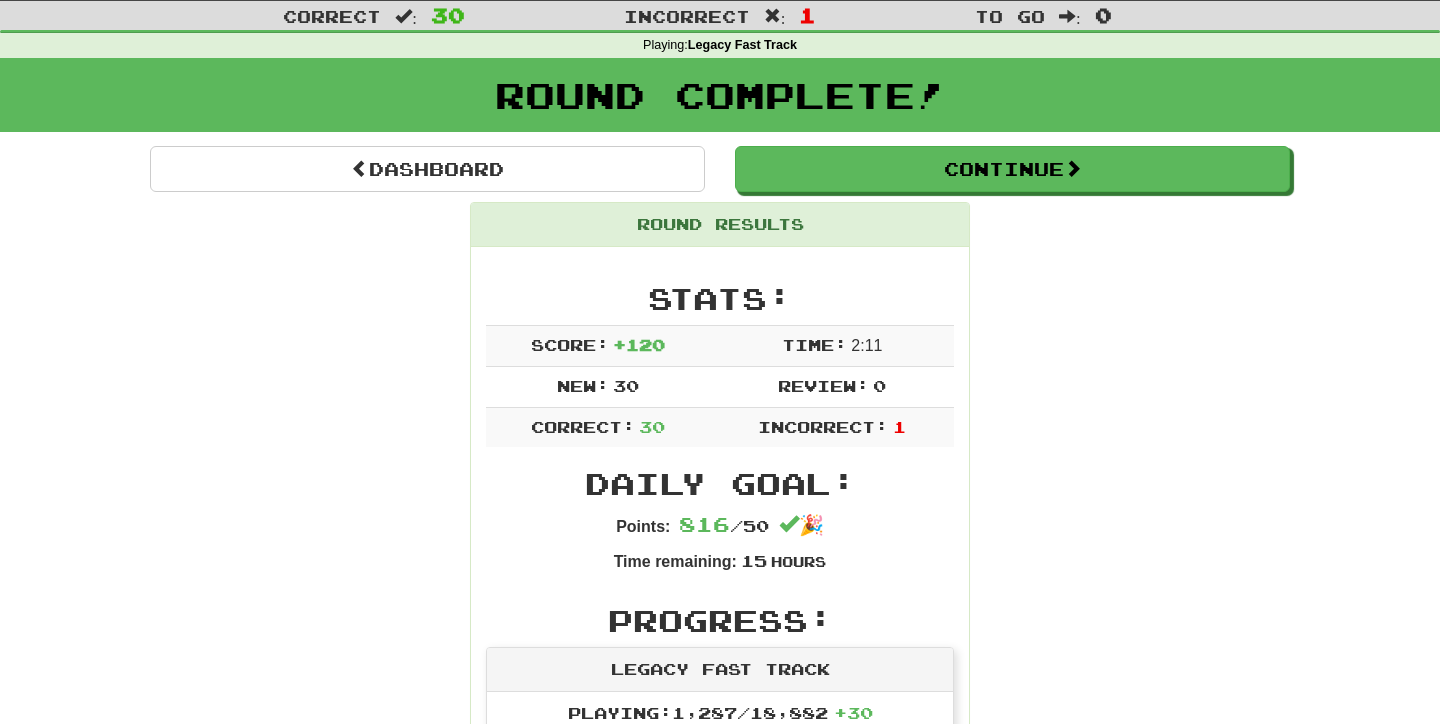 scroll, scrollTop: 0, scrollLeft: 0, axis: both 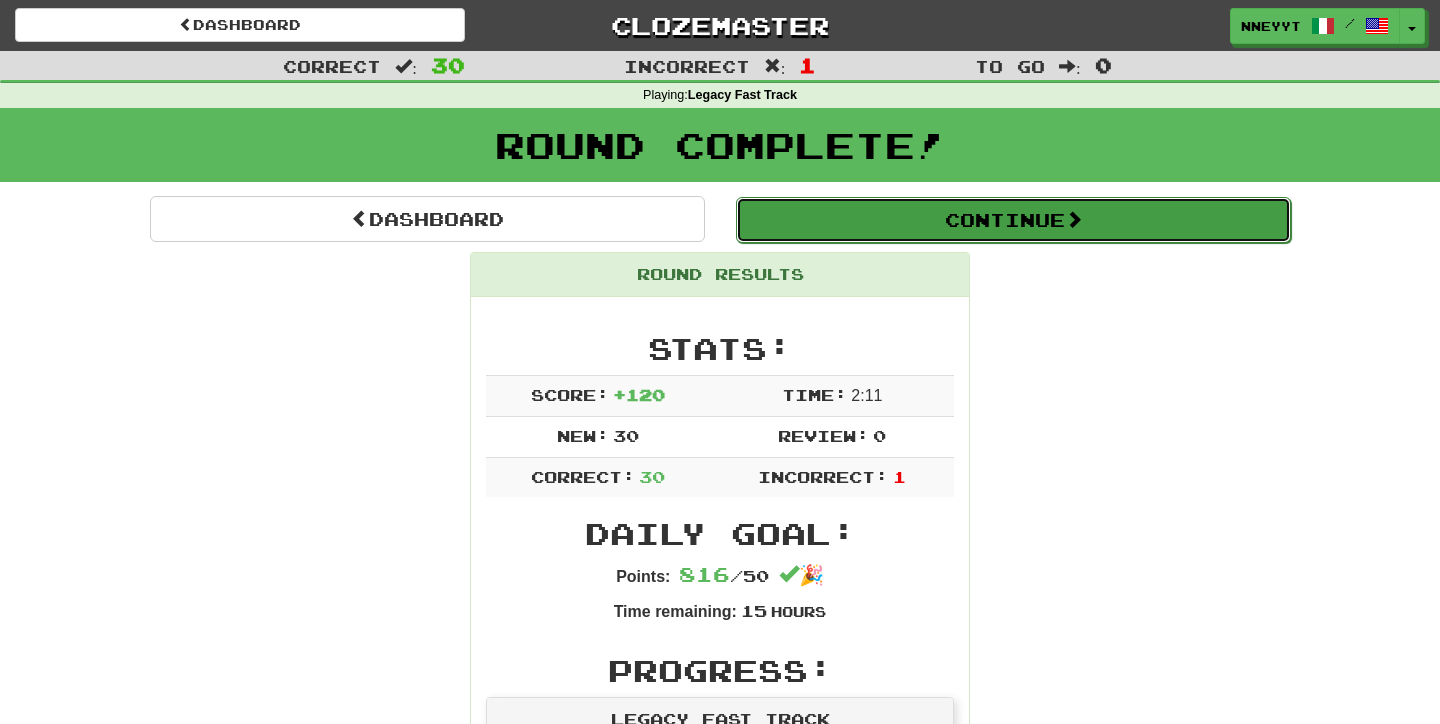 click on "Continue" at bounding box center [1013, 220] 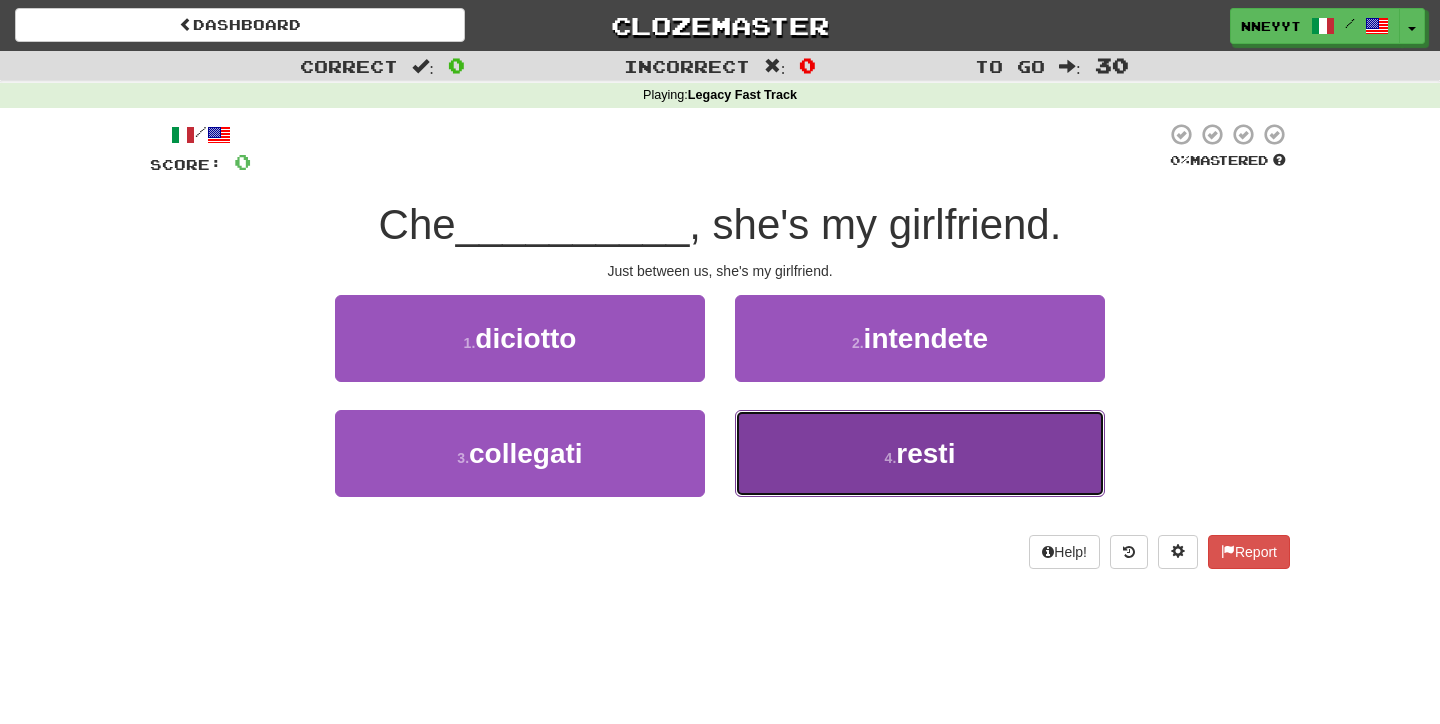 click on "4 .  resti" at bounding box center [920, 453] 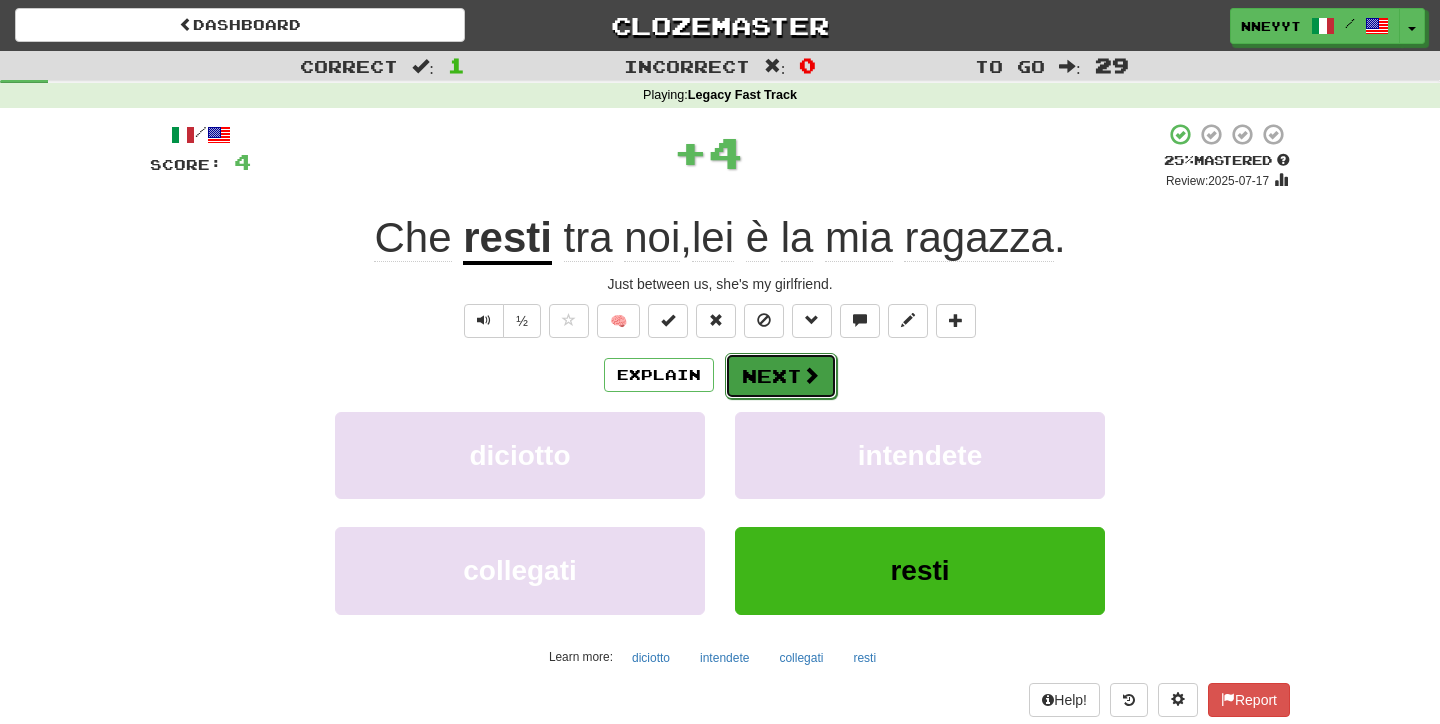 click on "Next" at bounding box center (781, 376) 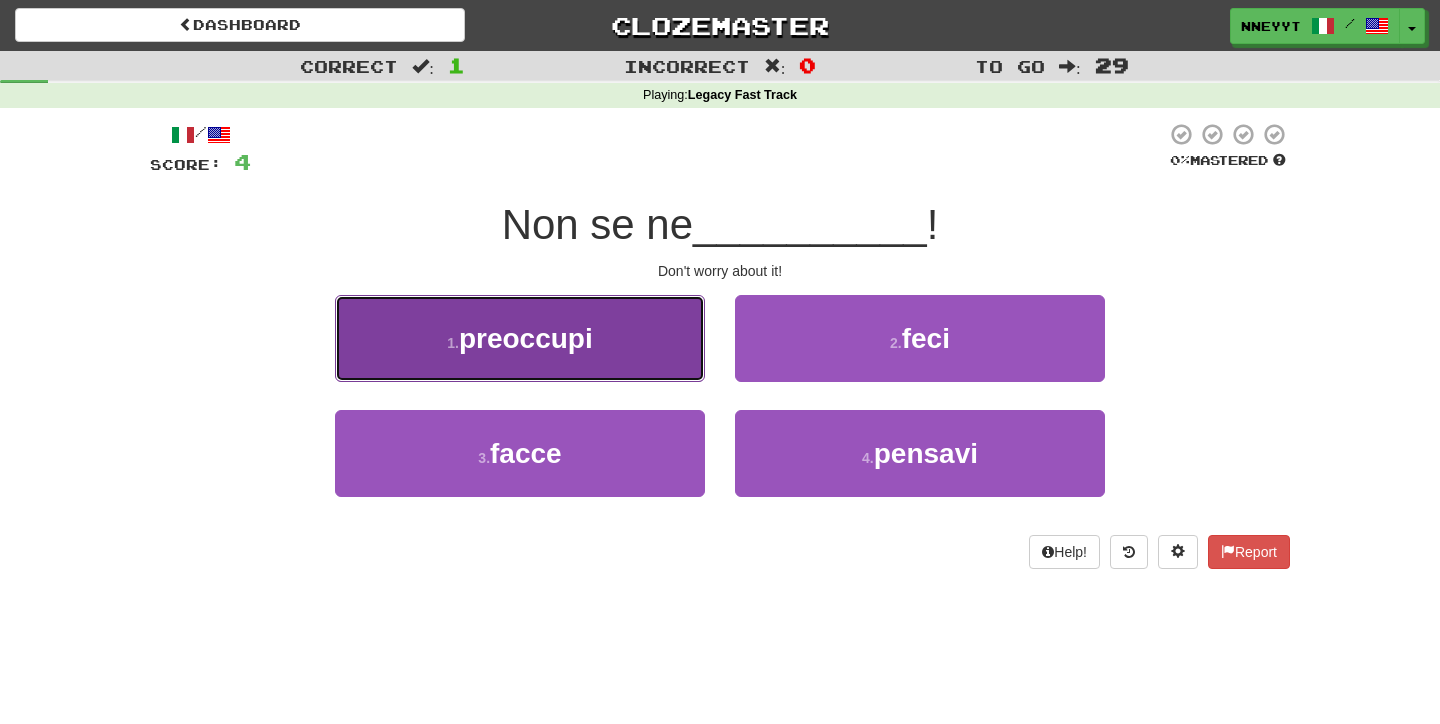 click on "1 .  preoccupi" at bounding box center (520, 338) 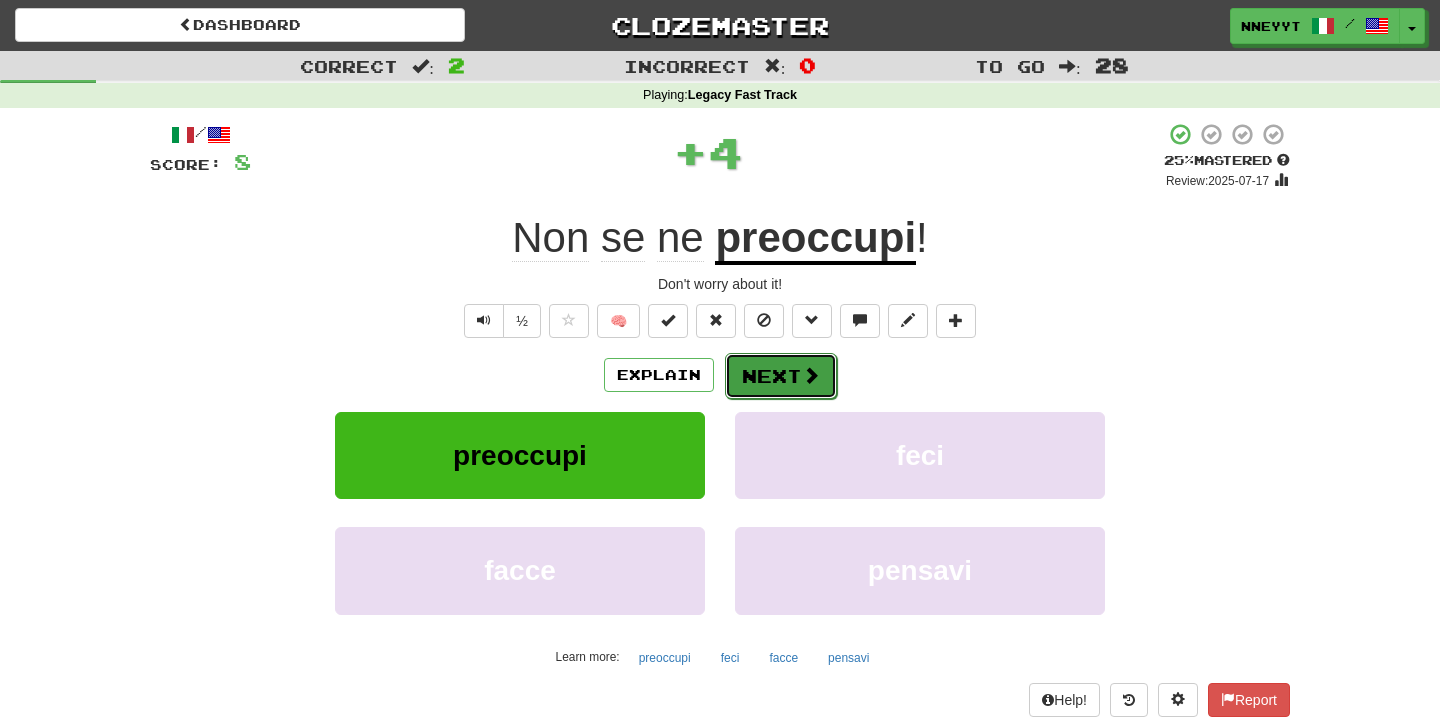 click on "Next" at bounding box center (781, 376) 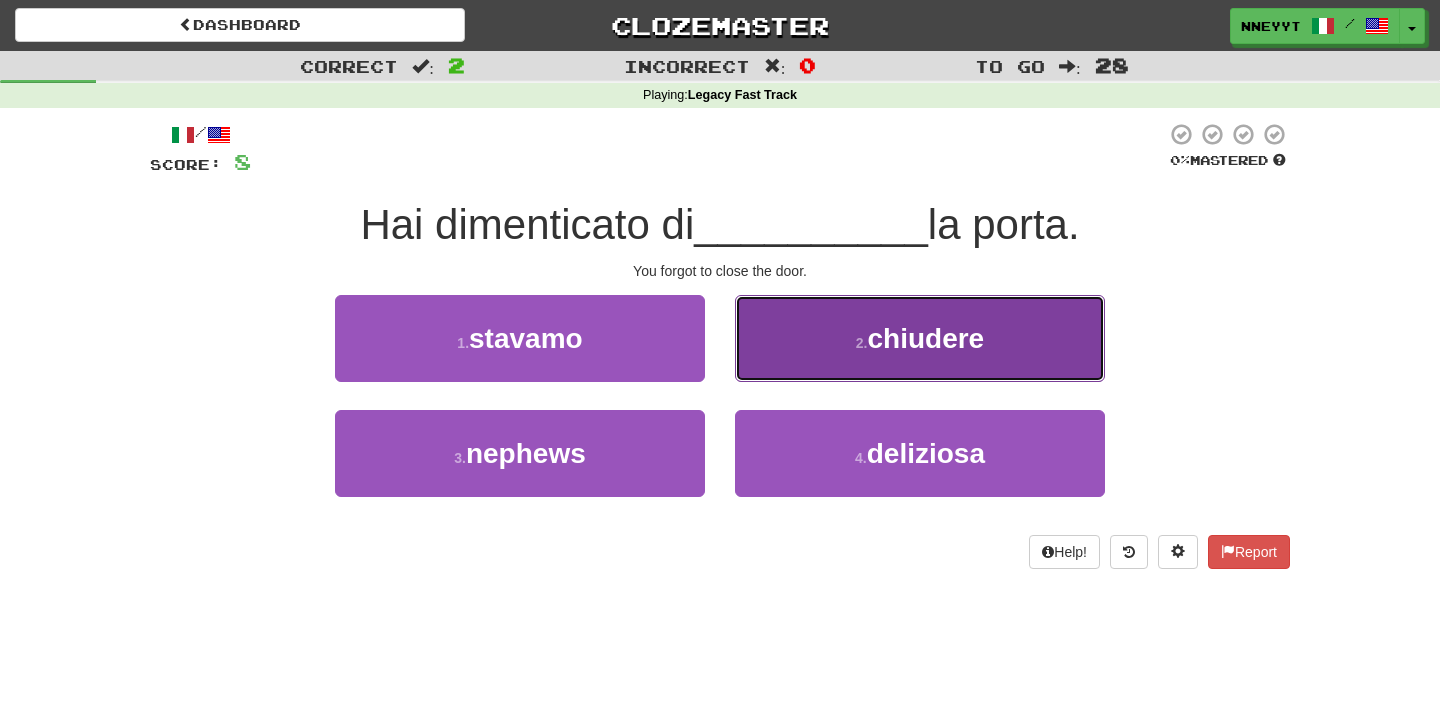 click on "2 .  chiudere" at bounding box center (920, 338) 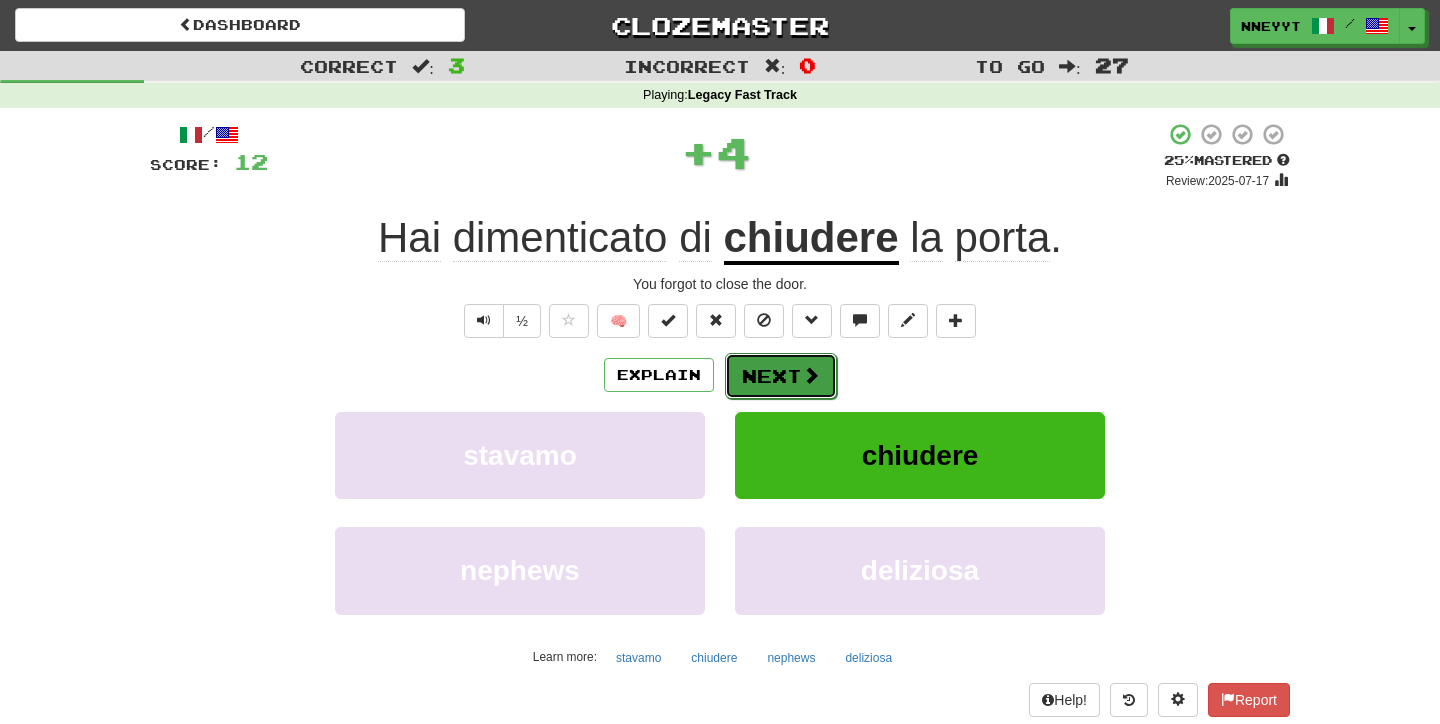 click on "Next" at bounding box center [781, 376] 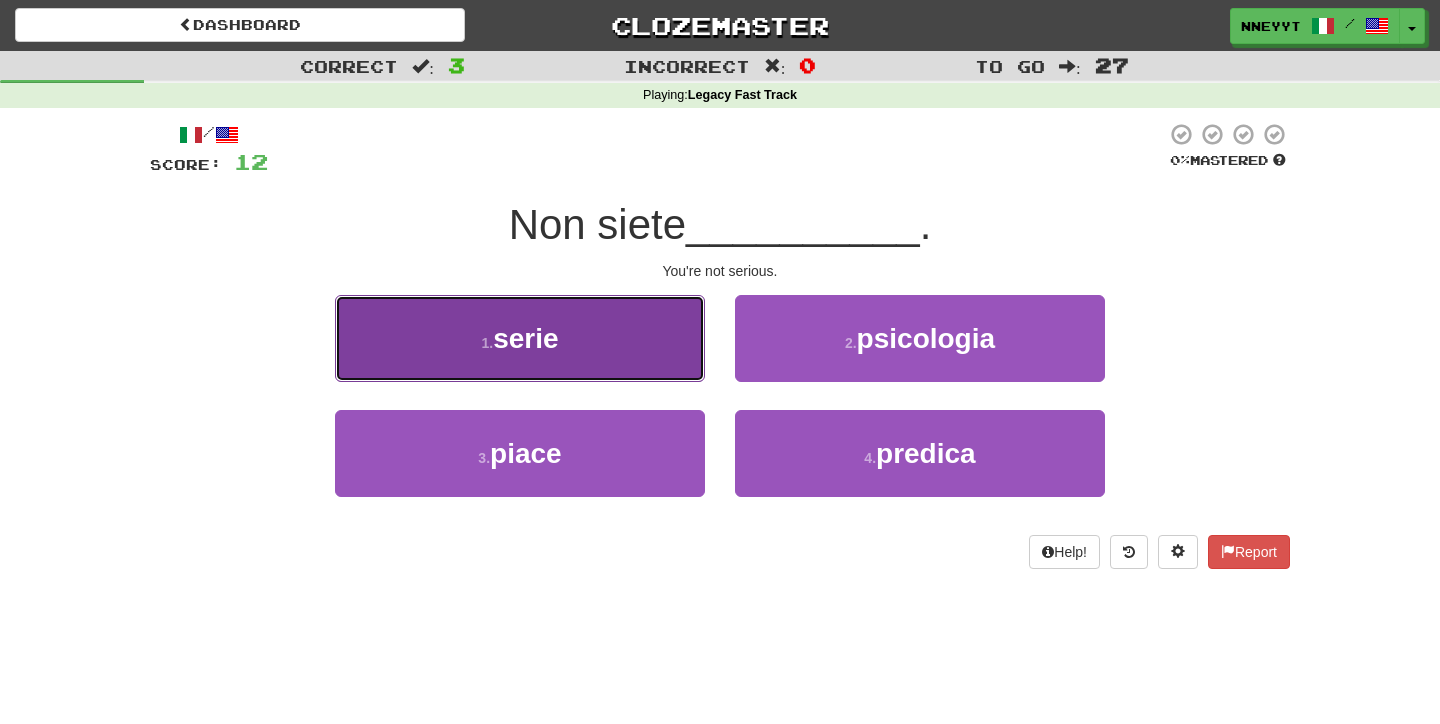 click on "1 .  serie" at bounding box center (520, 338) 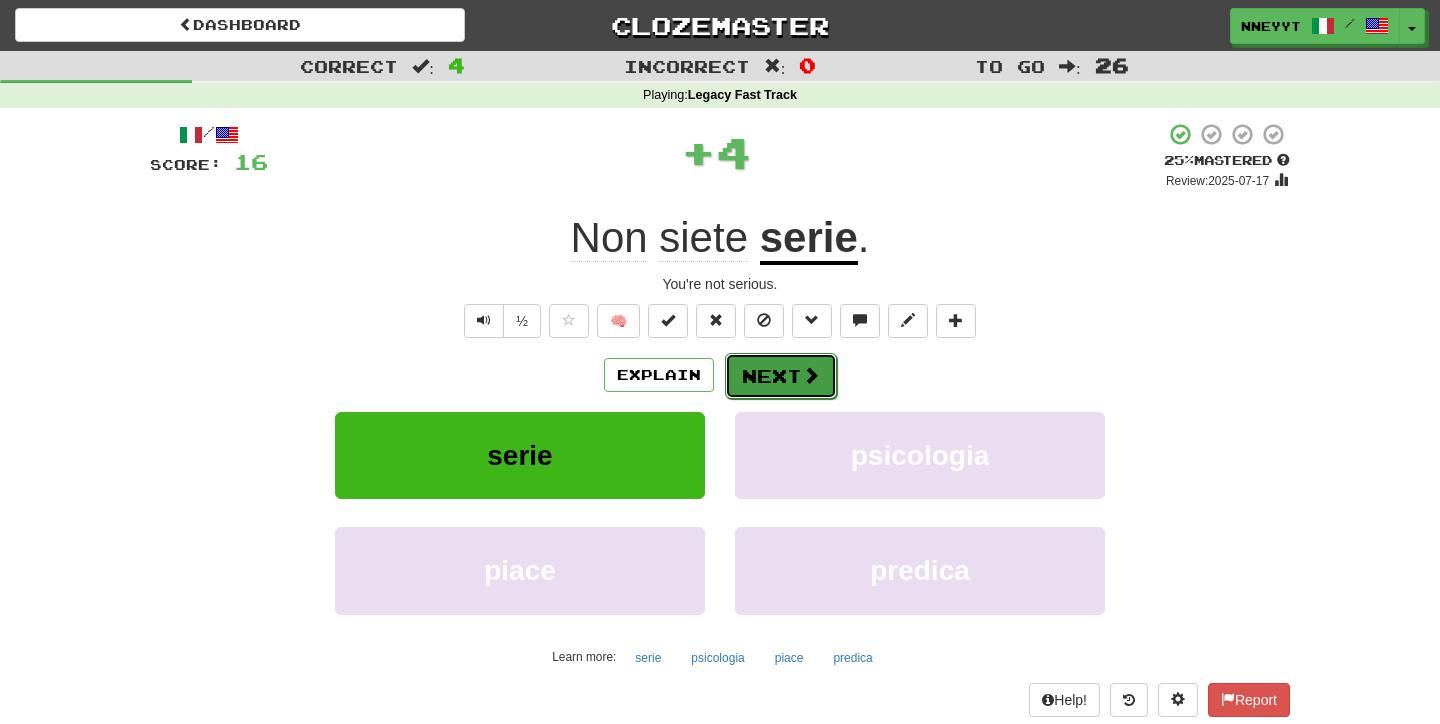click on "Next" at bounding box center (781, 376) 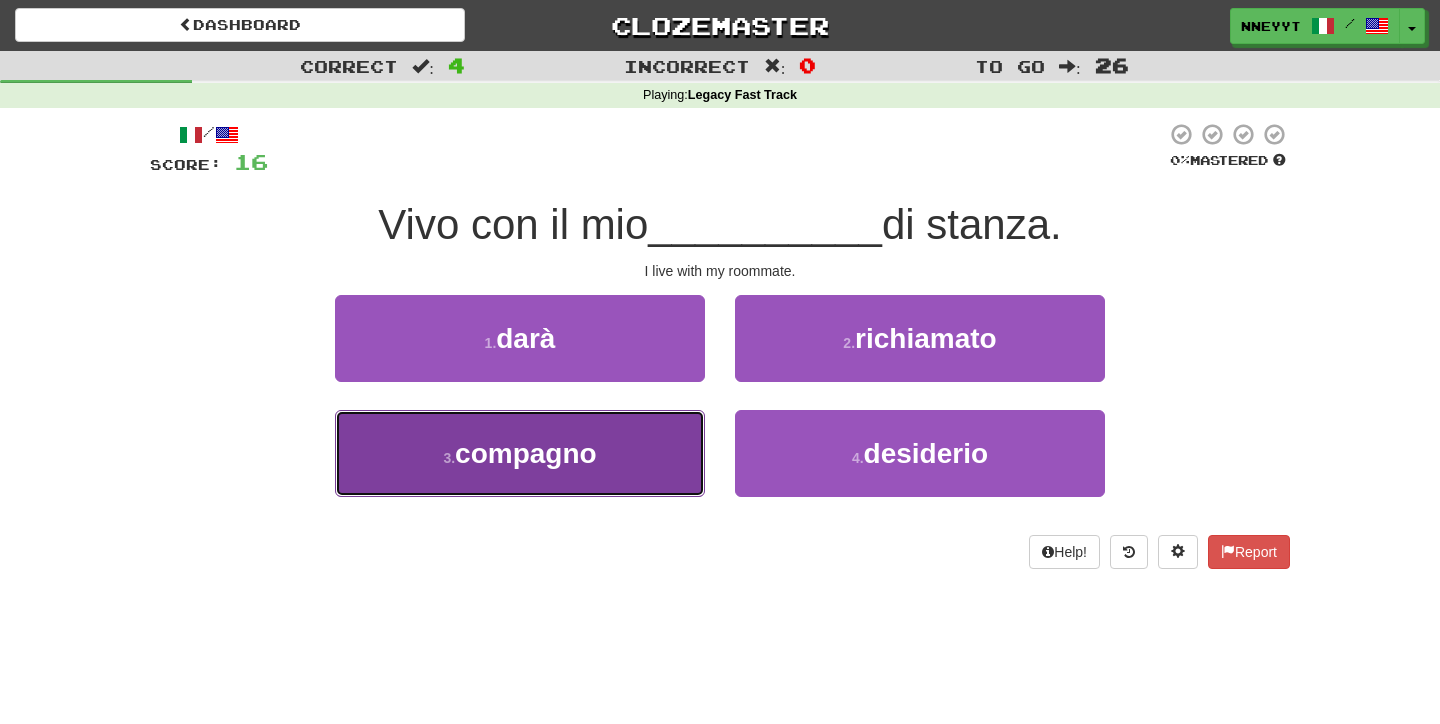 click on "3 .  compagno" at bounding box center (520, 453) 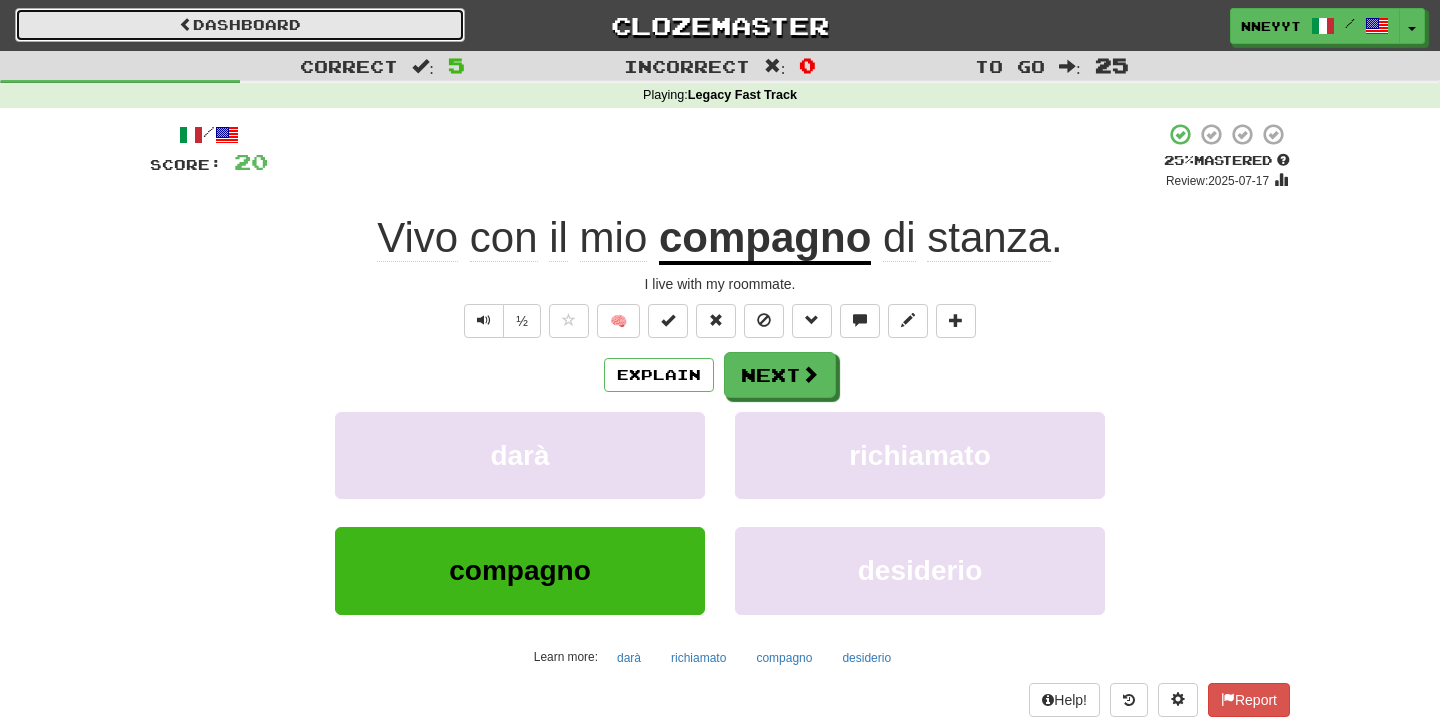 click on "Dashboard" at bounding box center [240, 25] 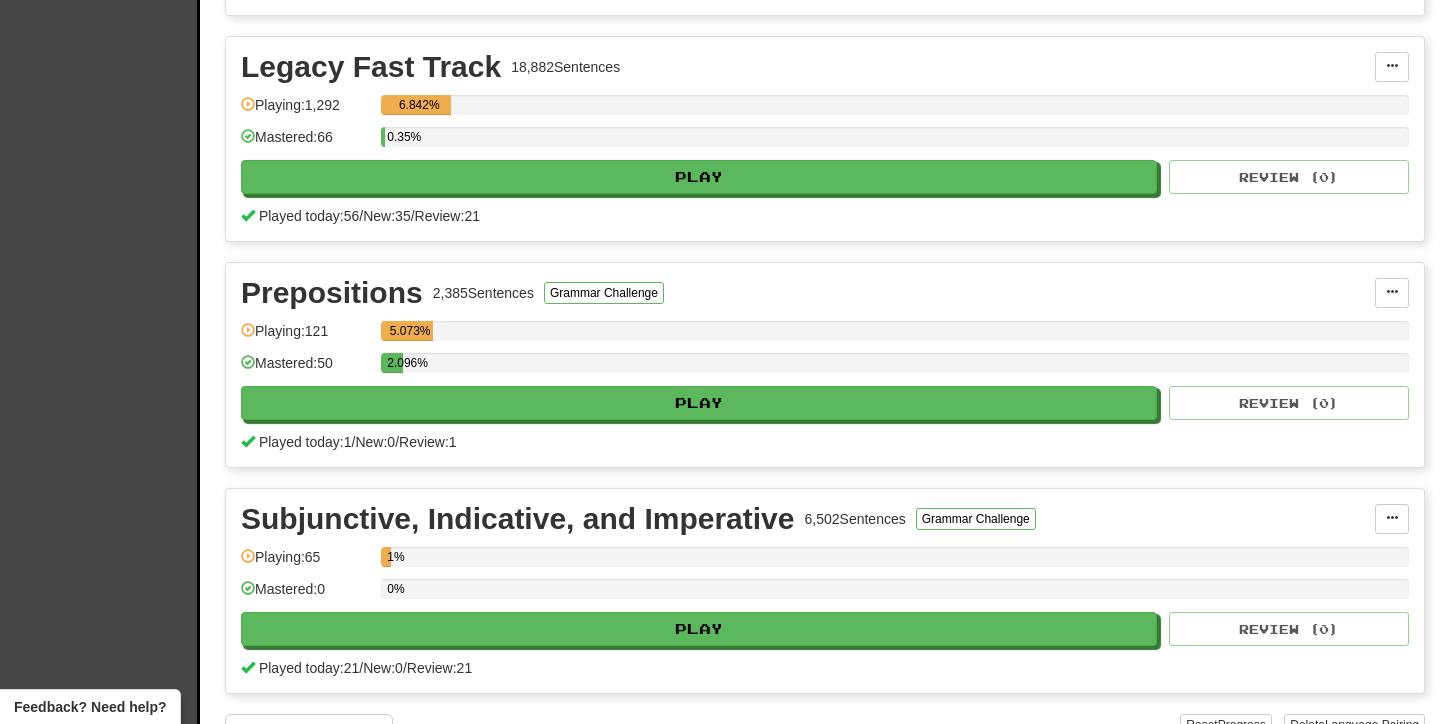 scroll, scrollTop: 878, scrollLeft: 0, axis: vertical 